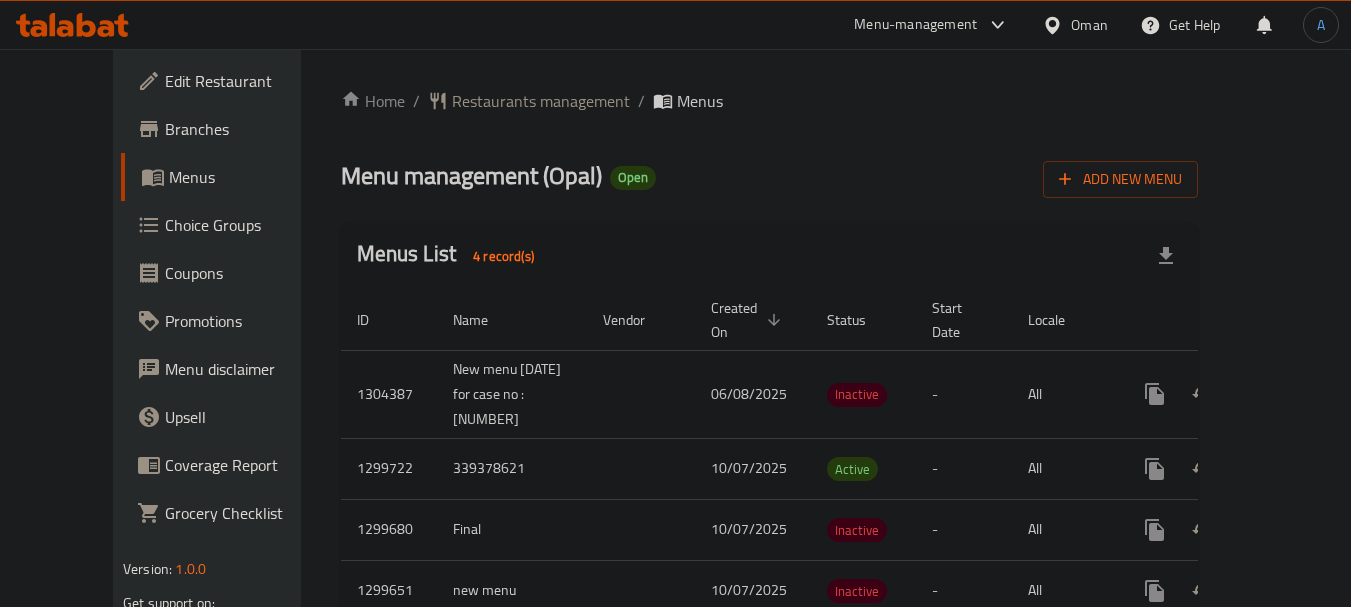 scroll, scrollTop: 0, scrollLeft: 0, axis: both 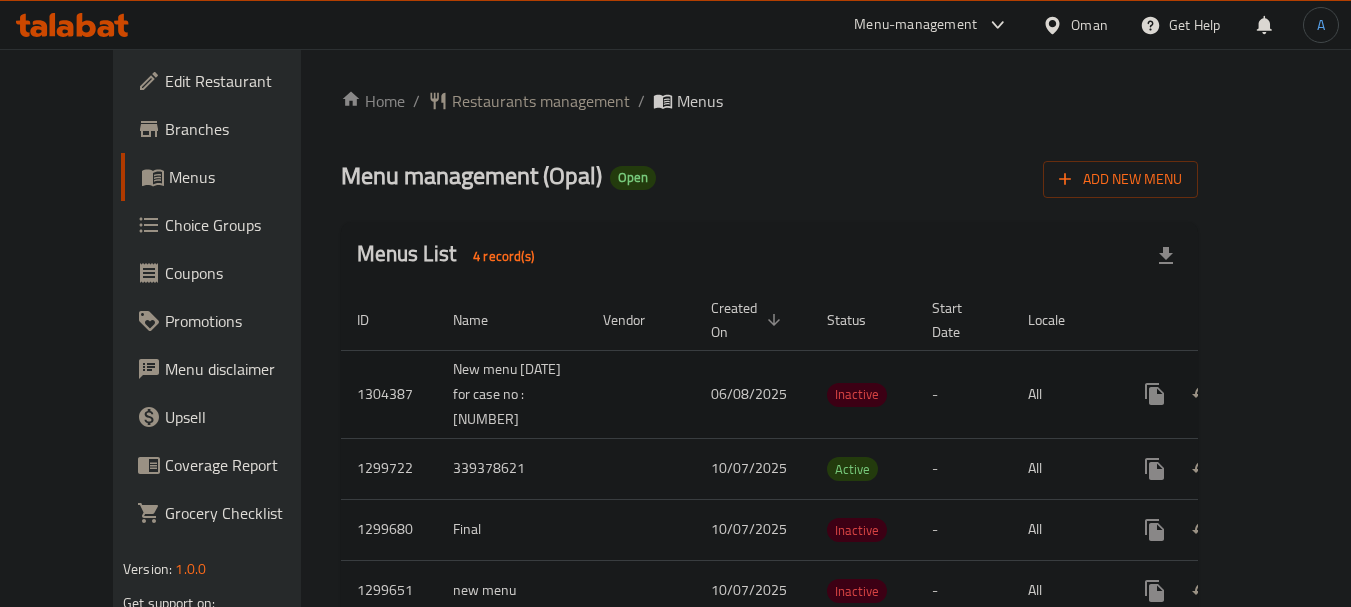 drag, startPoint x: 802, startPoint y: 357, endPoint x: 1084, endPoint y: 372, distance: 282.39865 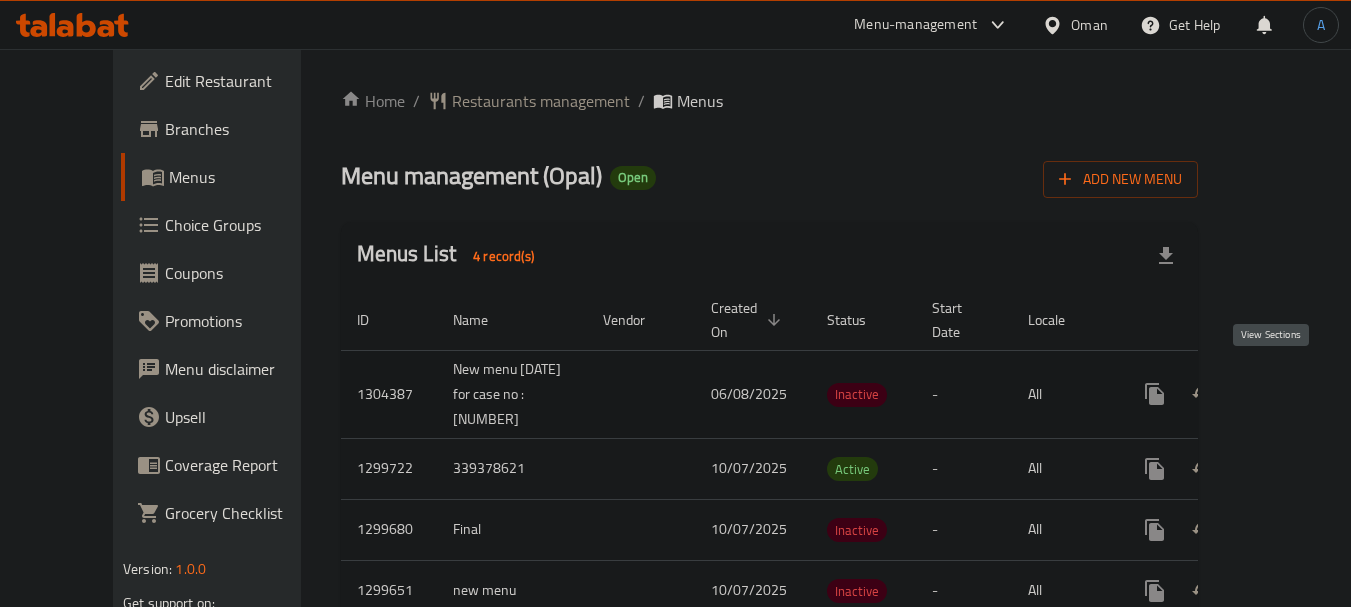 click 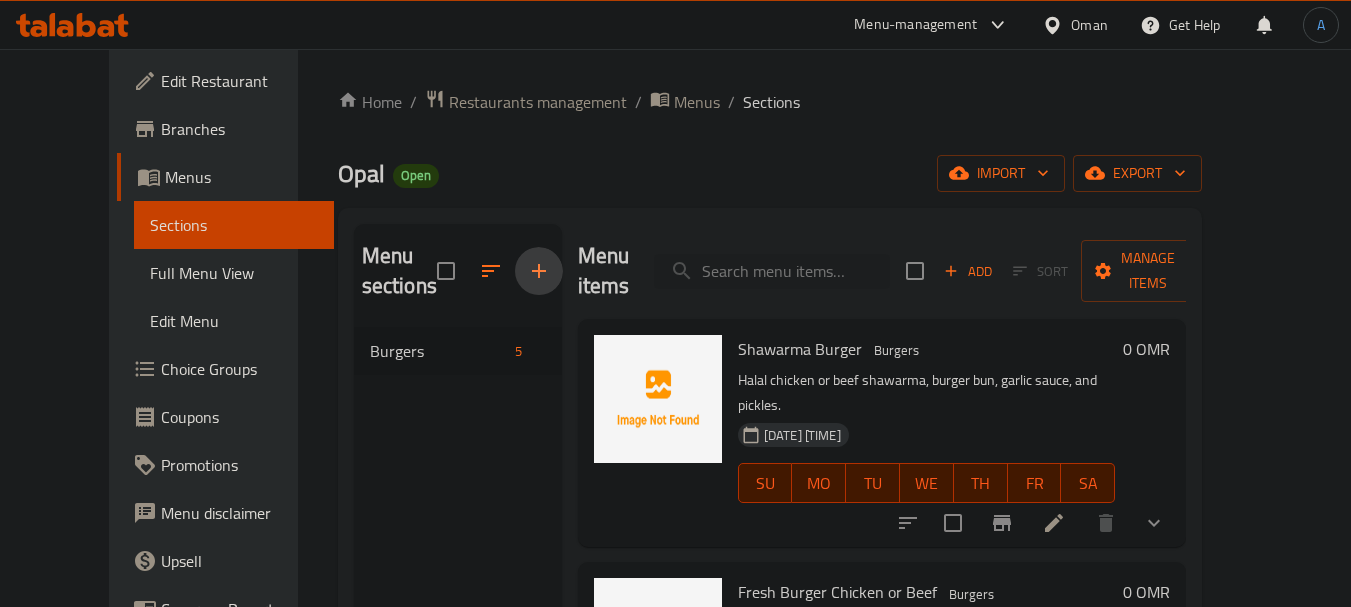 click 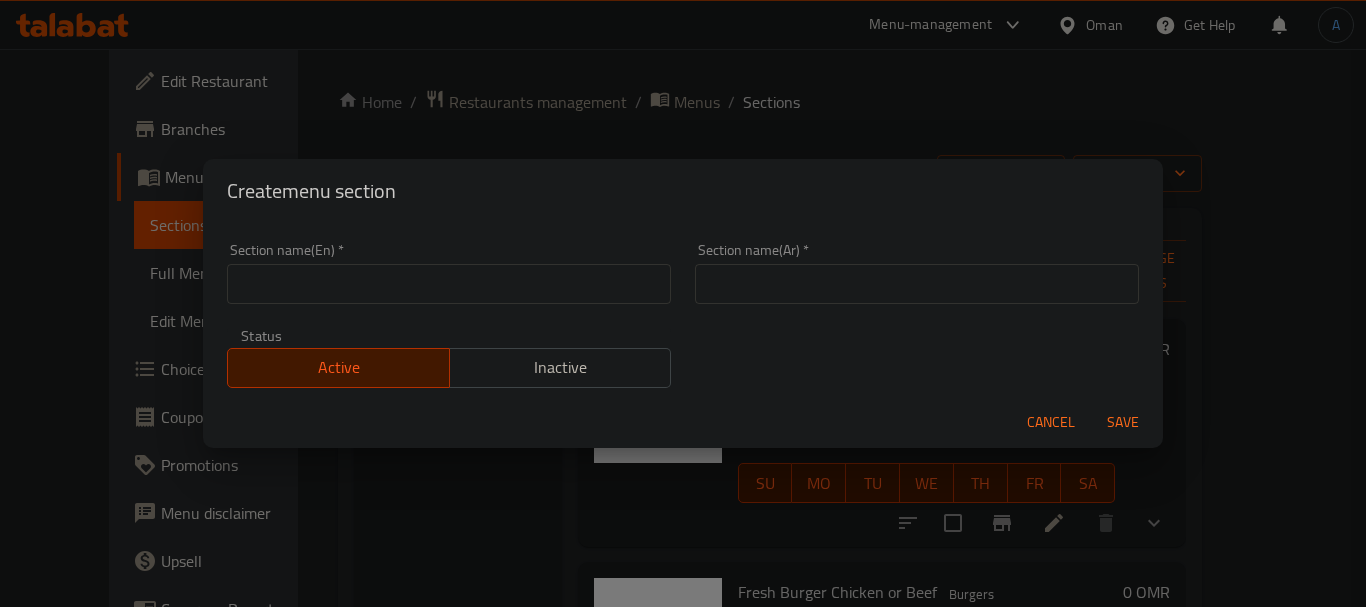 click at bounding box center (449, 284) 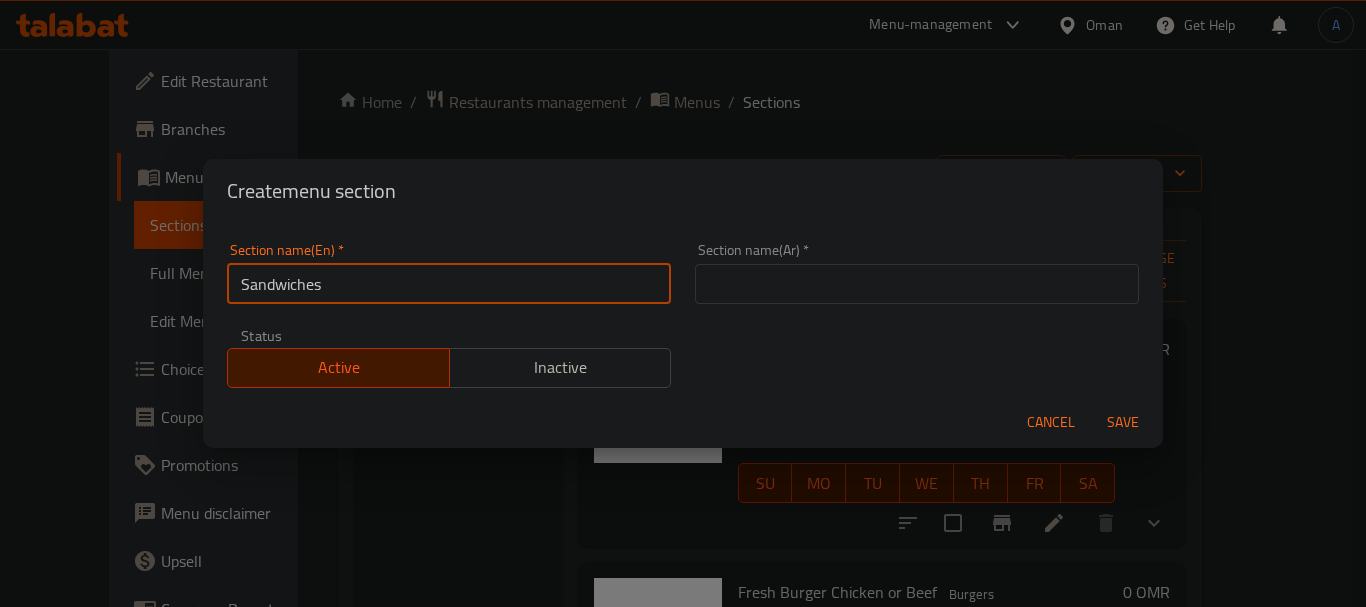 type on "Sandwiches" 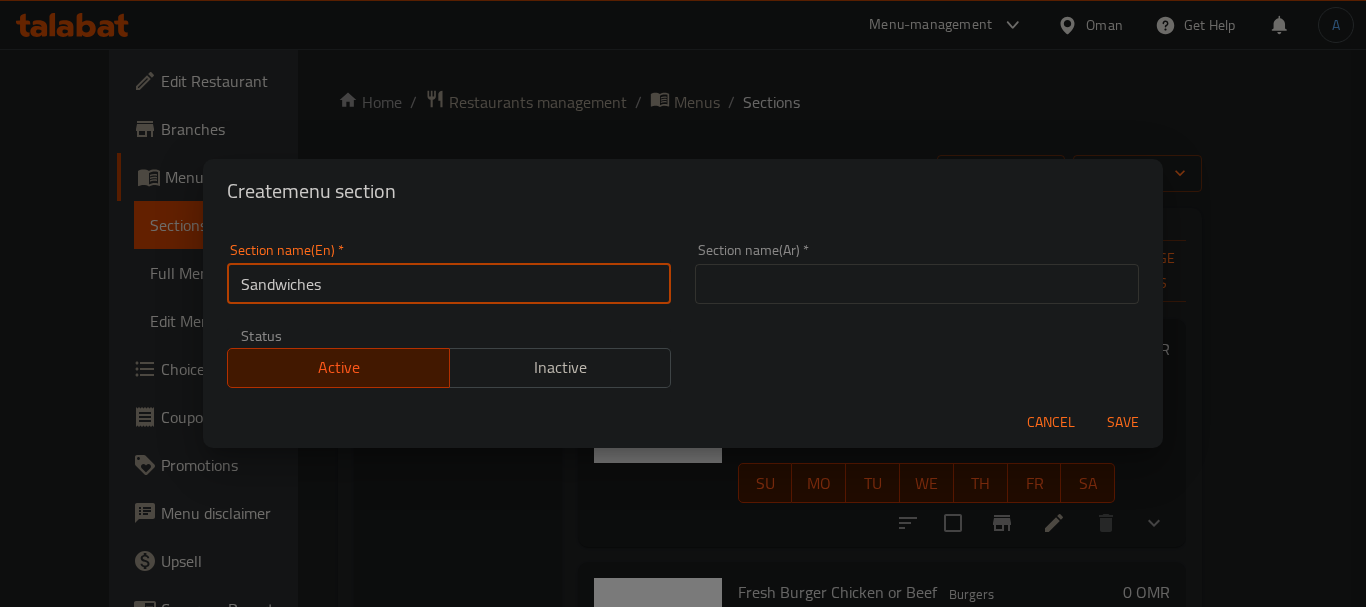 drag, startPoint x: 804, startPoint y: 278, endPoint x: 1029, endPoint y: 368, distance: 242.33241 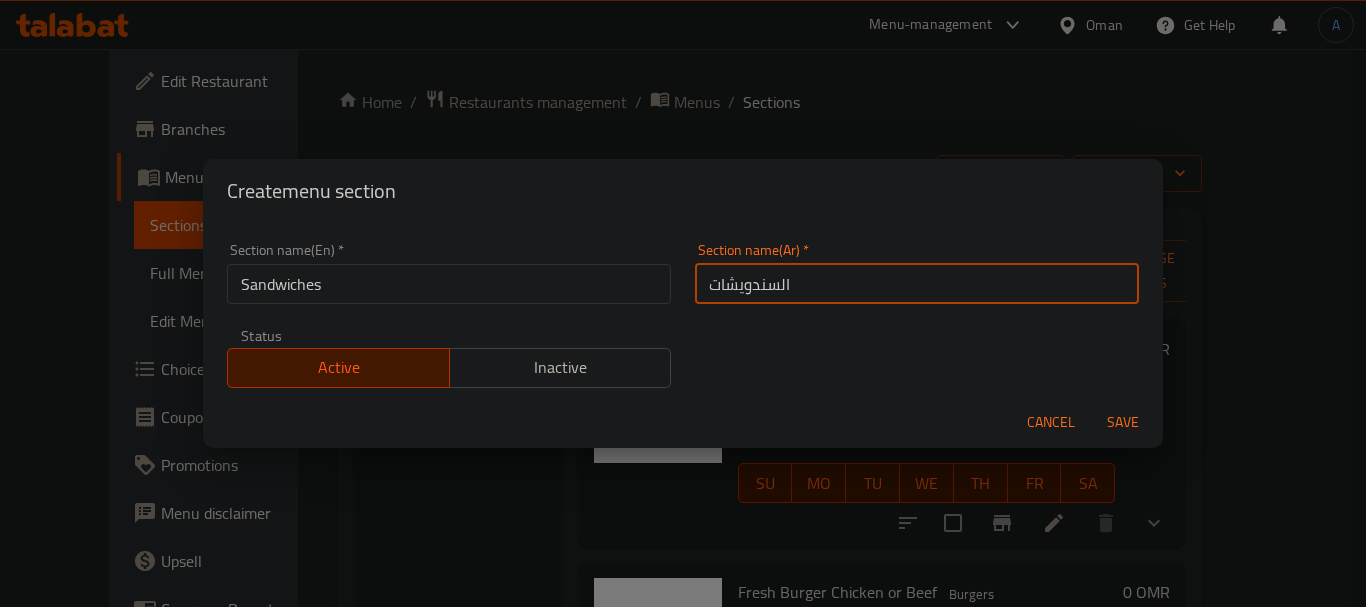 type on "السندويشات" 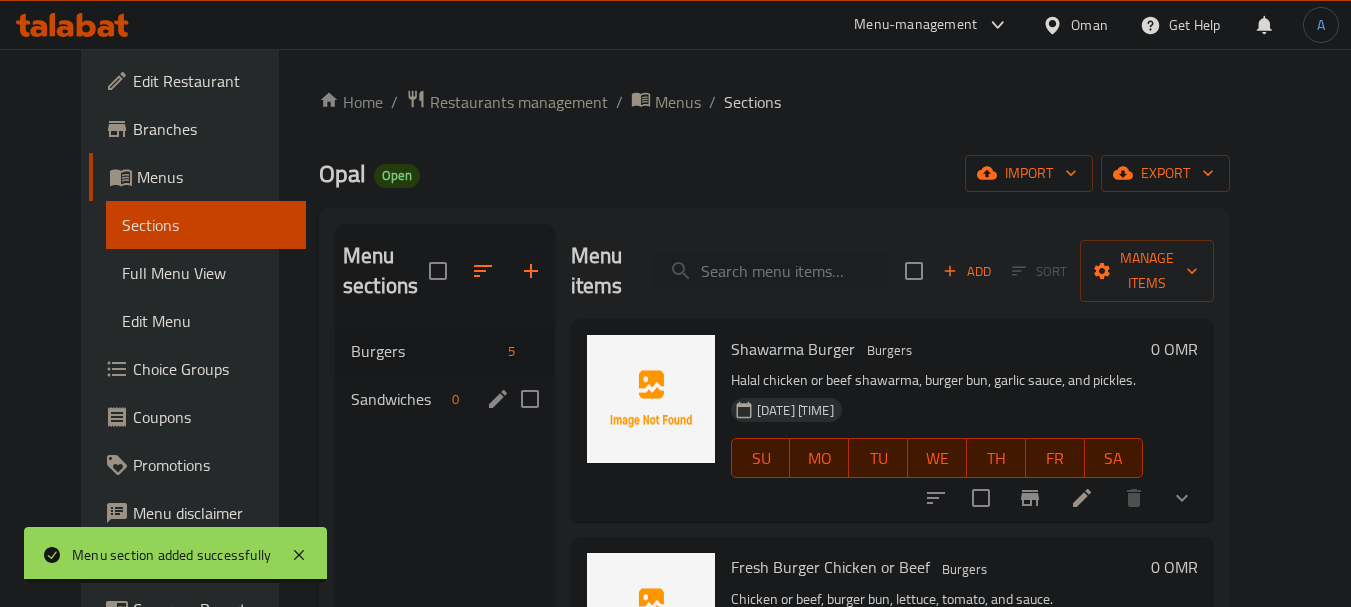 click on "Sandwiches" at bounding box center (397, 399) 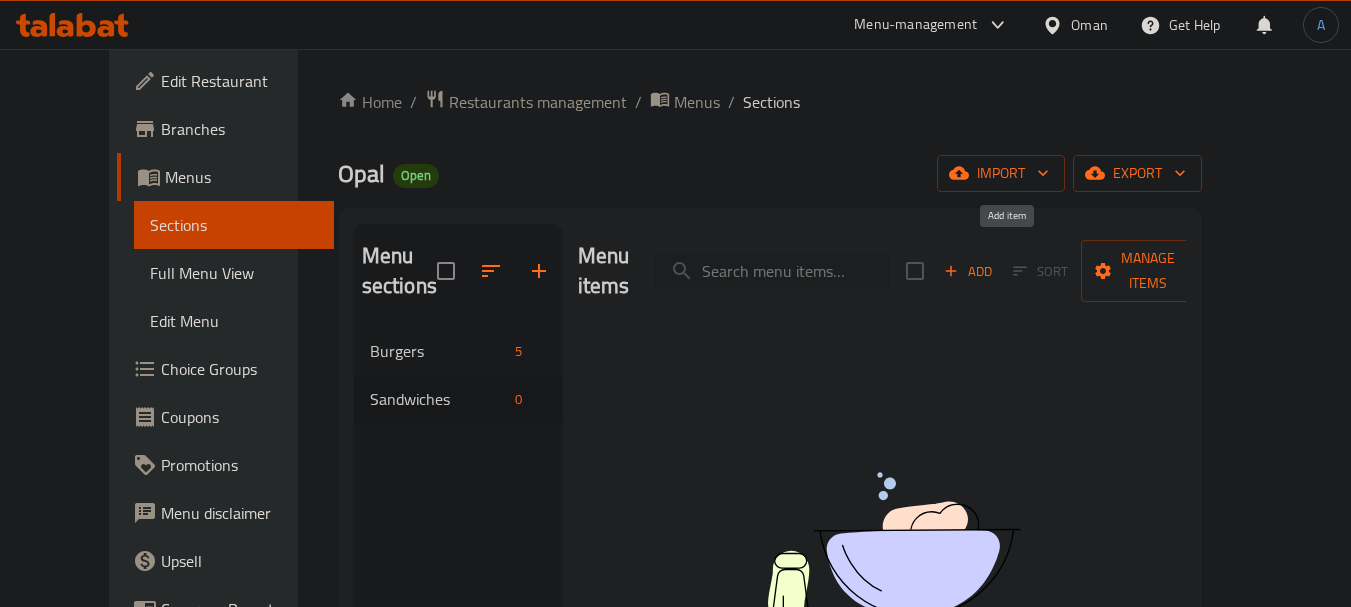 click on "Add" at bounding box center [968, 271] 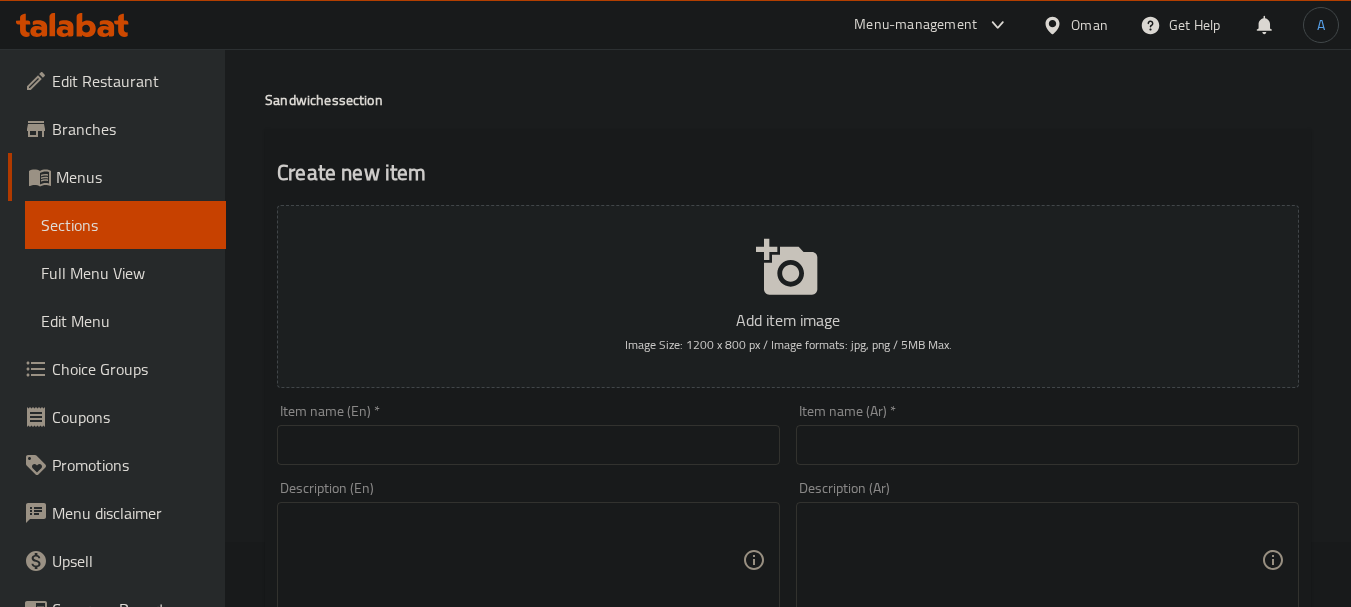 scroll, scrollTop: 100, scrollLeft: 0, axis: vertical 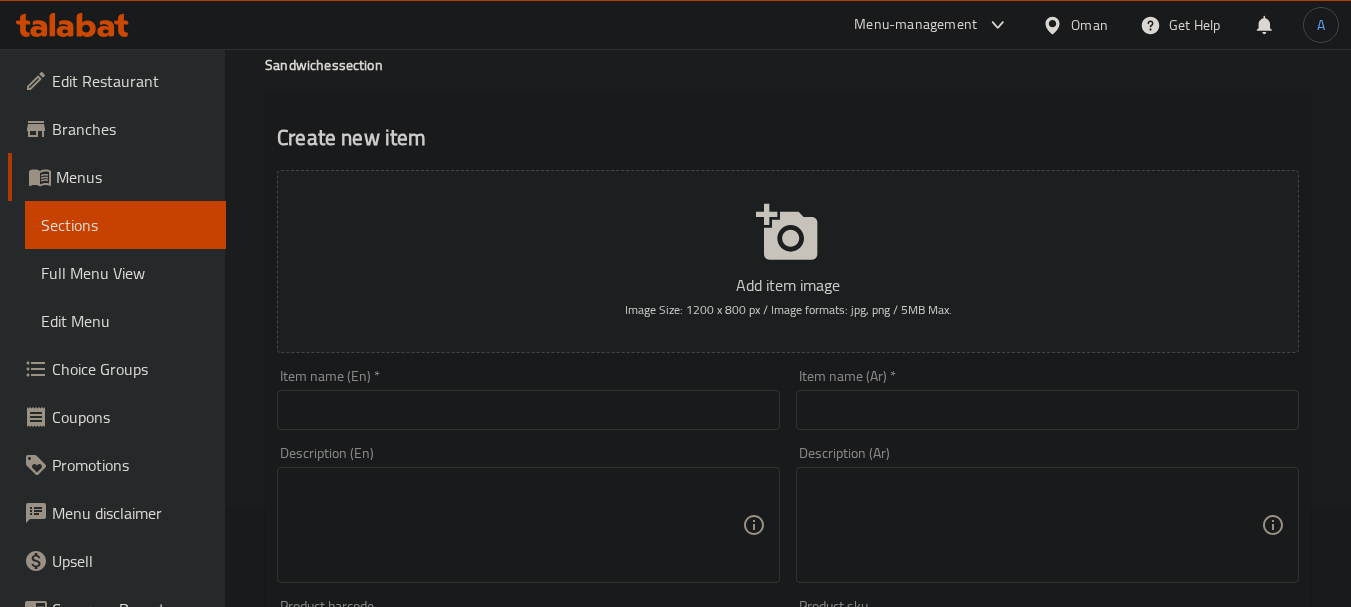 click at bounding box center [528, 410] 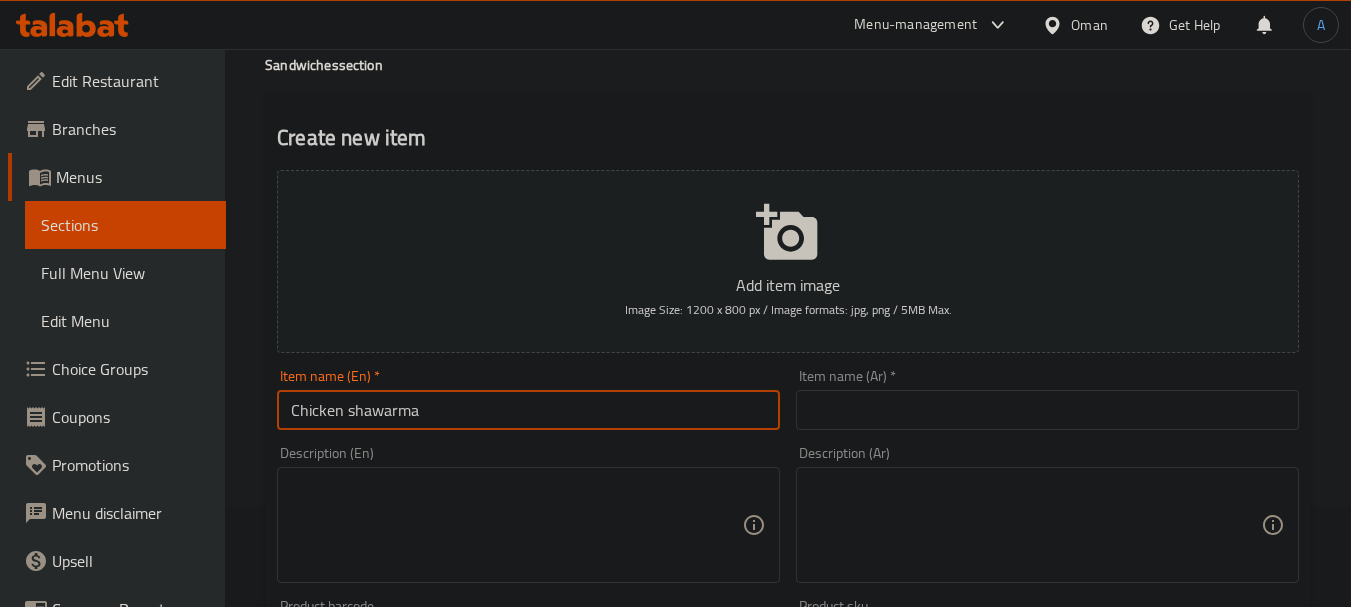 type on "Chicken shawarma" 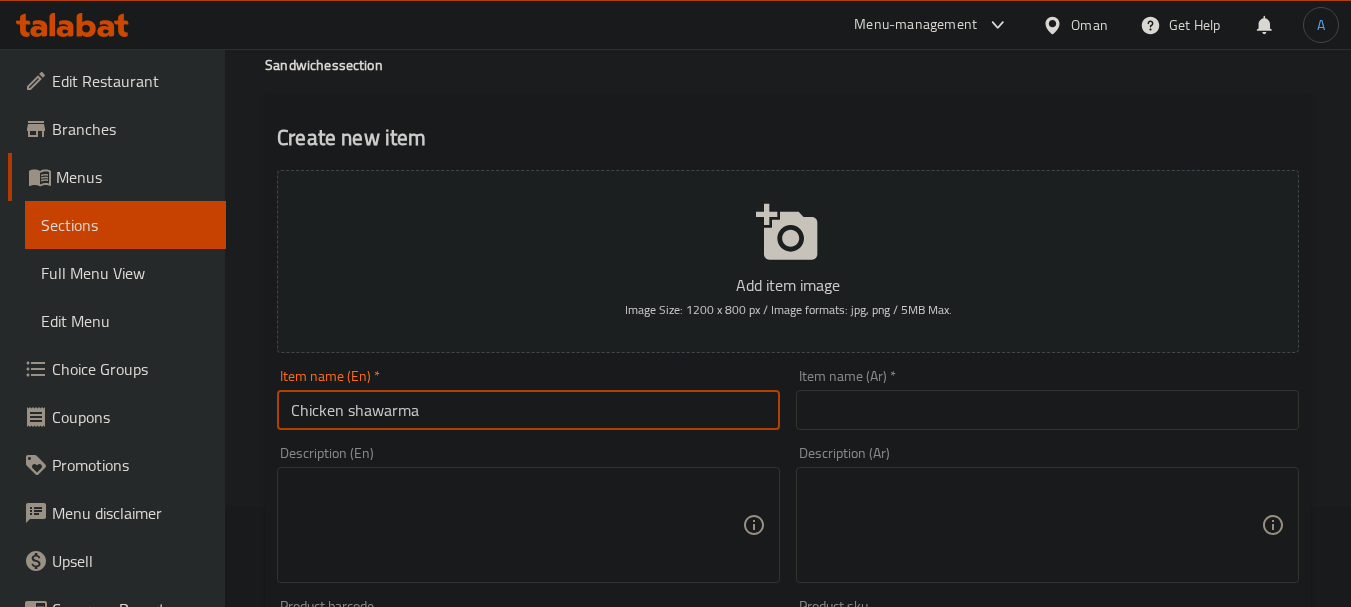 click at bounding box center [516, 525] 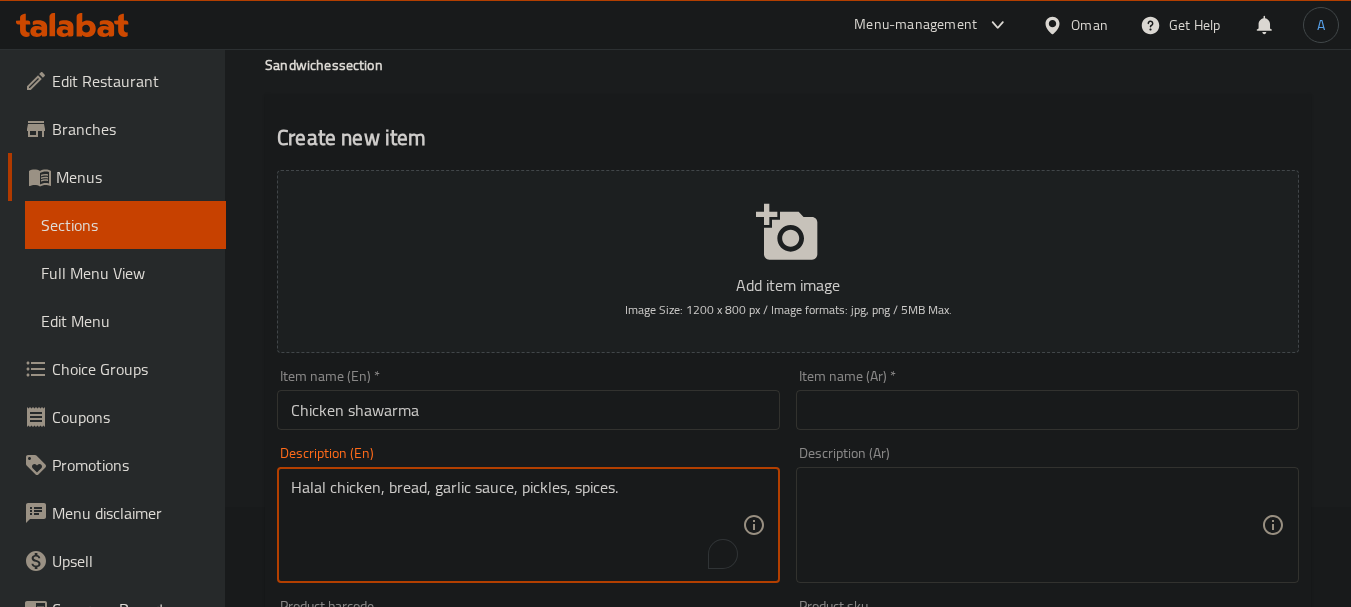 type on "Halal chicken, bread, garlic sauce, pickles, spices." 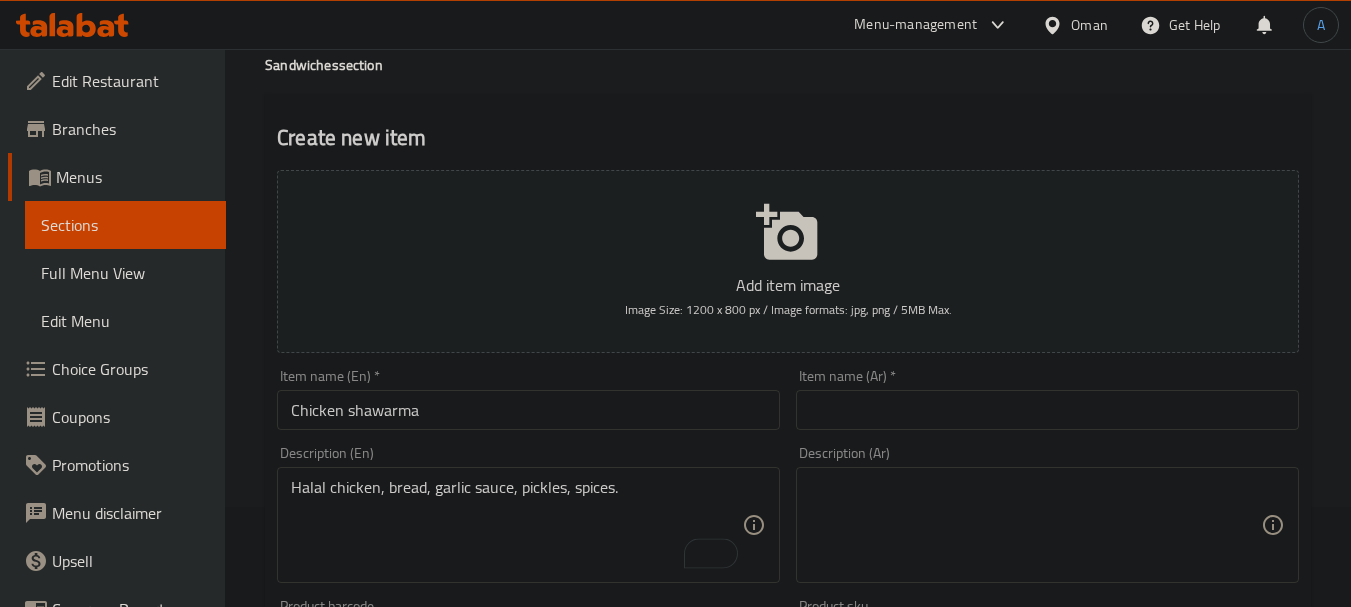 click at bounding box center (1035, 525) 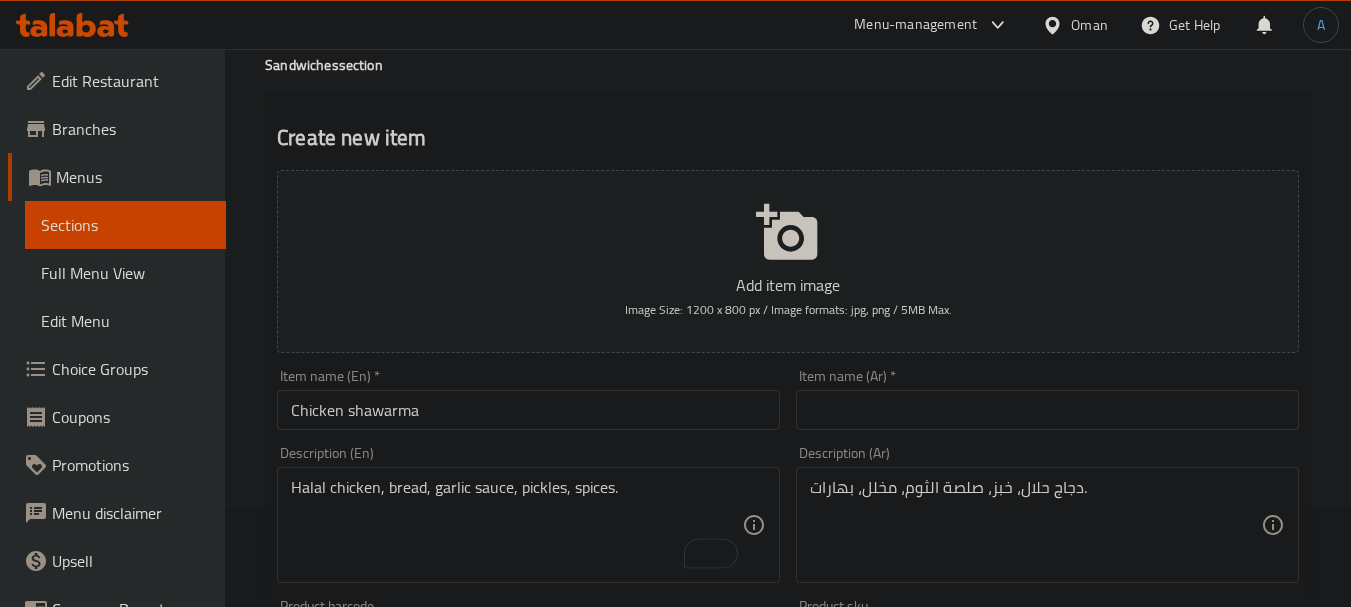 type on "دجاج حلال، خبز، صلصة الثوم، مخلل، بهارات." 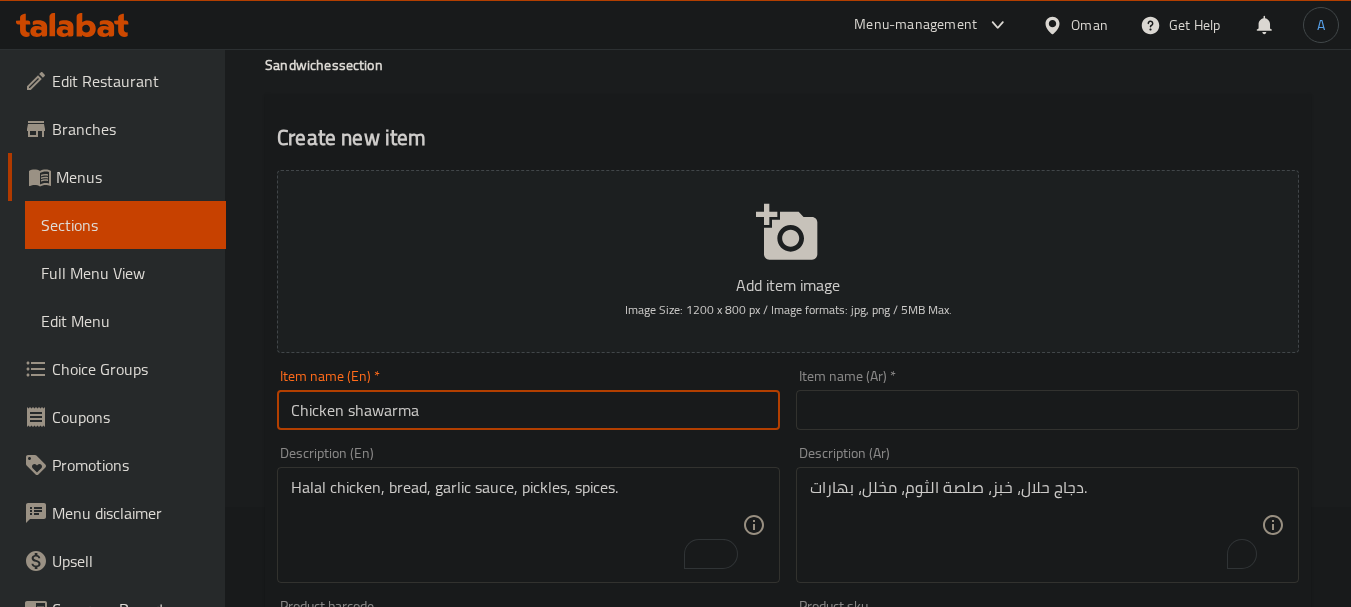 drag, startPoint x: 369, startPoint y: 399, endPoint x: 115, endPoint y: 389, distance: 254.19678 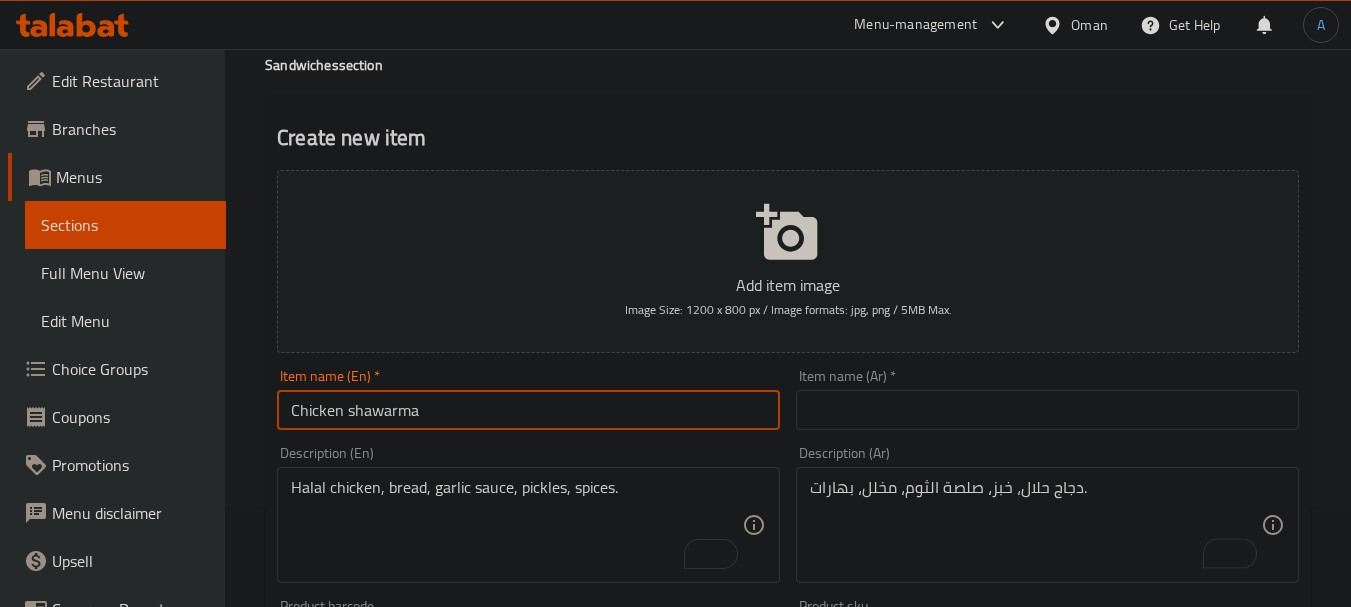click at bounding box center (1047, 410) 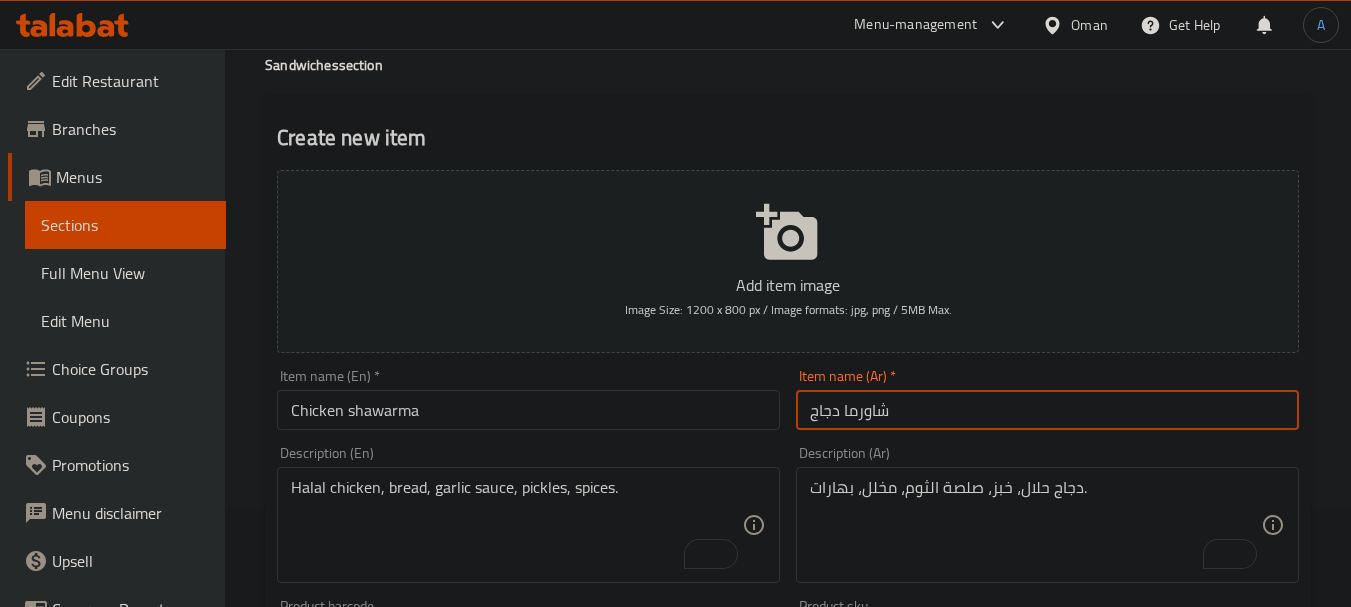 type on "شاورما دجاج" 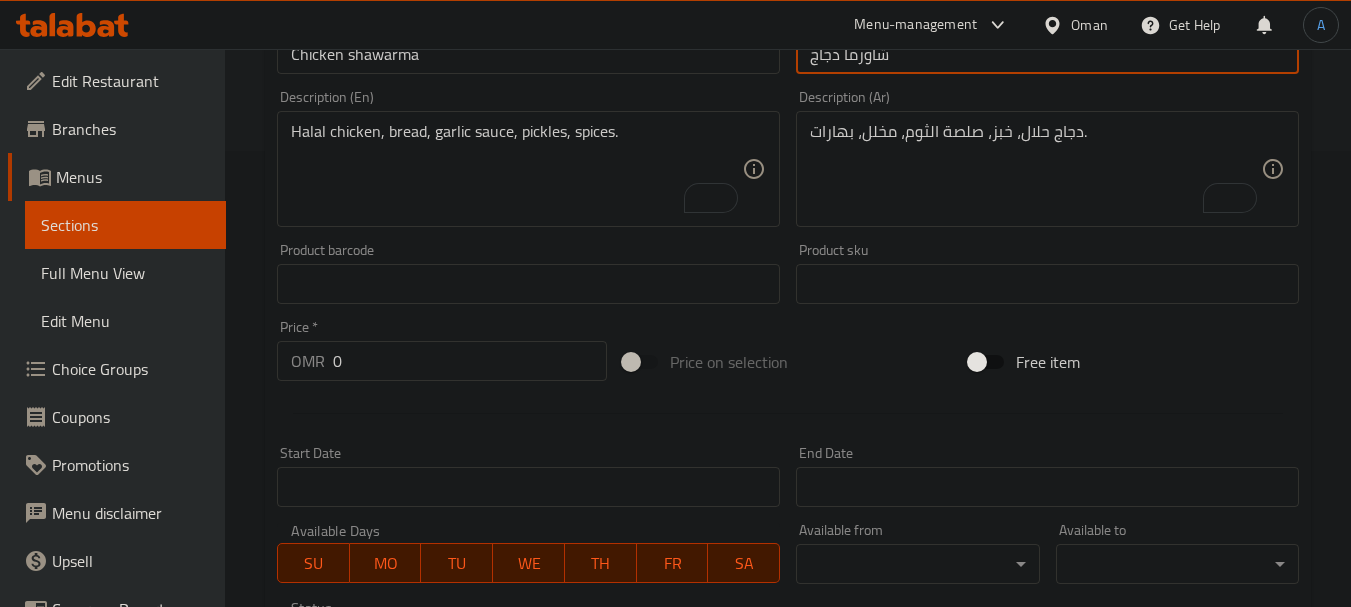 scroll, scrollTop: 500, scrollLeft: 0, axis: vertical 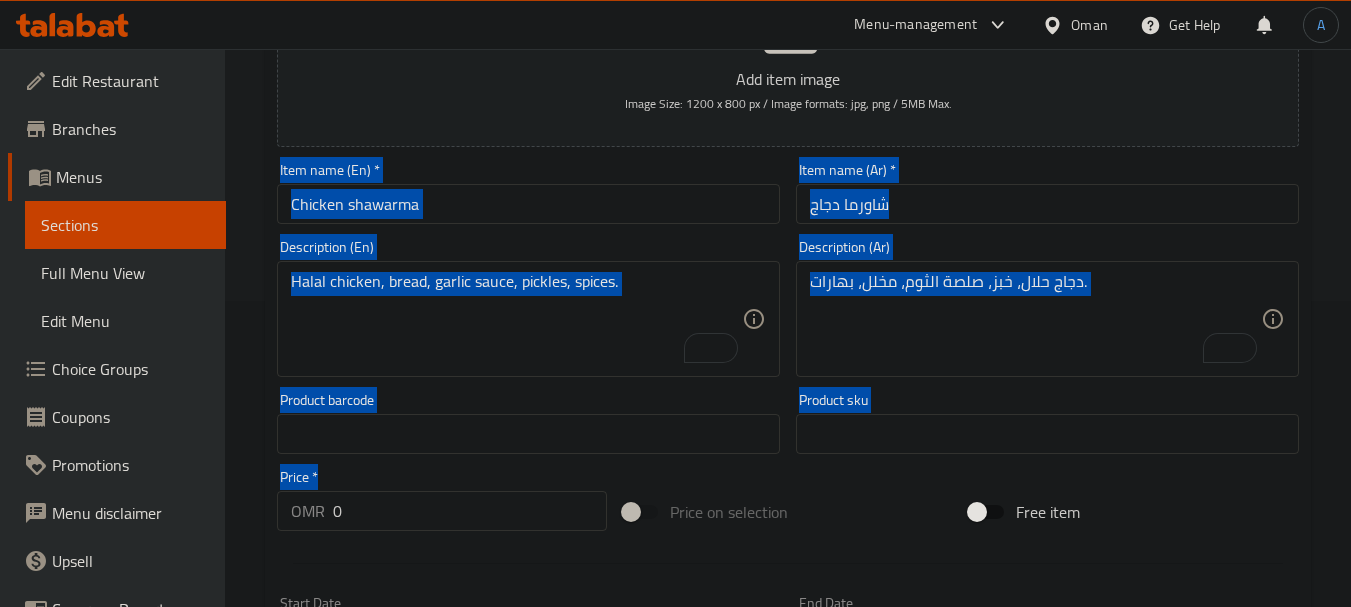 drag, startPoint x: 209, startPoint y: 475, endPoint x: 271, endPoint y: 495, distance: 65.14599 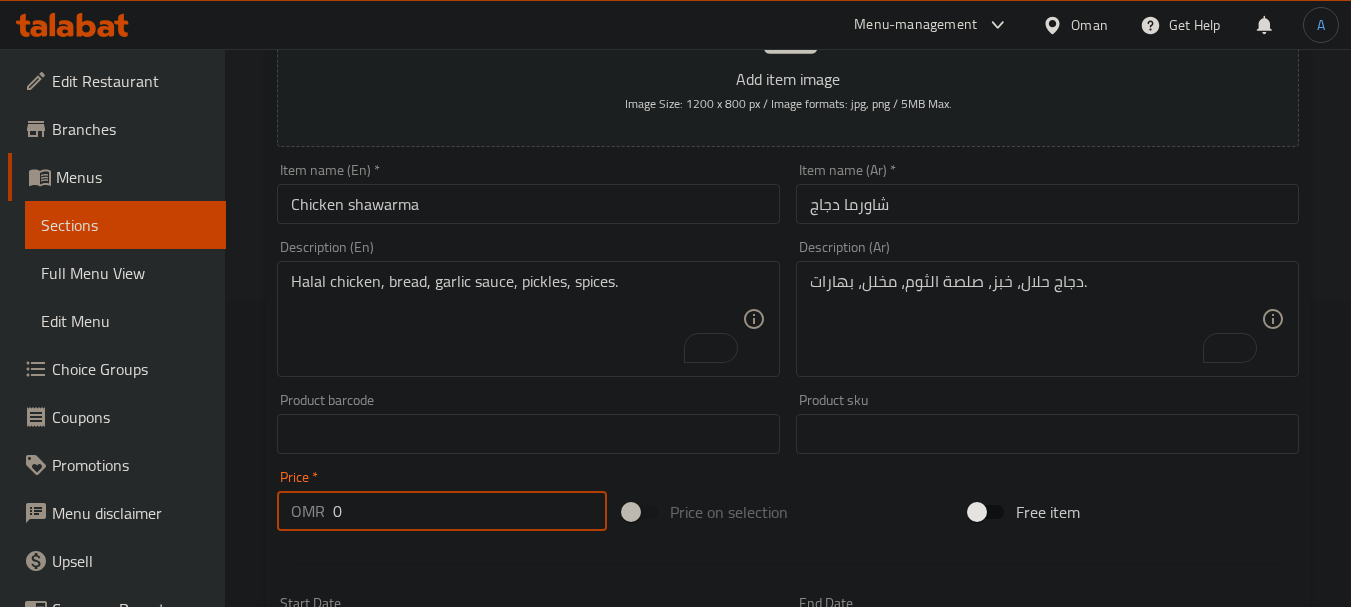 drag, startPoint x: 386, startPoint y: 516, endPoint x: 280, endPoint y: 507, distance: 106.381386 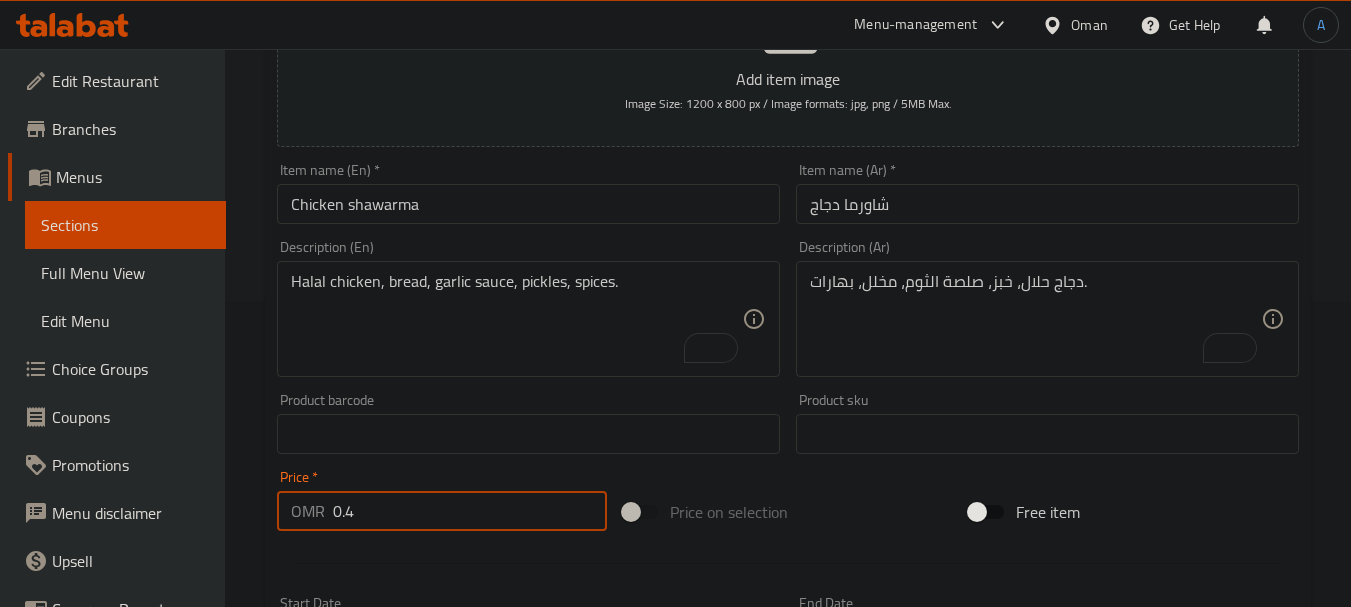 type on "0.4" 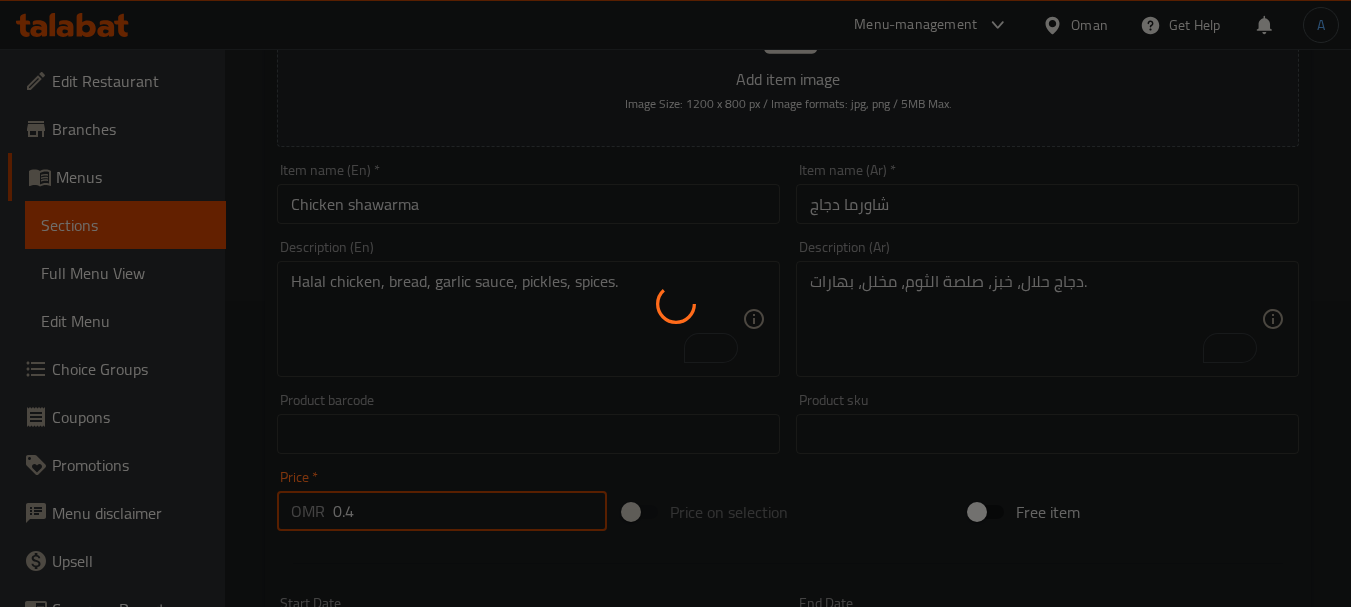 type 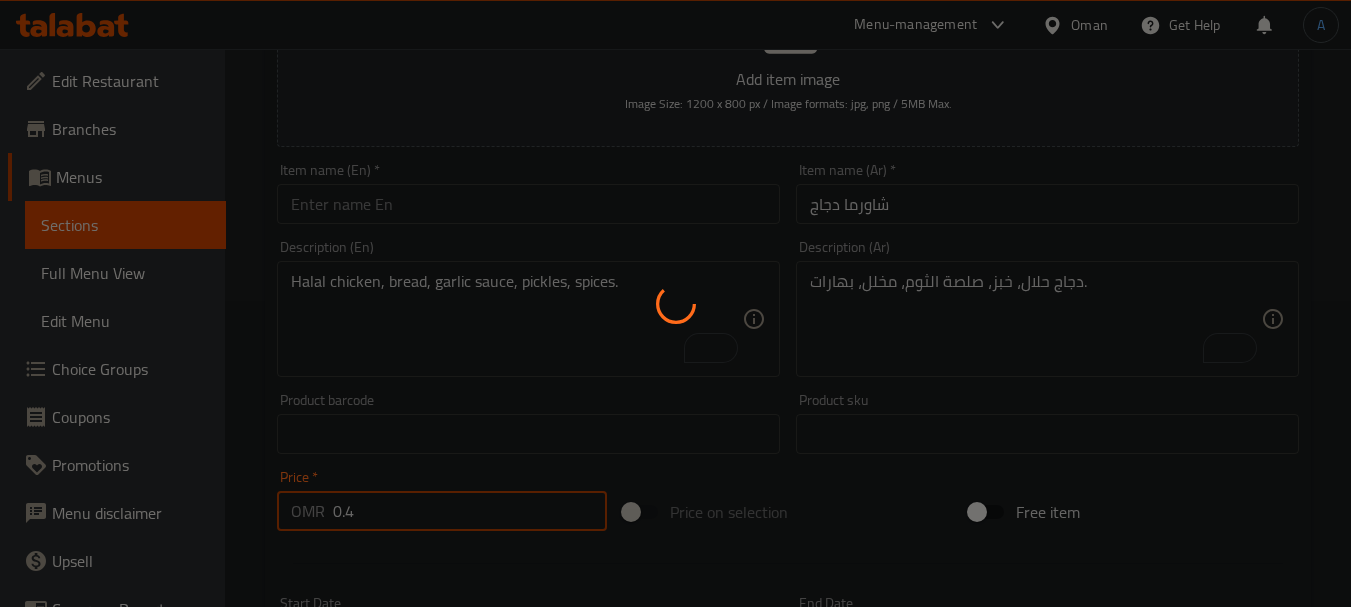 type 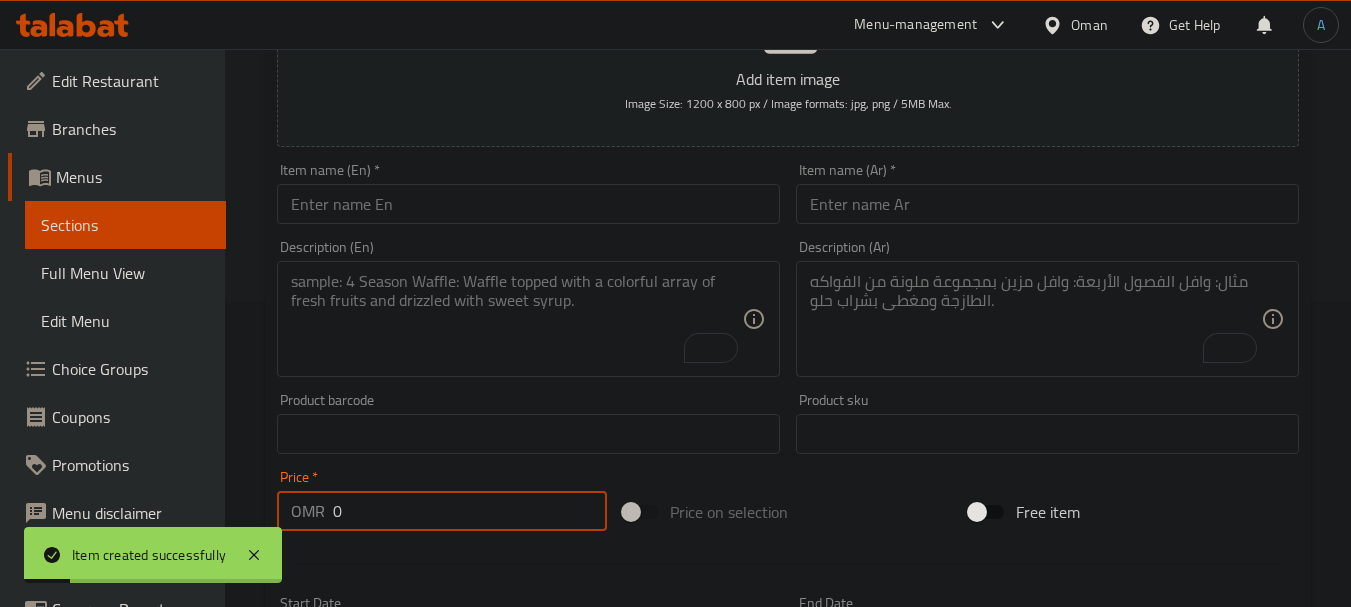 click at bounding box center (528, 204) 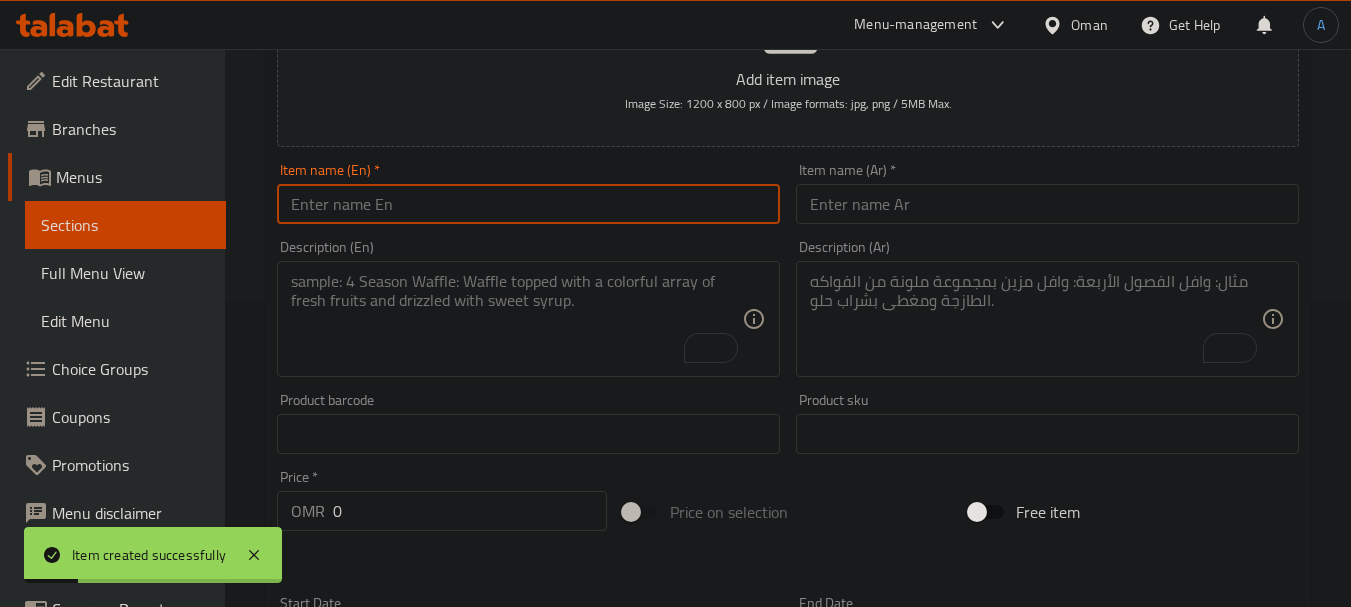 paste on "Sarukh shawarma" 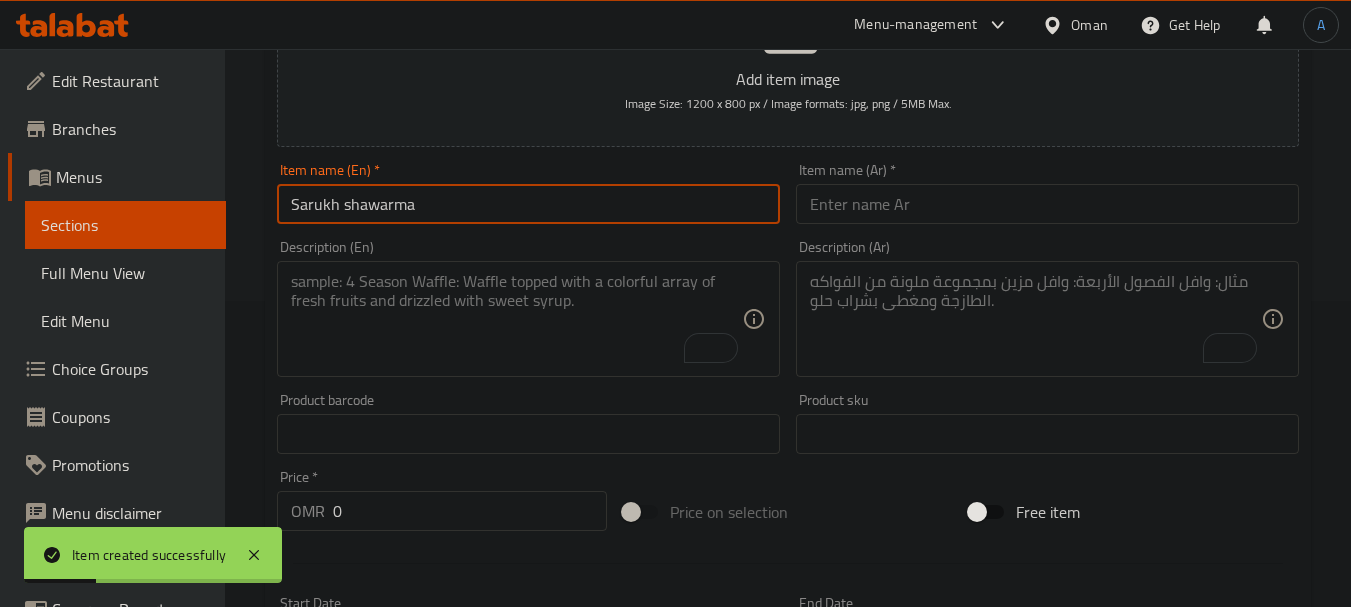 type on "Sarukh shawarma" 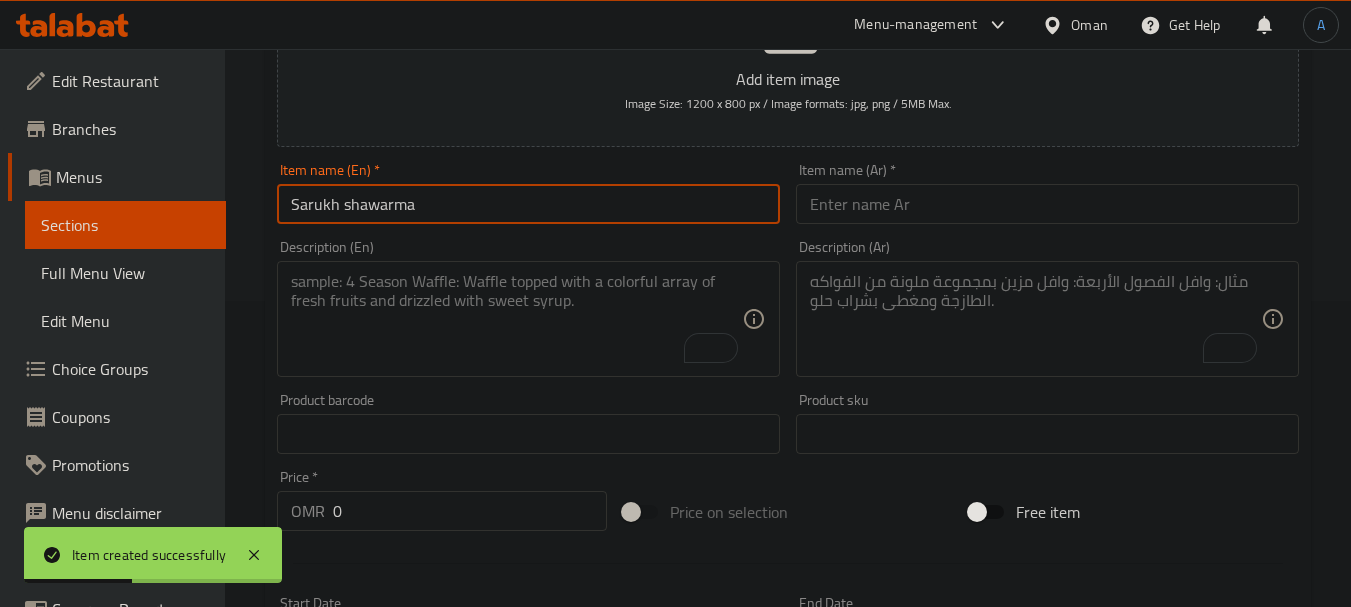 click on "Description (En)" at bounding box center (528, 319) 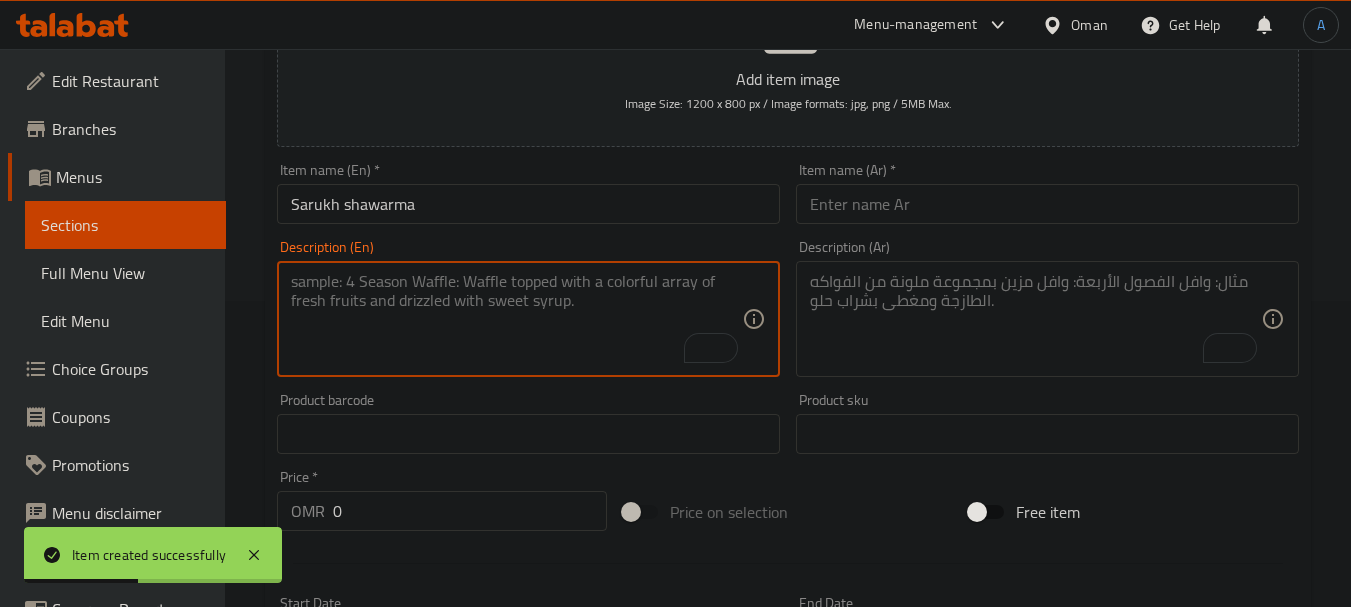 paste on "Halal chicken, large bread, garlic sauce, pickles, spices." 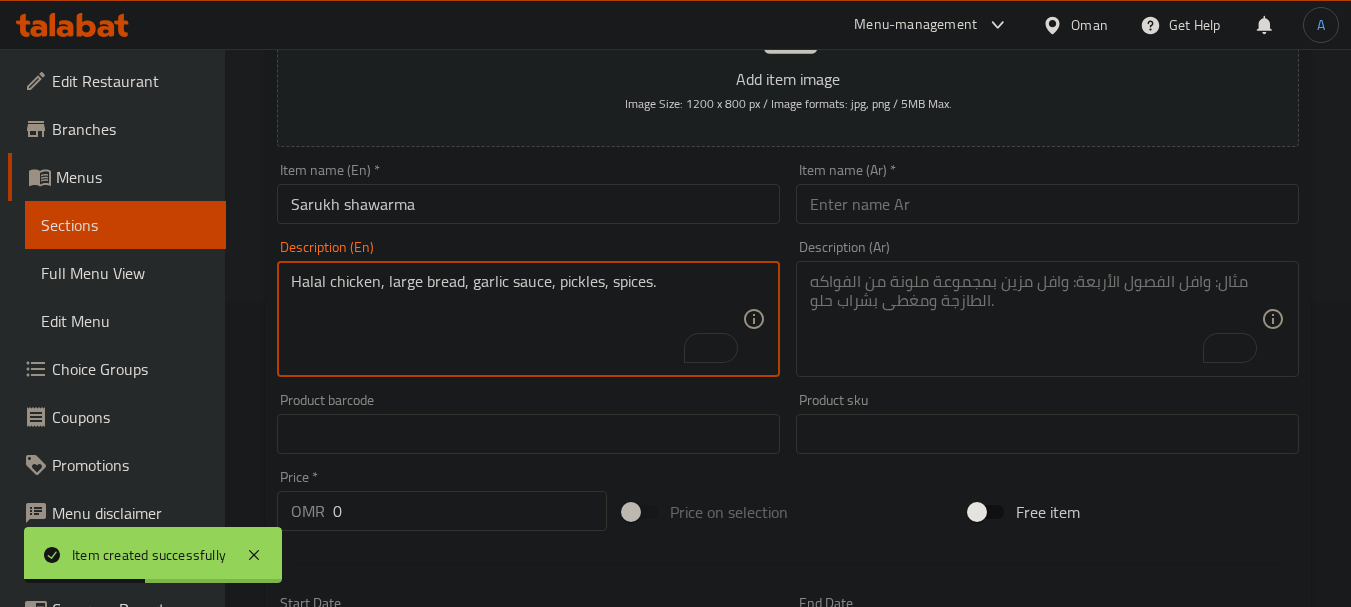 type on "Halal chicken, large bread, garlic sauce, pickles, spices." 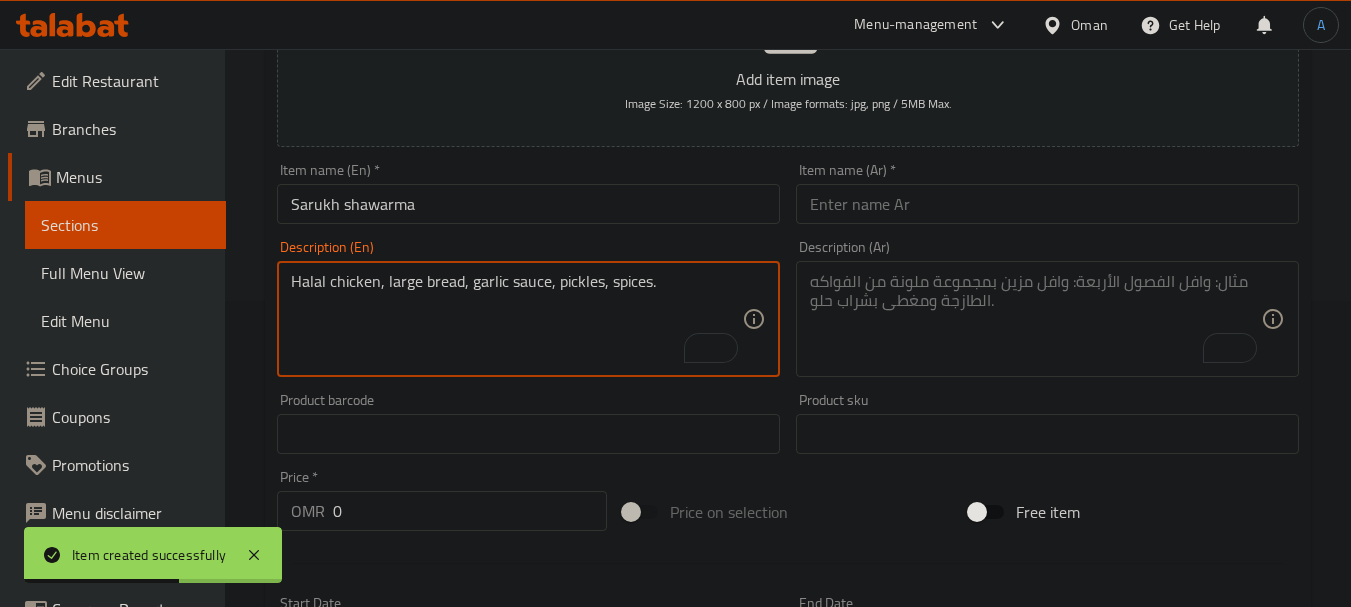 click at bounding box center (1035, 319) 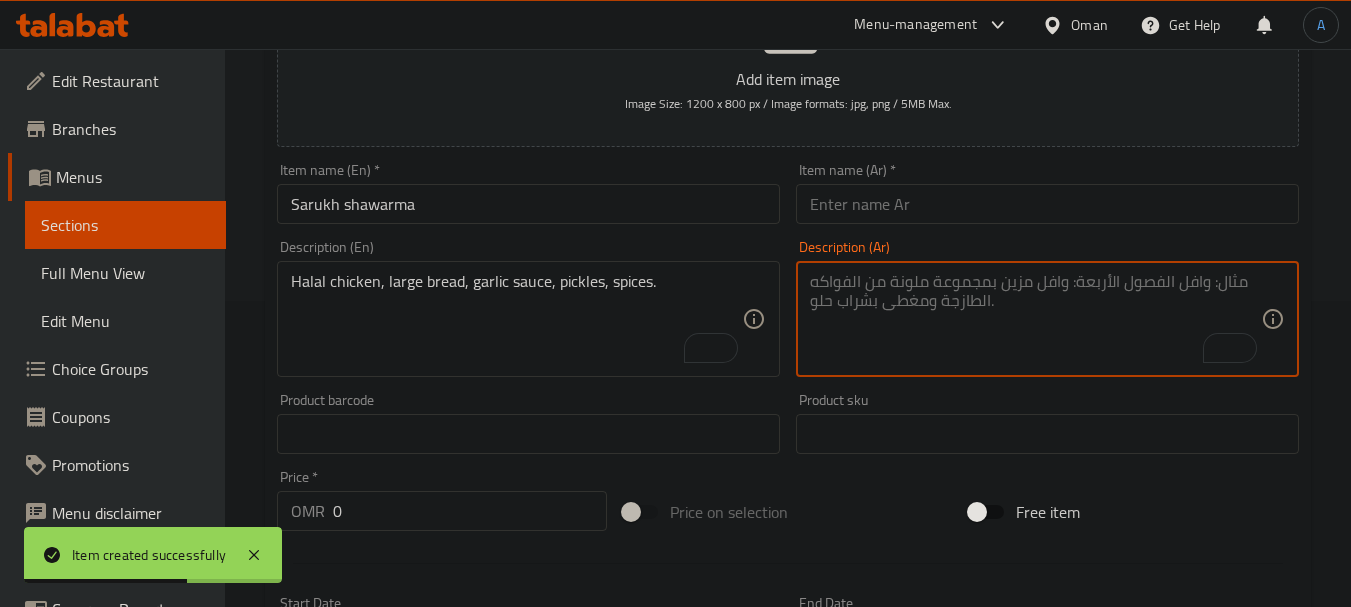 paste on "دجاج حلال، خبز كبير، صلصة الثوم، مخلل، بهارات." 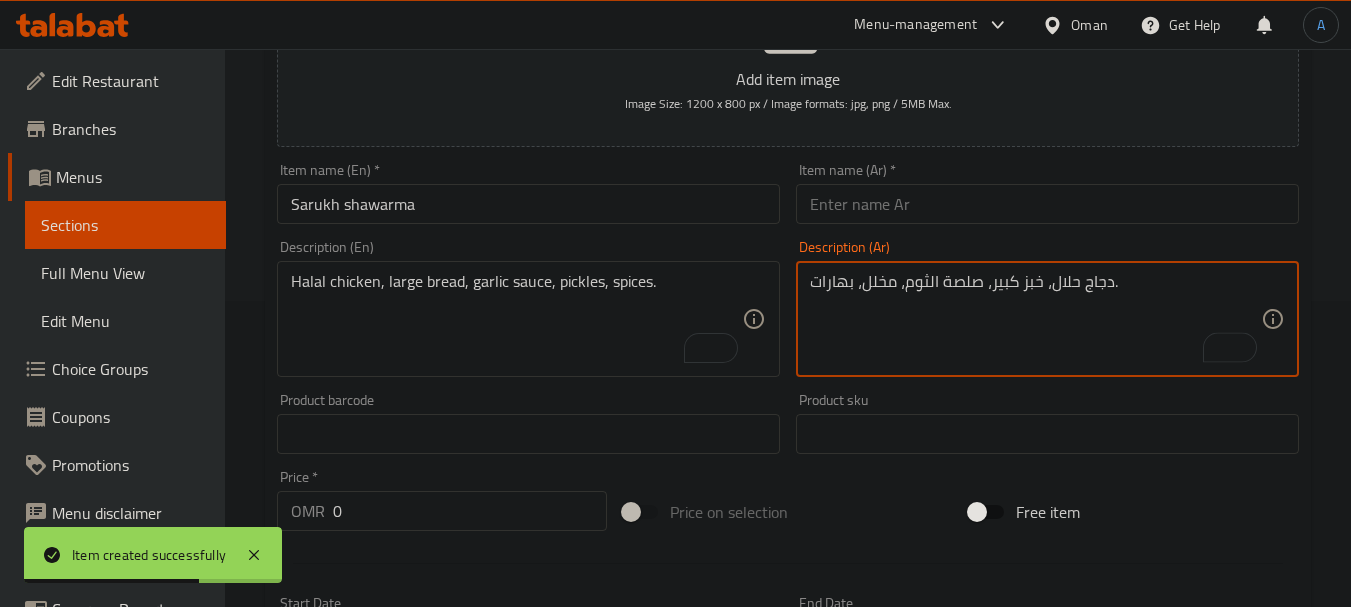 type on "دجاج حلال، خبز كبير، صلصة الثوم، مخلل، بهارات." 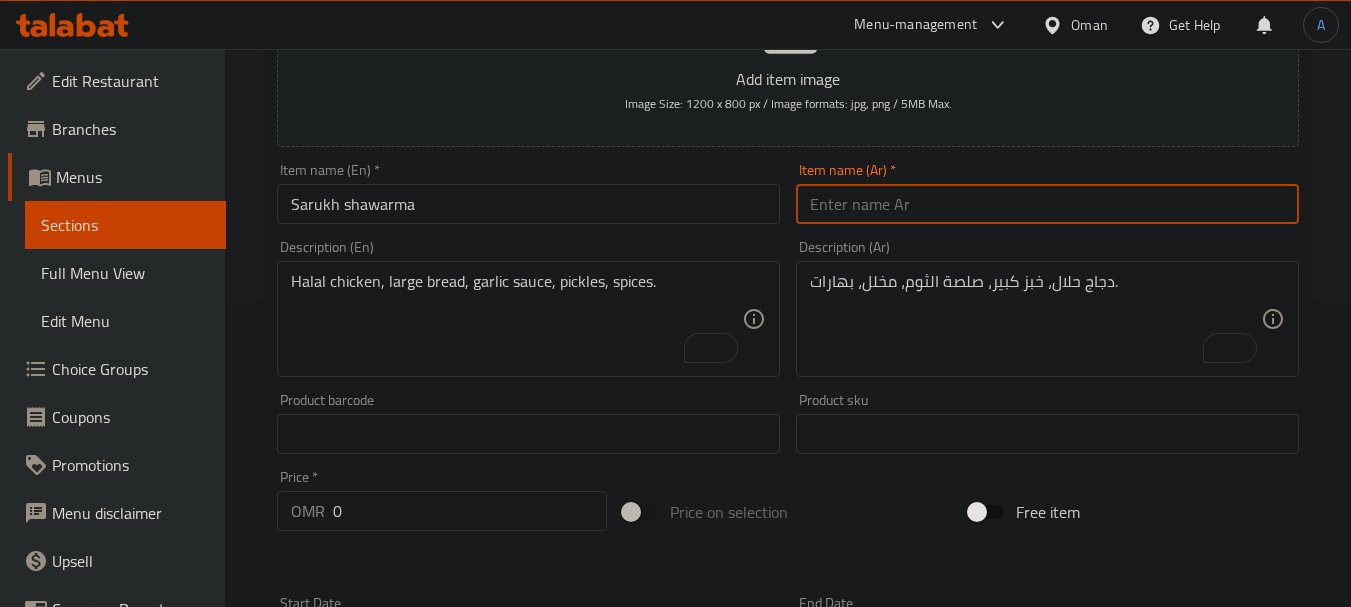 click at bounding box center [1047, 204] 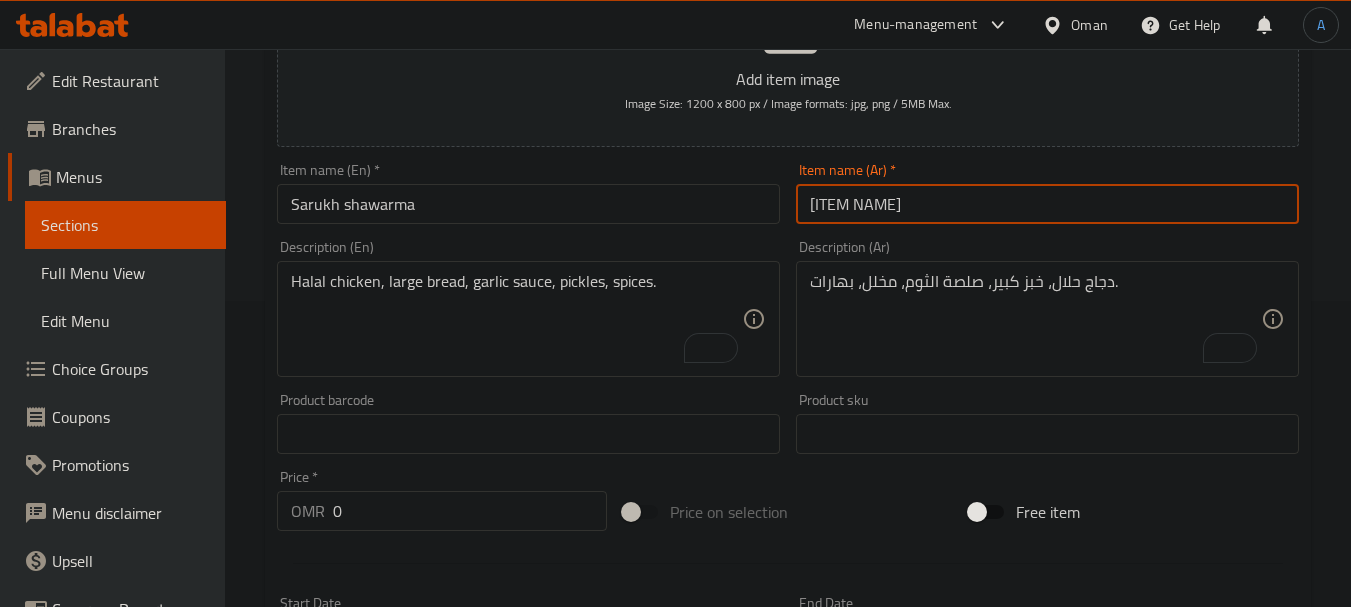 click on "شاورما شاه روخ" at bounding box center (1047, 204) 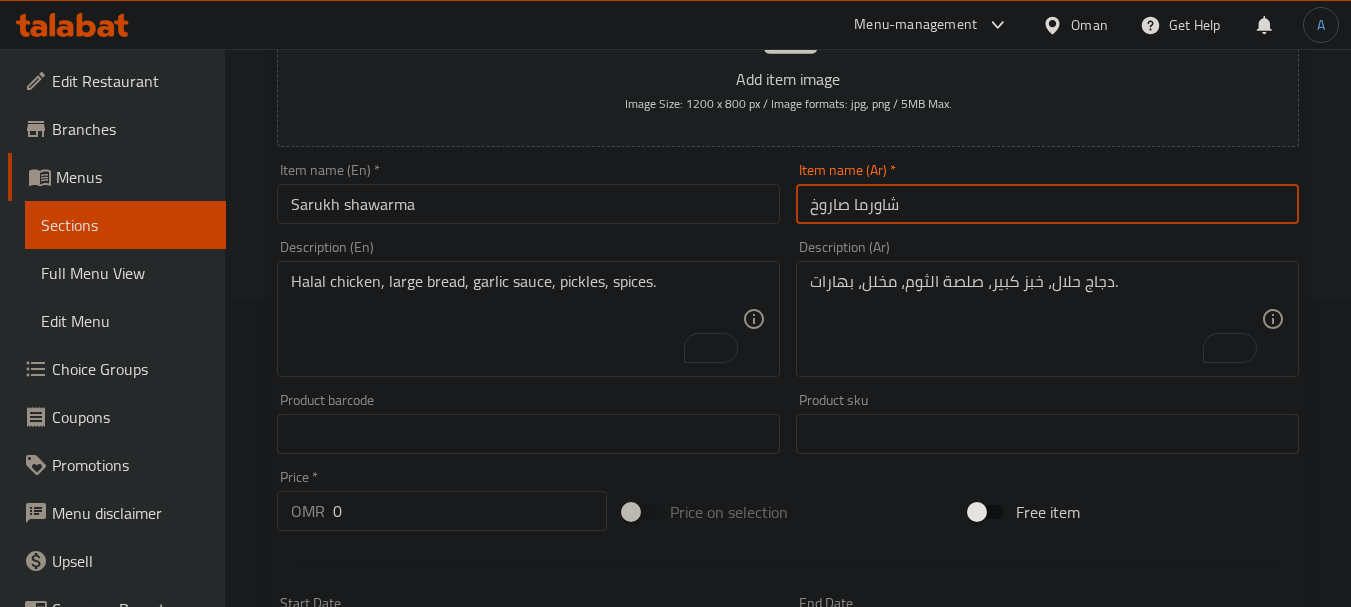 type on "شاورما صاروخ" 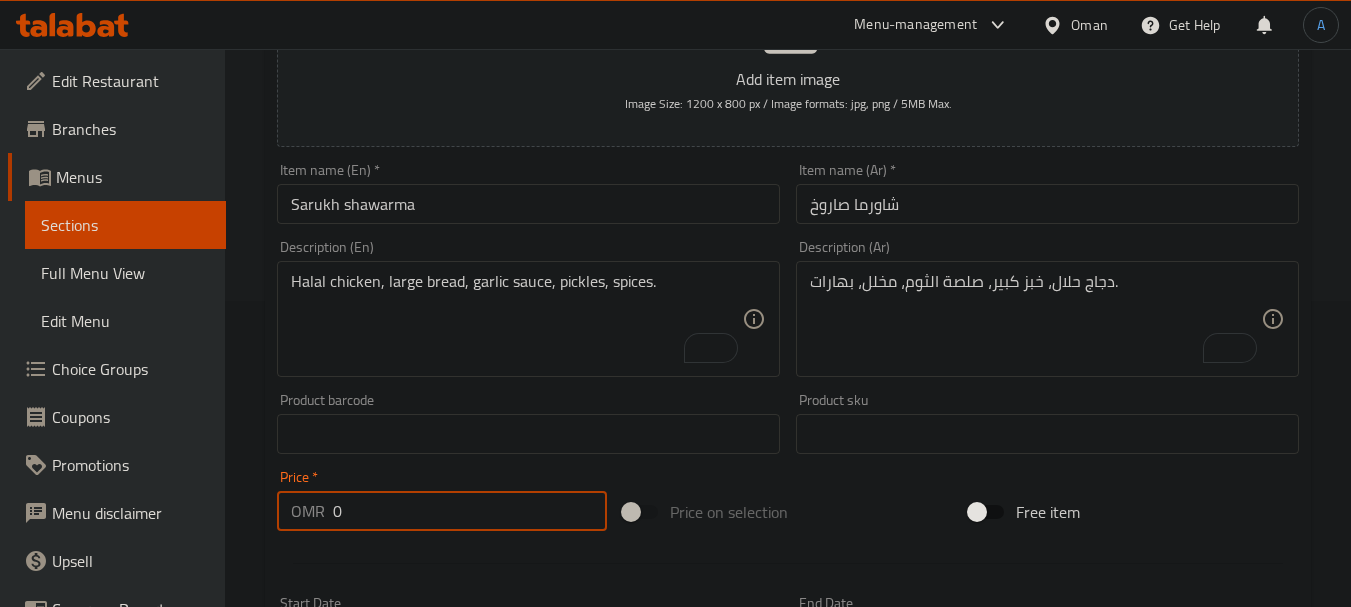 drag, startPoint x: 435, startPoint y: 519, endPoint x: 272, endPoint y: 467, distance: 171.09354 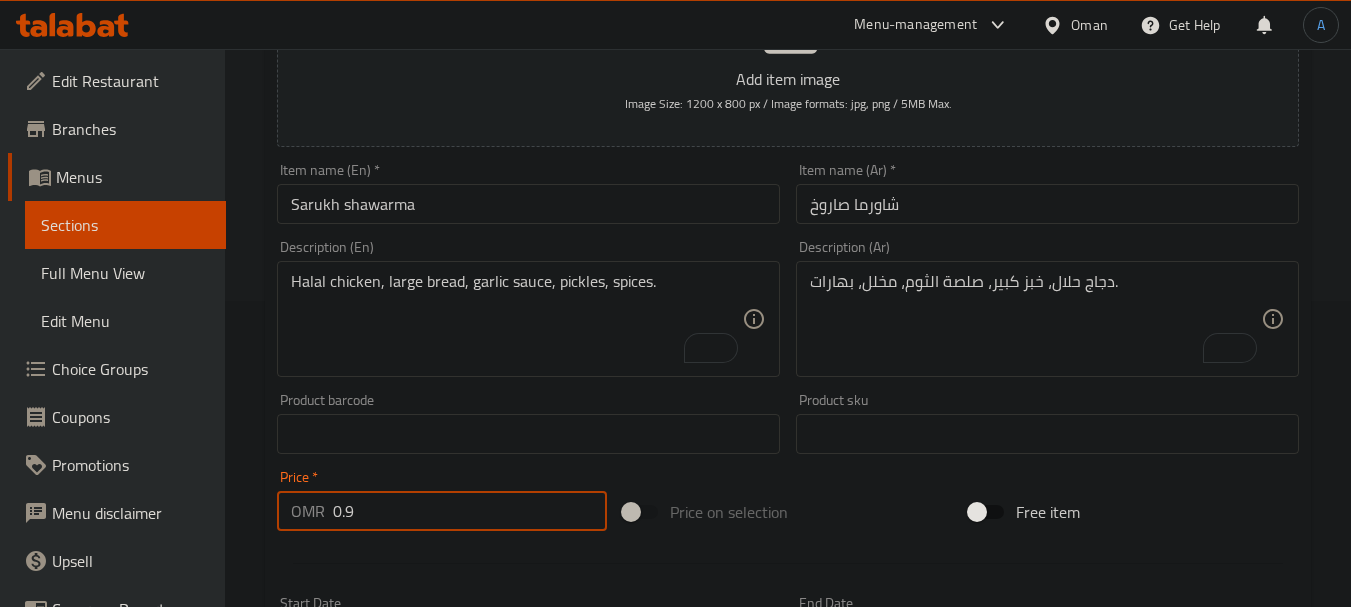 type on "0.9" 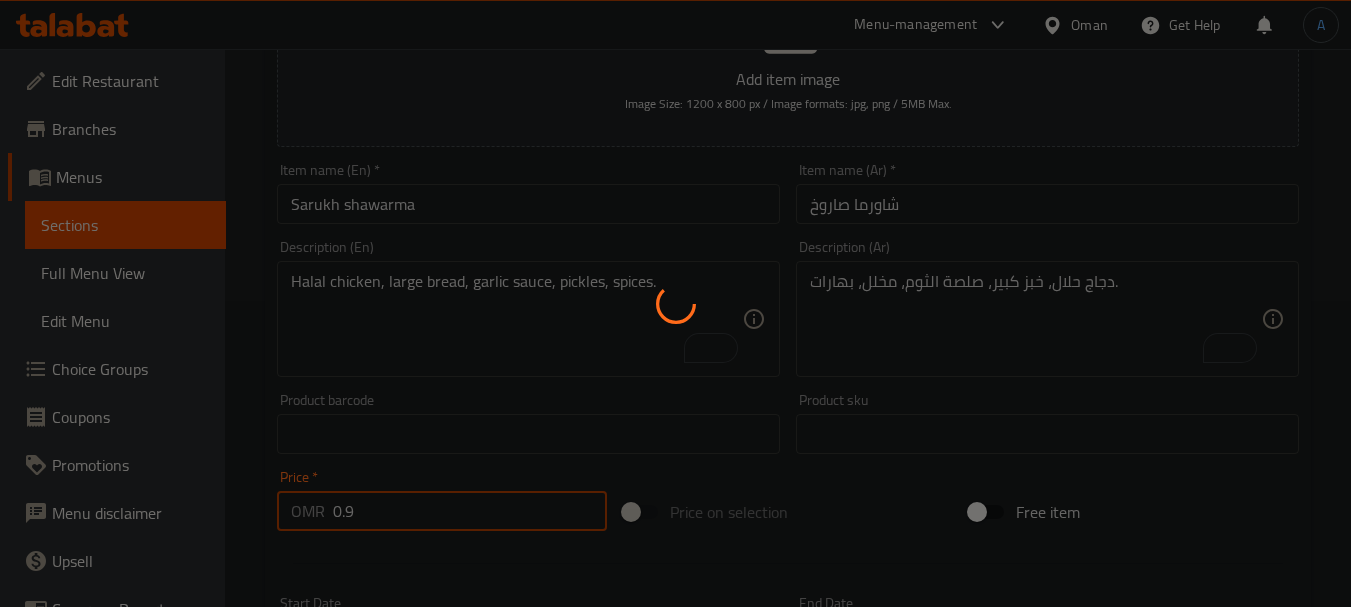 type 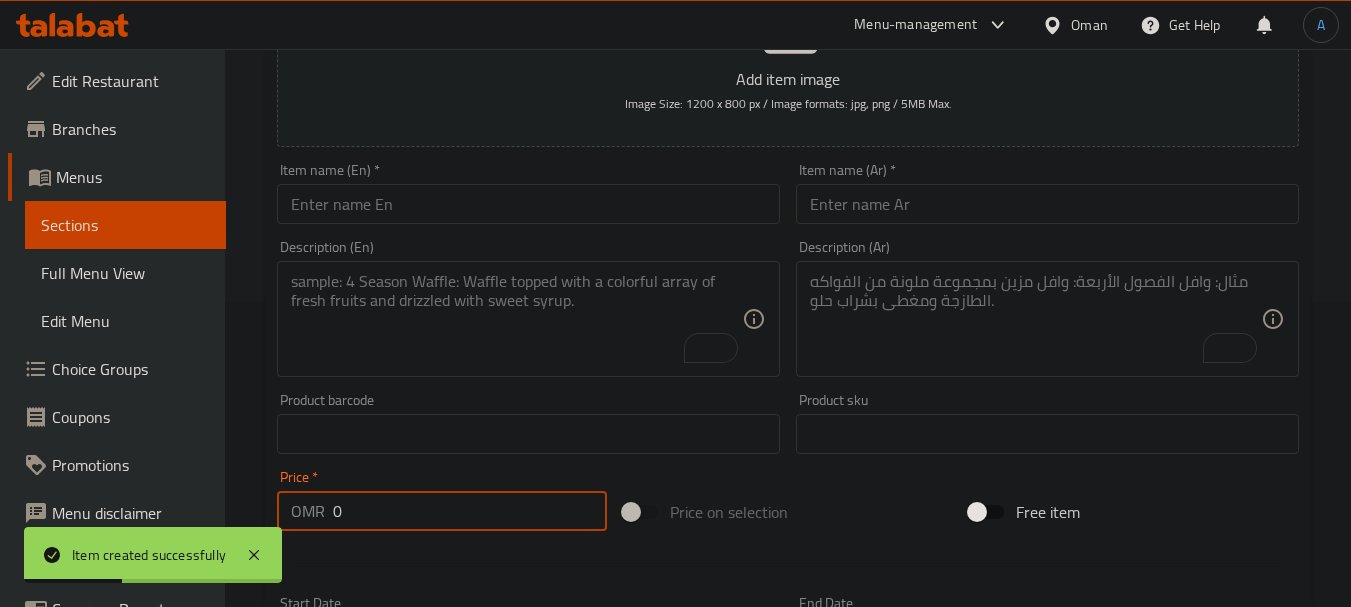 click at bounding box center (528, 204) 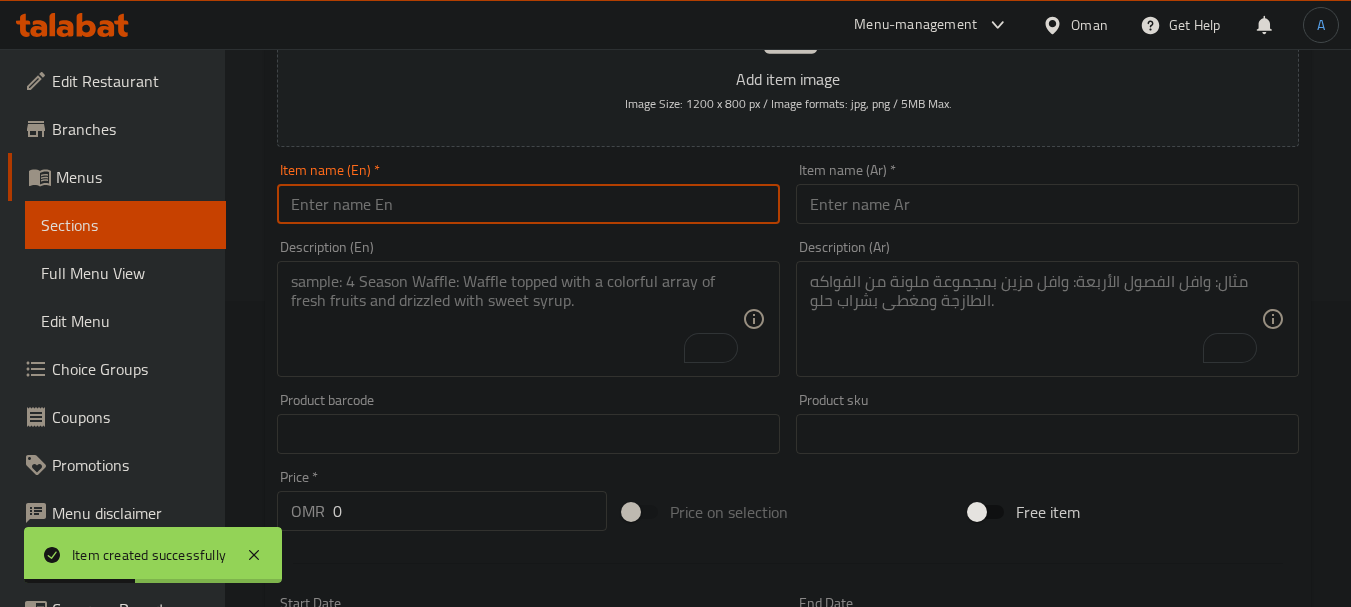 paste on "Felafel" 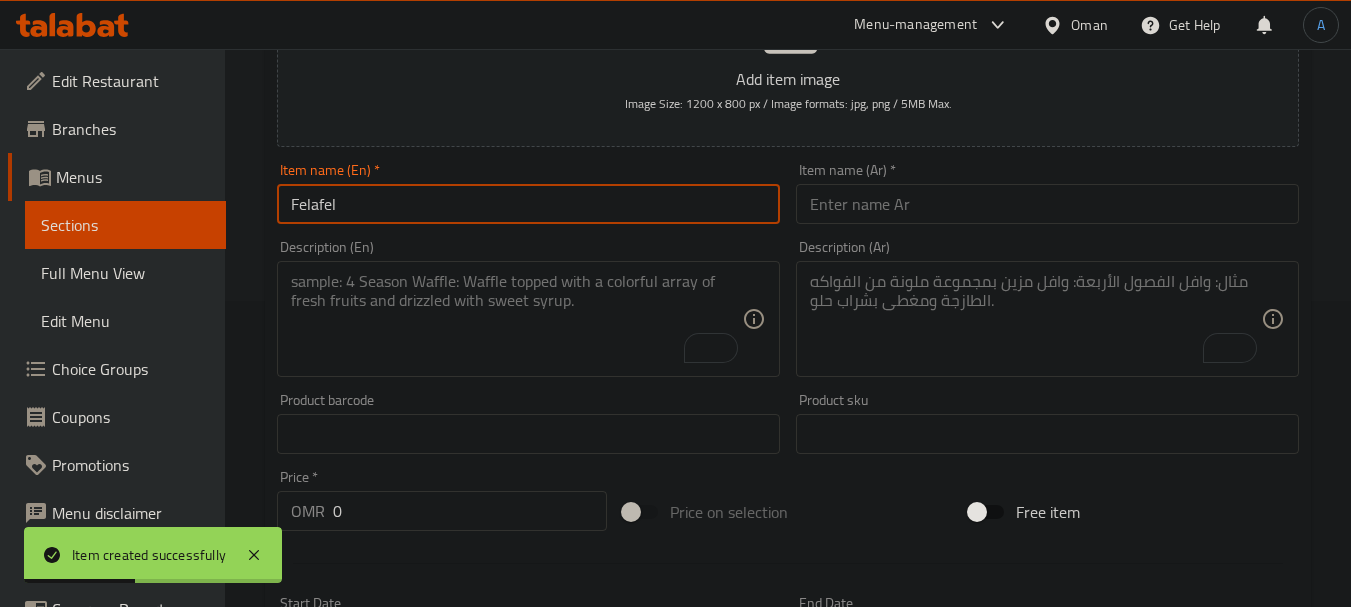 type on "Felafel" 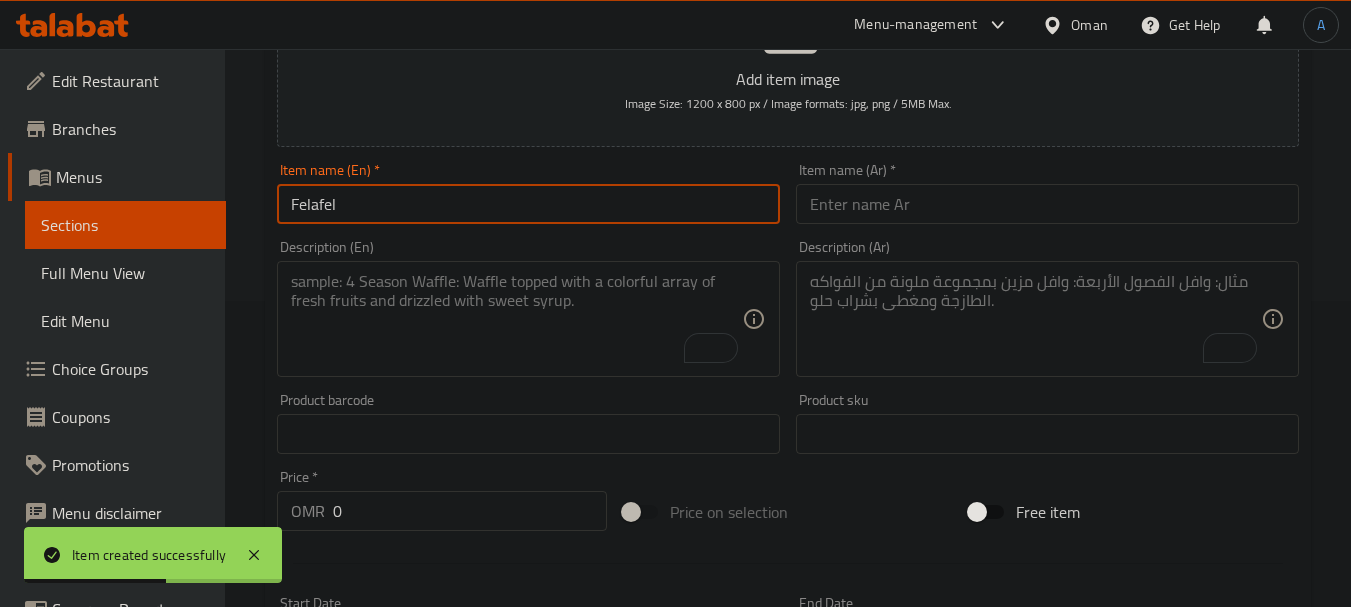 click at bounding box center (1047, 204) 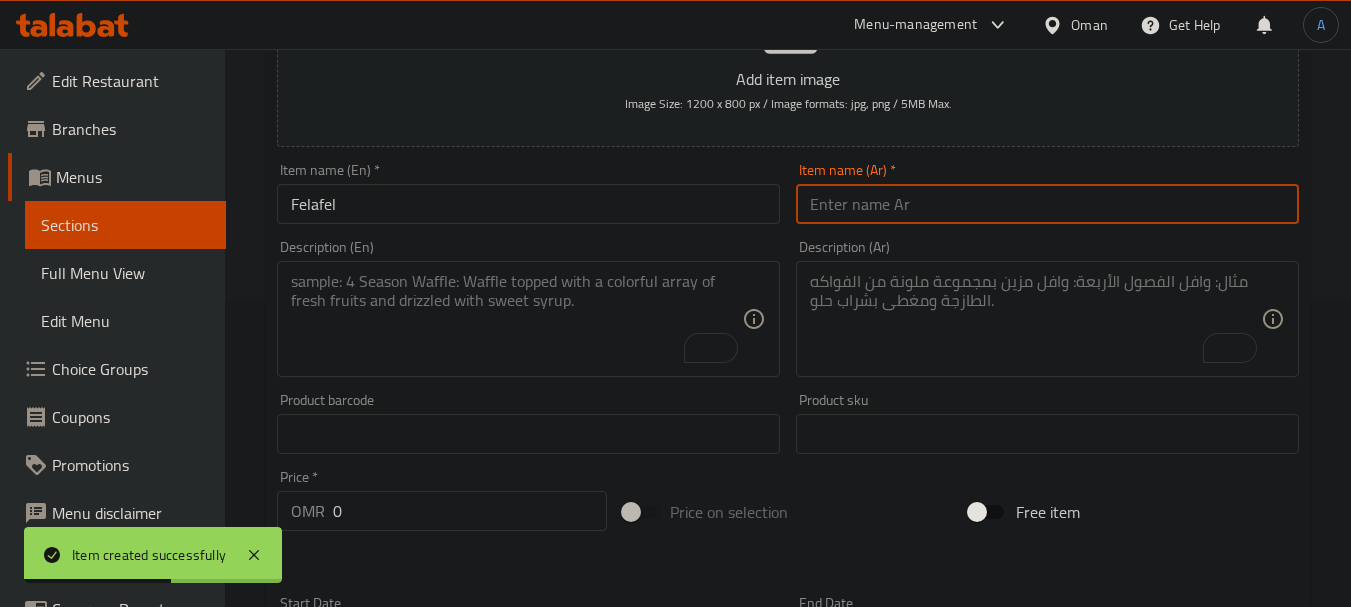 paste on "فلافل" 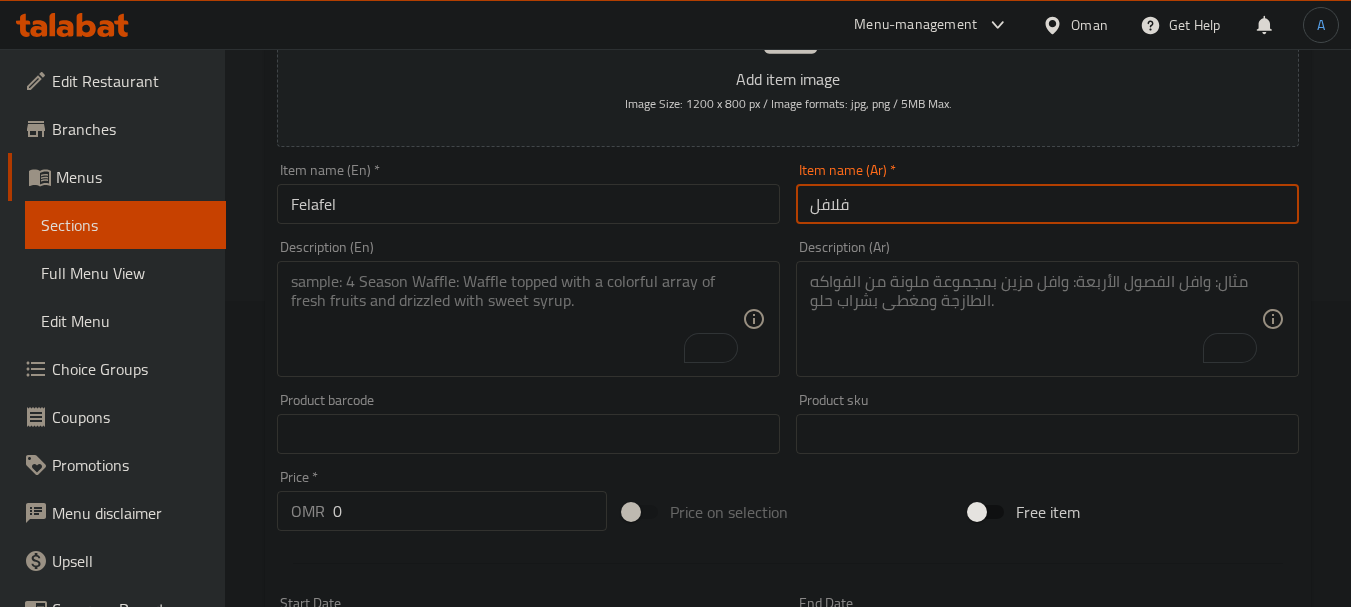 paste on "Chickpeas, herbs, spices, bread, tahini sauce, vegetables." 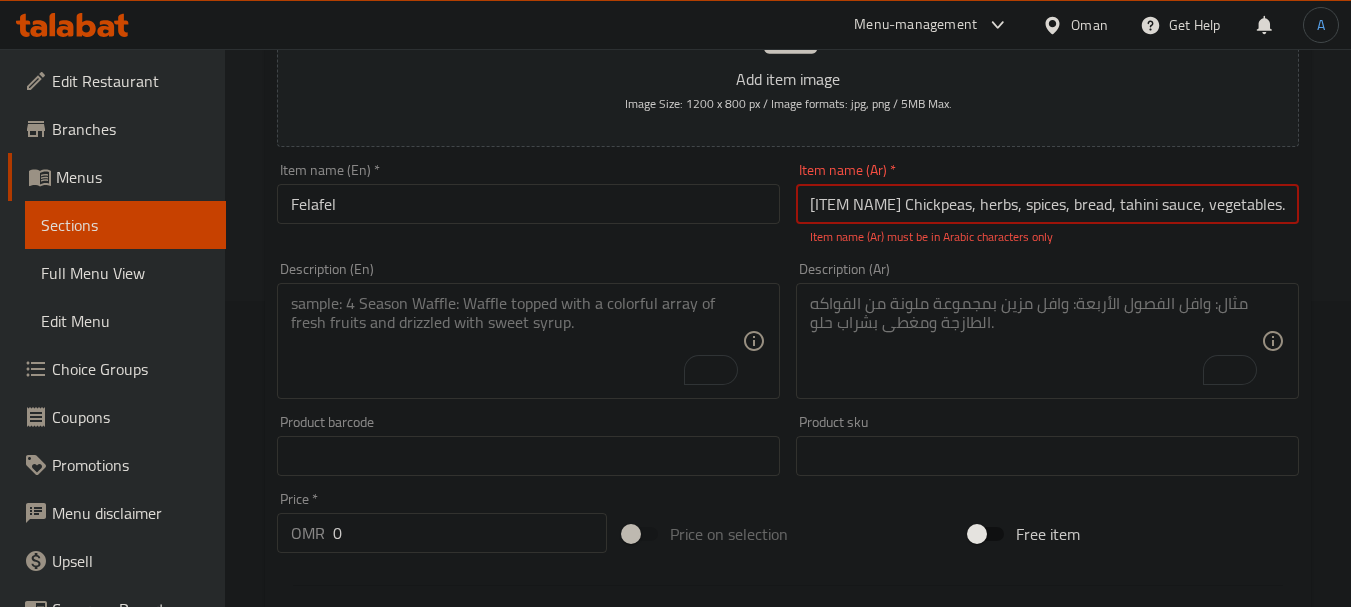 type on "فلافل" 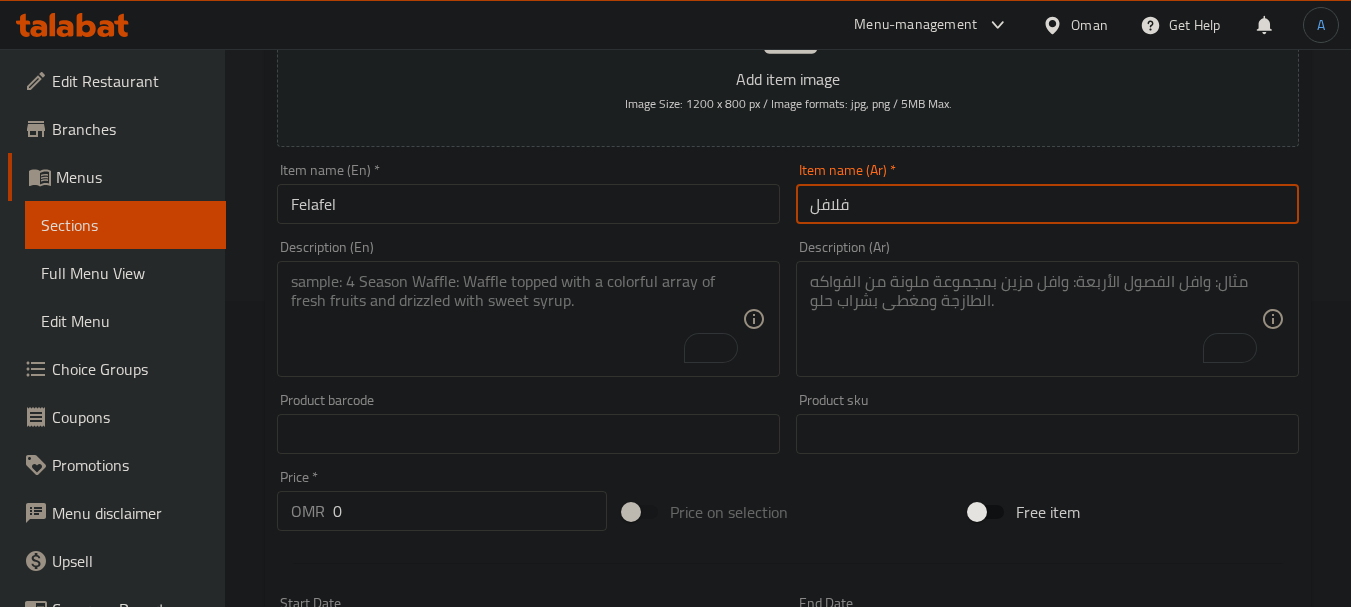 click at bounding box center (516, 319) 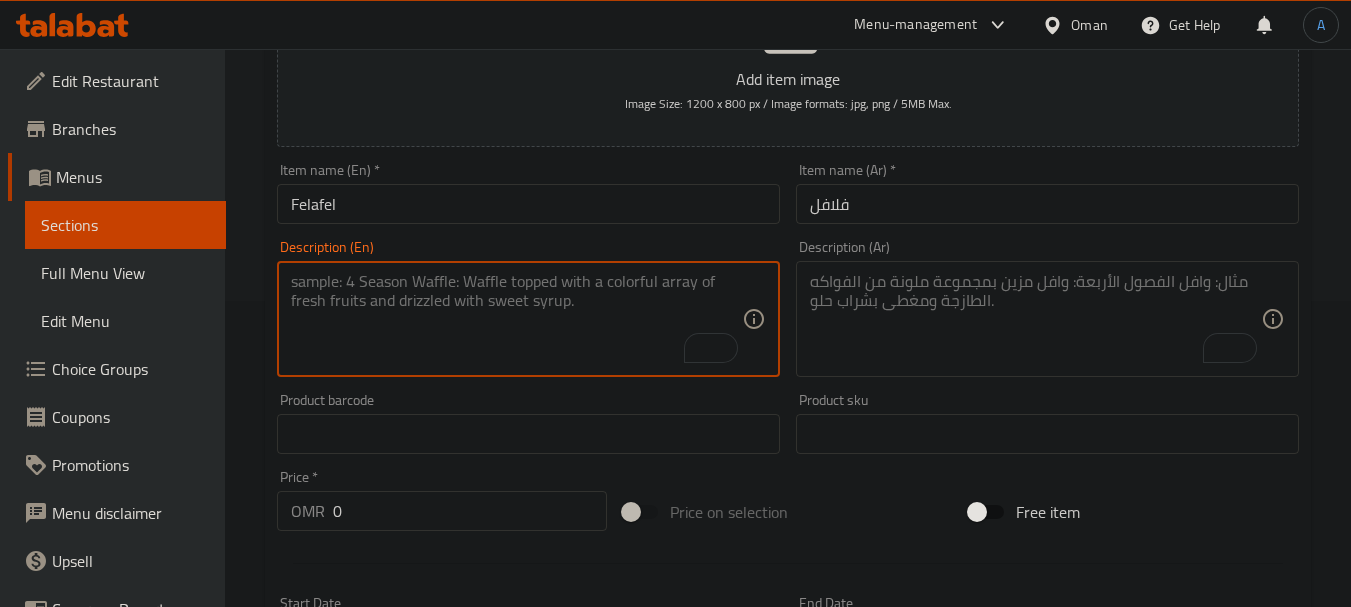 paste on "Chickpeas, herbs, spices, bread, tahini sauce, vegetables." 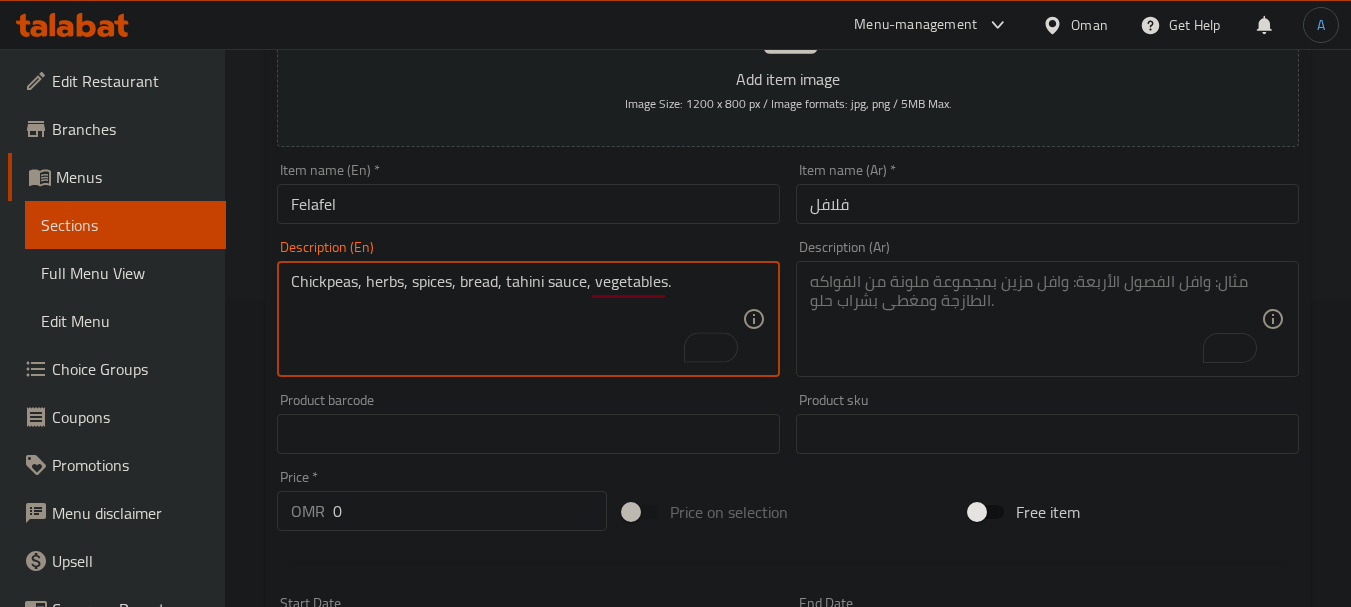type on "Chickpeas, herbs, spices, bread, tahini sauce, vegetables." 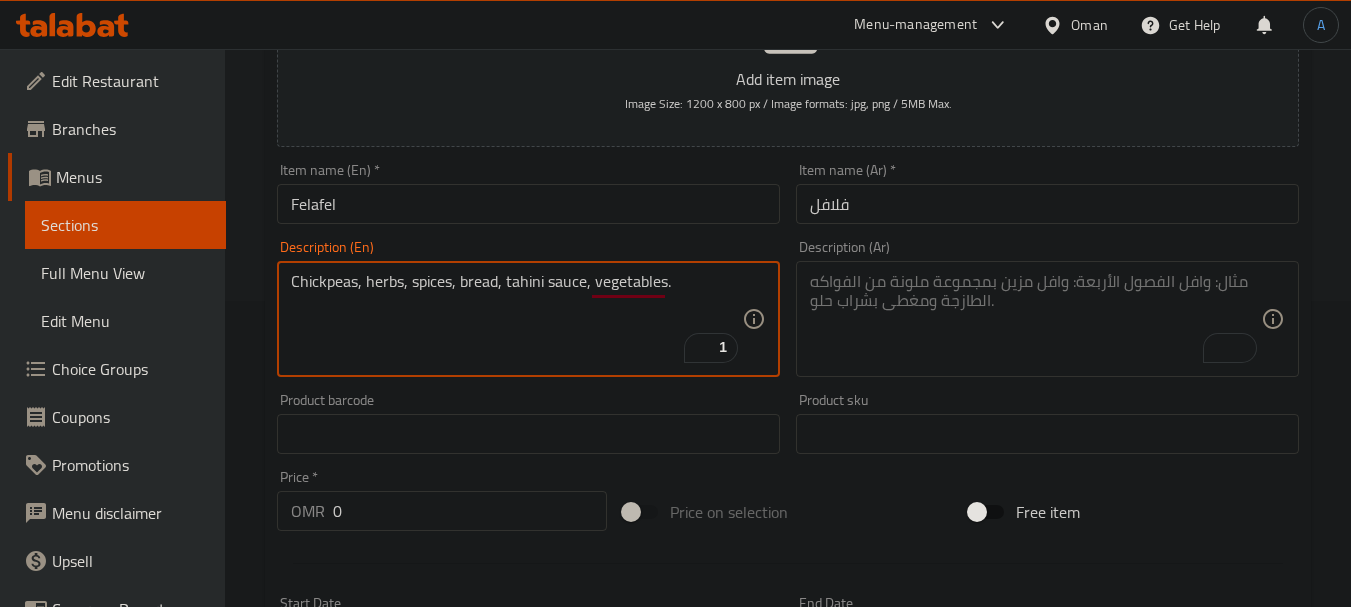 click at bounding box center [1035, 319] 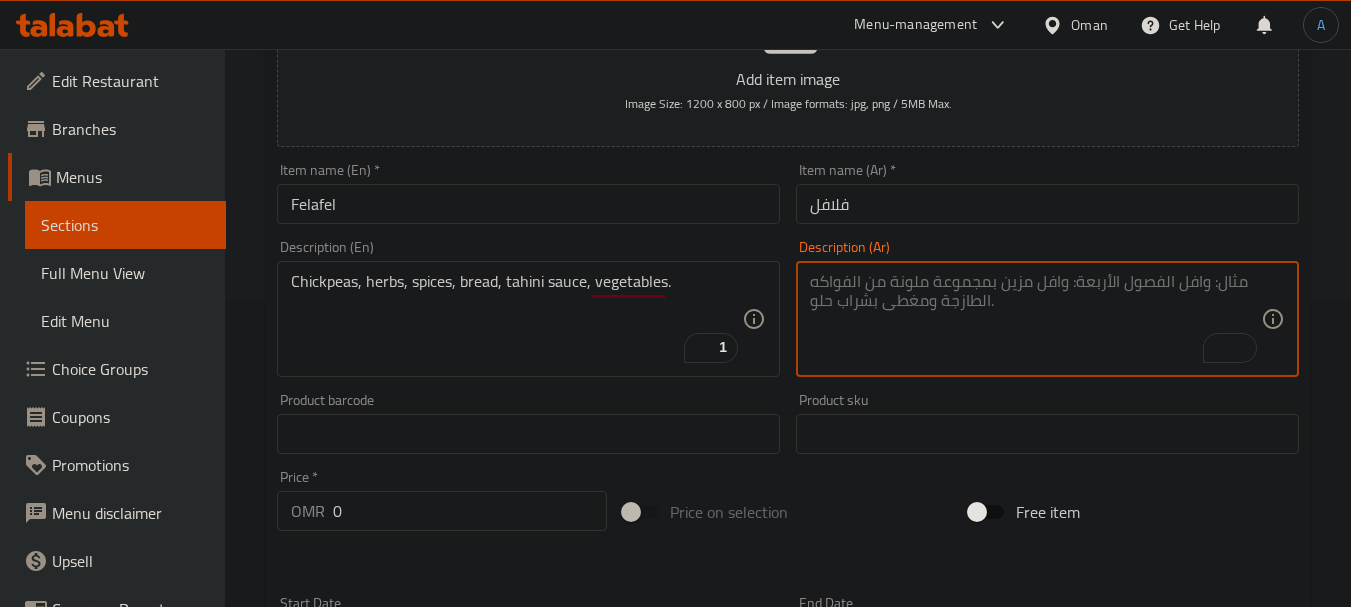 paste on "حمص، أعشاب، بهارات، خبز، صلصة طحينة، خضراوات." 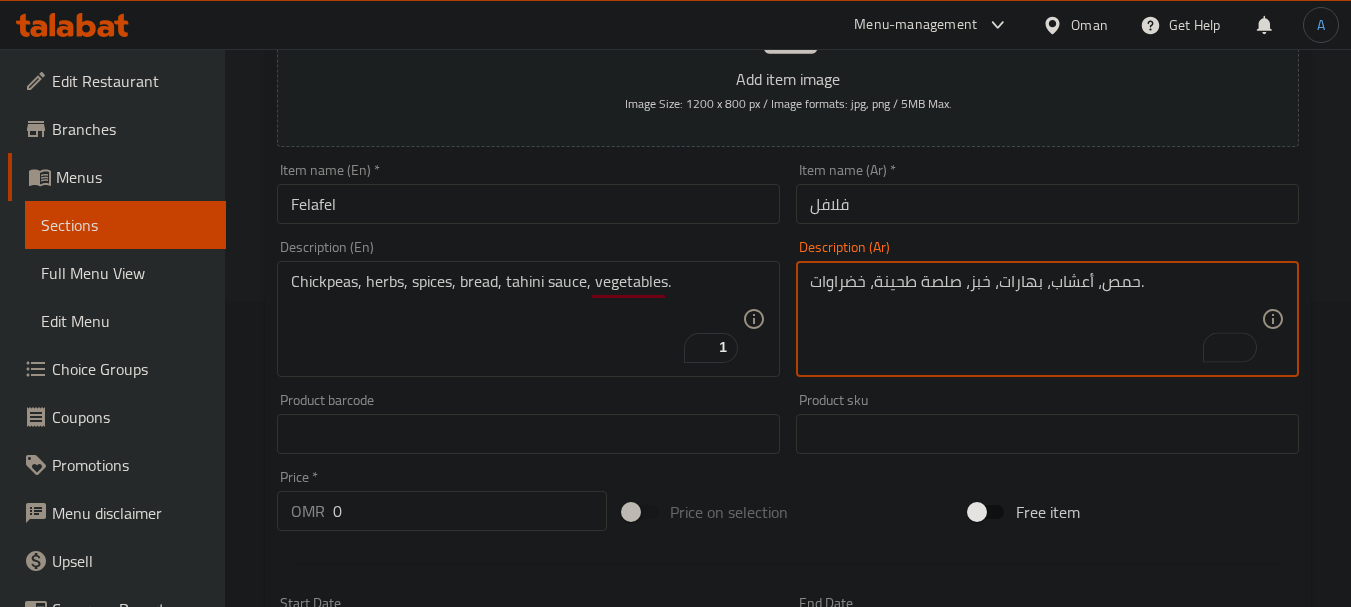 type on "حمص، أعشاب، بهارات، خبز، صلصة طحينة، خضراوات." 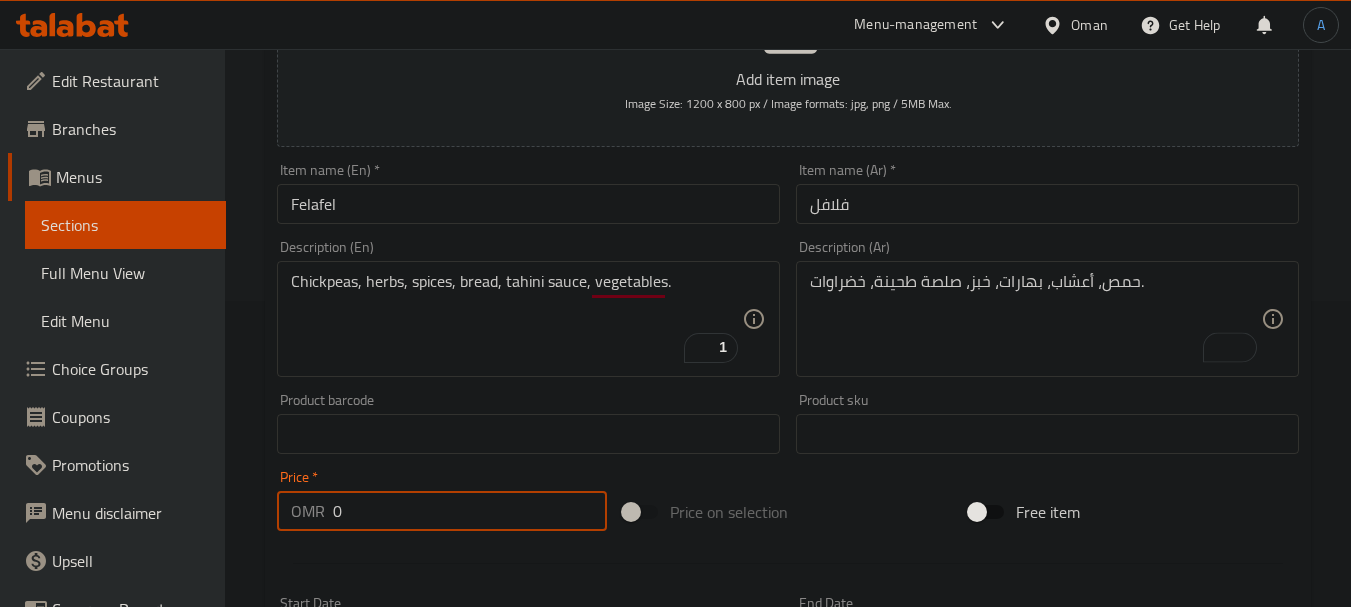 drag, startPoint x: 276, startPoint y: 516, endPoint x: 268, endPoint y: 487, distance: 30.083218 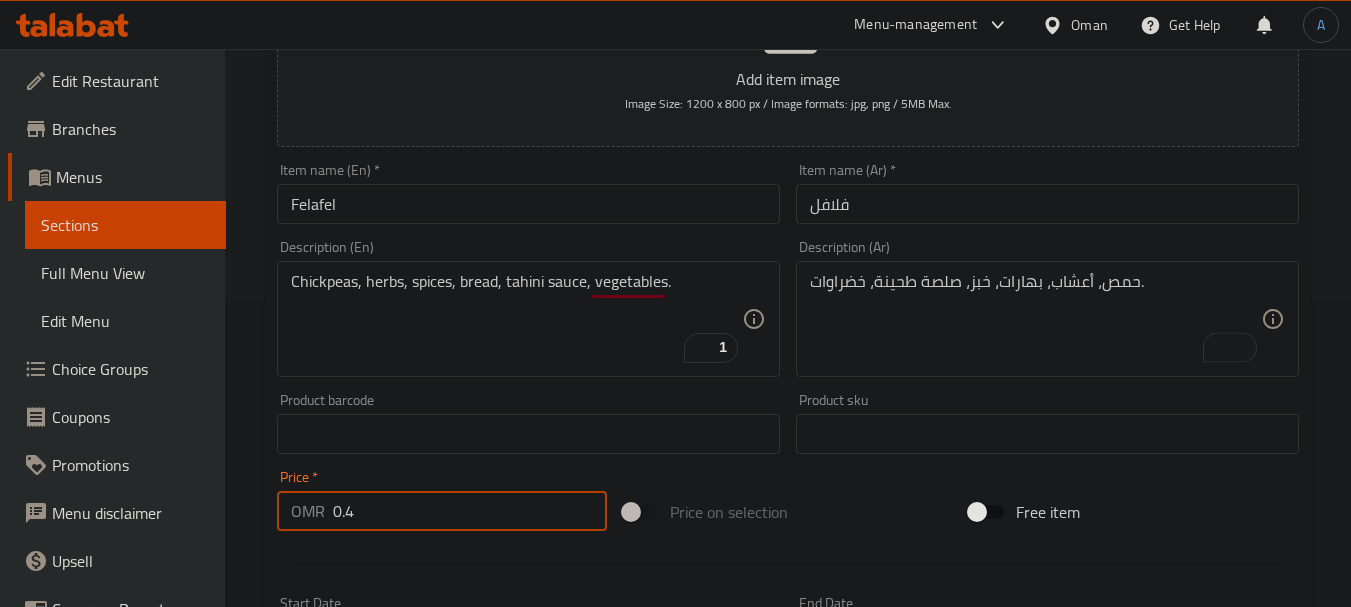 type on "0.4" 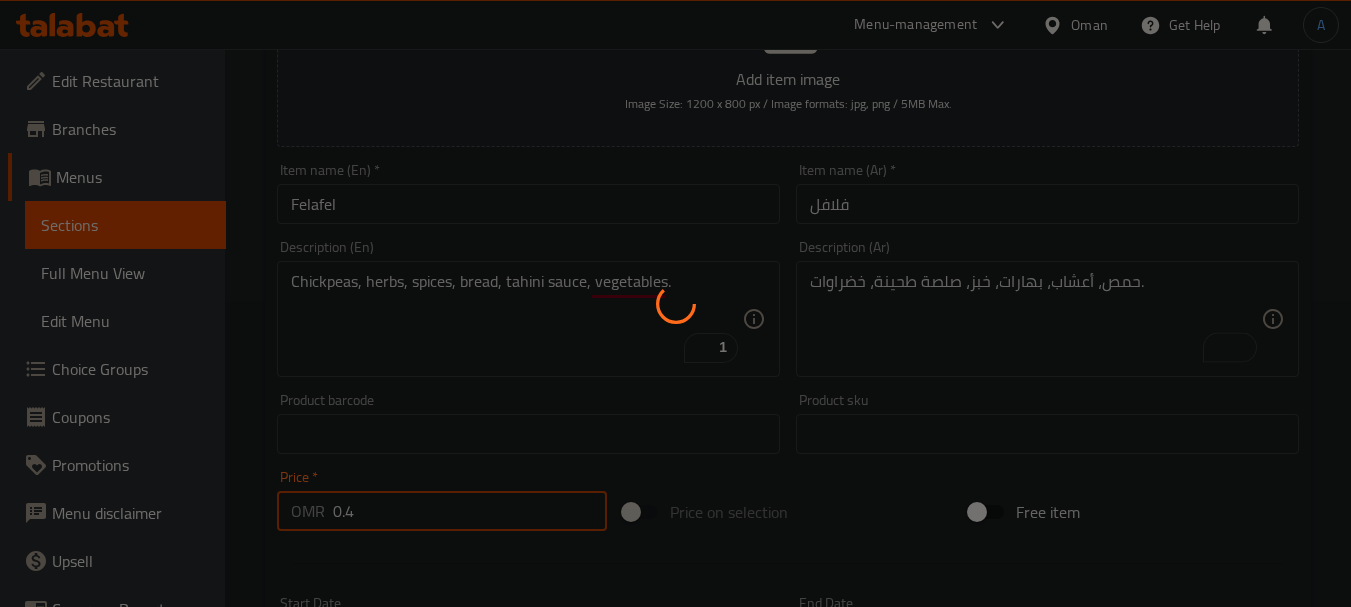 type 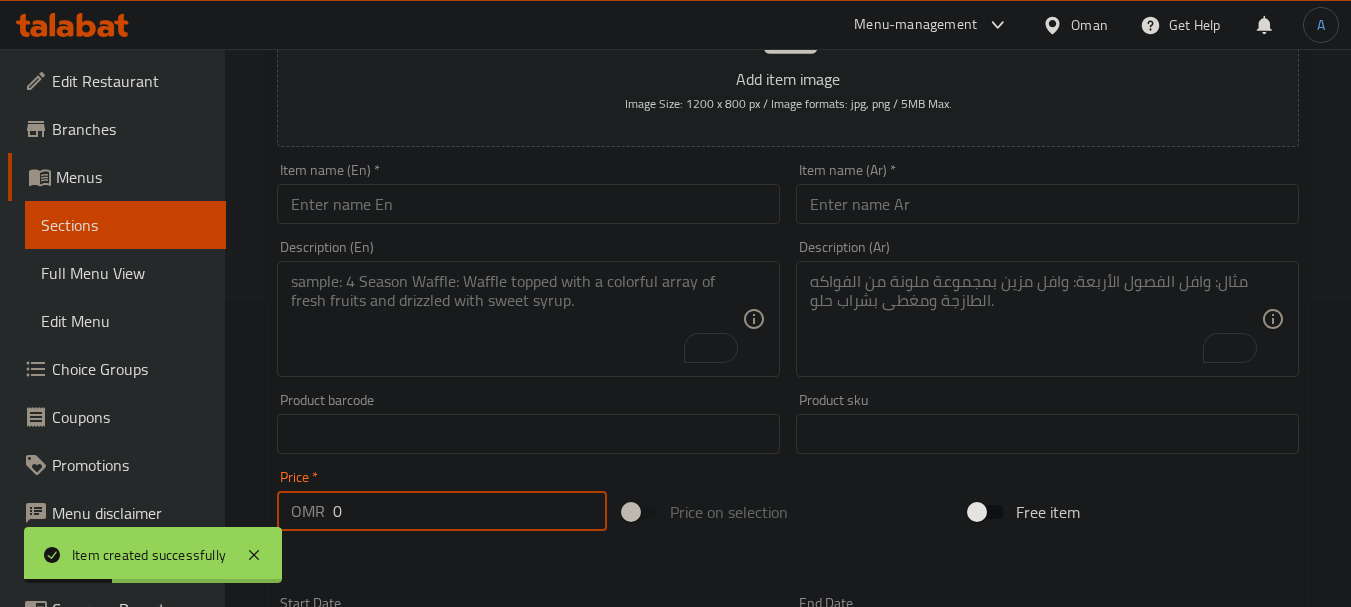 click at bounding box center [528, 204] 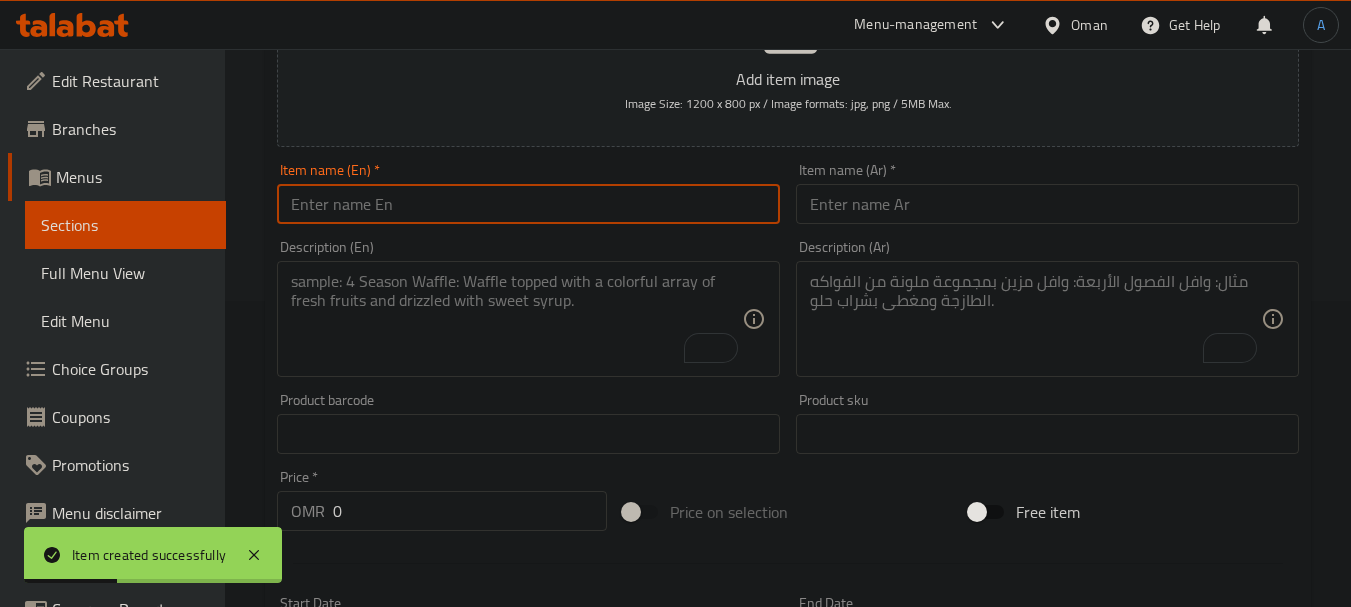 paste on "Sarukh falafel" 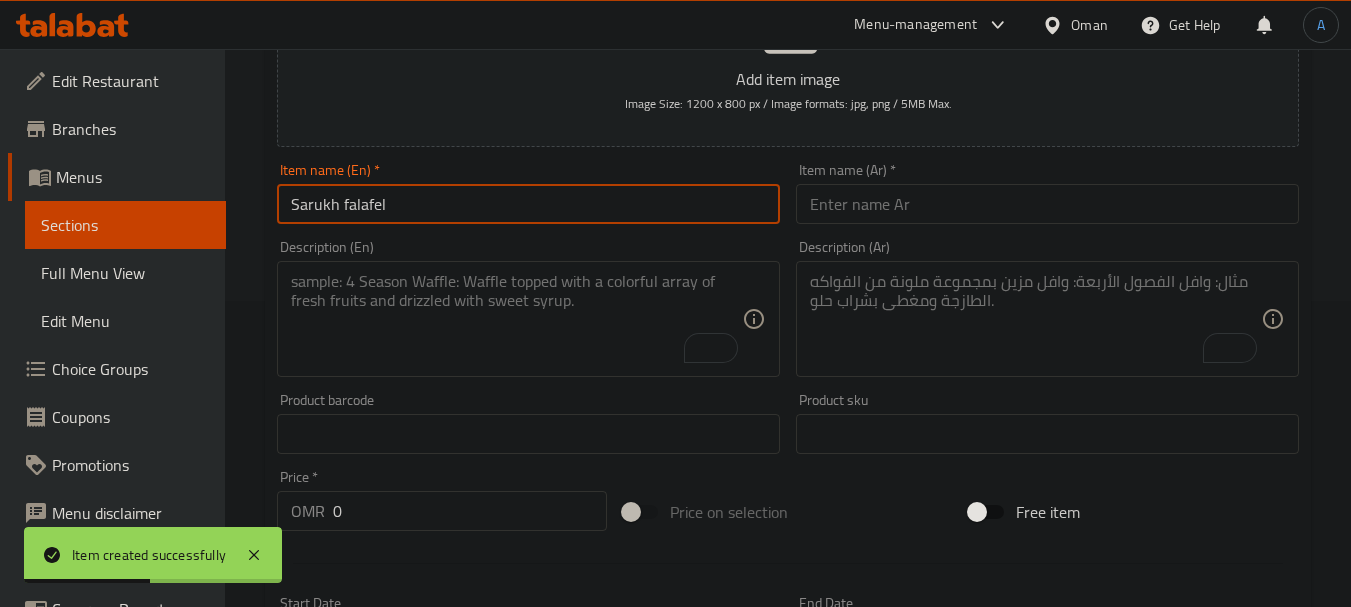 type on "Sarukh falafel" 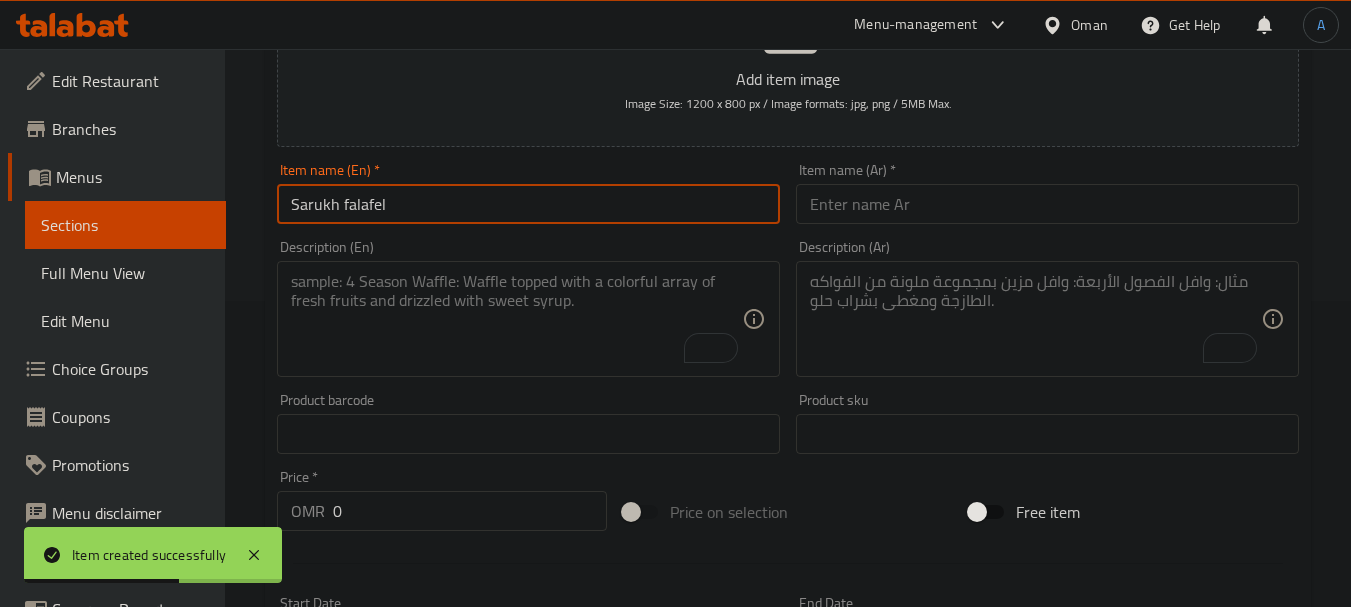 click at bounding box center (1047, 204) 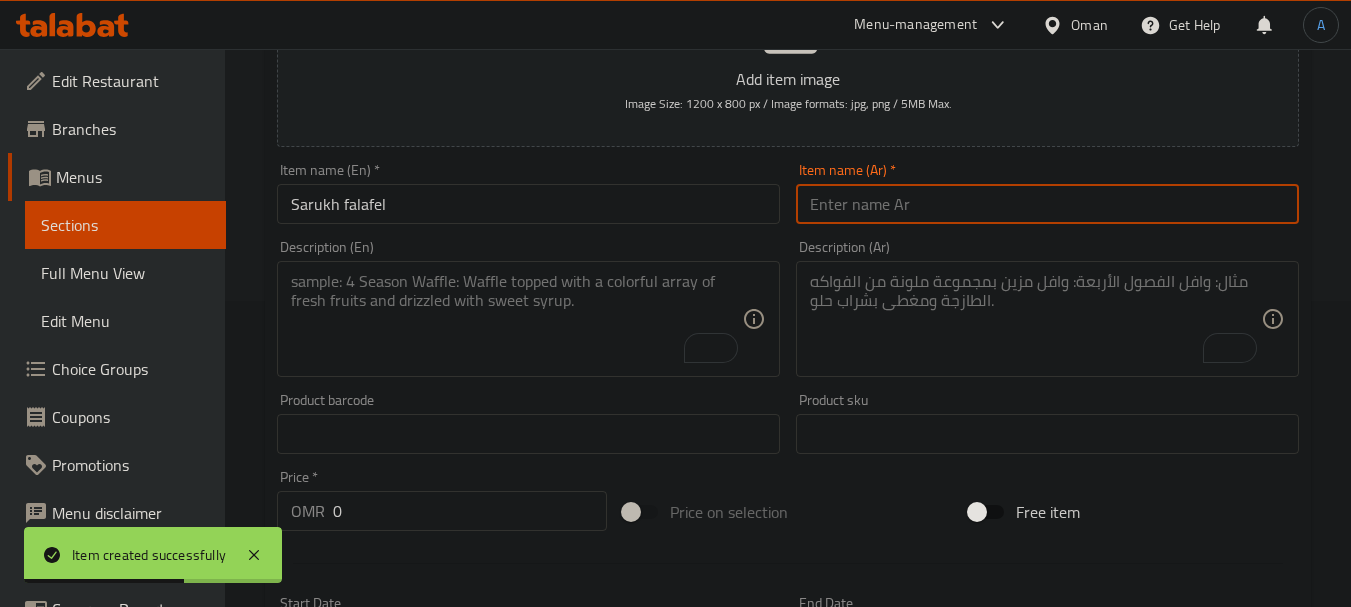 paste on "صاروخ فلافل" 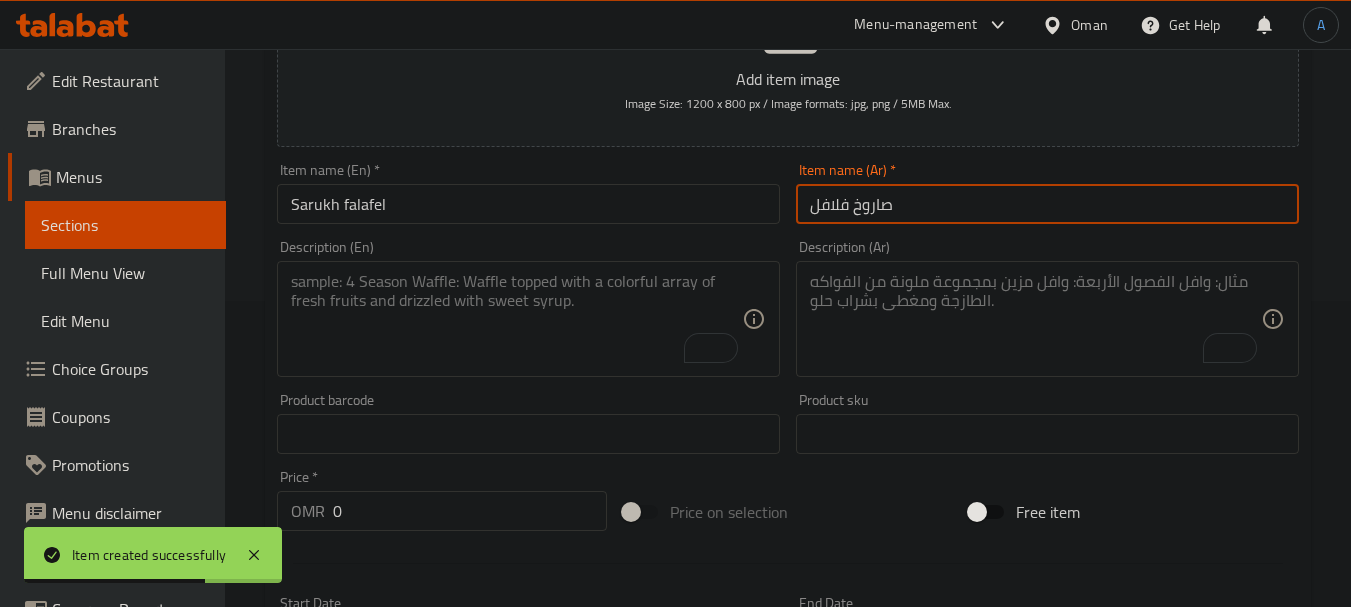 type on "صاروخ فلافل" 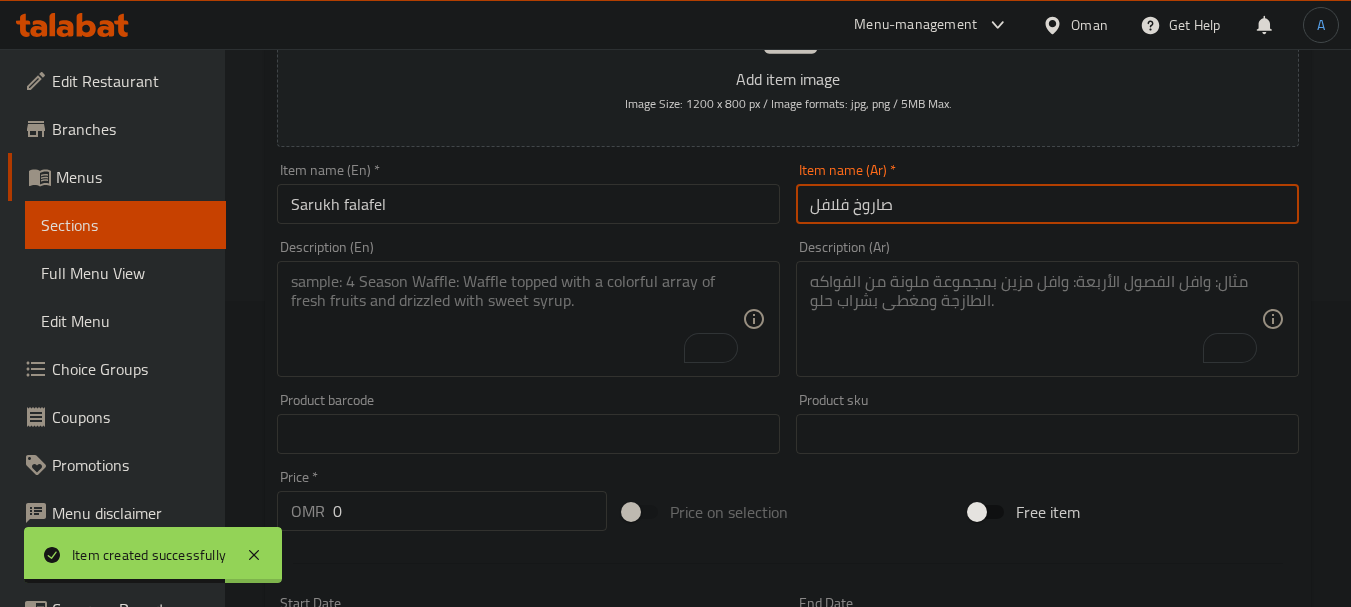 click at bounding box center [516, 319] 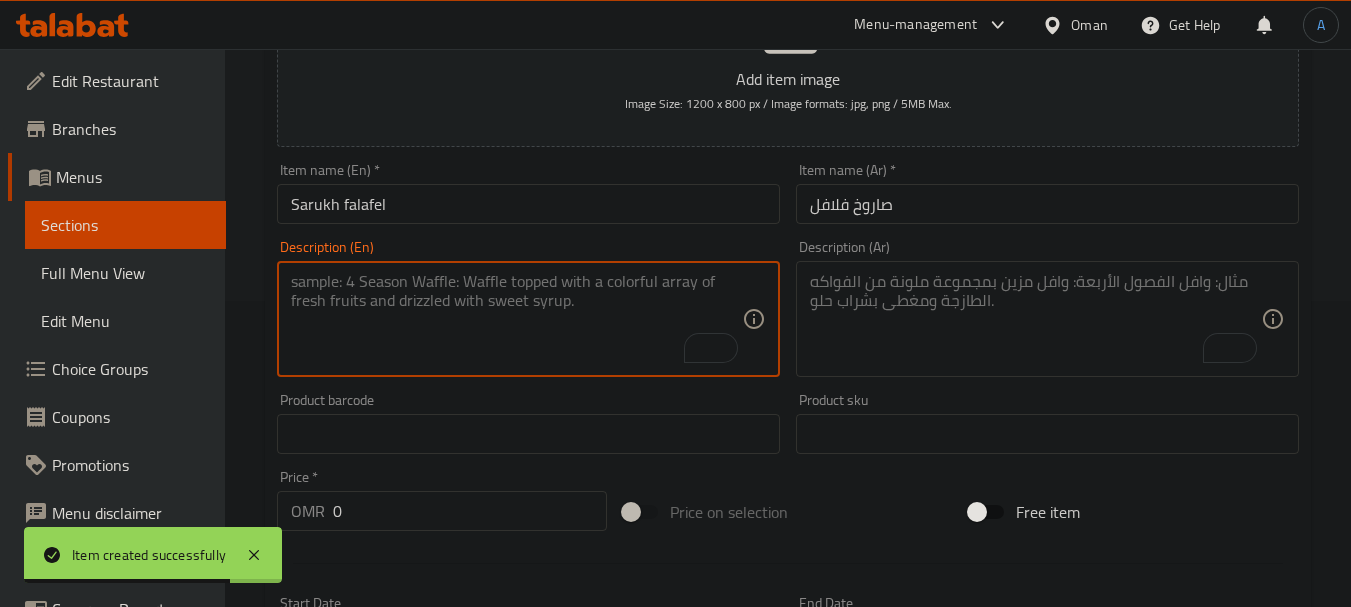 paste on "Falafel patties, large bread, tahini sauce, vegetables." 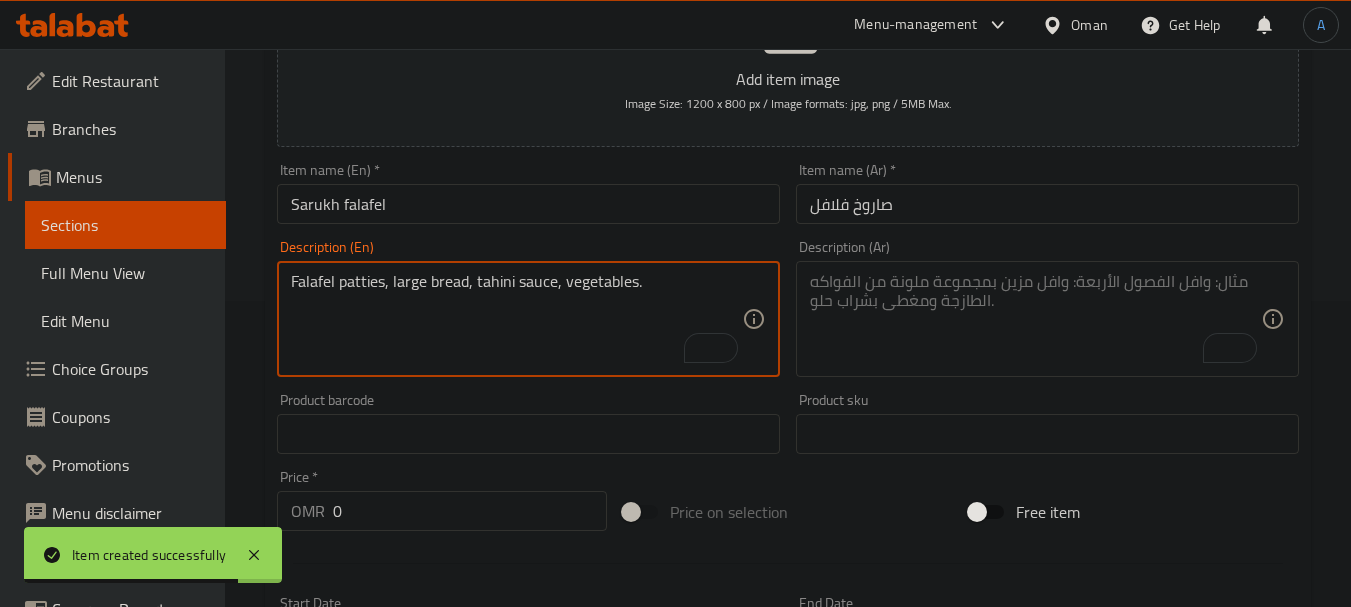 type on "Falafel patties, large bread, tahini sauce, vegetables." 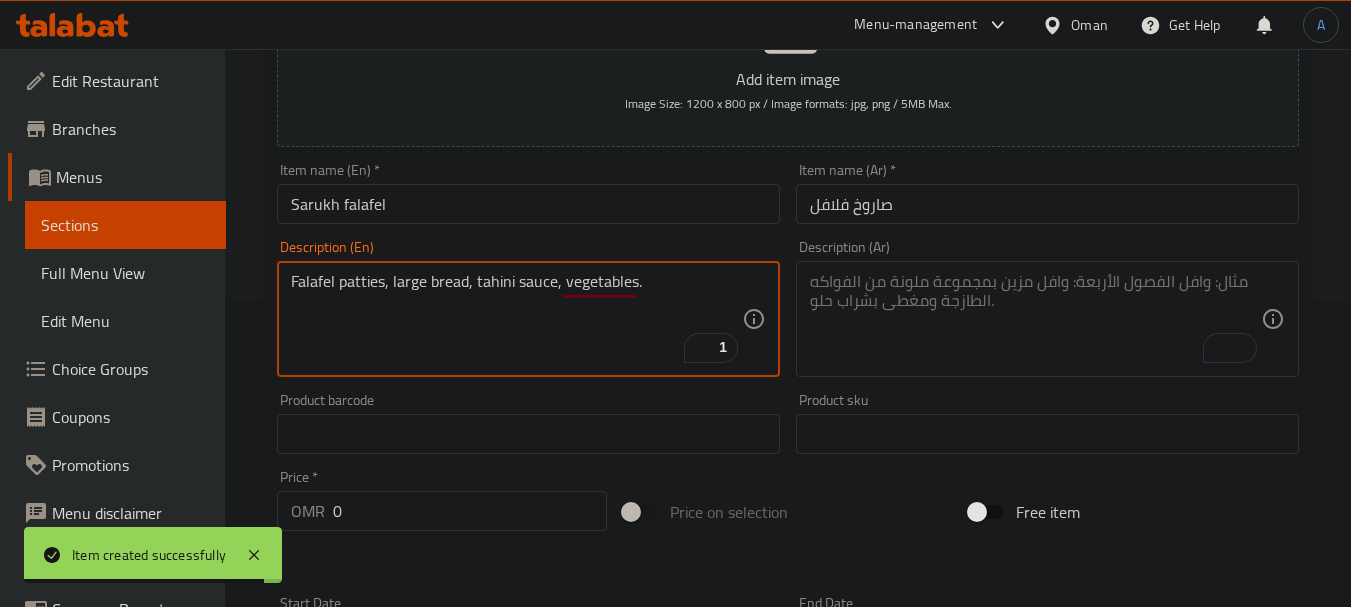 click at bounding box center (1035, 319) 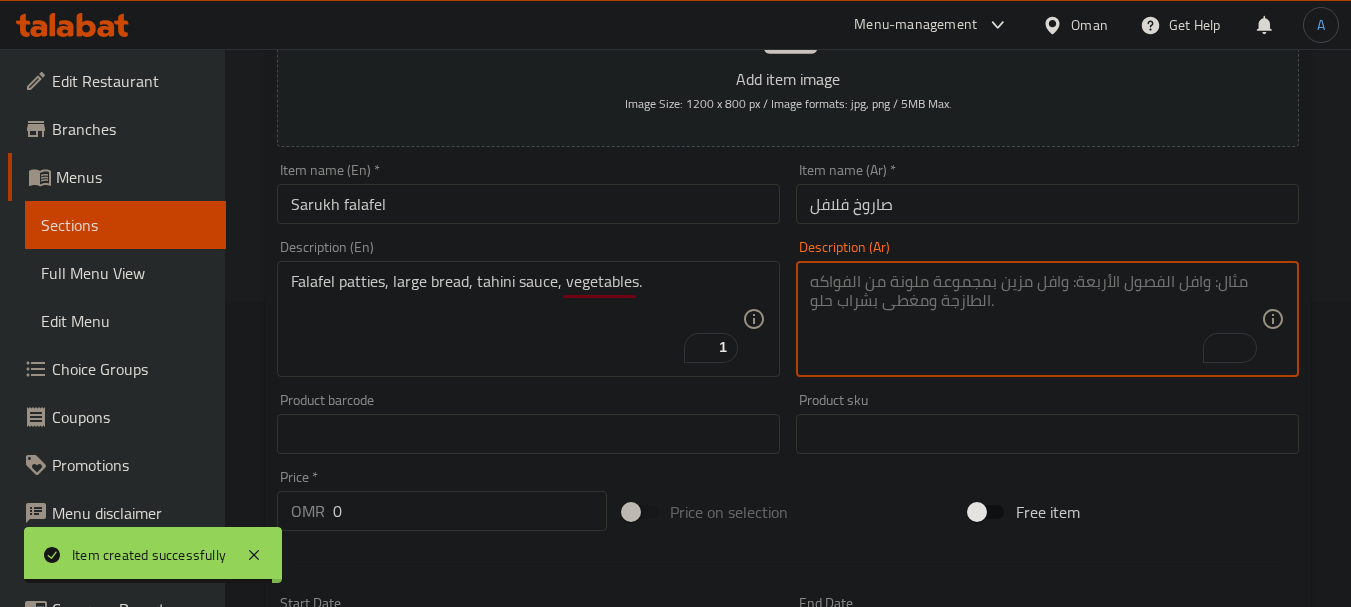 paste on "أقراص الفلافل، خبز كبير، صلصة الطحينة، الخضار." 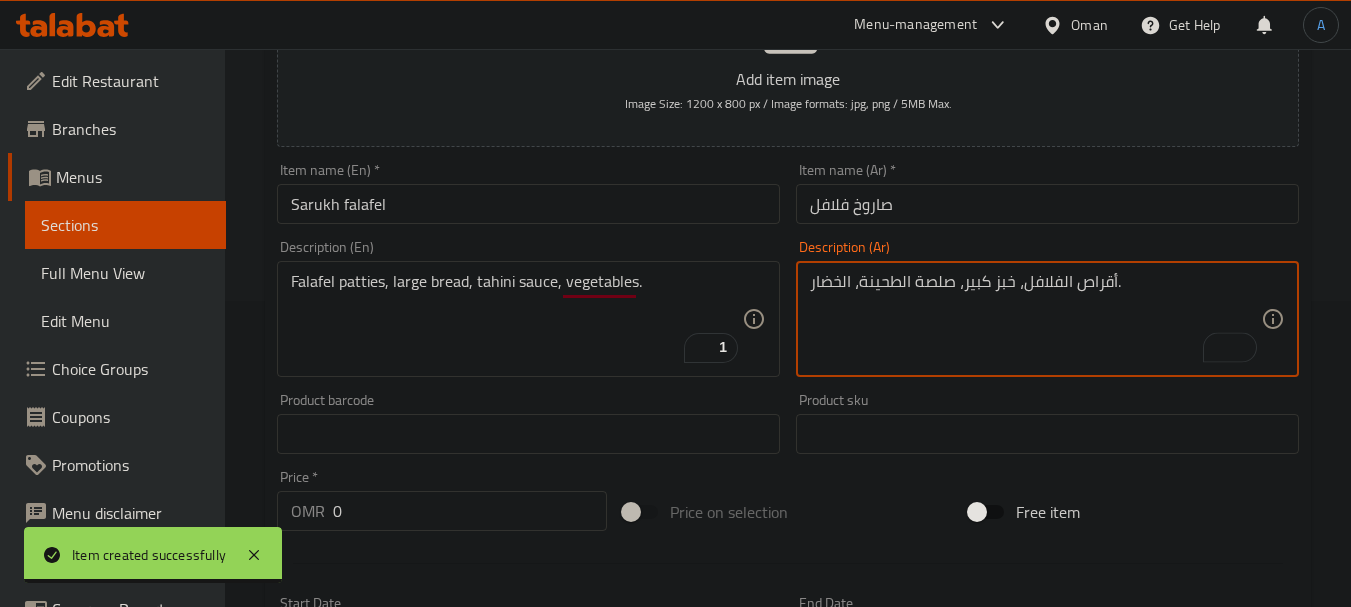 type on "أقراص الفلافل، خبز كبير، صلصة الطحينة، الخضار." 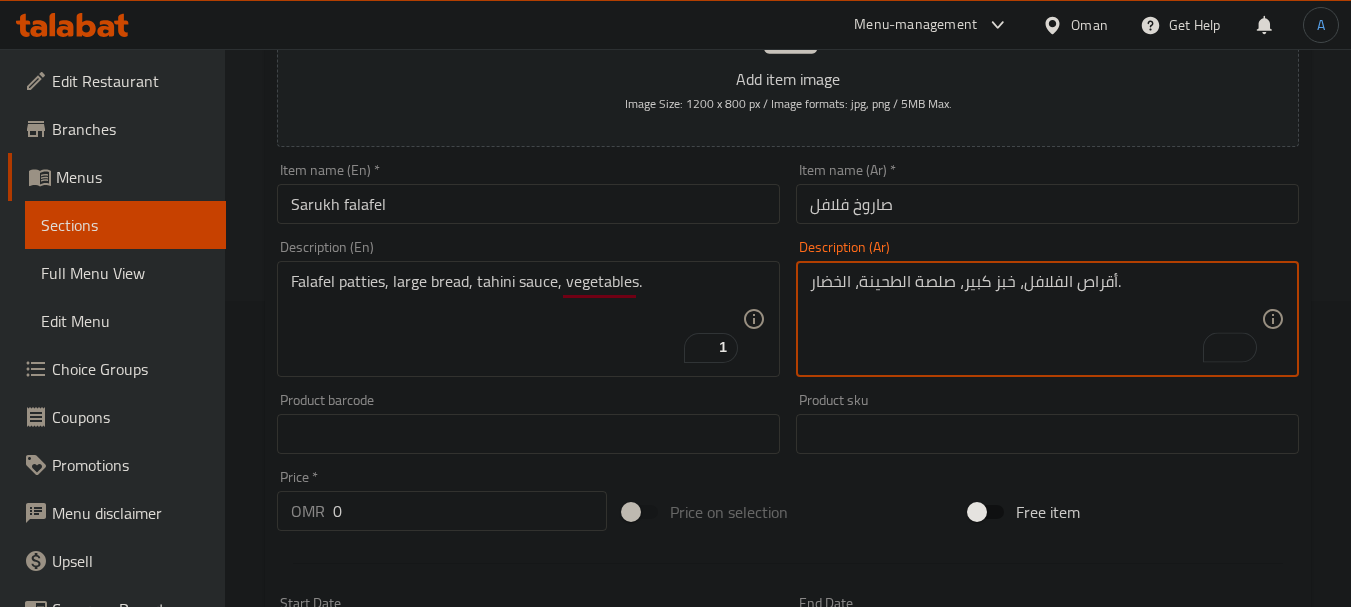drag, startPoint x: 410, startPoint y: 504, endPoint x: 288, endPoint y: 506, distance: 122.016396 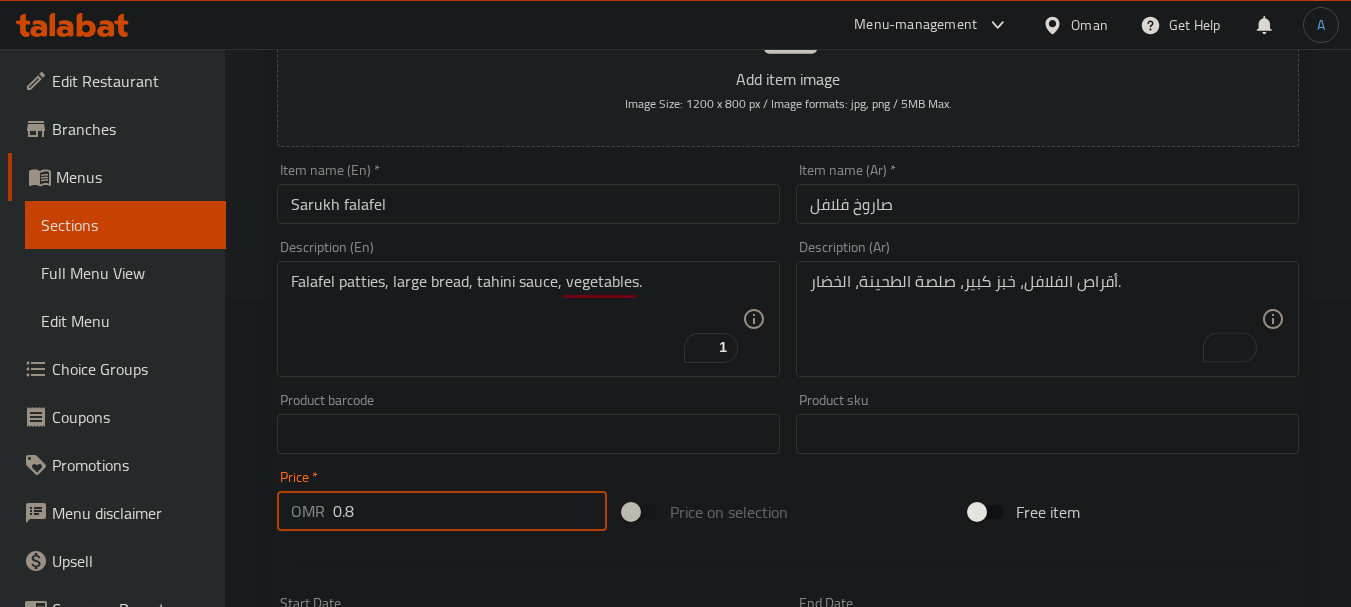 type on "0.8" 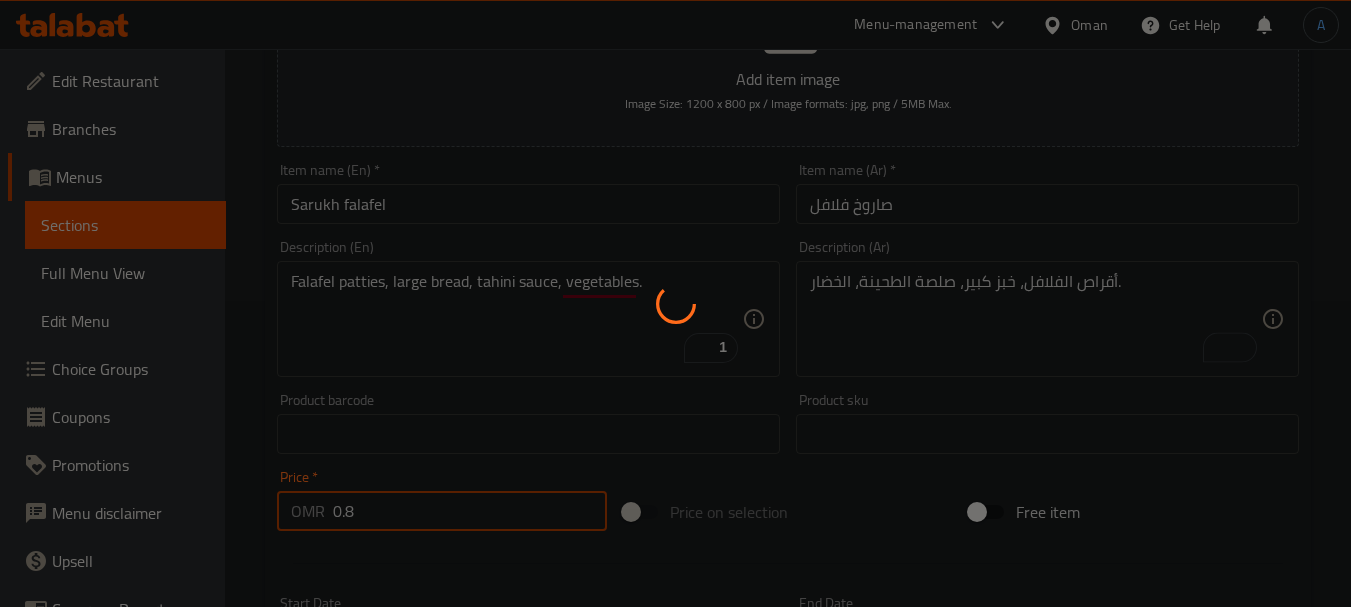type 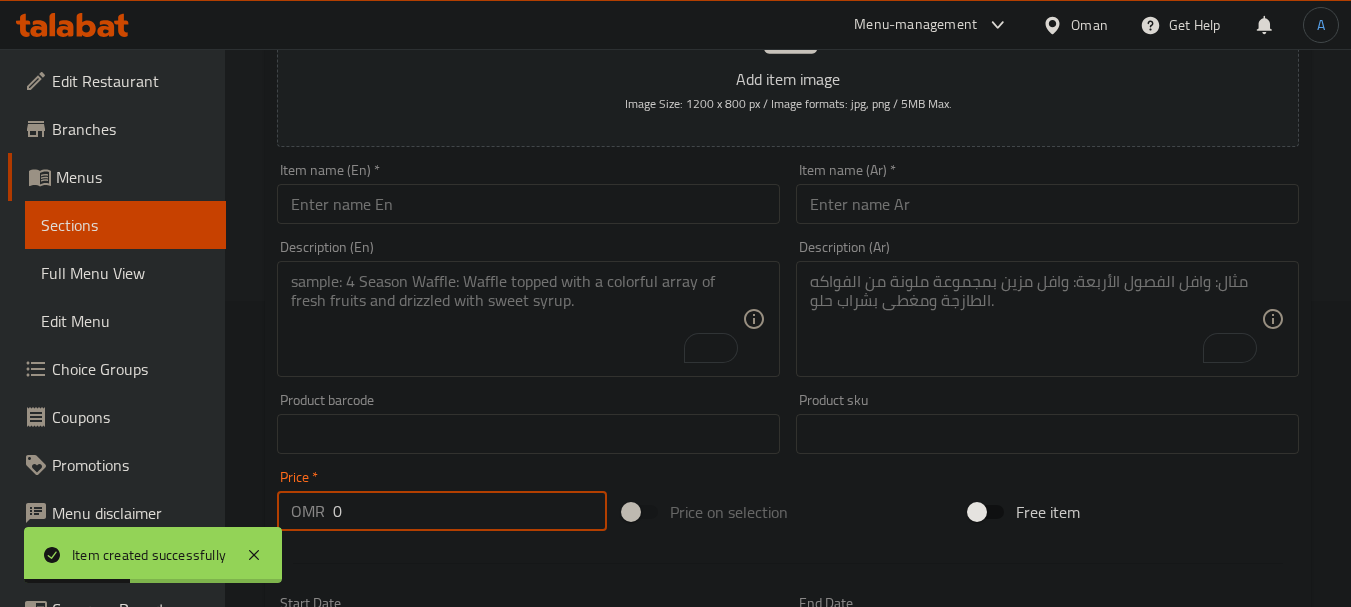 click at bounding box center (528, 204) 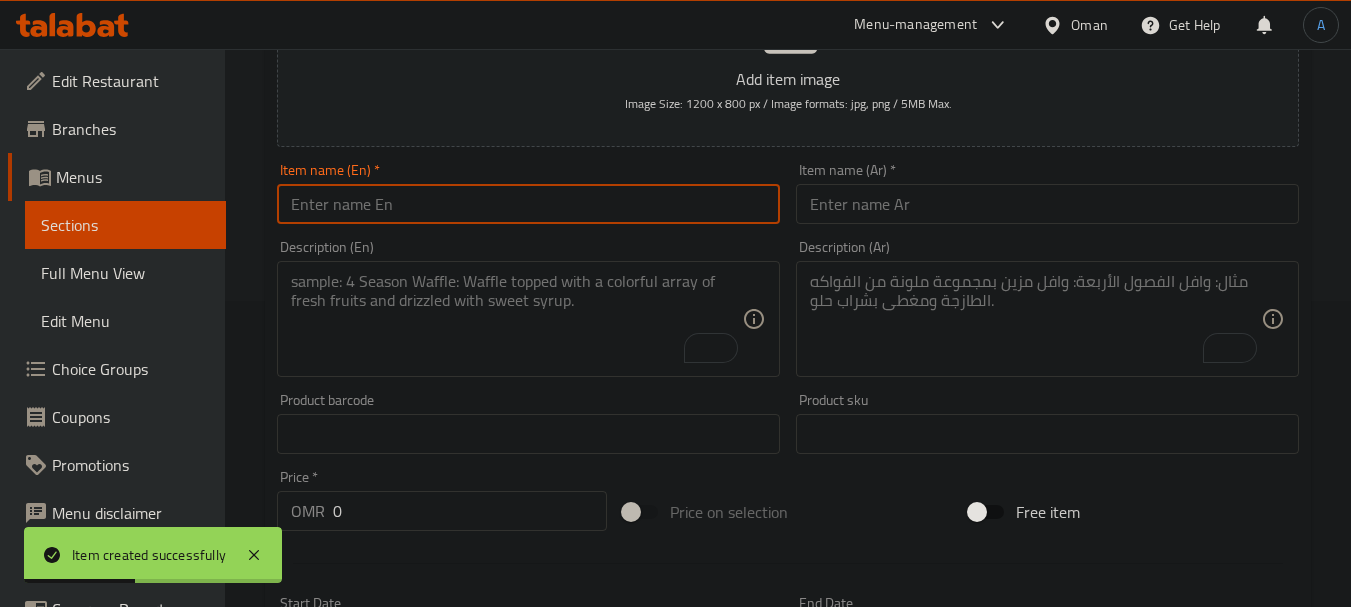 paste on "Sausage" 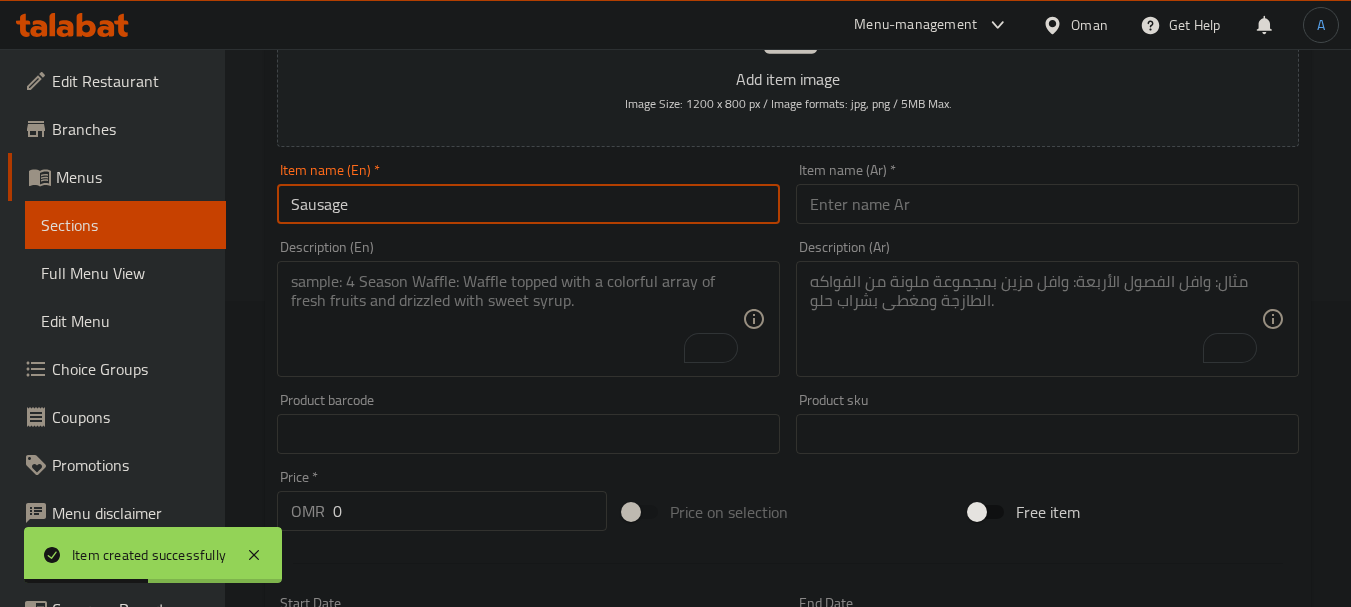 type on "Sausage" 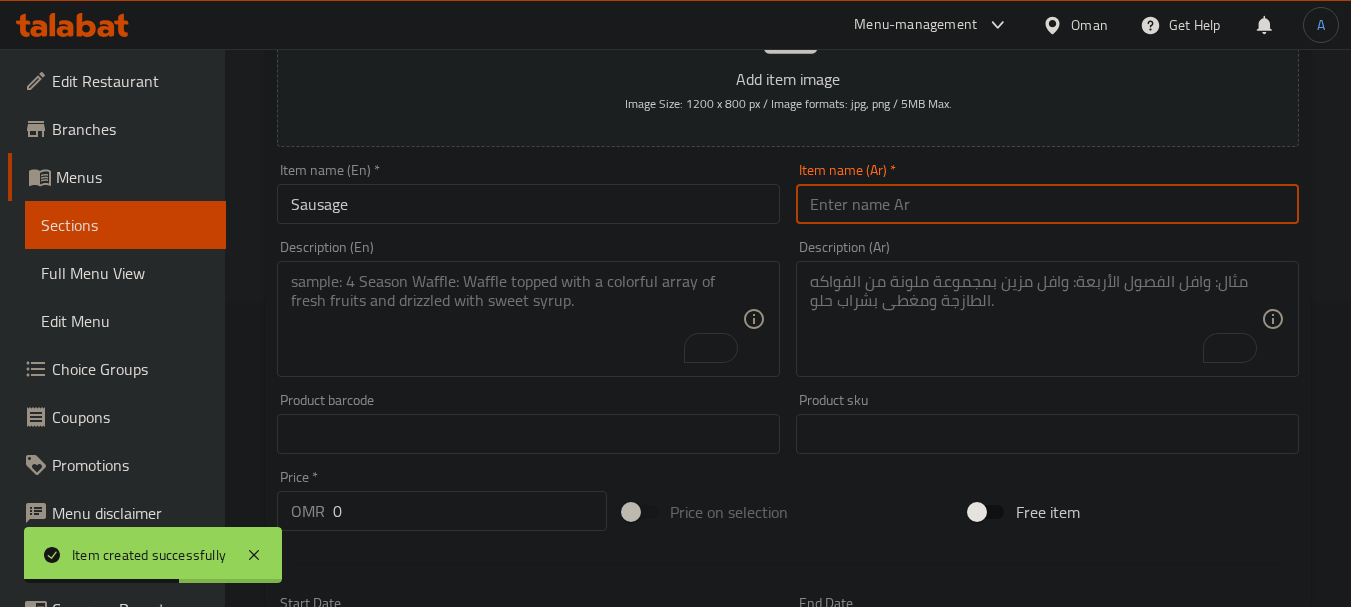 click at bounding box center (1047, 204) 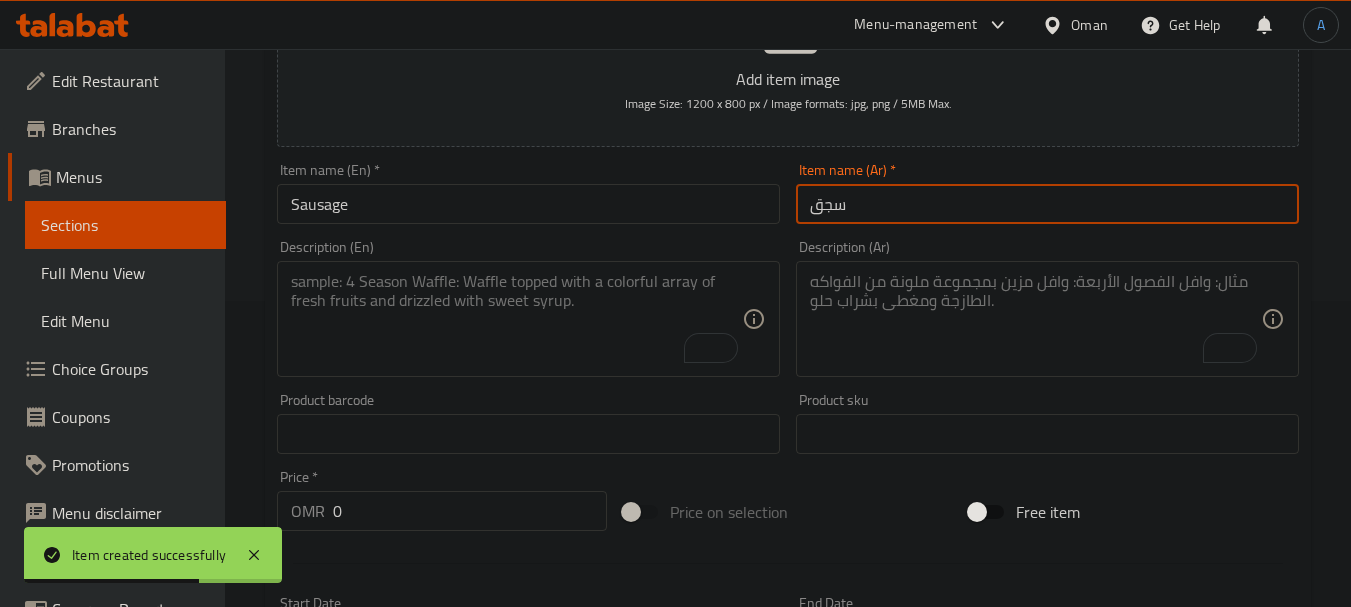 type on "سجق" 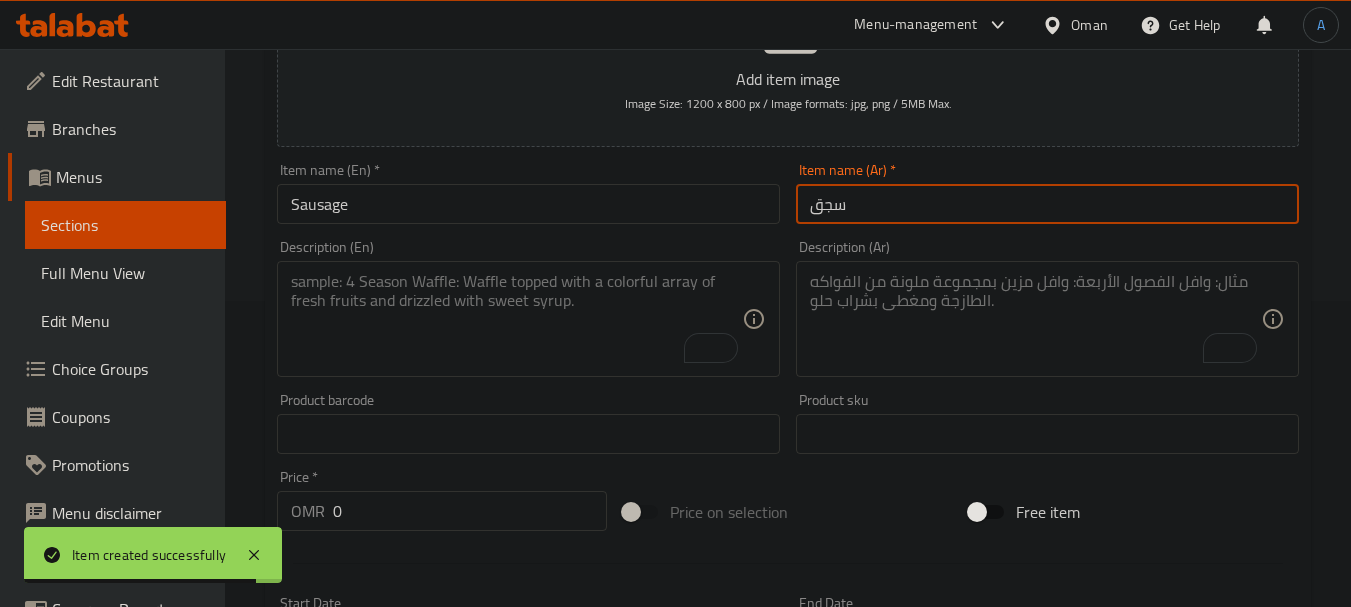 click at bounding box center [516, 319] 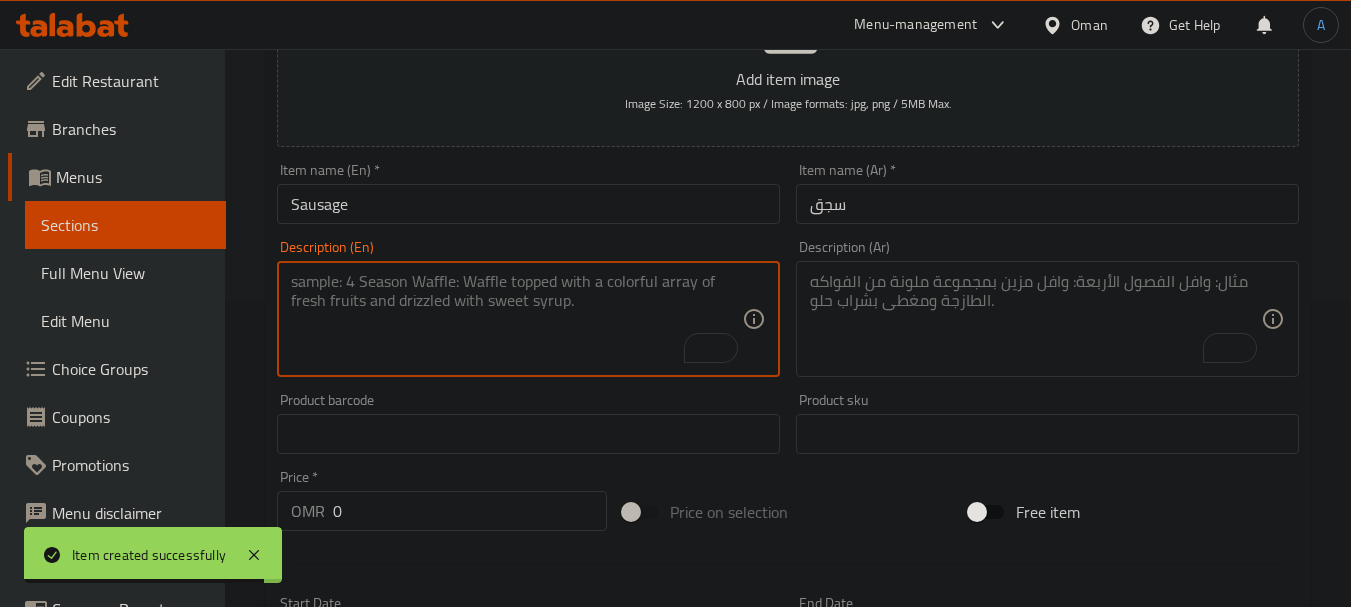paste on "Halal beef or chicken sausage, bread, (sauces if added)." 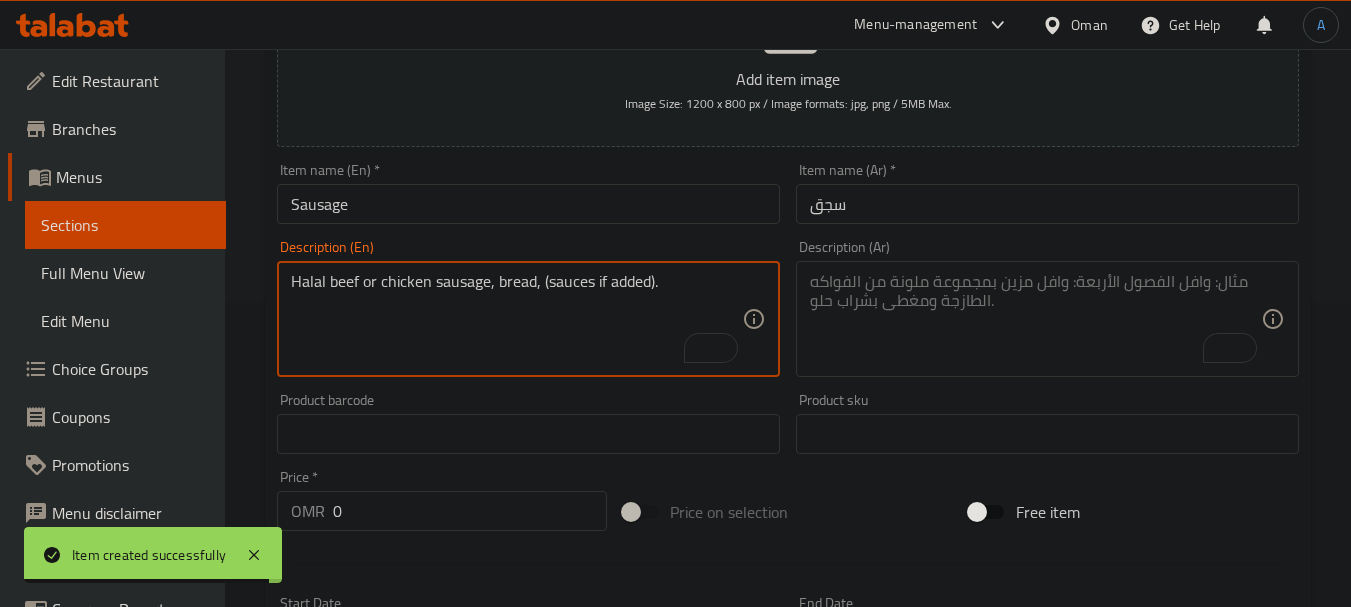 type on "Halal beef or chicken sausage, bread, (sauces if added)." 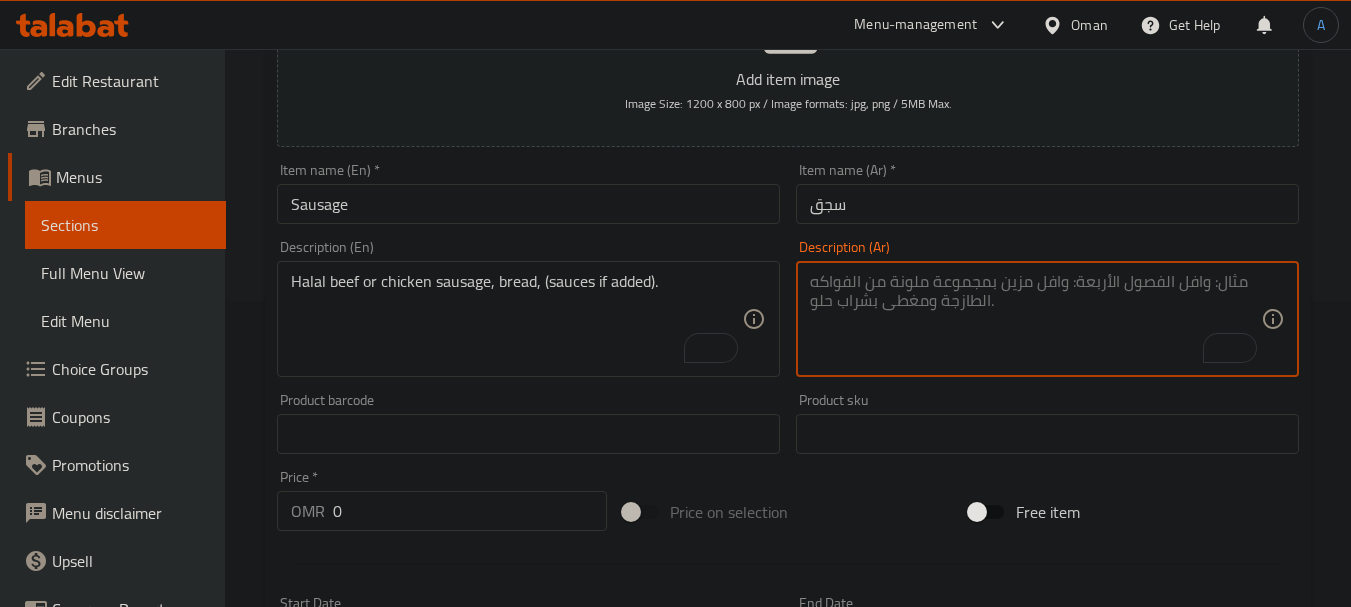 click at bounding box center (1035, 319) 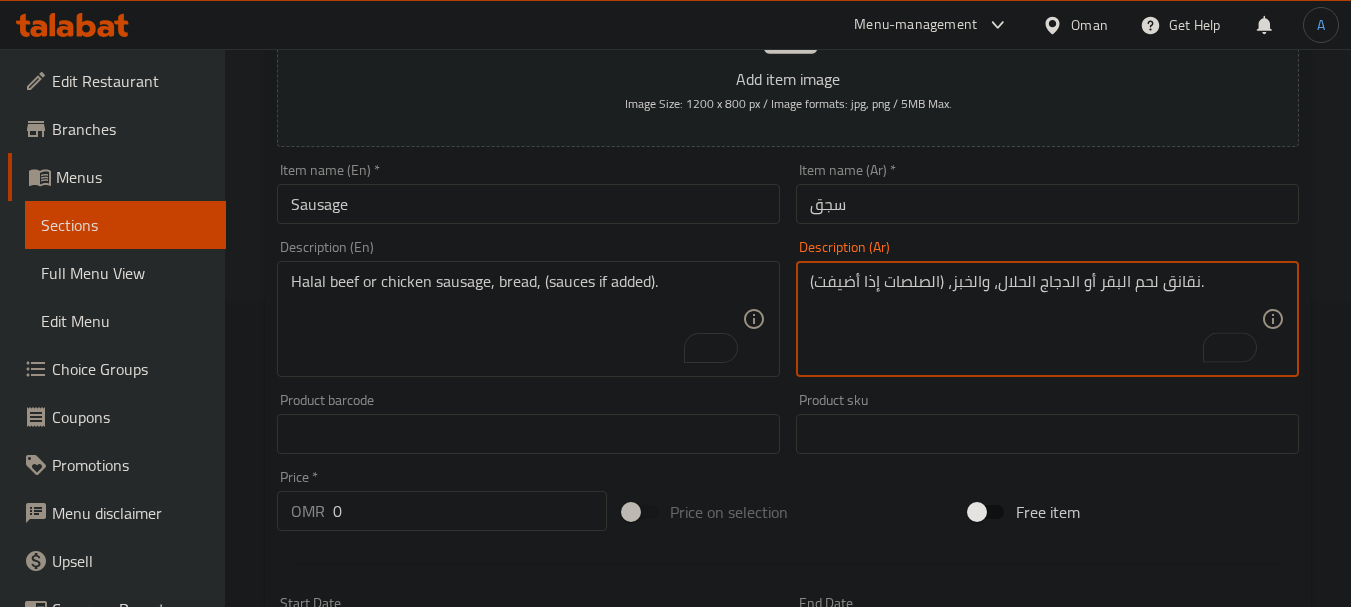 type on "نقانق لحم البقر أو الدجاج الحلال، والخبز، (الصلصات إذا أضيفت)." 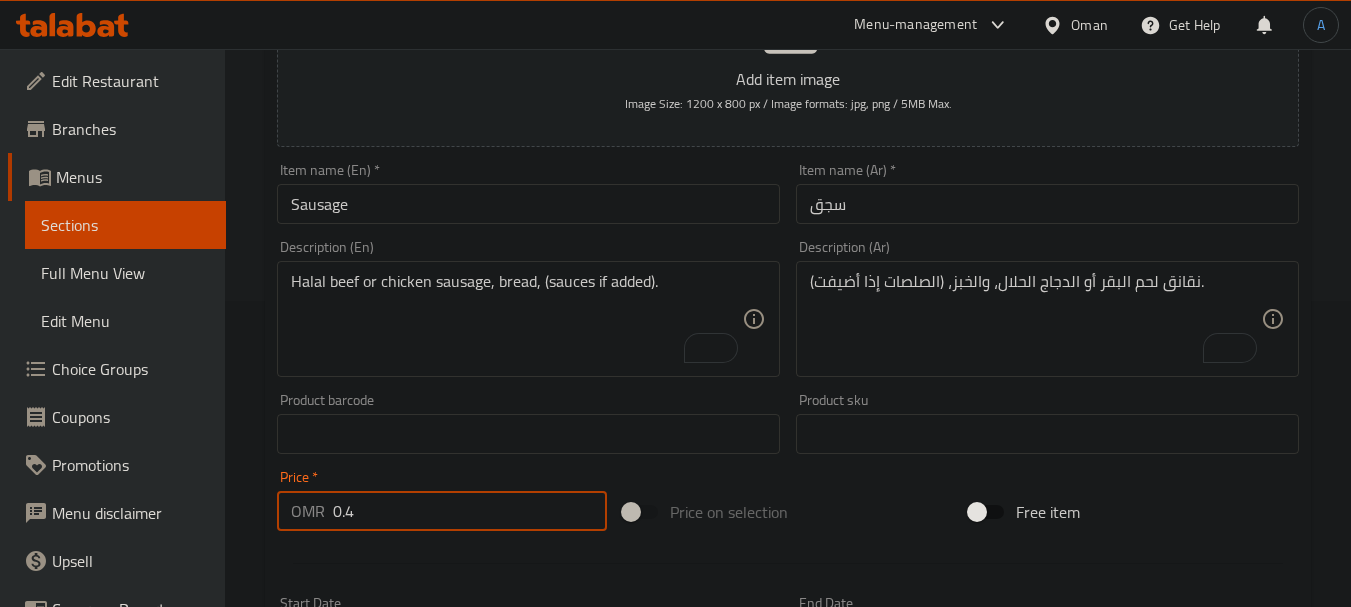 type on "0.4" 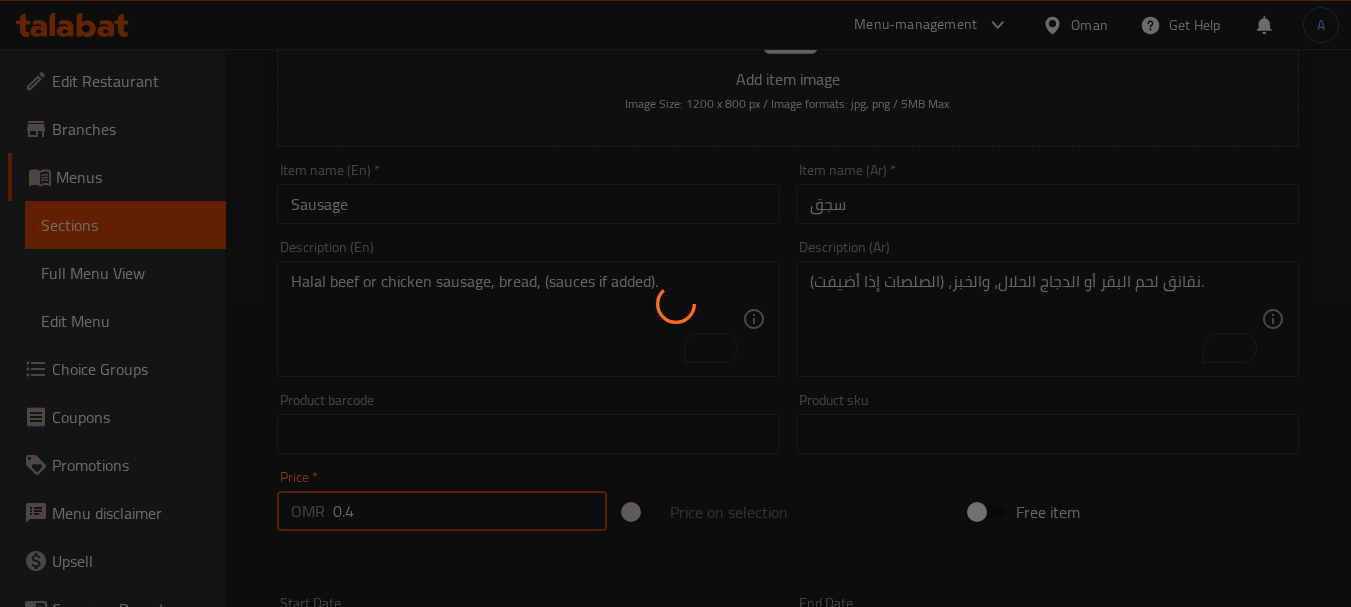 type 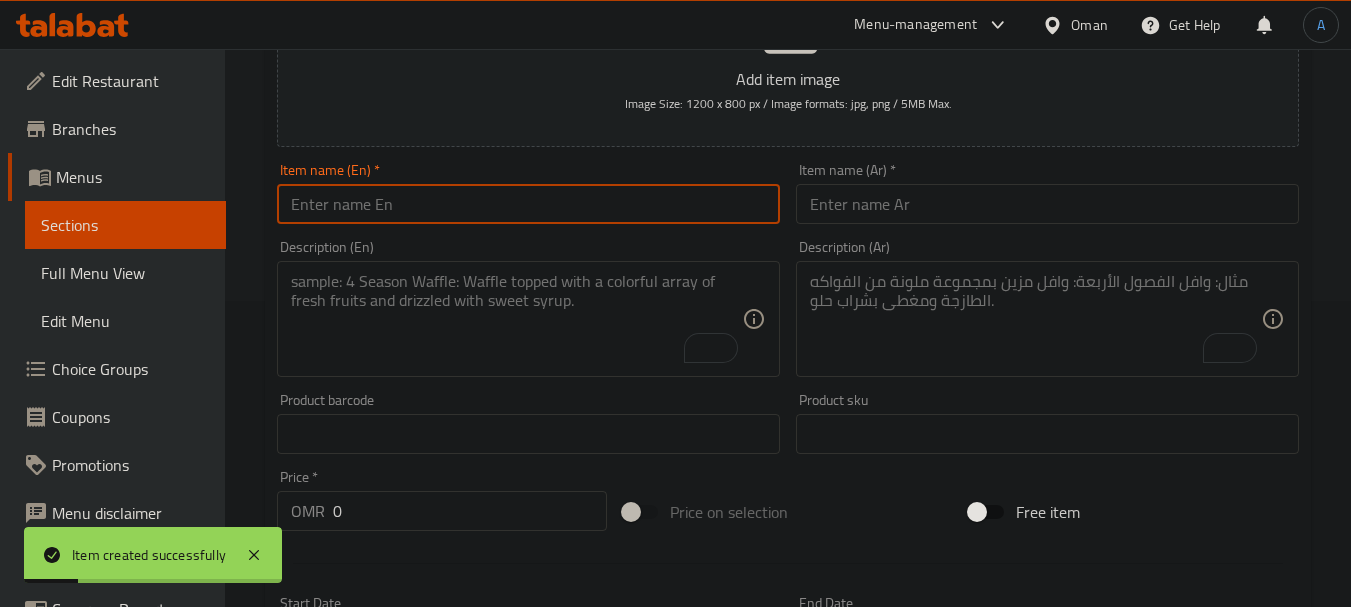 click at bounding box center (528, 204) 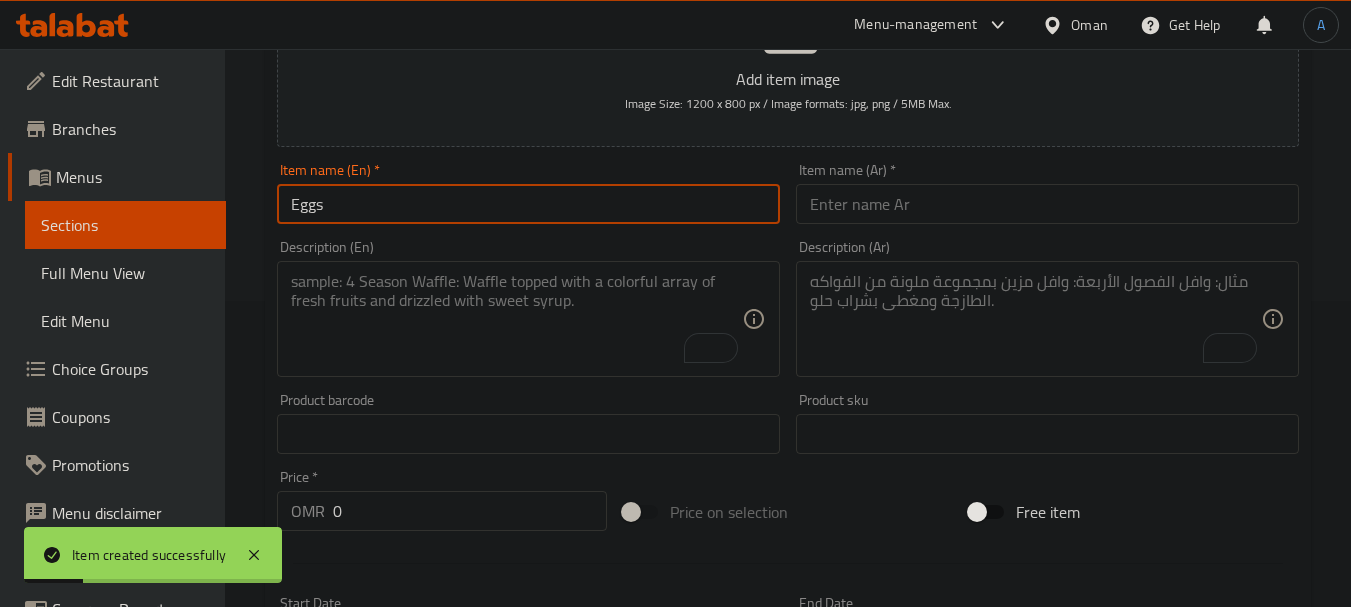 type on "Eggs" 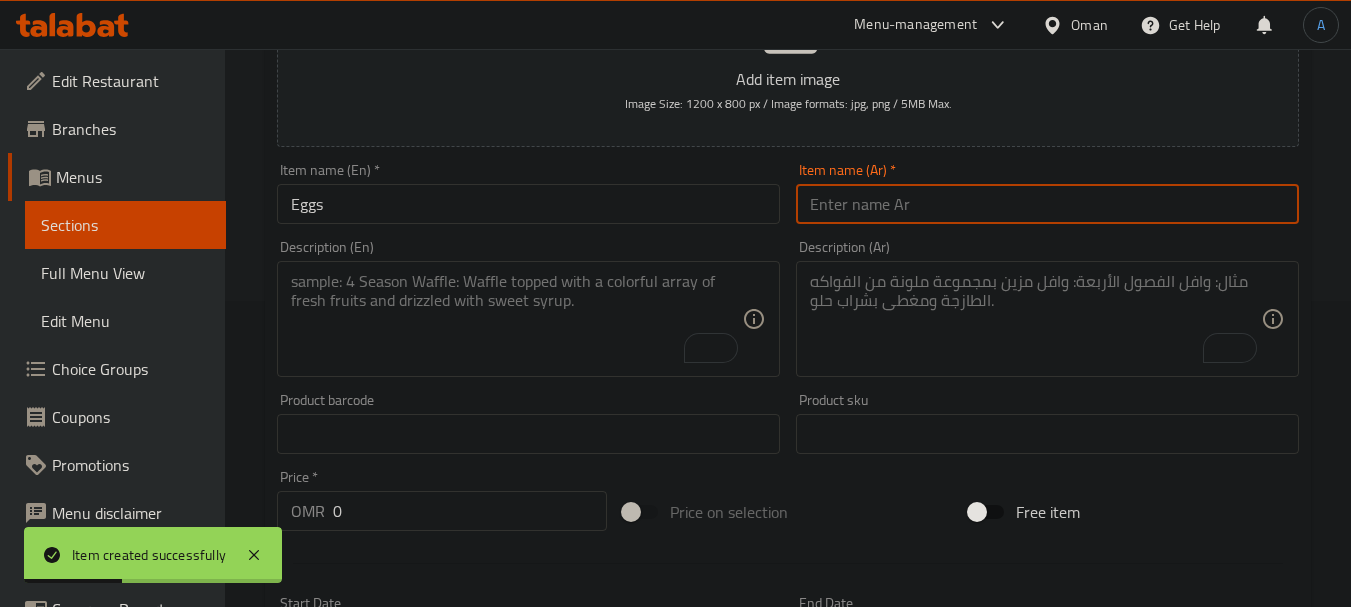 click at bounding box center [1047, 204] 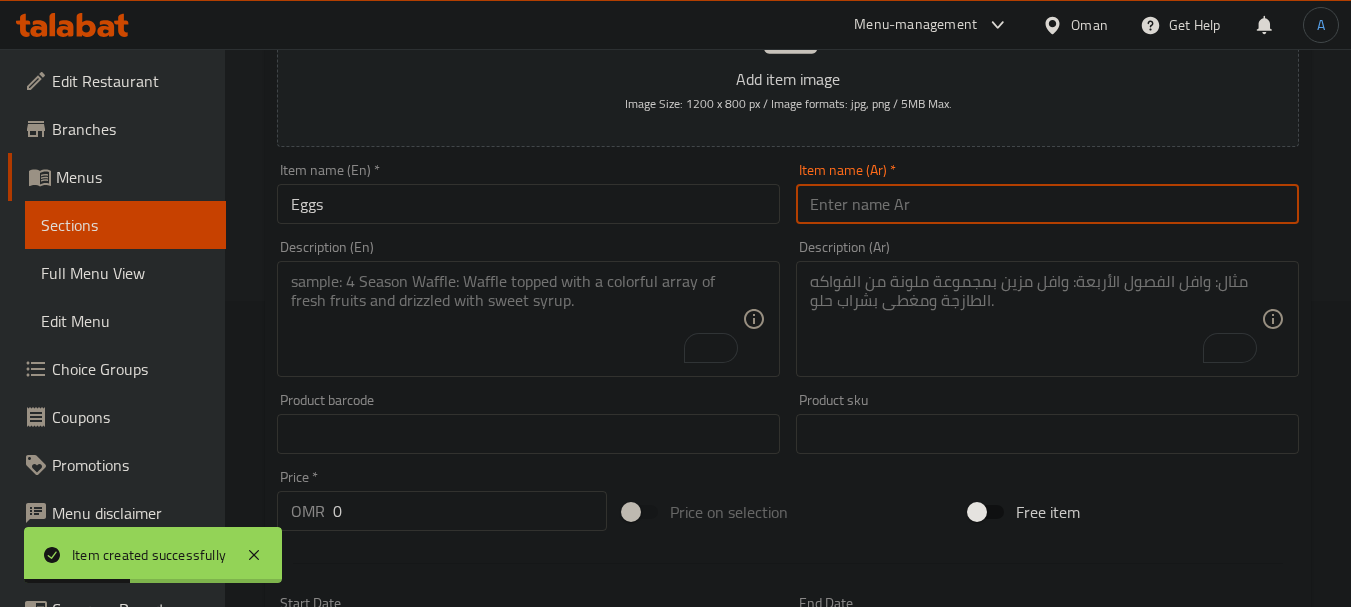 paste on "بيض" 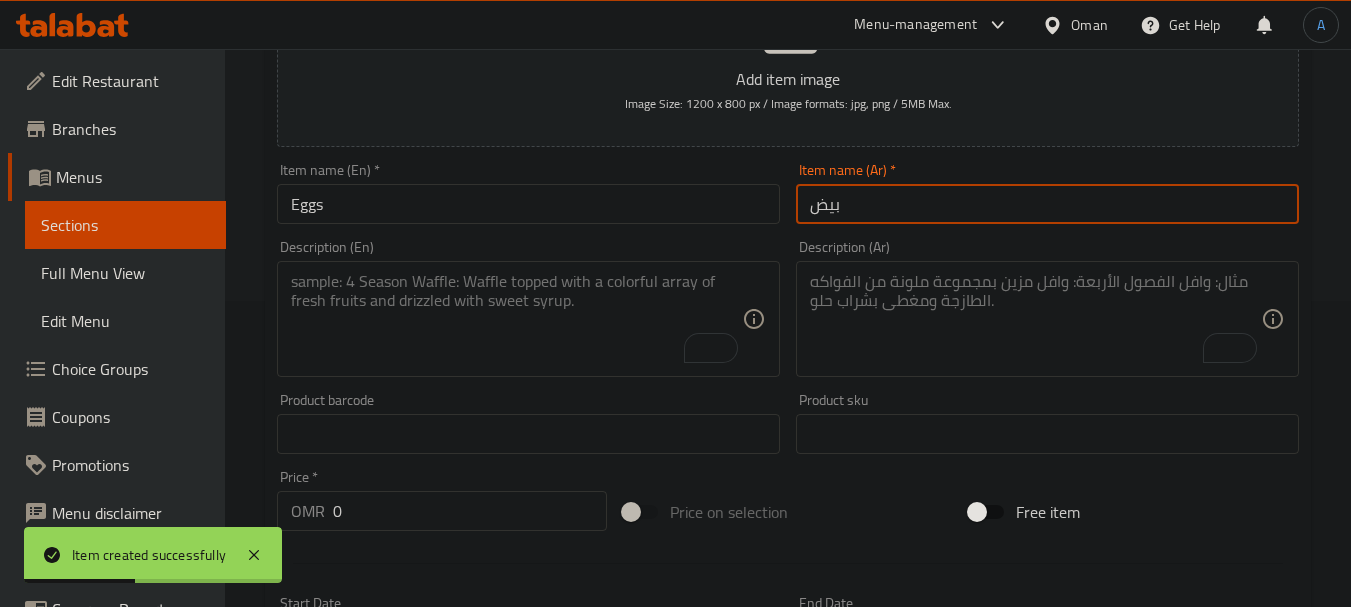 type on "بيض" 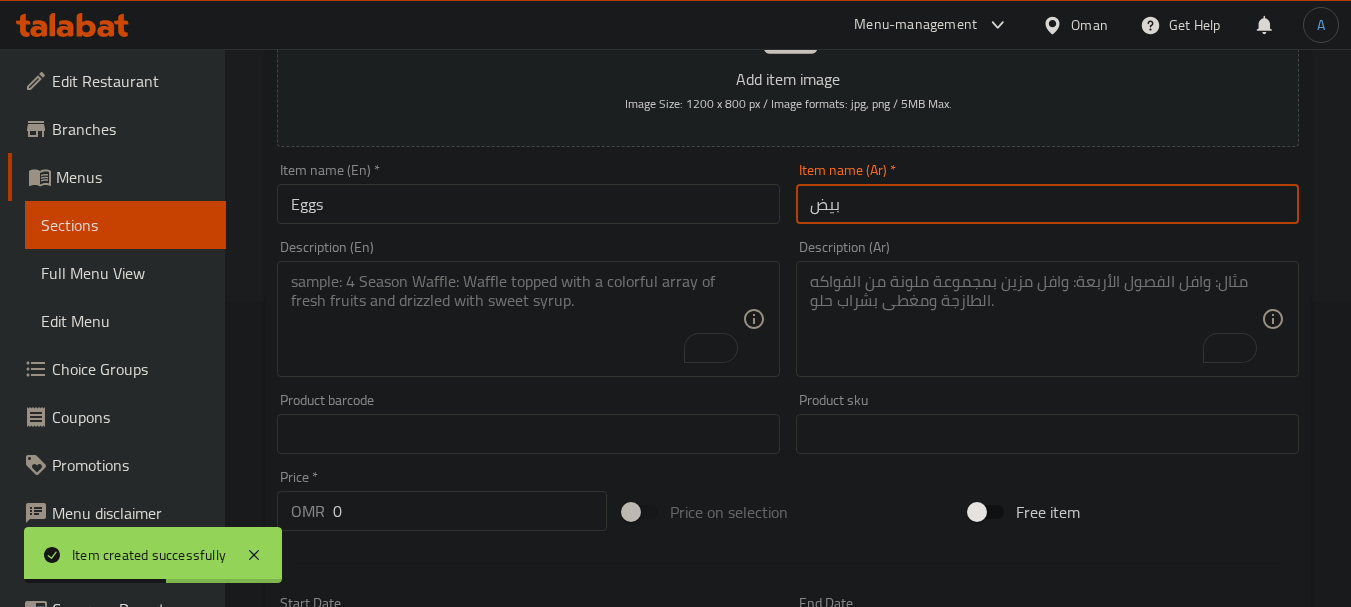 click at bounding box center [516, 319] 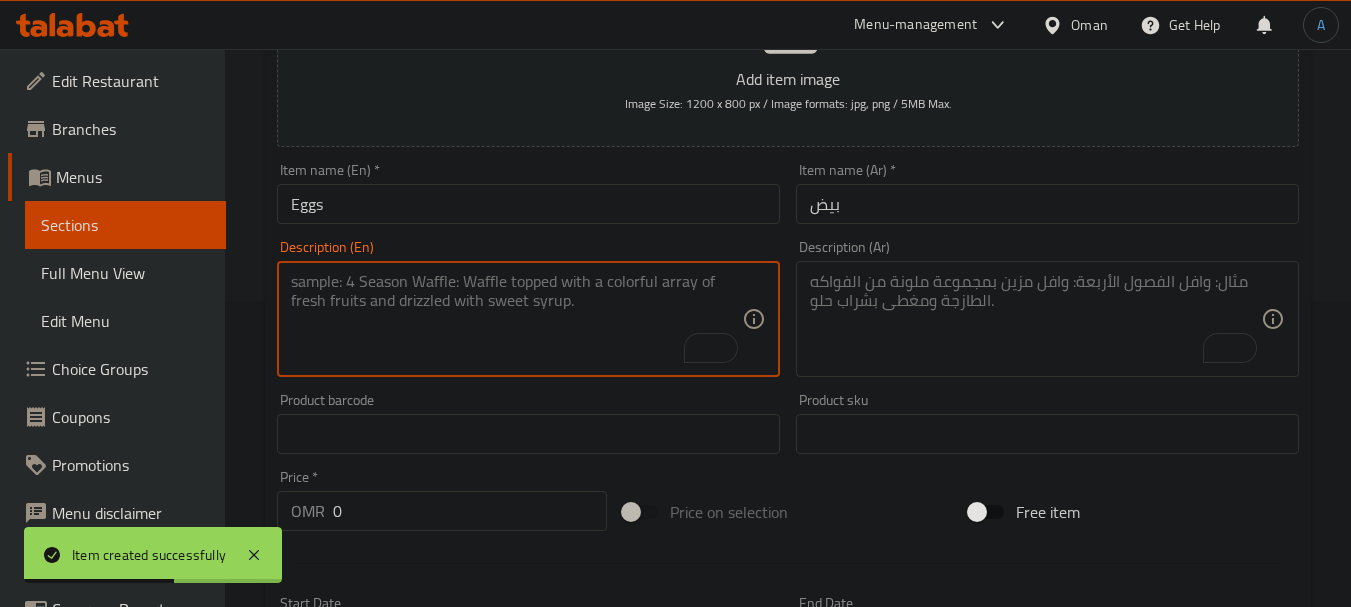 paste on "Eggs, bread, (vegetables, sauce if added)." 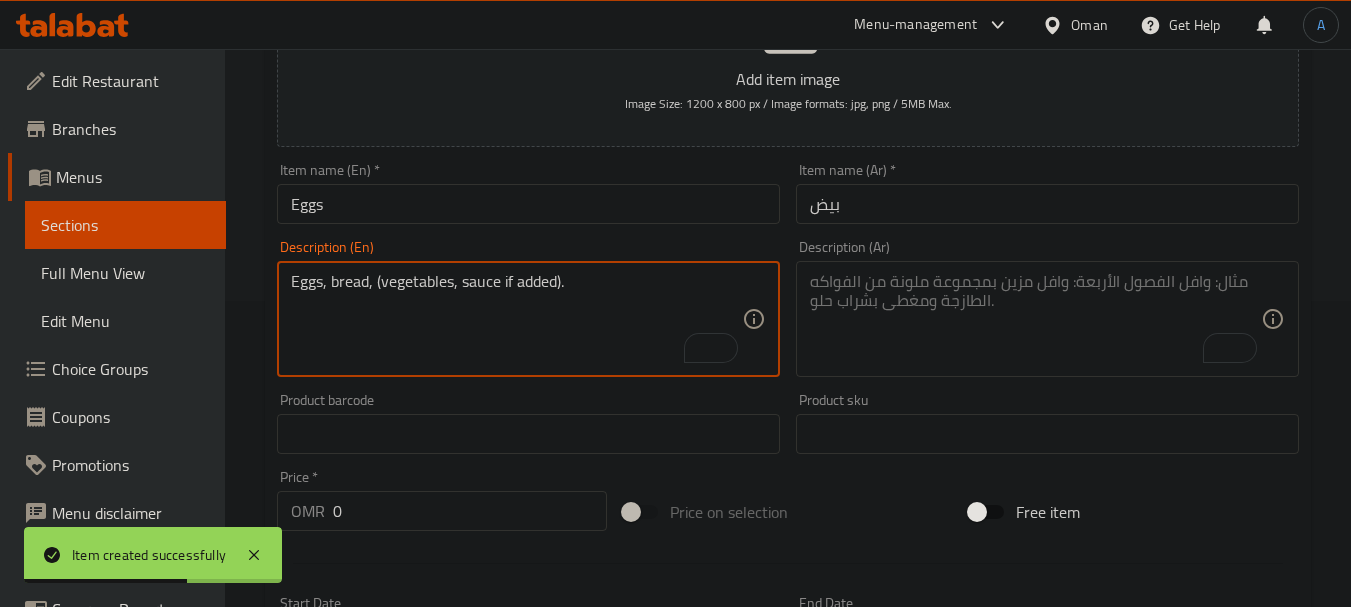 type on "Eggs, bread, (vegetables, sauce if added)." 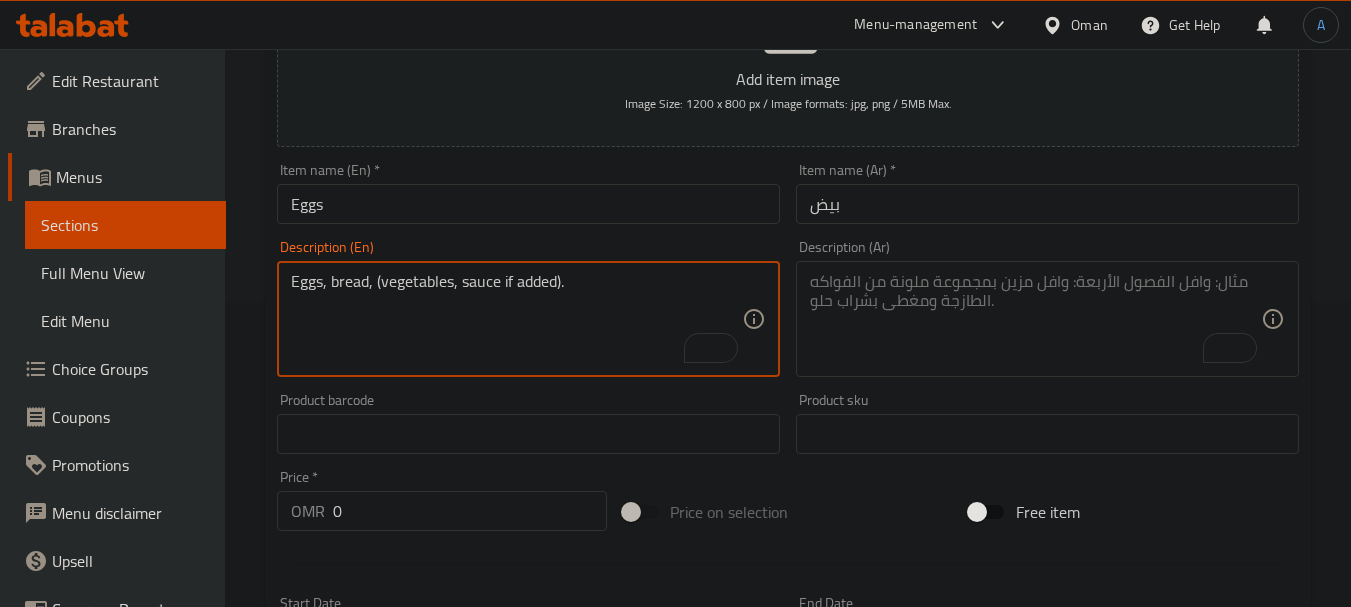 click at bounding box center (1035, 319) 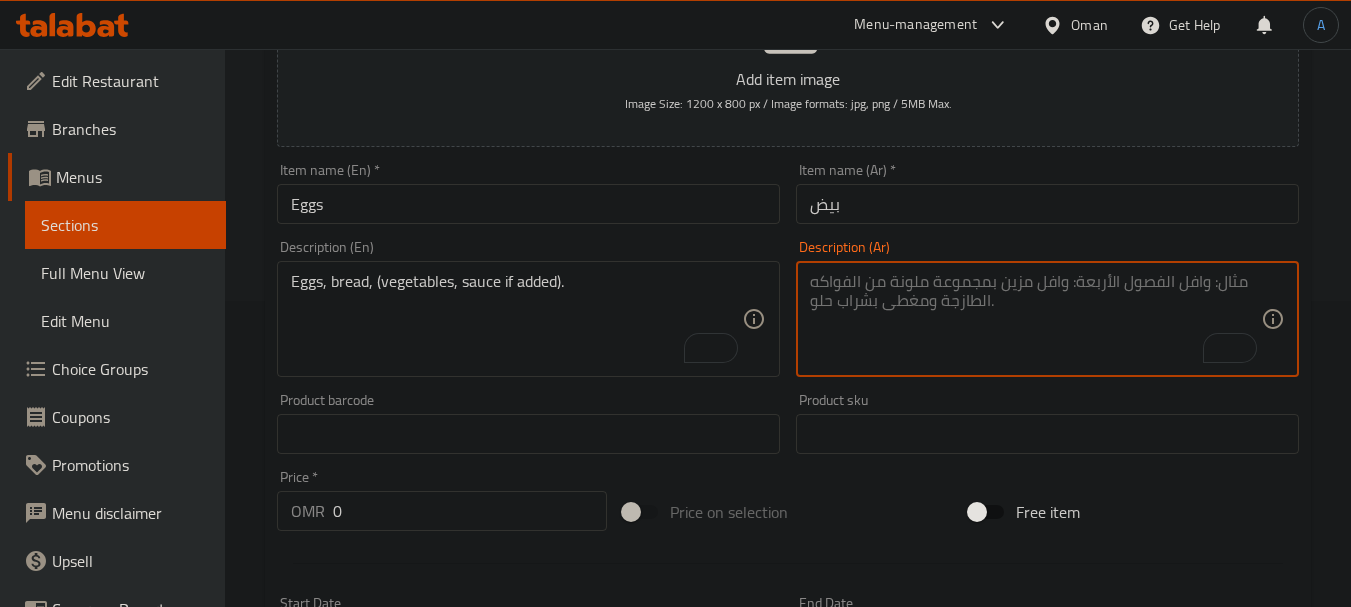 paste on "البيض، الخبز، (الخضار، الصلصة إذا أضيفت)." 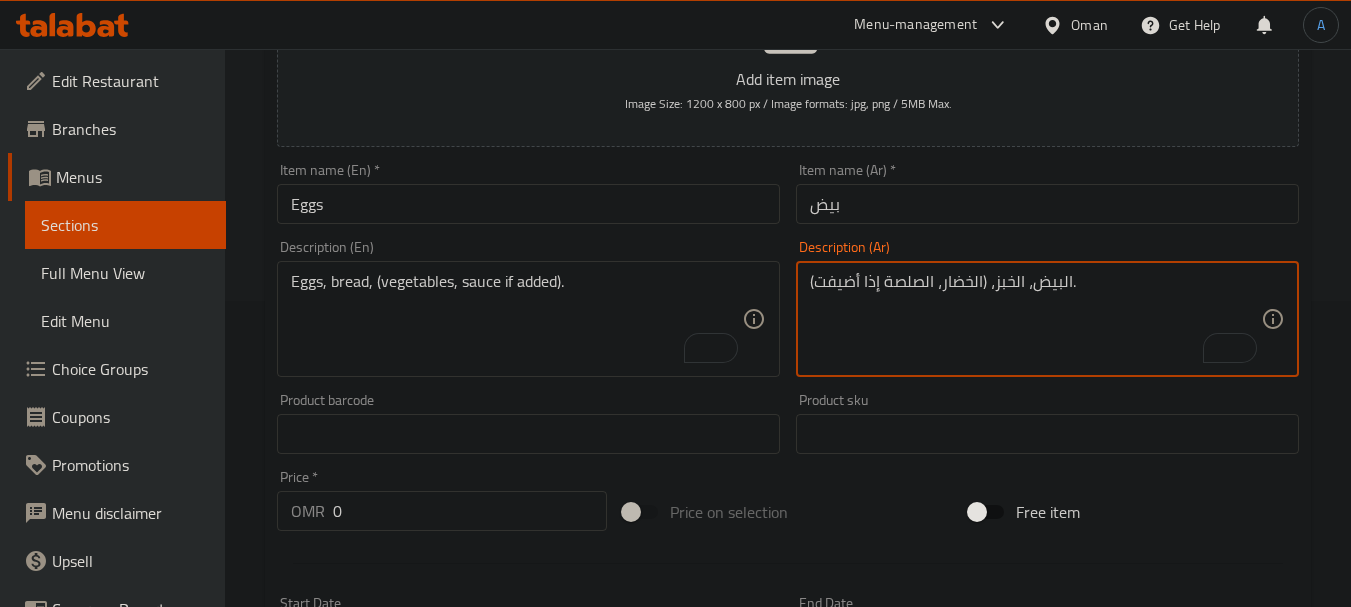 type on "البيض، الخبز، (الخضار، الصلصة إذا أضيفت)." 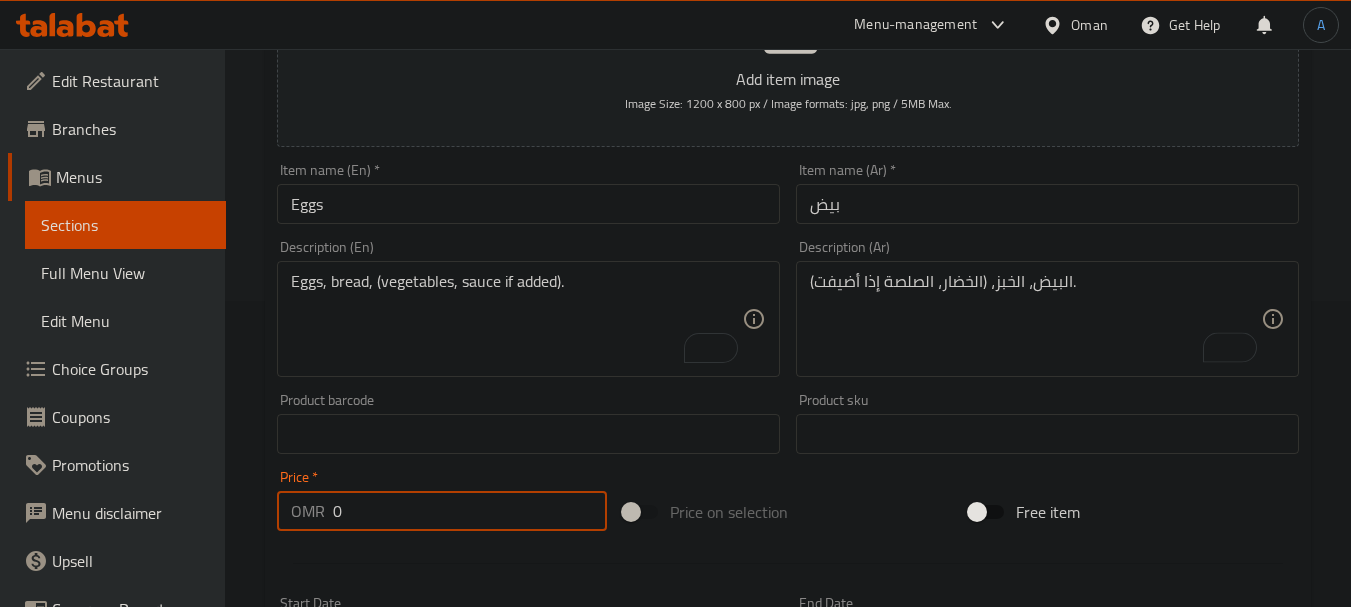 drag, startPoint x: 407, startPoint y: 525, endPoint x: 305, endPoint y: 513, distance: 102.70345 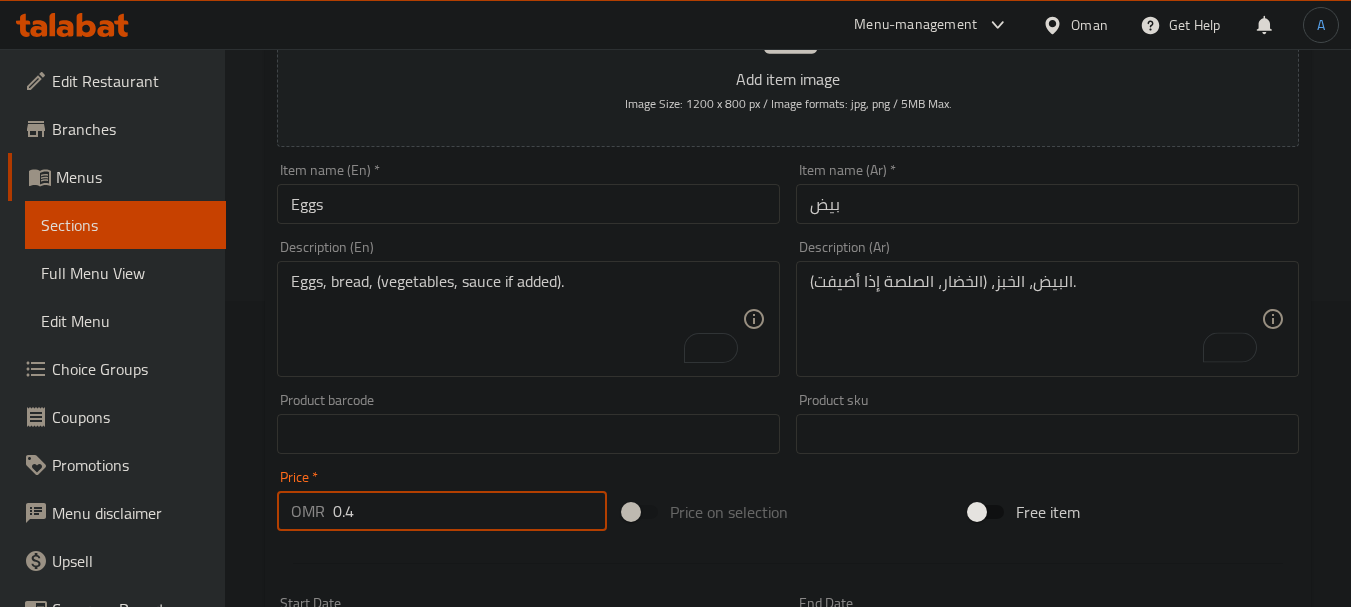type on "0.4" 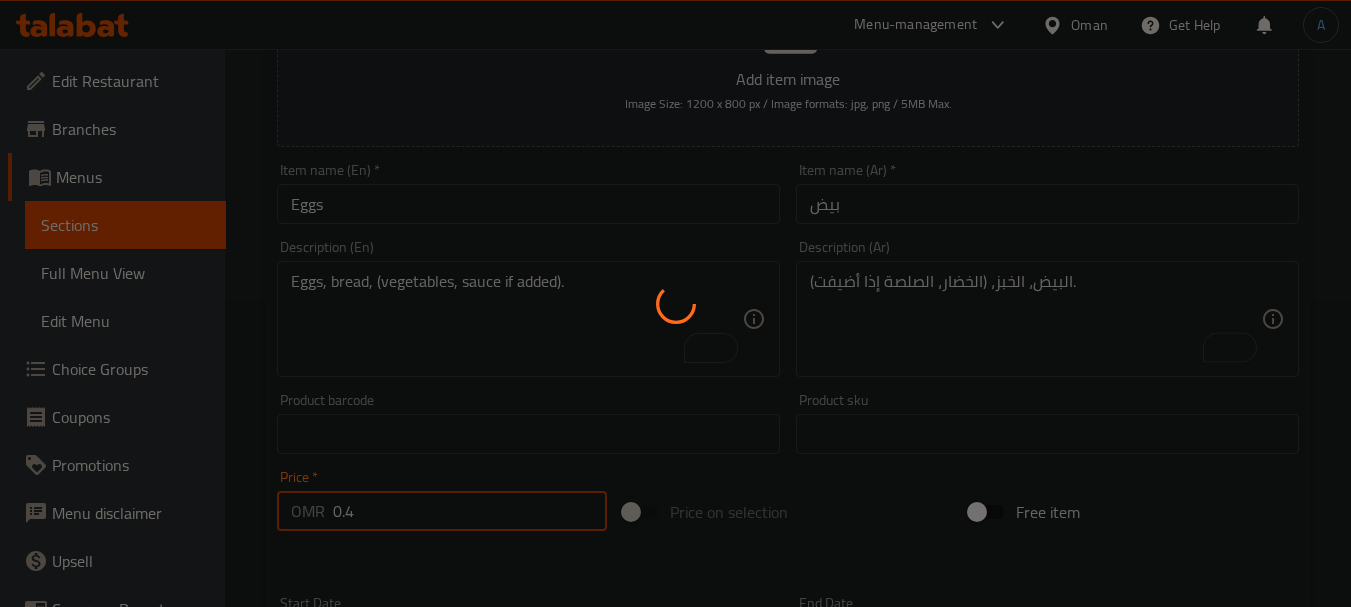 type 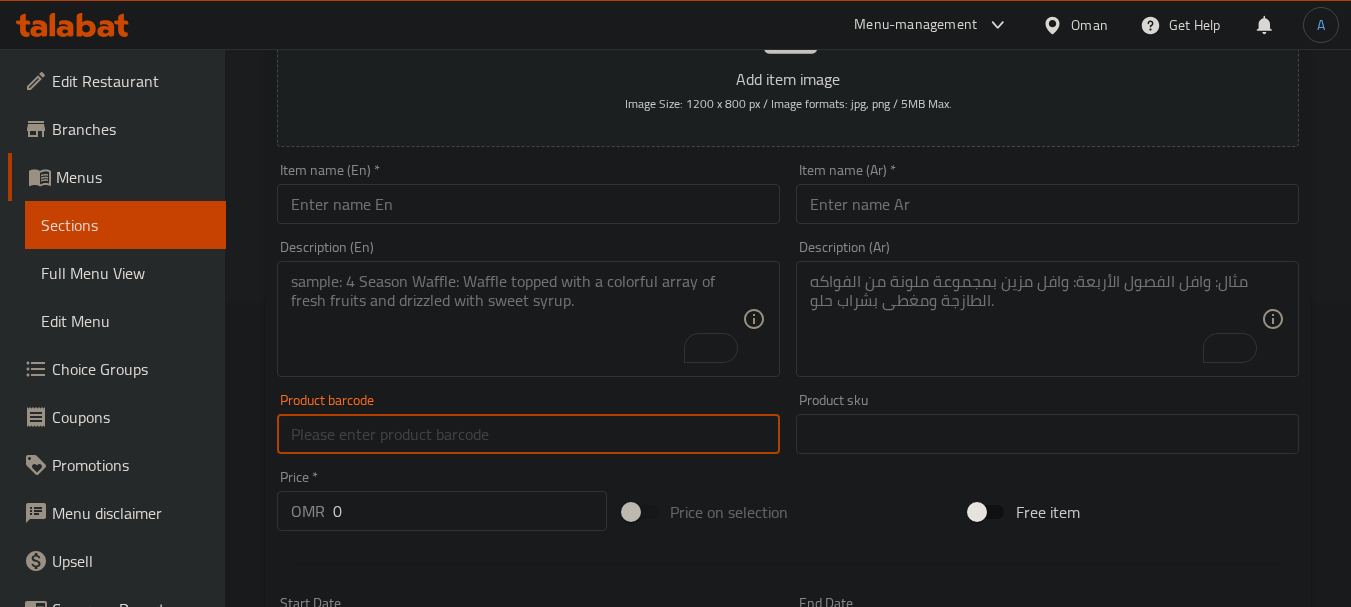 drag, startPoint x: 457, startPoint y: 451, endPoint x: 437, endPoint y: 475, distance: 31.241 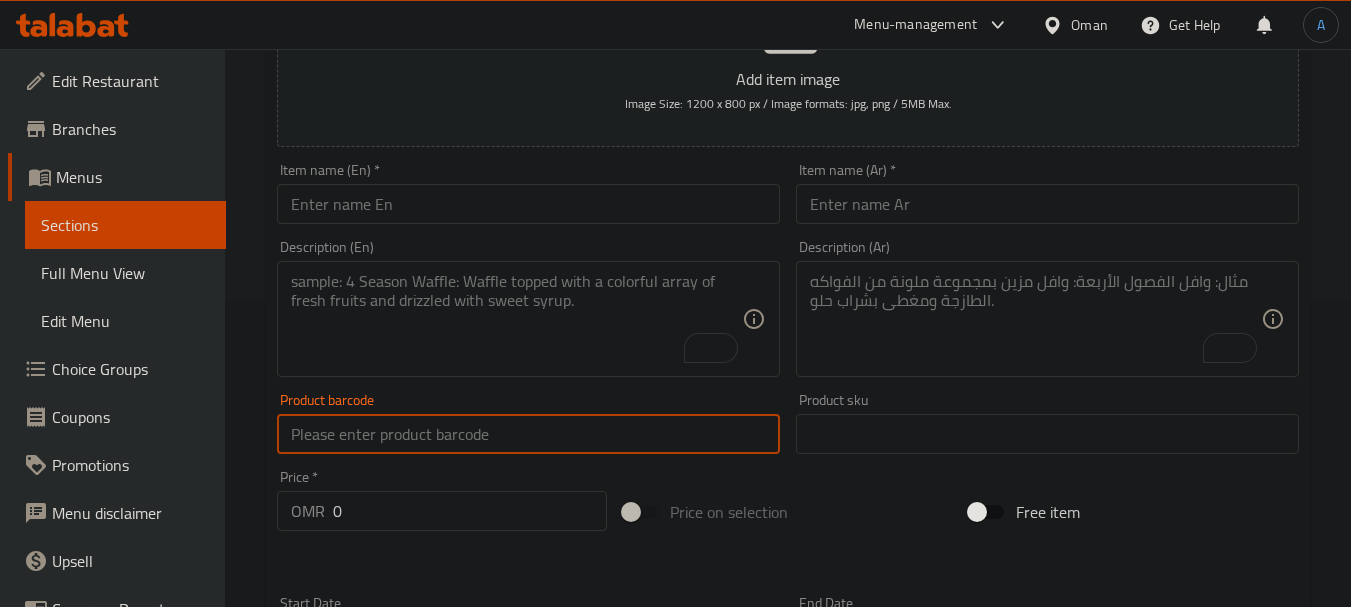 click on "Add item image Image Size: 1200 x 800 px / Image formats: jpg, png / 5MB Max. Item name (En)   * Item name (En)  * Item name (Ar)   * Item name (Ar)  * Description (En) Description (En) Description (Ar) Description (Ar) Product barcode Product barcode Product sku Product sku Price   * OMR 0 Price  * Price on selection Free item Start Date Start Date End Date End Date Available Days SU MO TU WE TH FR SA Available from ​ ​ Available to ​ ​ Status Active Inactive Exclude from GEM" at bounding box center [788, 387] 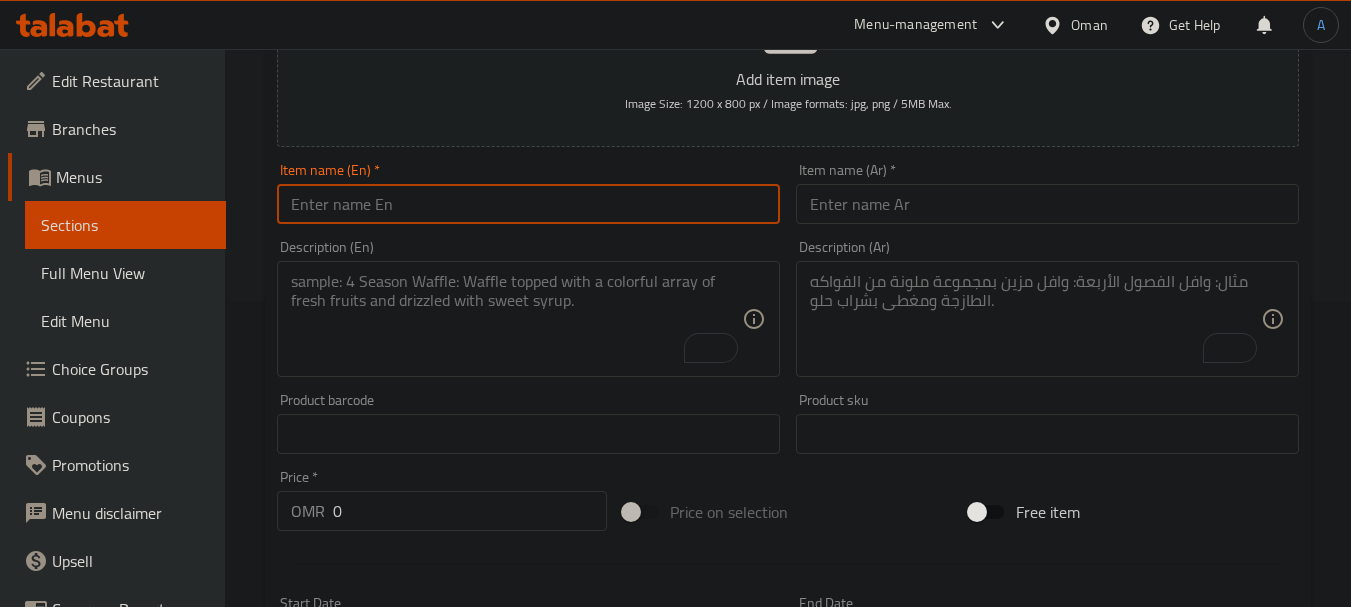 click at bounding box center (528, 204) 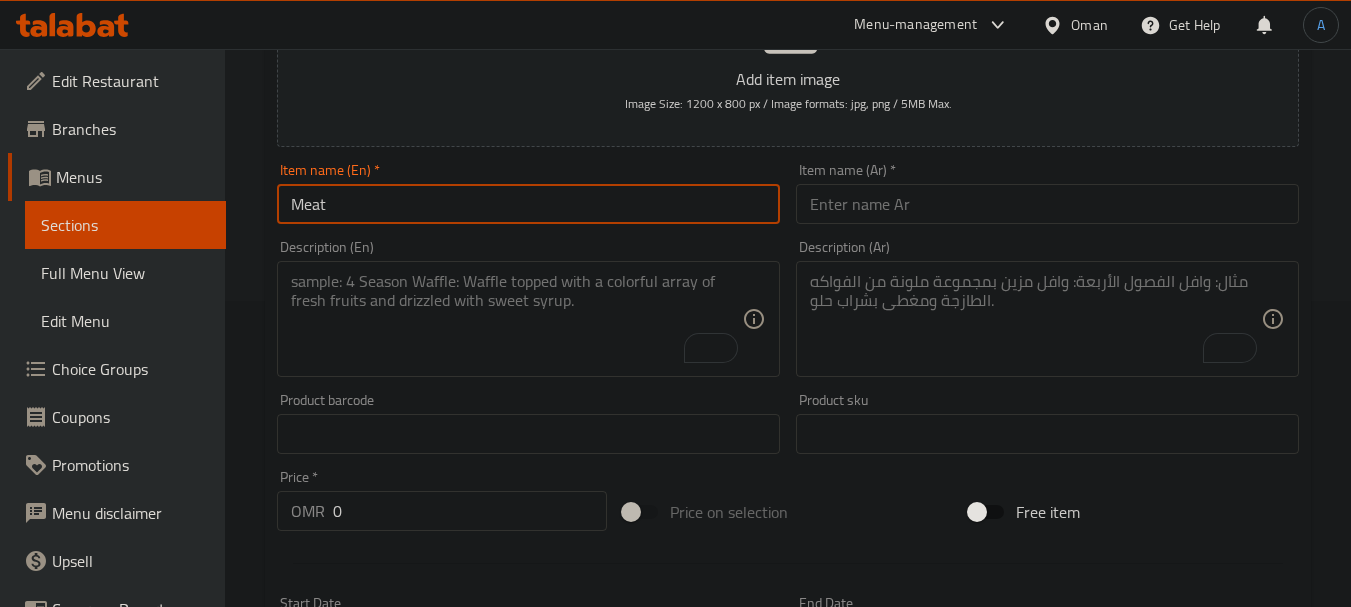 type on "Meat" 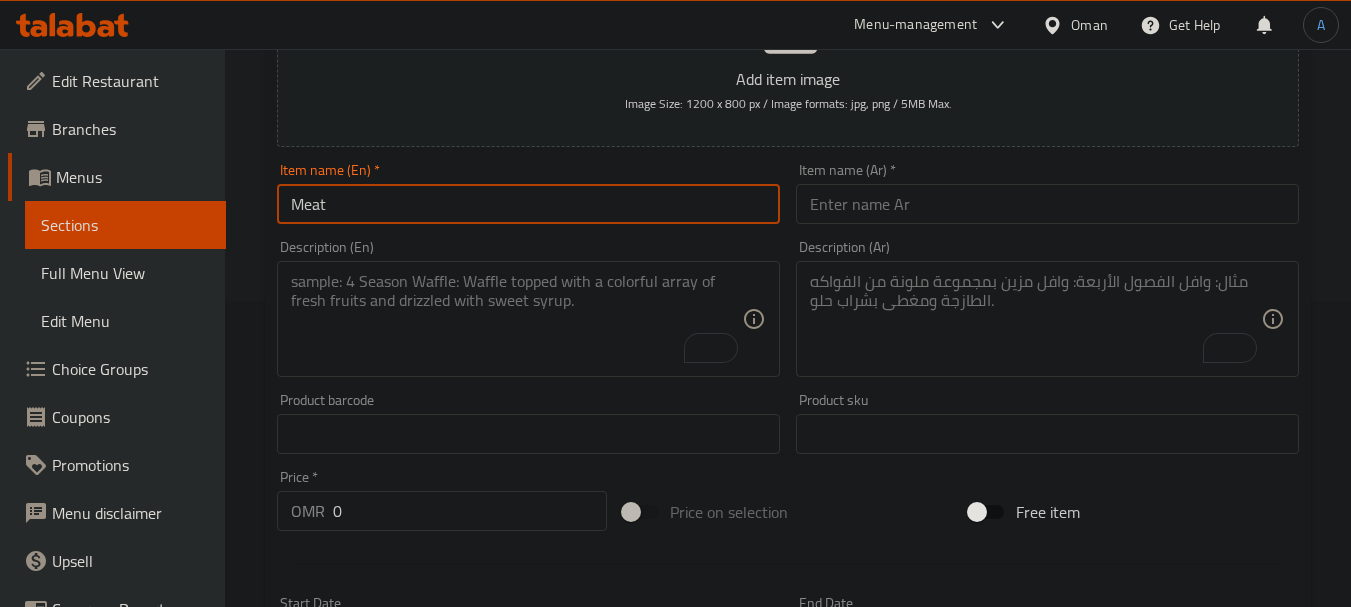 click at bounding box center [1047, 204] 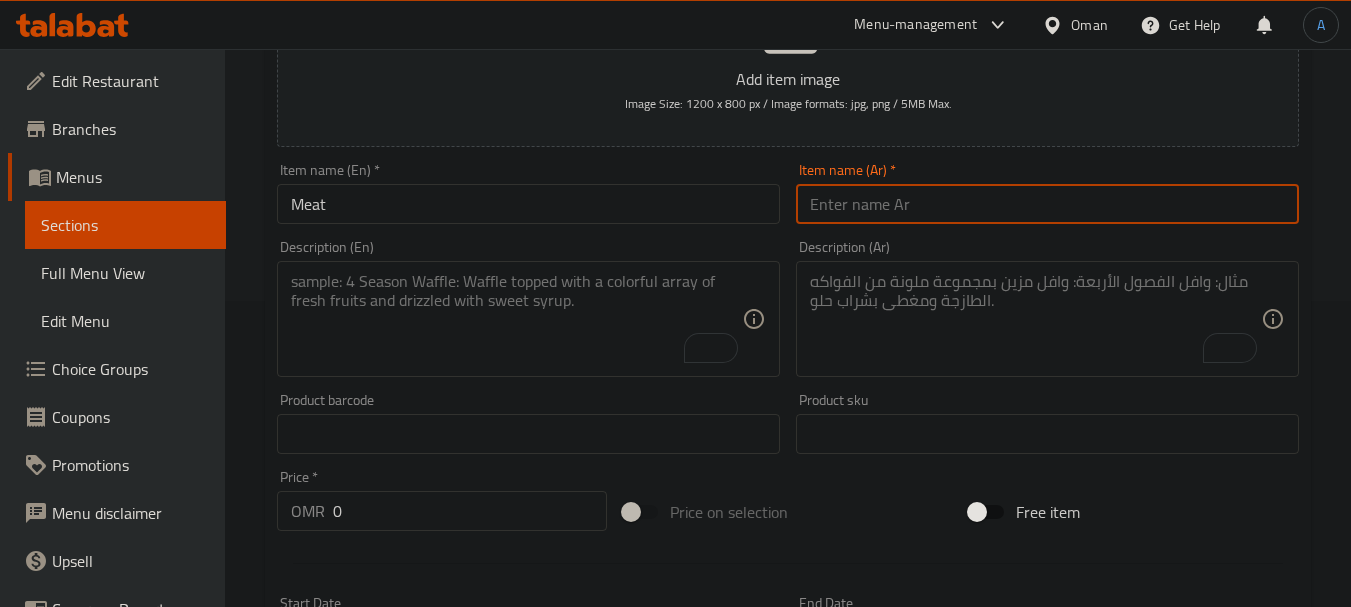 paste on "لحم" 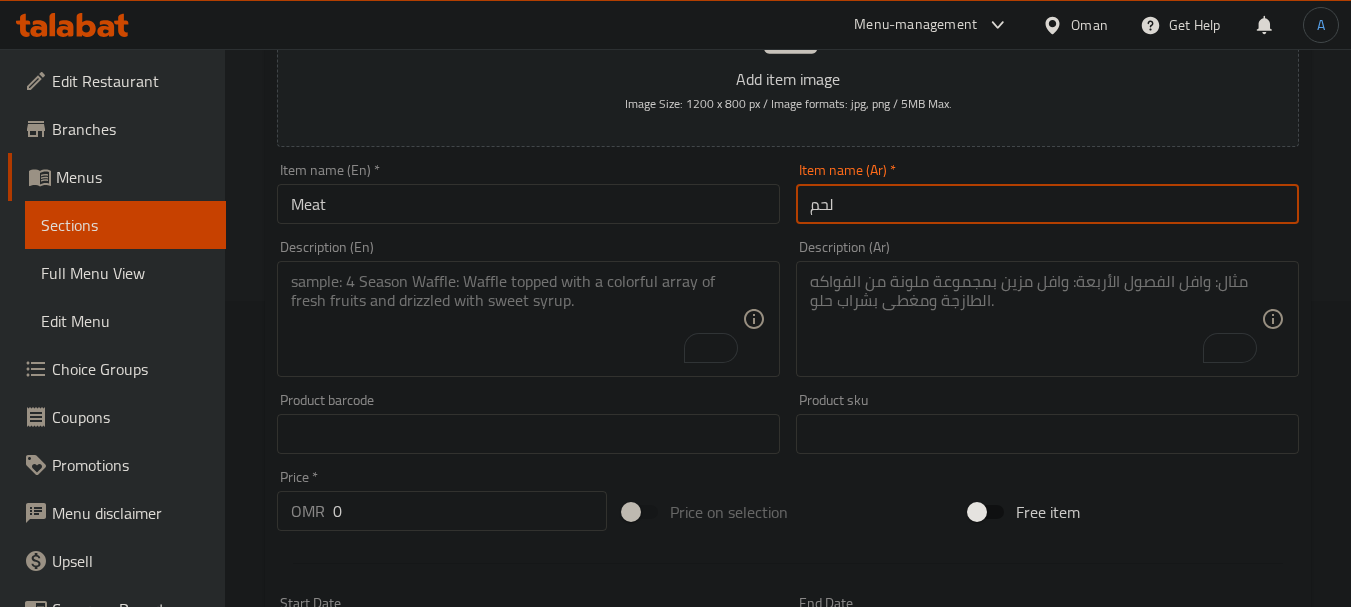 type on "لحم" 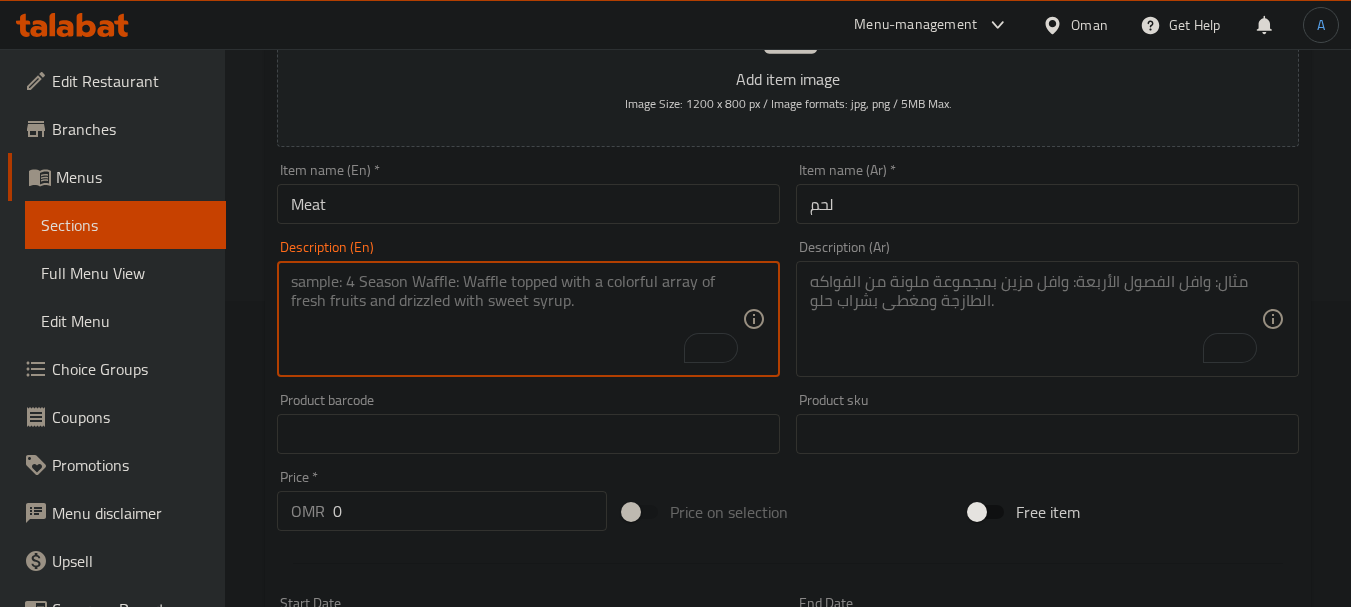 click at bounding box center [516, 319] 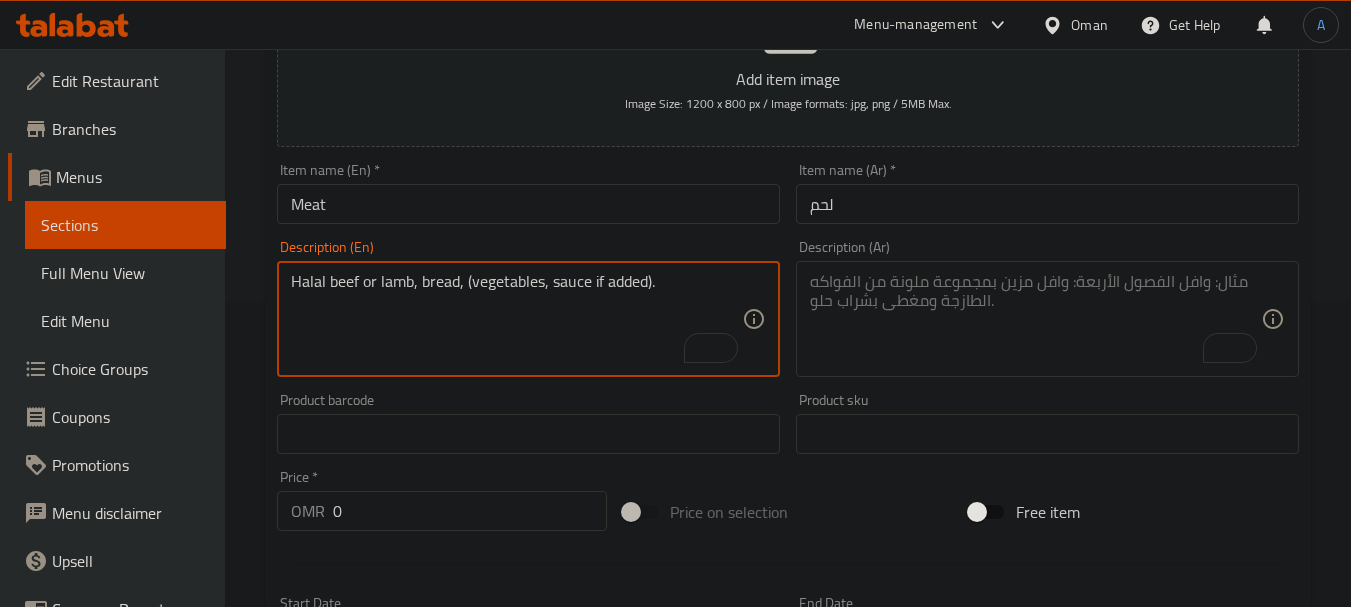 type on "Halal beef or lamb, bread, (vegetables, sauce if added)." 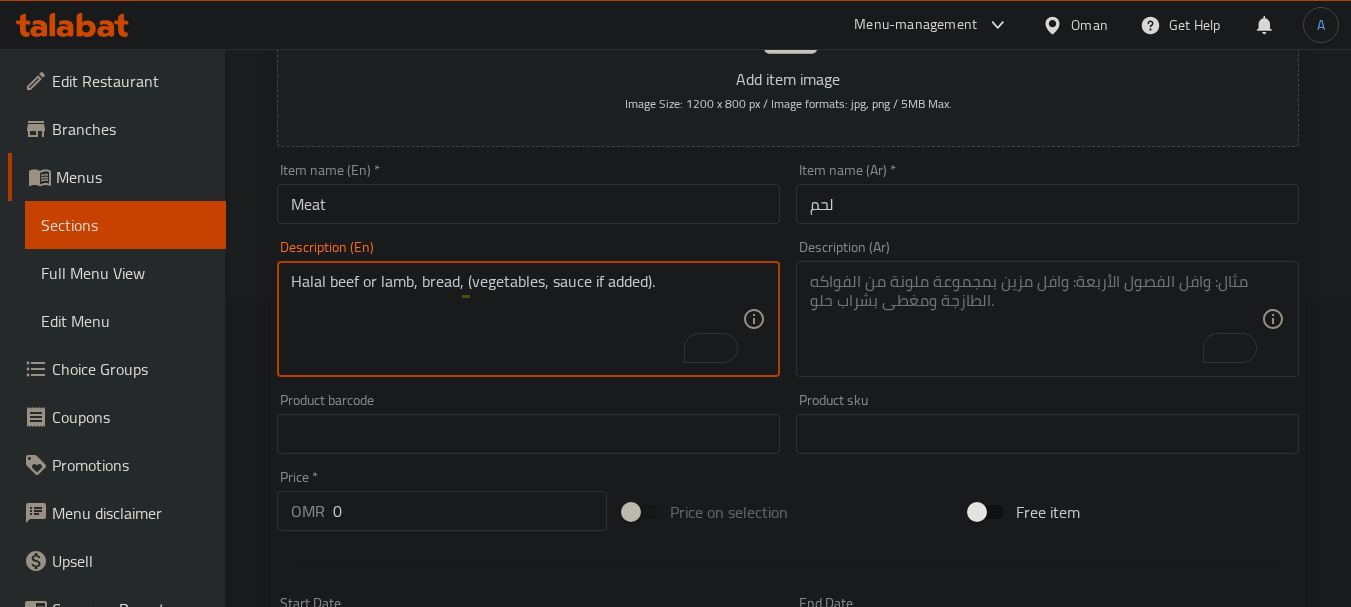click at bounding box center [1035, 319] 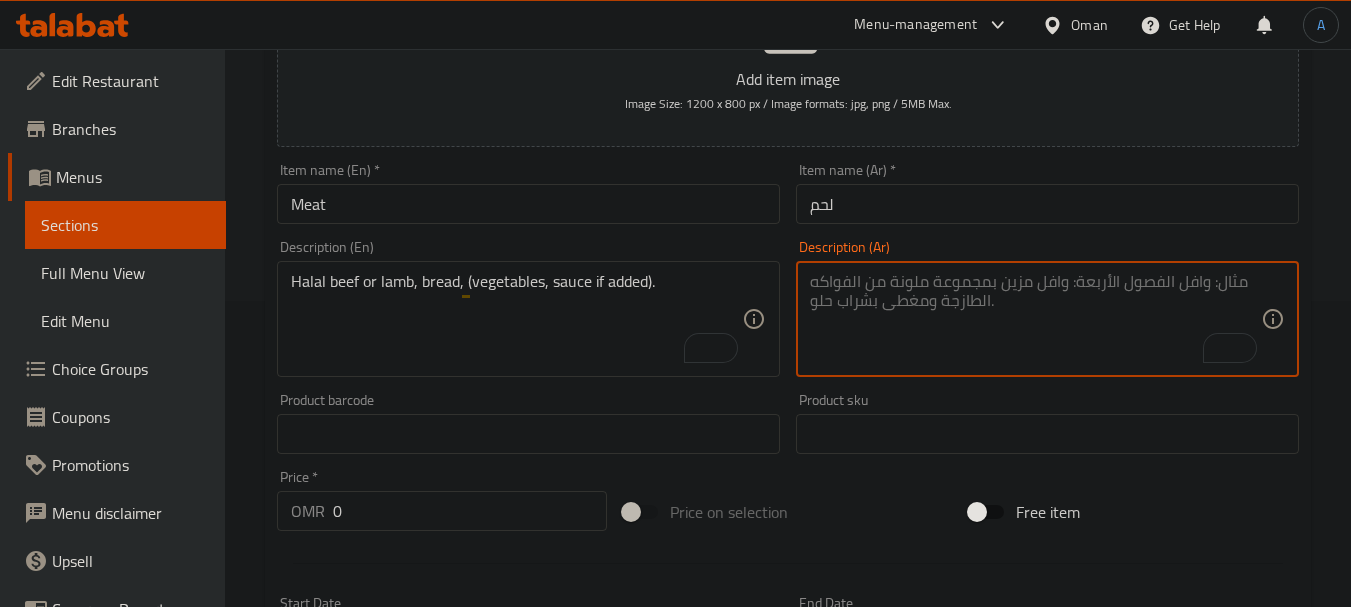 paste on "لحم بقري أو لحم ضأن حلال، خبز، (خضار، صلصة إذا أضيفت)." 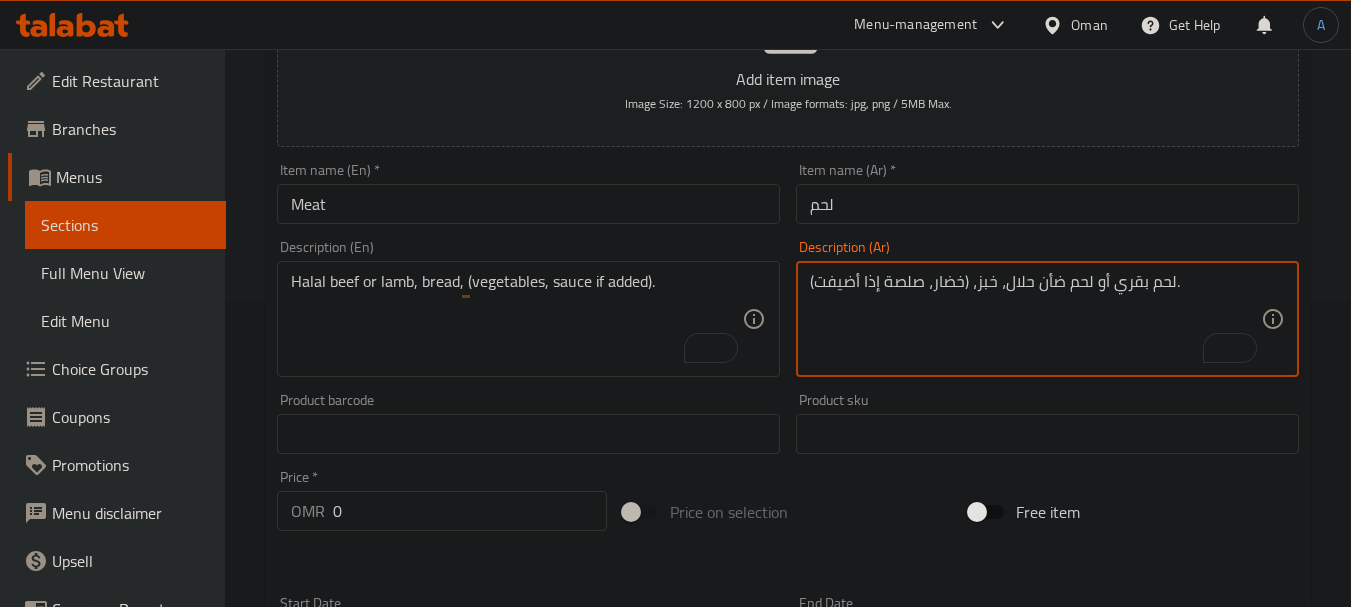 type on "لحم بقري أو لحم ضأن حلال، خبز، (خضار، صلصة إذا أضيفت)." 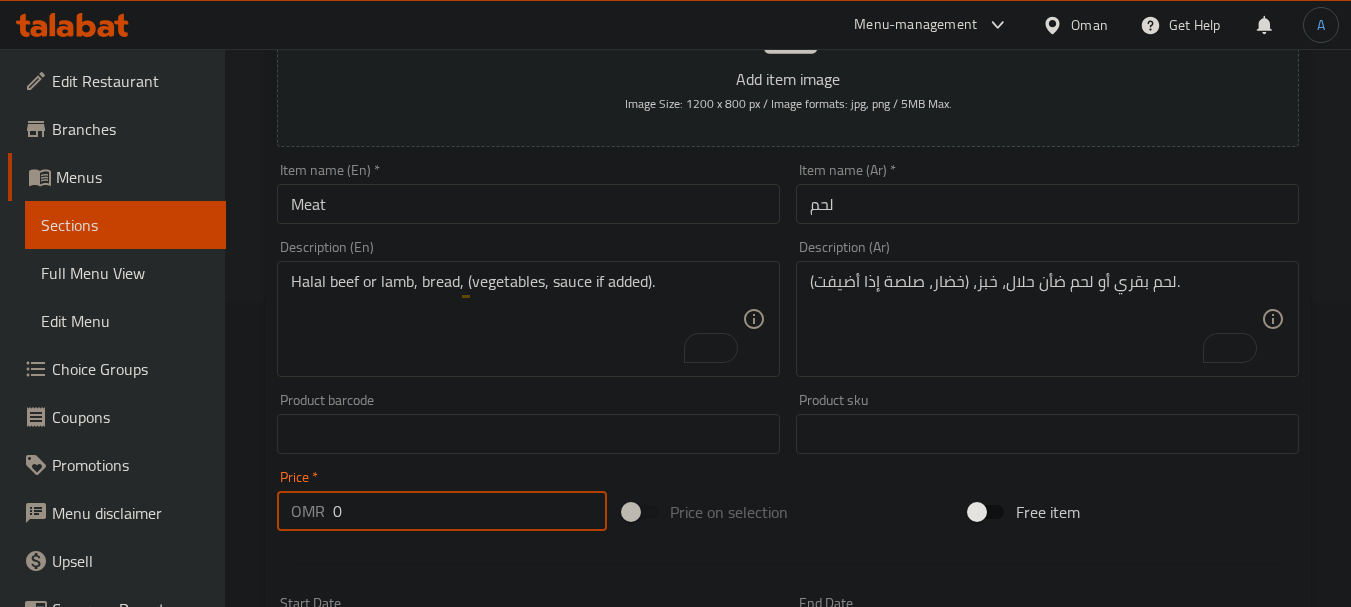 drag, startPoint x: 347, startPoint y: 527, endPoint x: 251, endPoint y: 521, distance: 96.18732 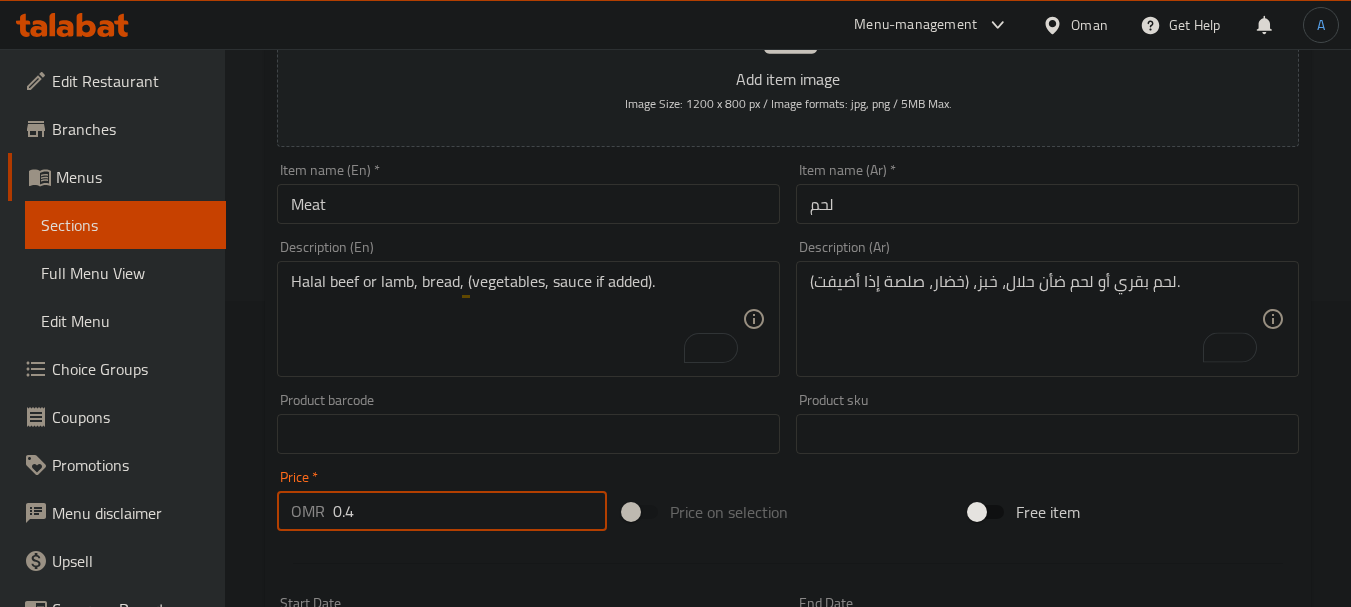 type on "0.4" 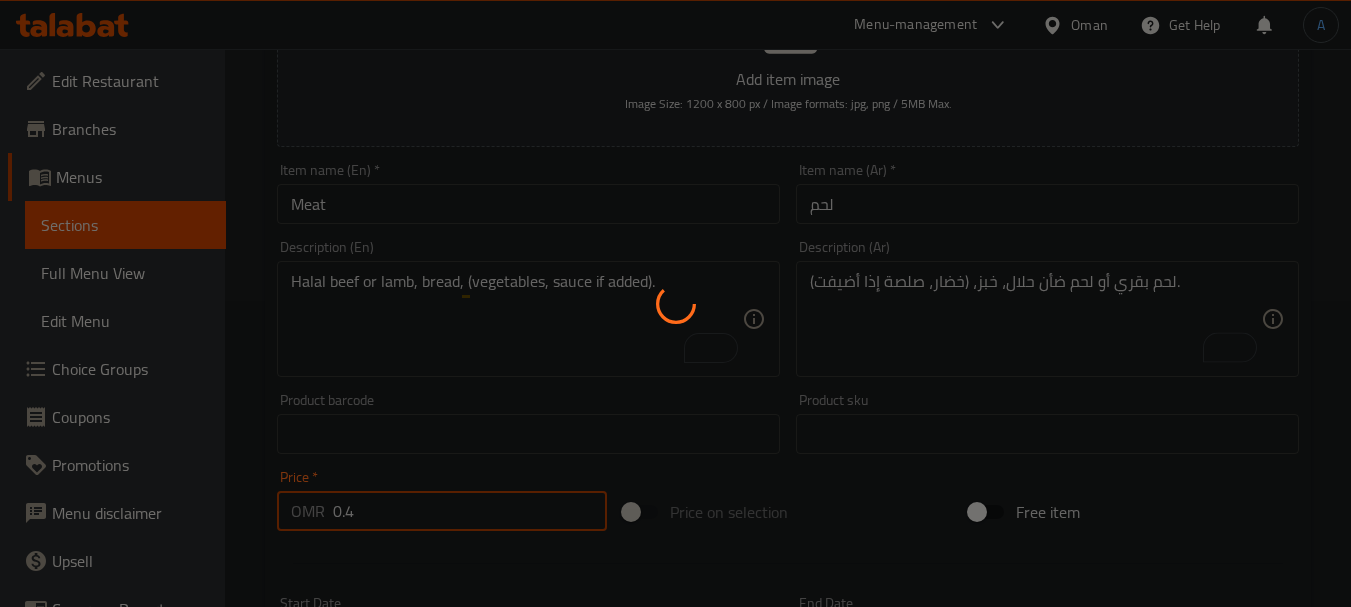 type 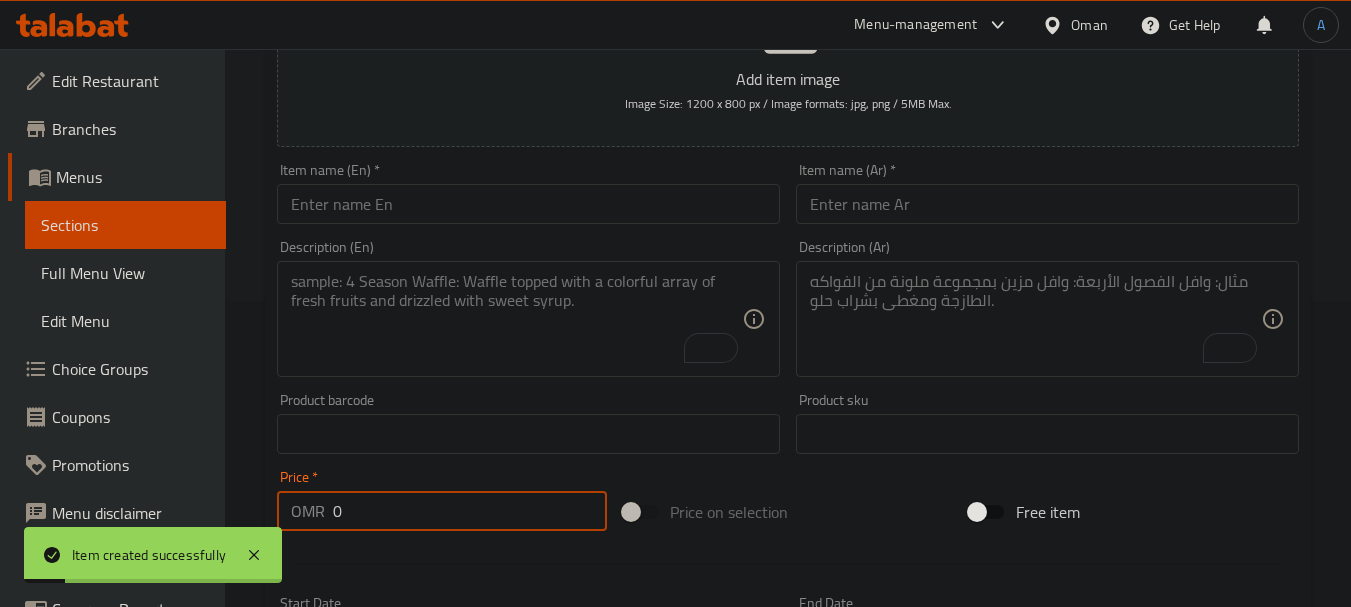 click at bounding box center (528, 204) 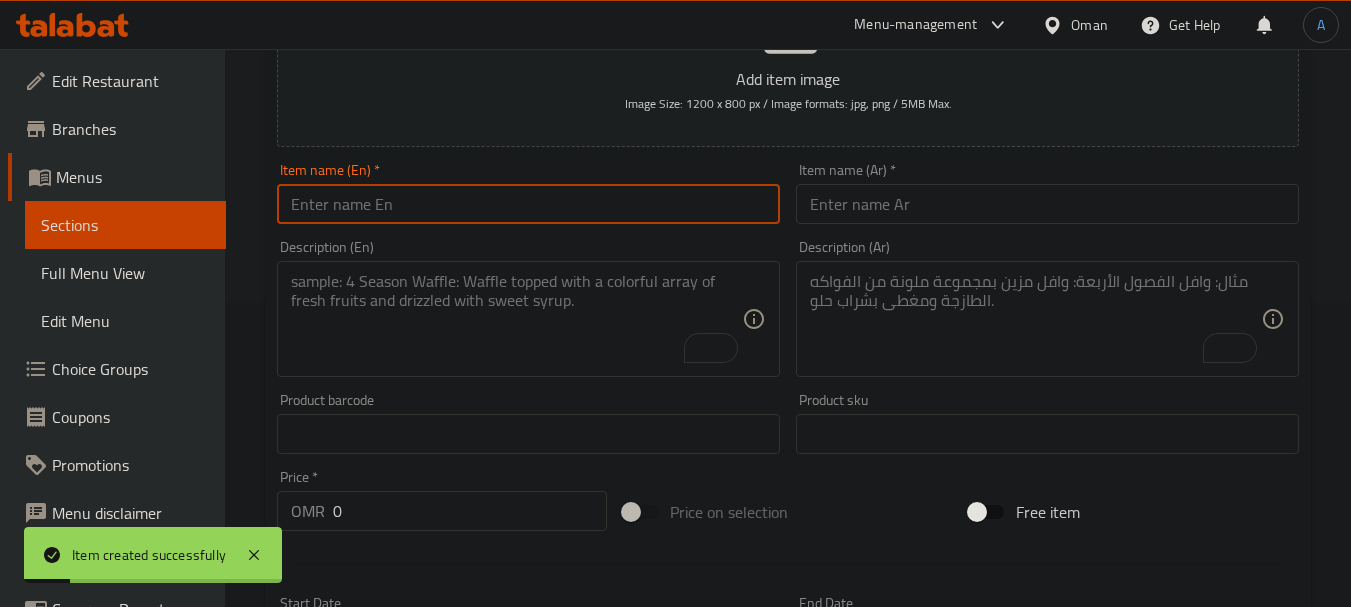paste on "10 thousand" 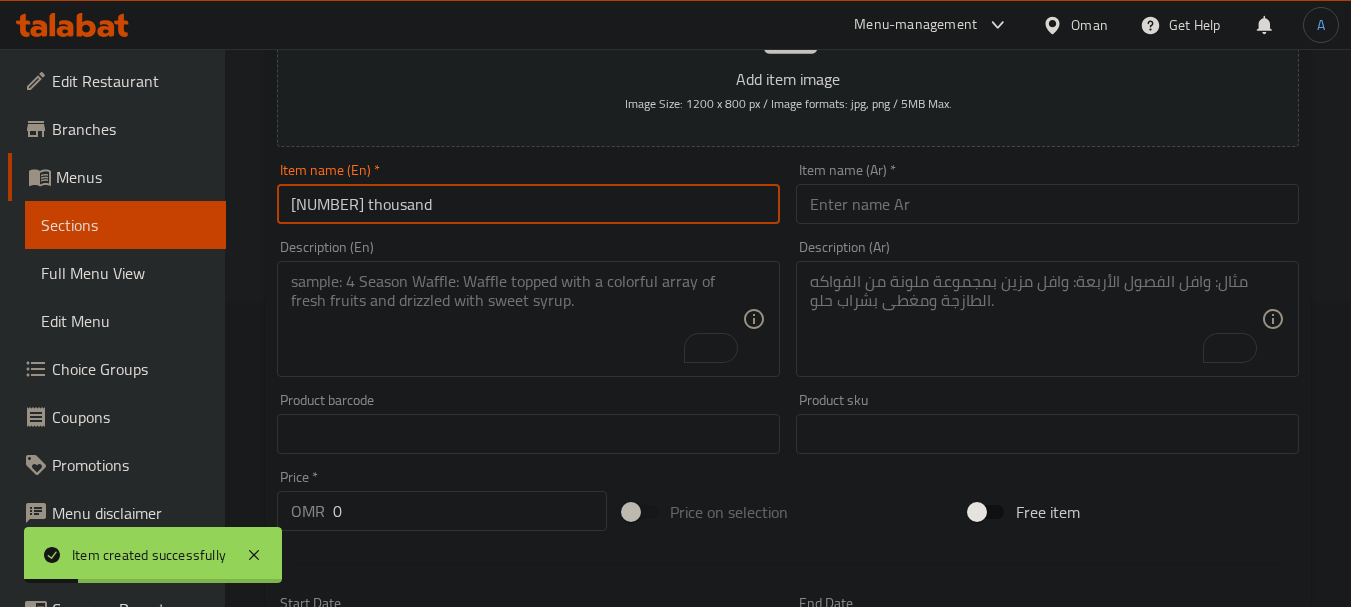 type on "10 thousand" 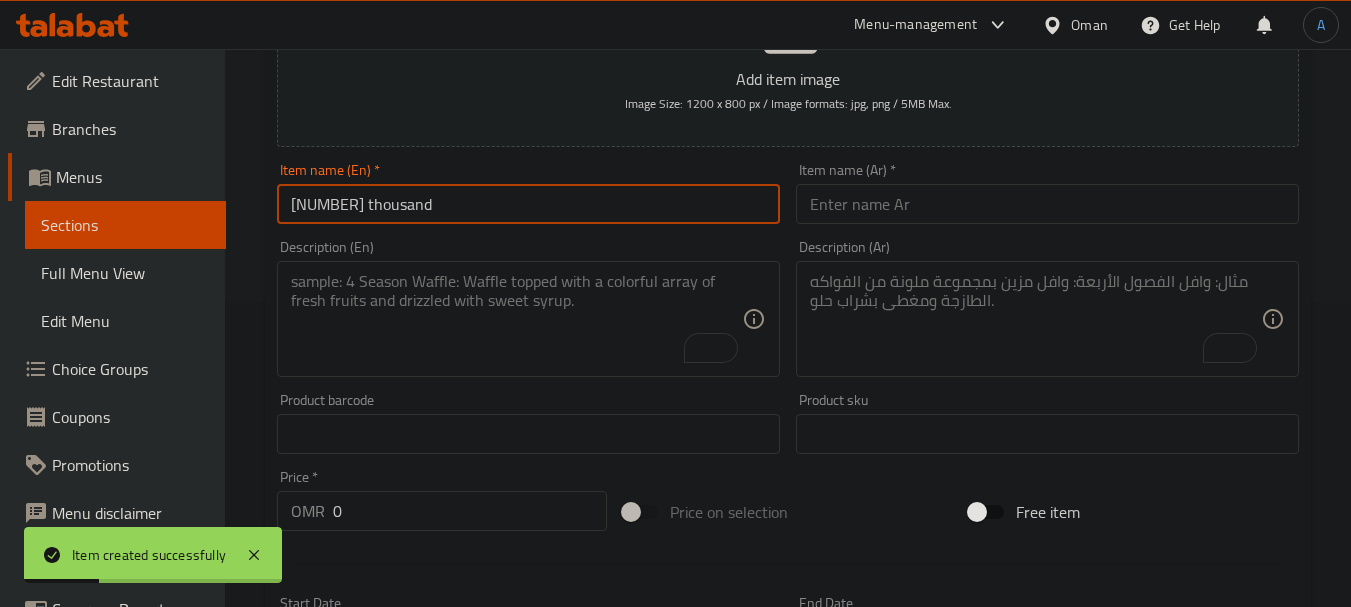 click at bounding box center (1047, 204) 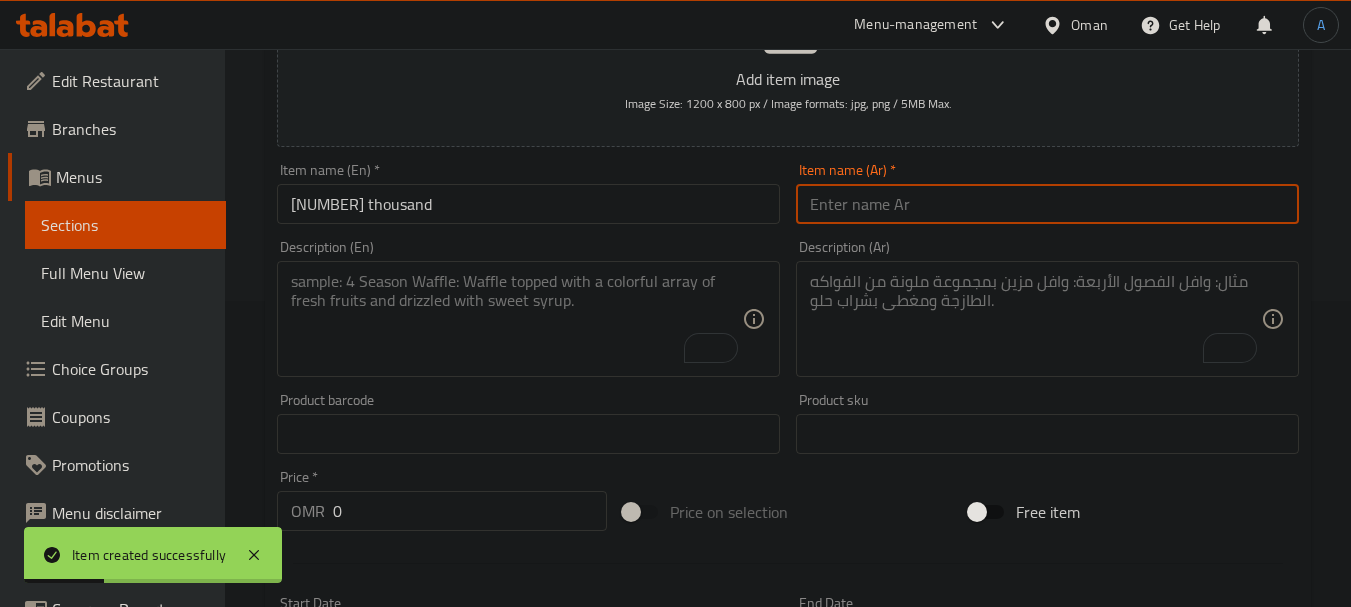 paste on "10 آلاف" 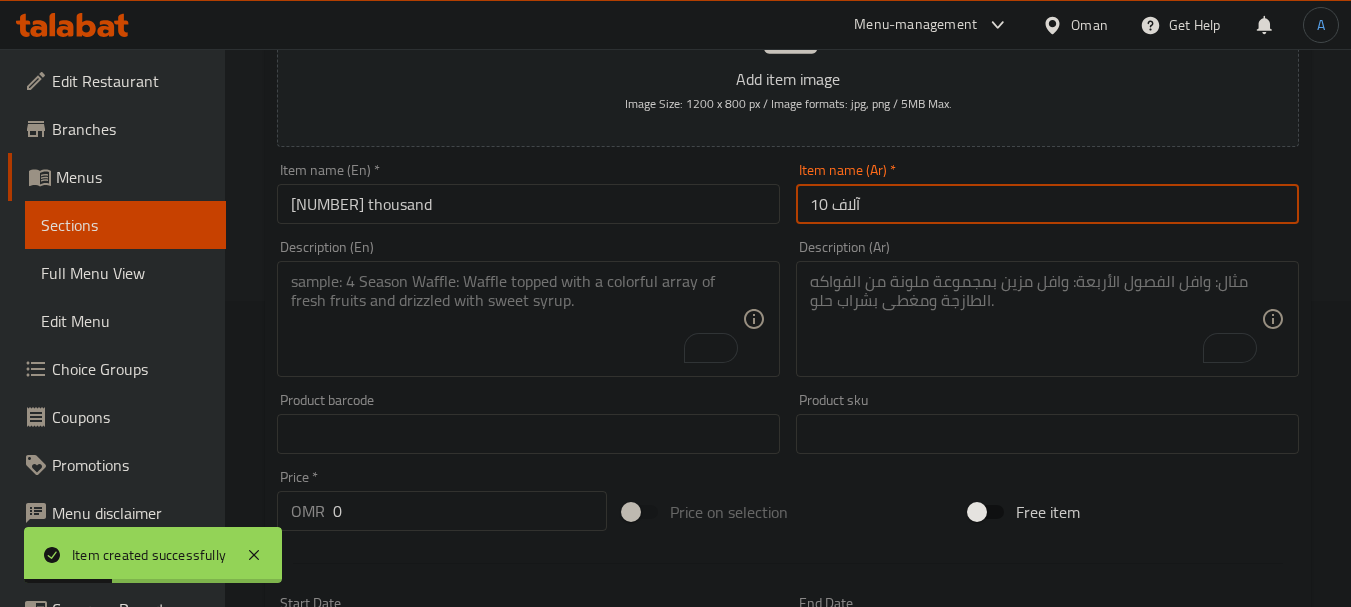 type on "10 آلاف" 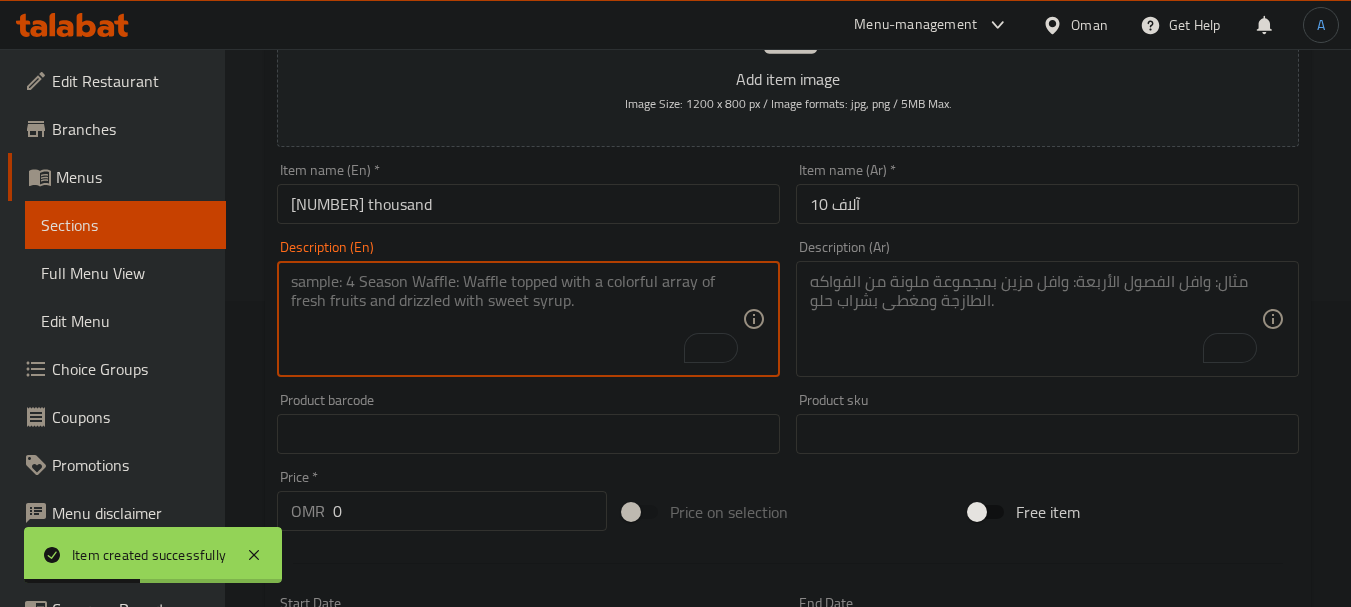 click at bounding box center (516, 319) 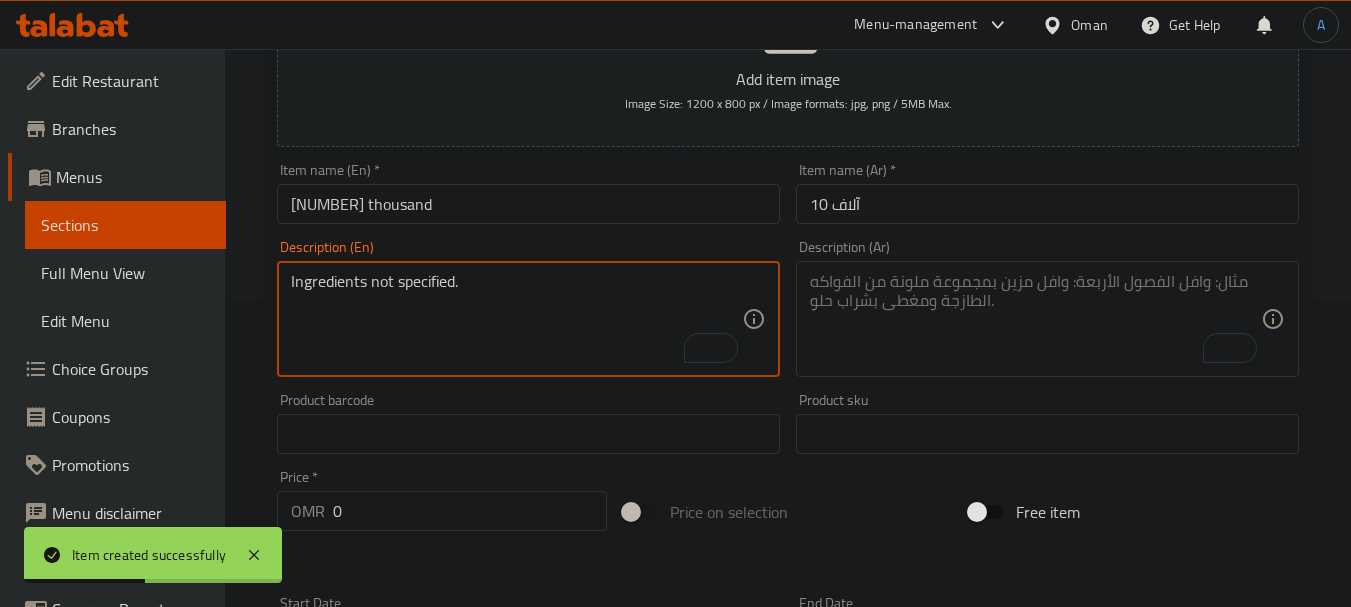 type on "Ingredients not specified." 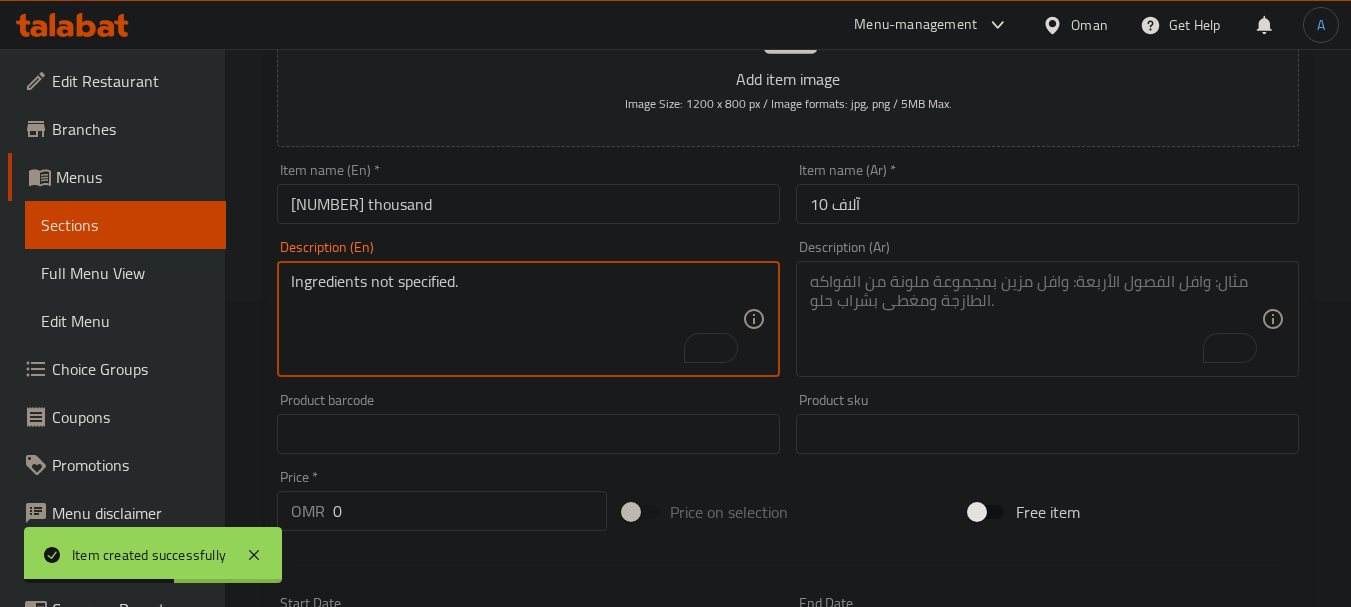 click on "Description (Ar)" at bounding box center [1047, 319] 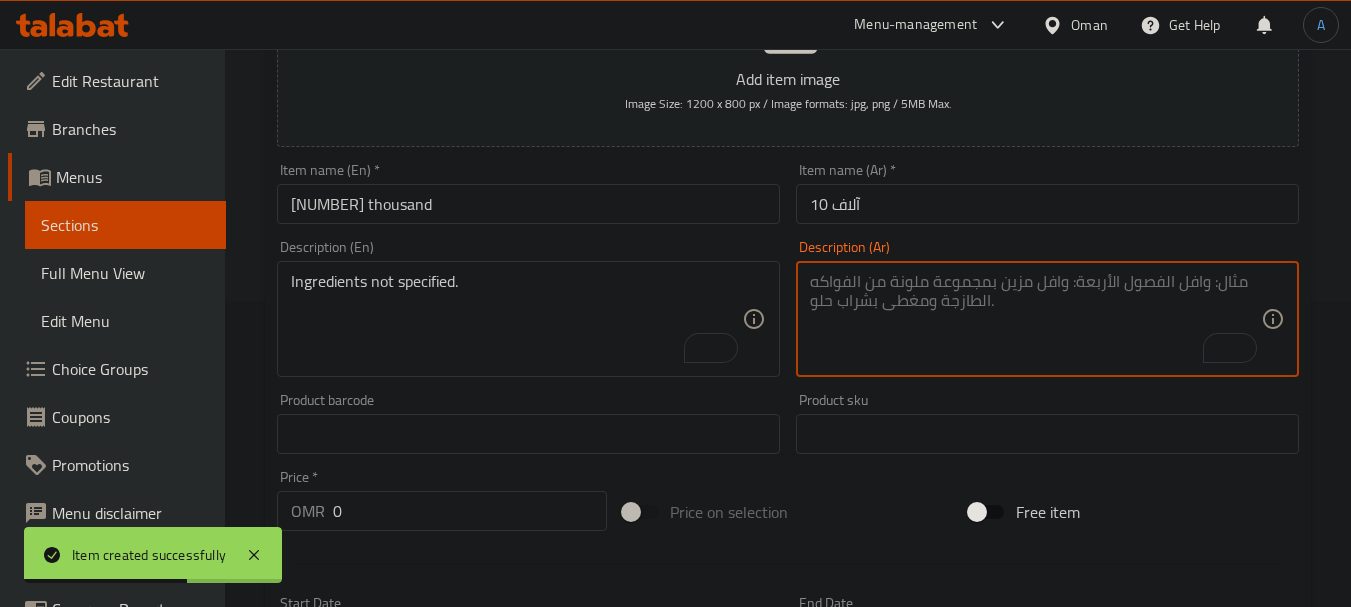 click at bounding box center (1035, 319) 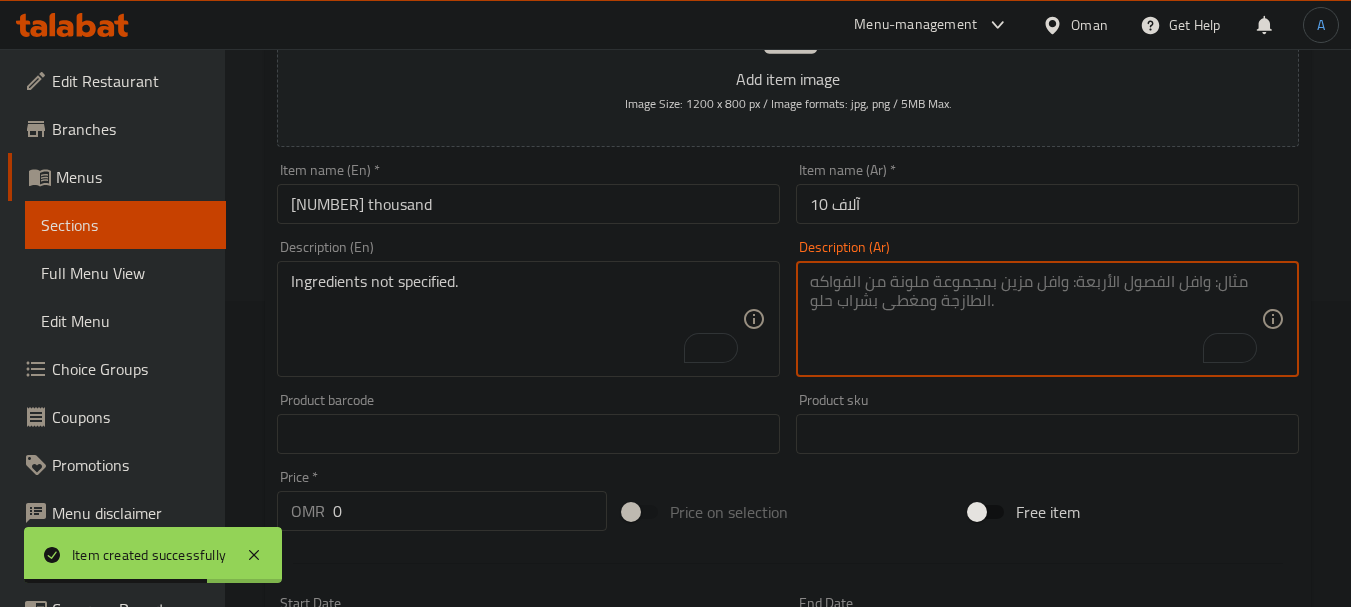 paste on "المكونات غير محددة." 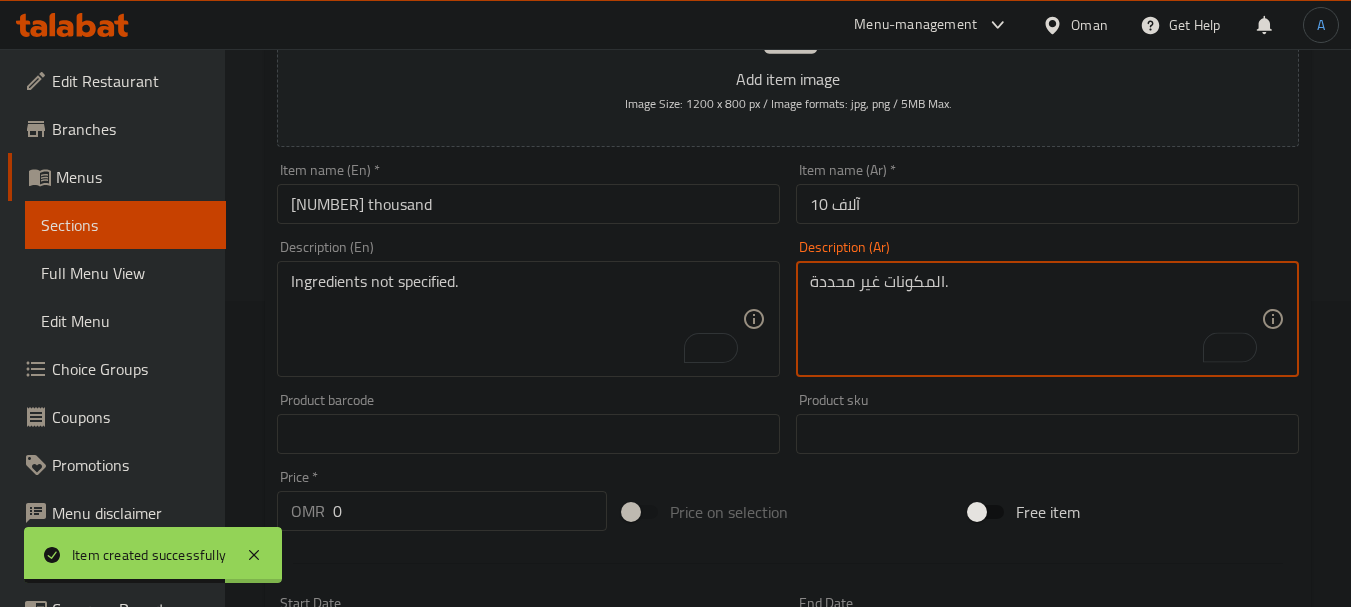 type on "المكونات غير محددة." 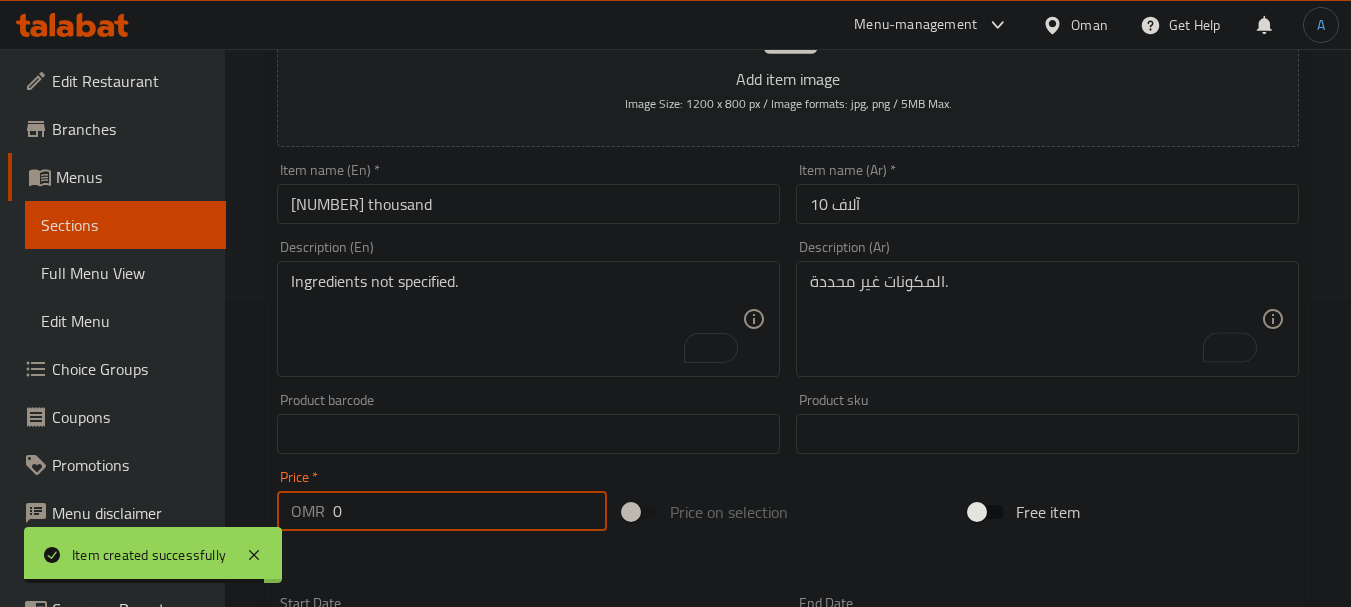 drag, startPoint x: 438, startPoint y: 499, endPoint x: 284, endPoint y: 515, distance: 154.82893 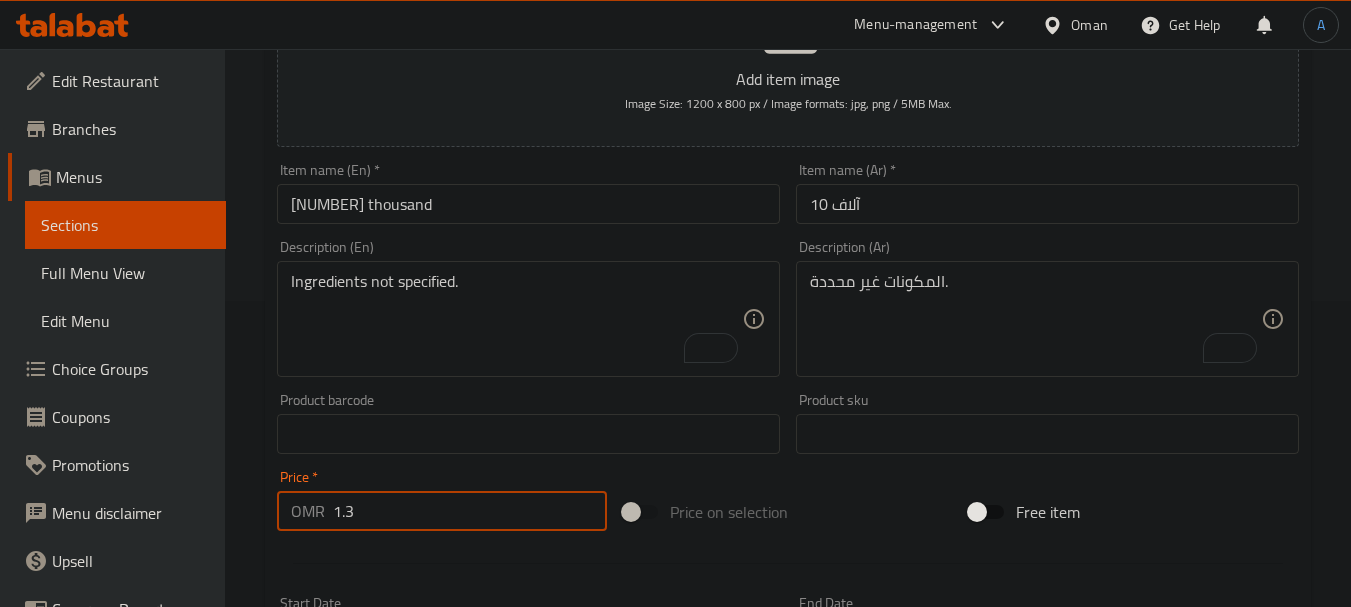 type on "1.3" 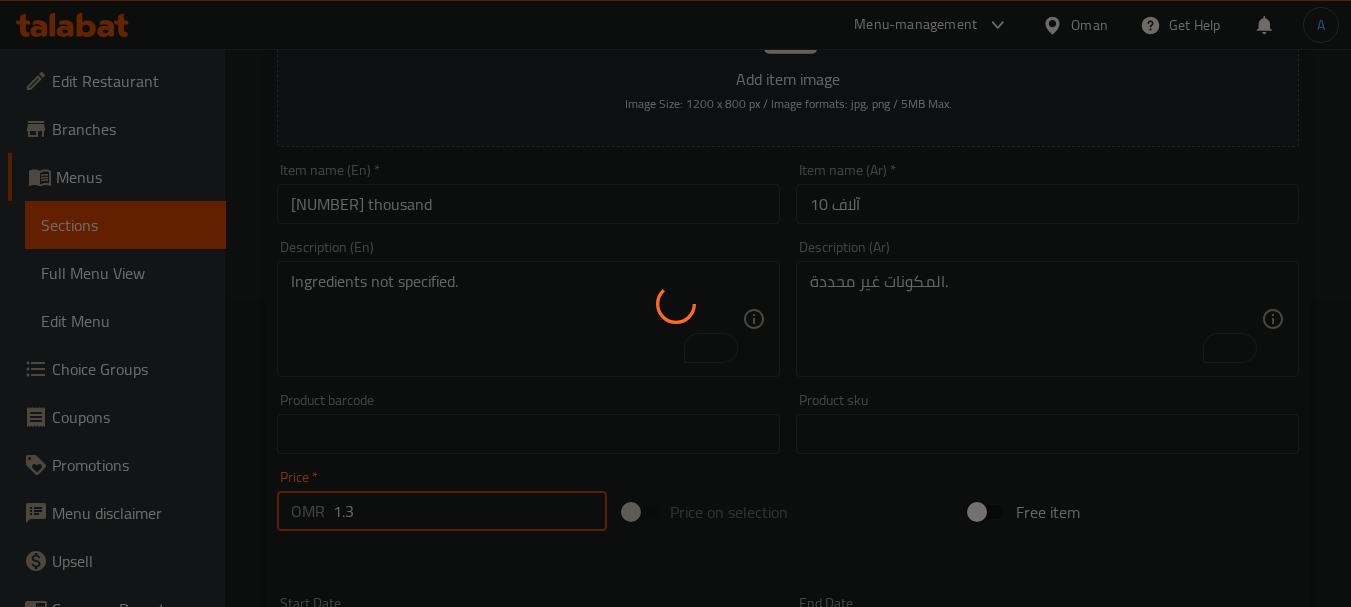 type 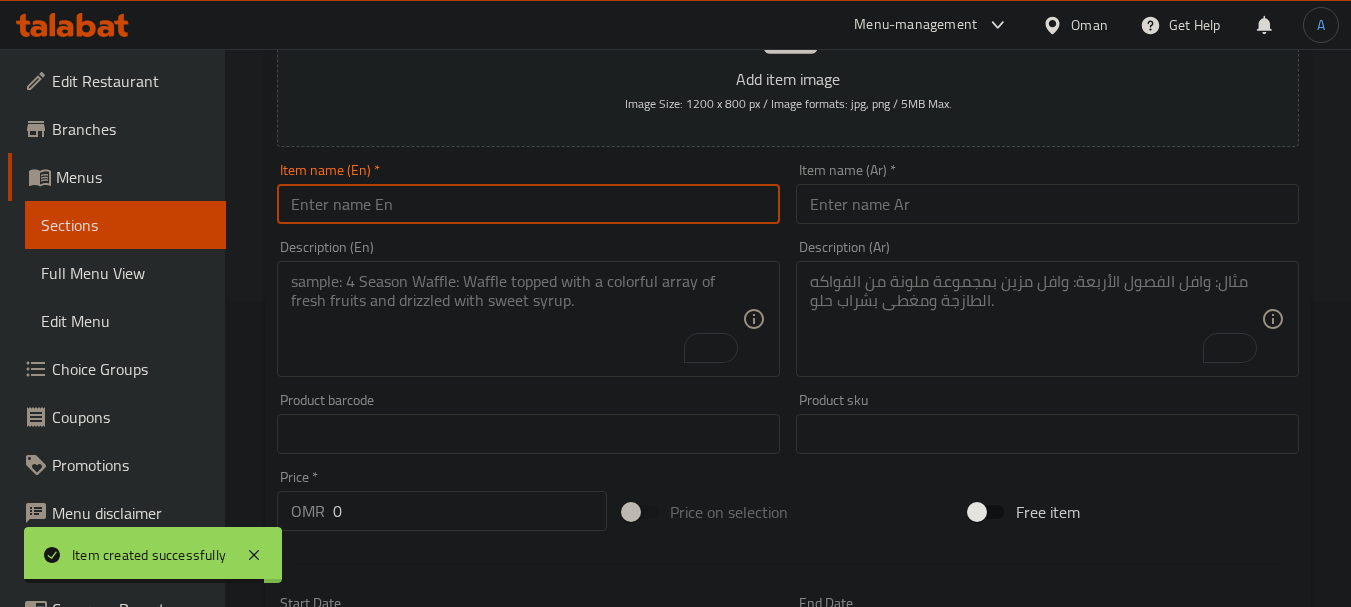 paste on "Sarukh takka ch/m" 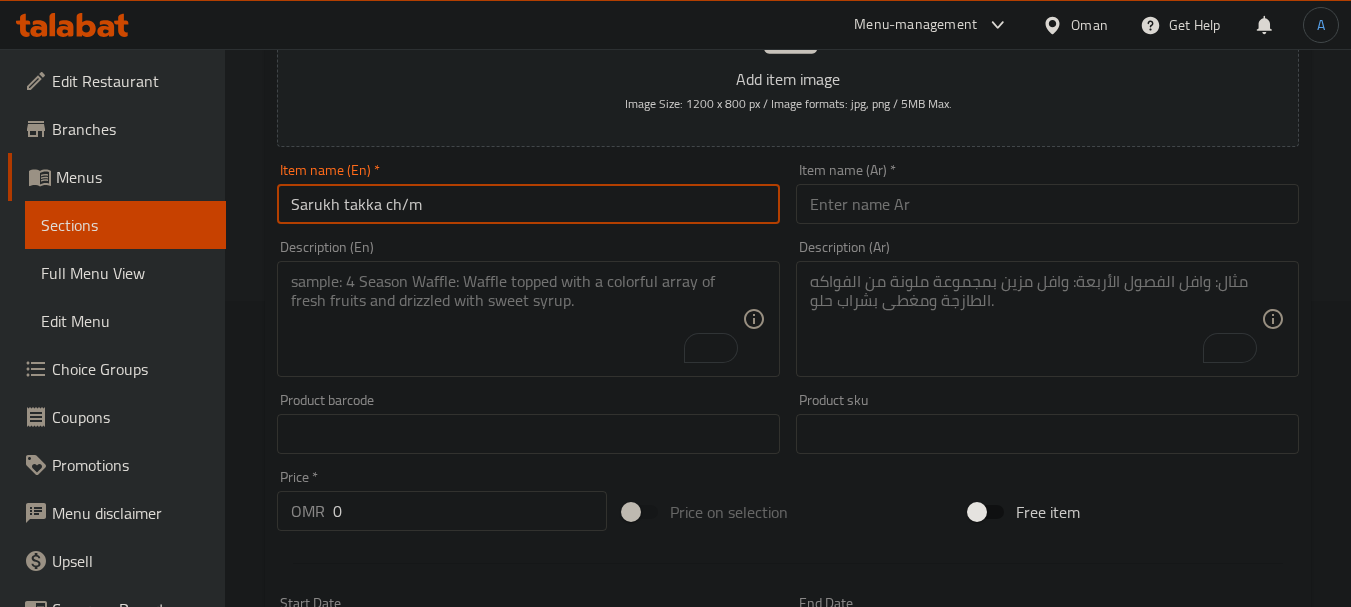 type on "Sarukh takka ch/m" 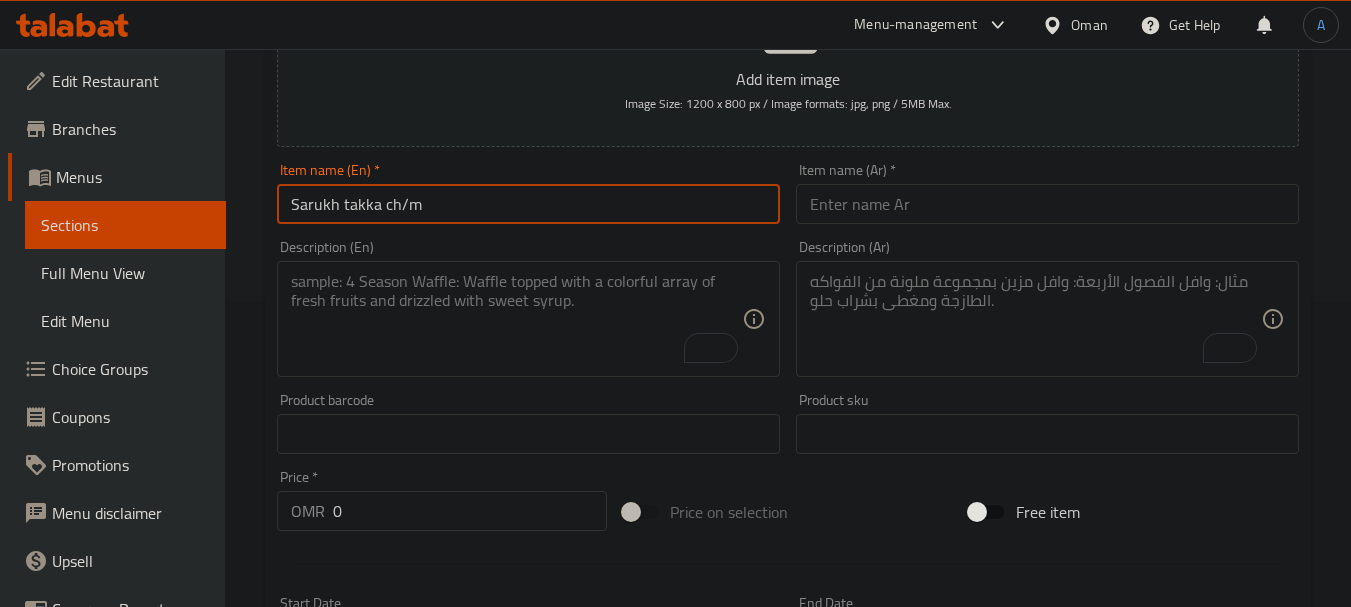 click at bounding box center (516, 319) 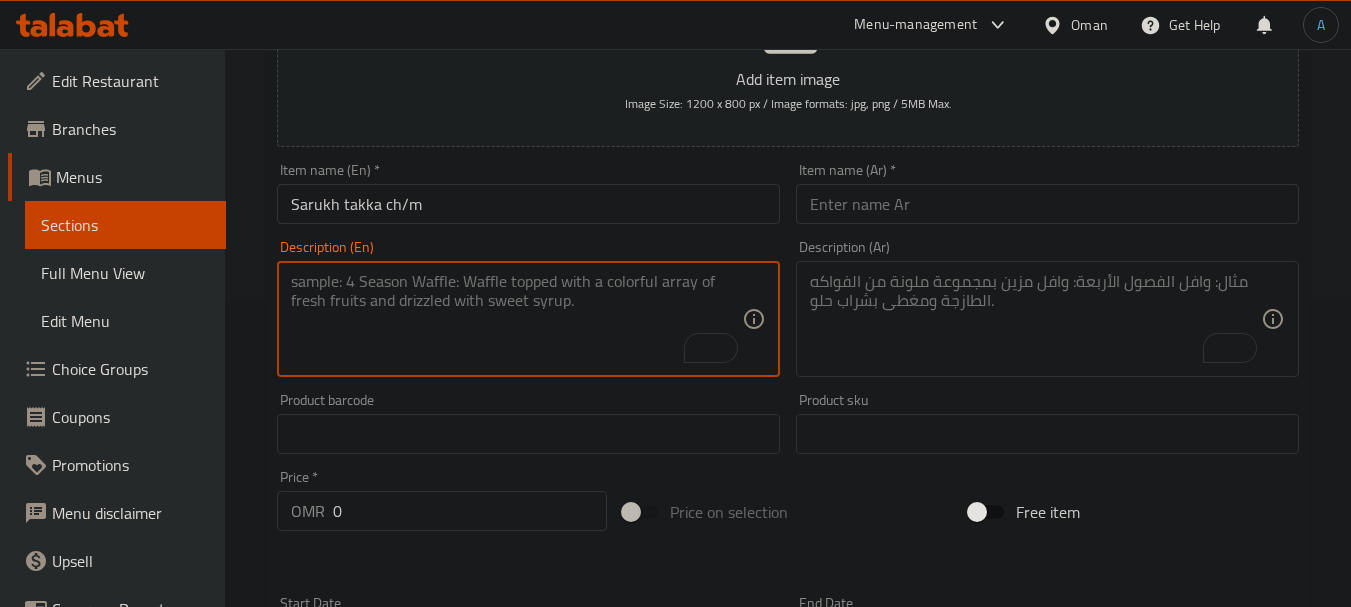 paste on "Halal chicken/beef Takka, large bread, (vegetables, sauce)." 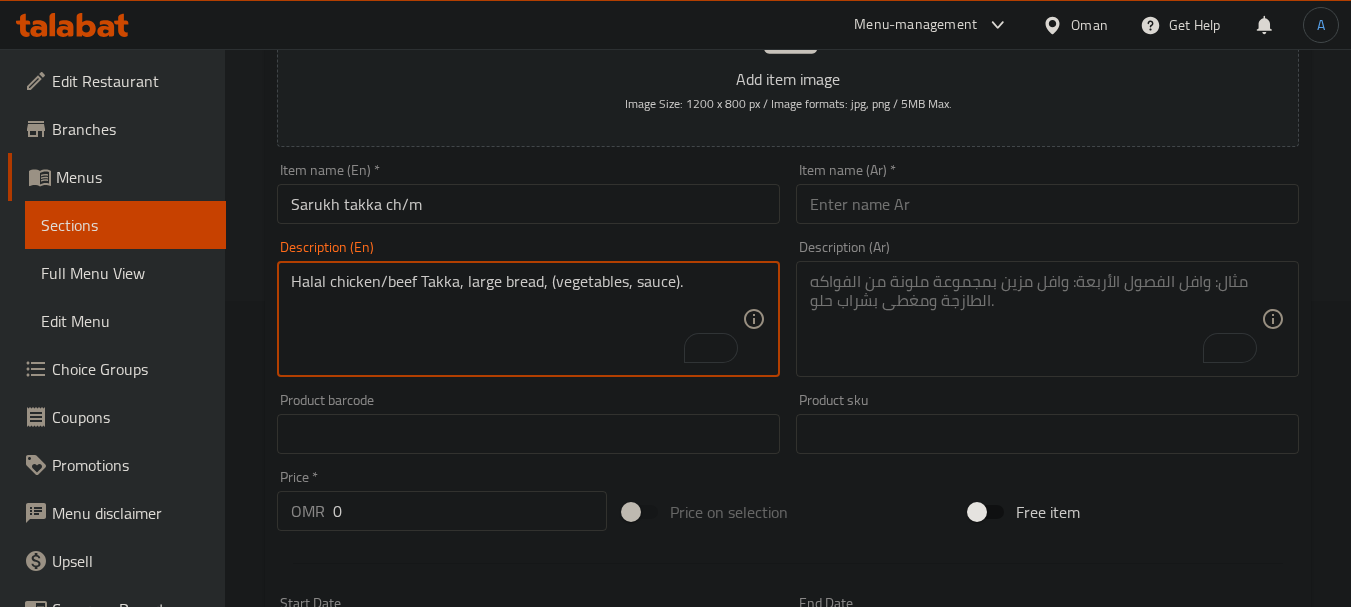 type on "Halal chicken/beef Takka, large bread, (vegetables, sauce)." 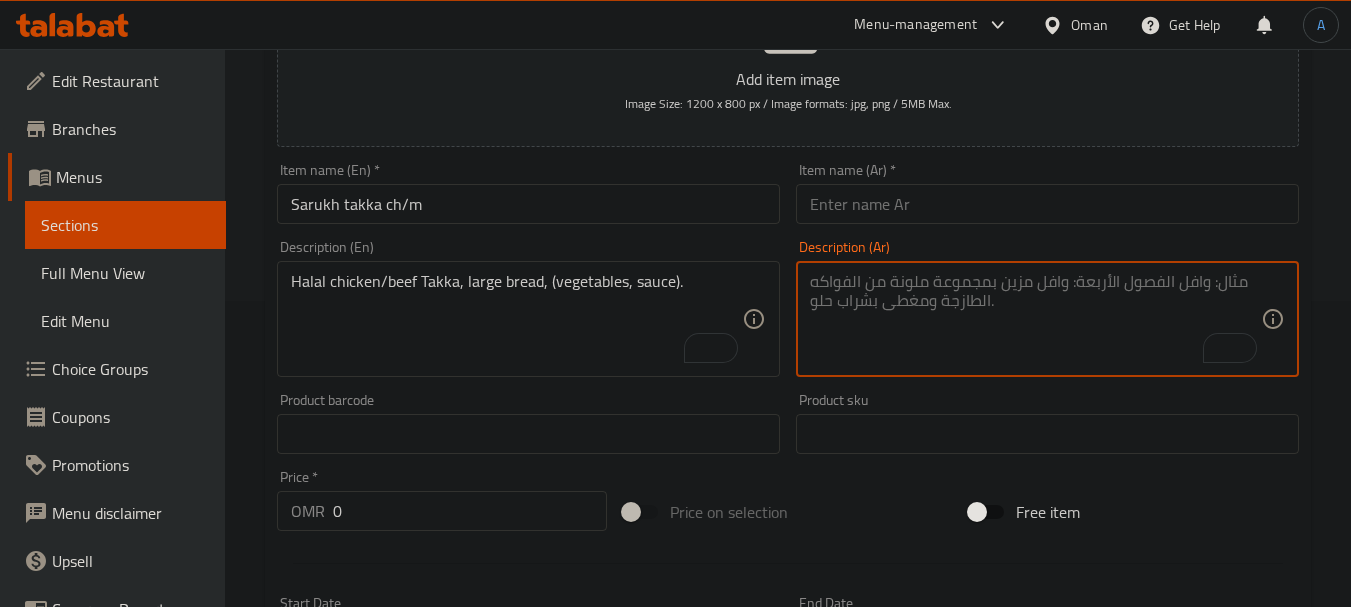click at bounding box center (1035, 319) 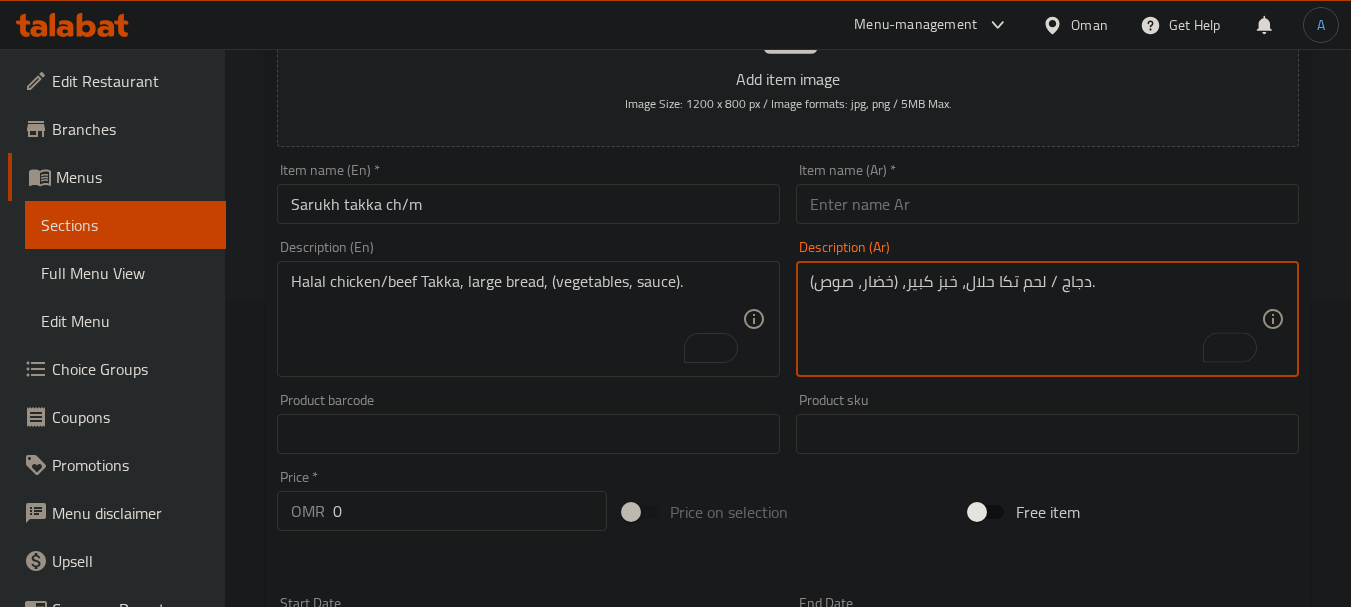 type on "دجاج / لحم تكا حلال، خبز كبير، (خضار، صوص)." 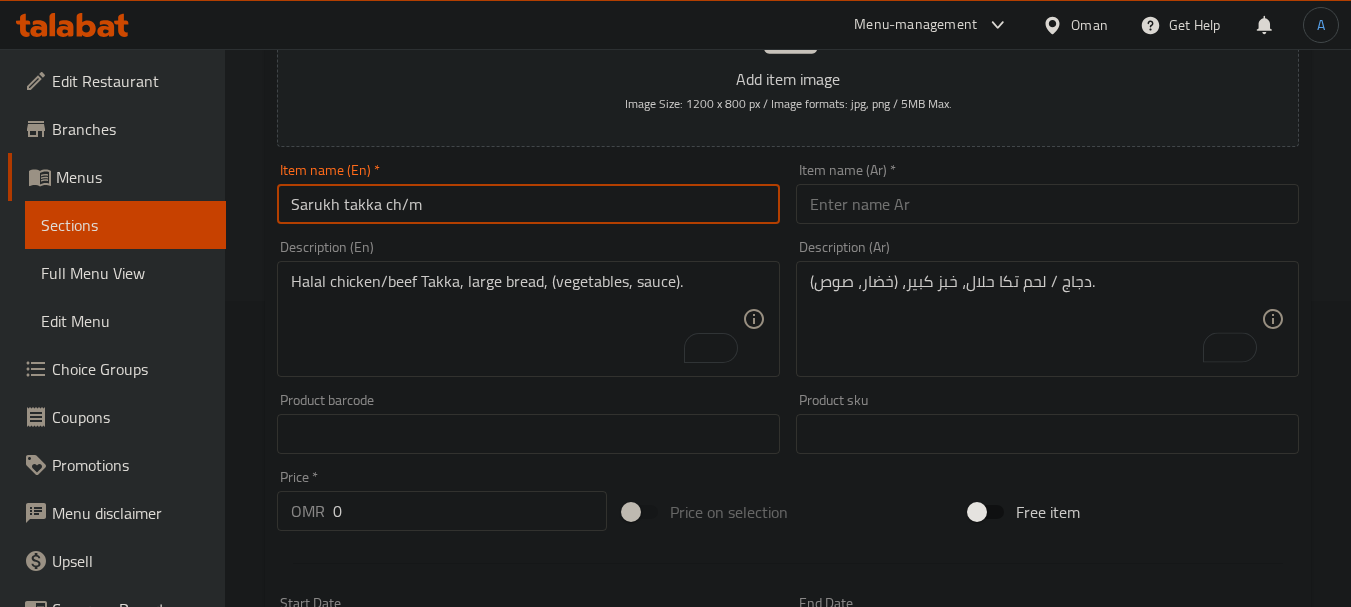 click on "Sarukh takka ch/m" at bounding box center (528, 204) 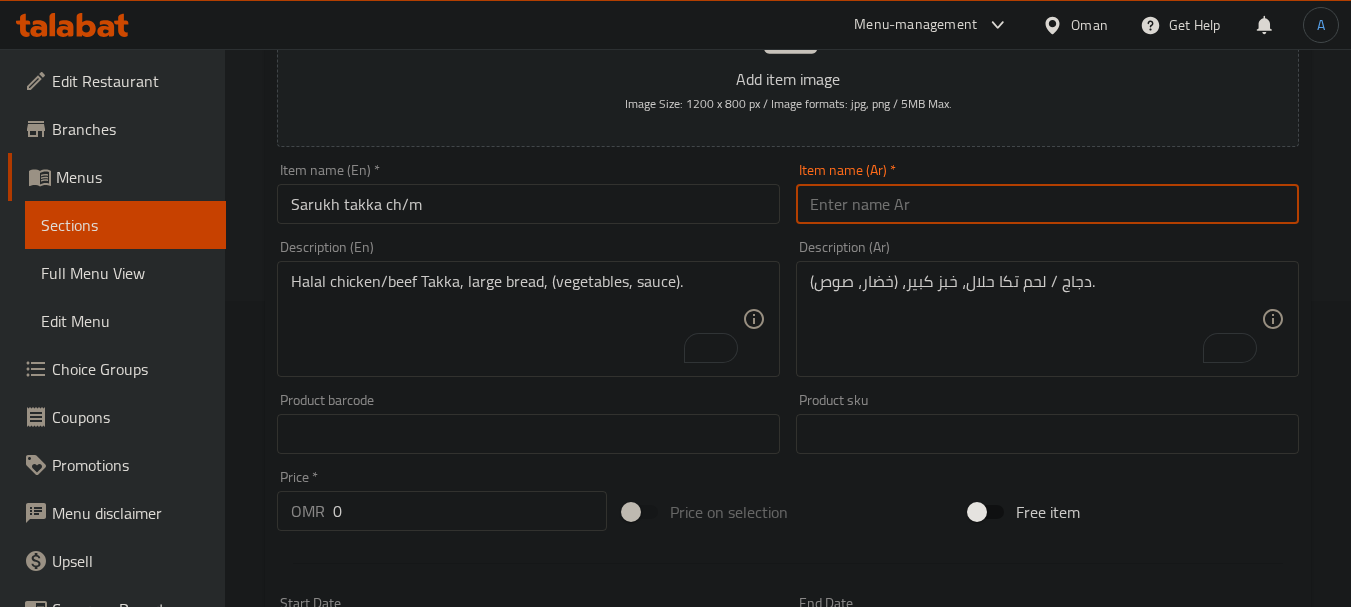 click at bounding box center (1047, 204) 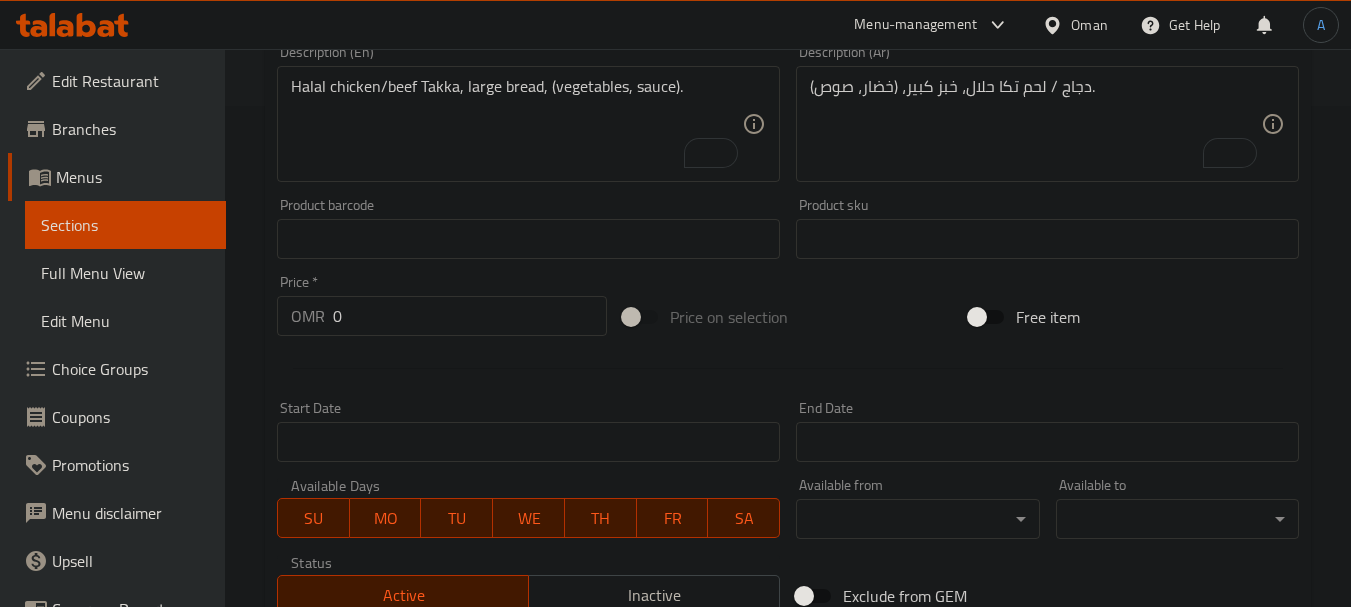 scroll, scrollTop: 506, scrollLeft: 0, axis: vertical 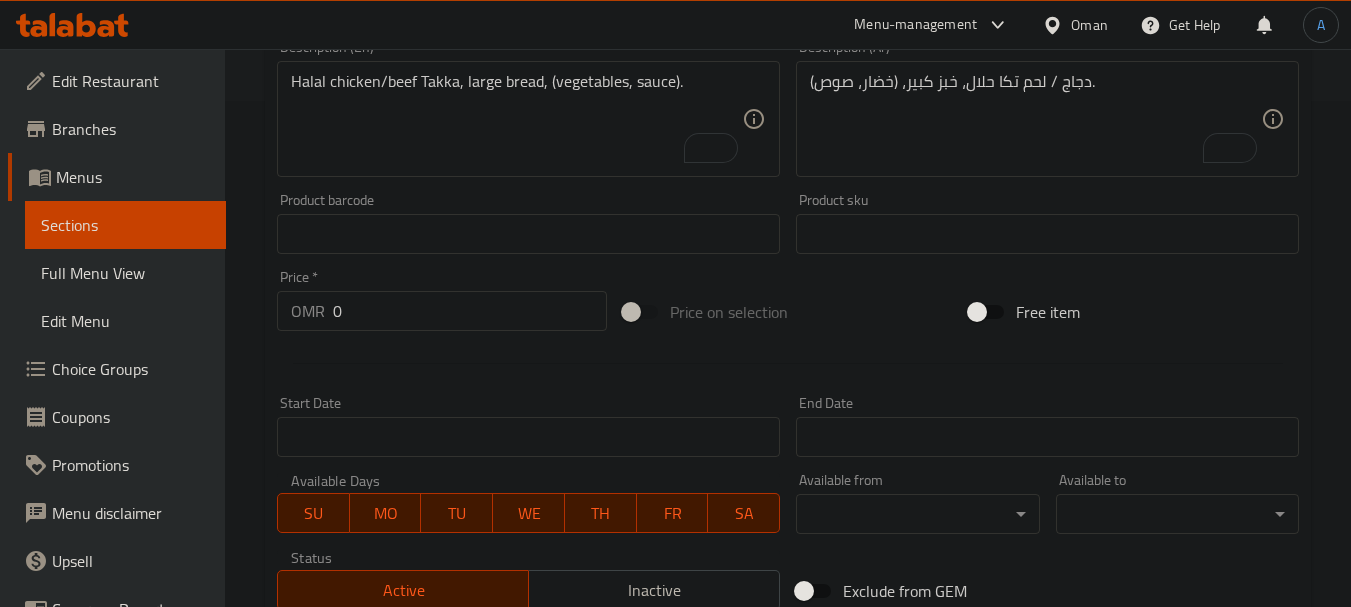 type on "شاه روخ تاكا" 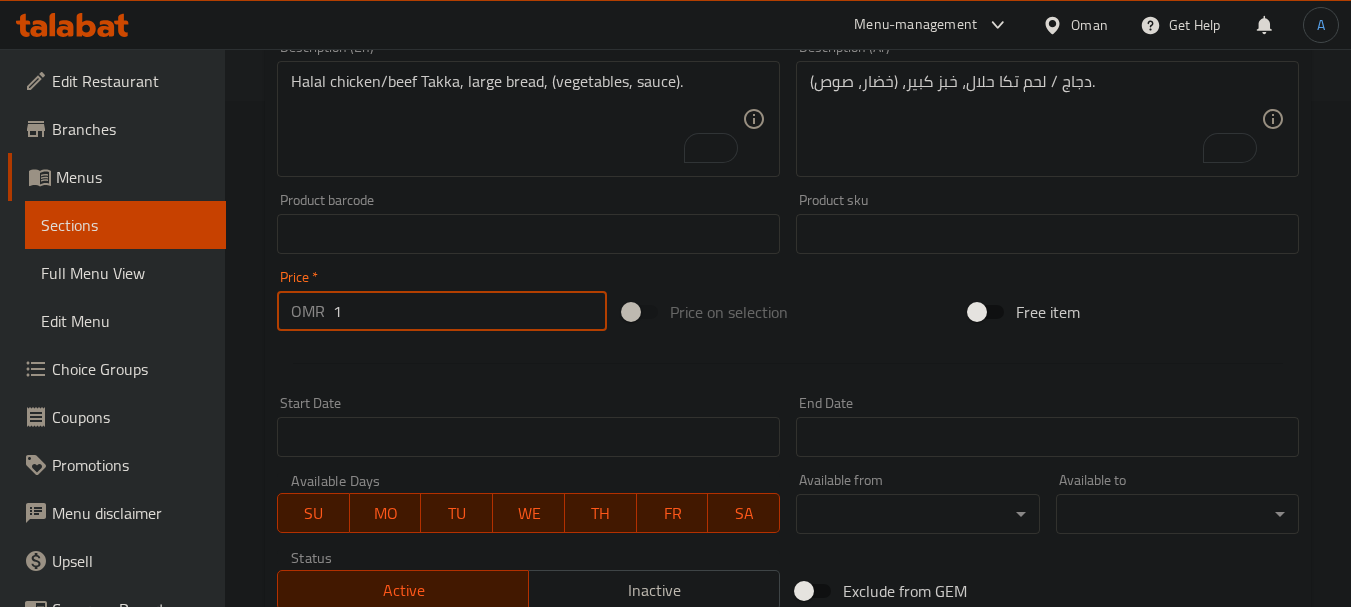 type on "1" 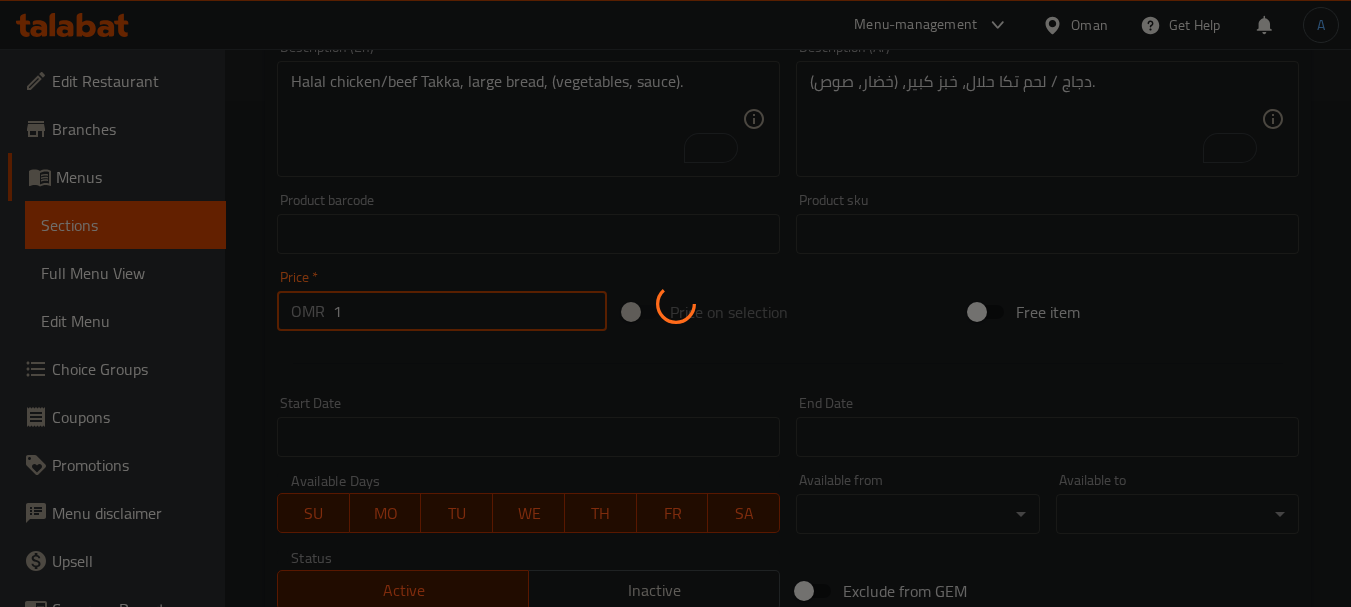 type 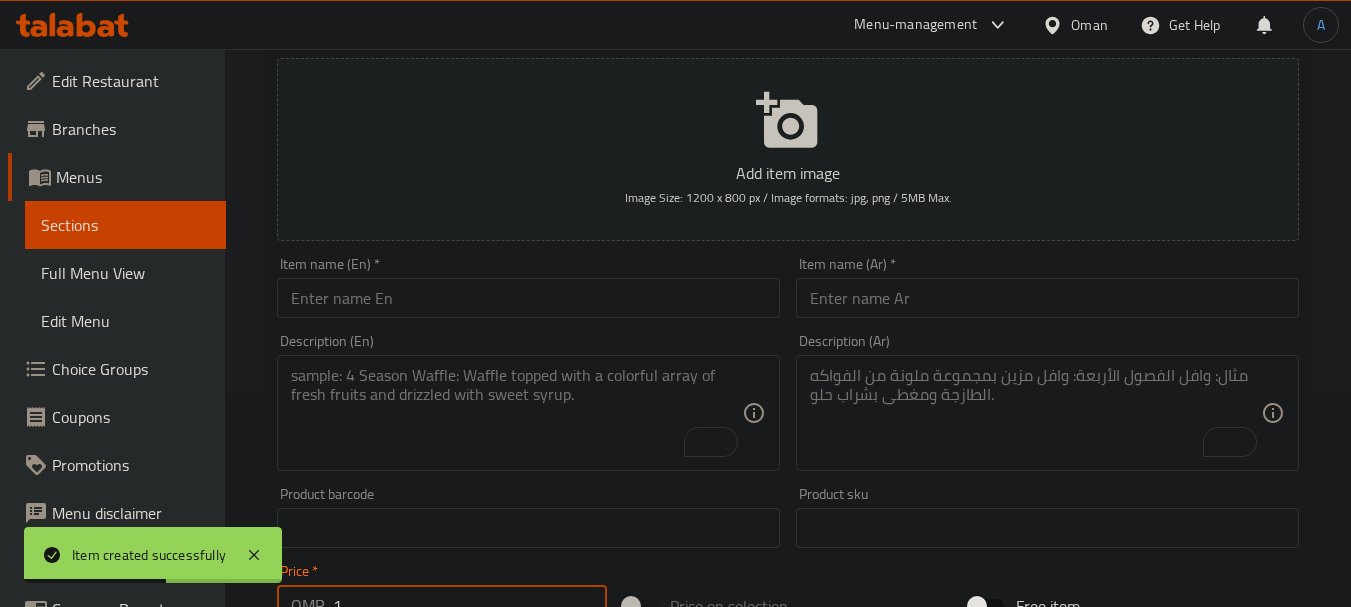 scroll, scrollTop: 206, scrollLeft: 0, axis: vertical 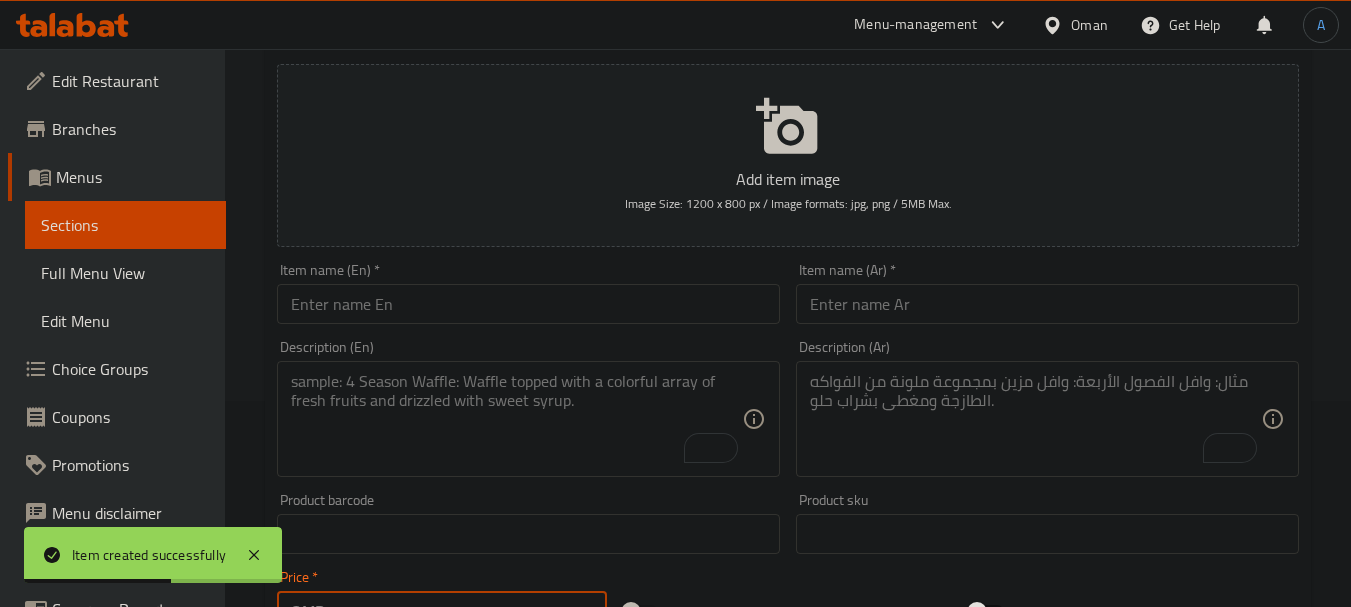 type on "1" 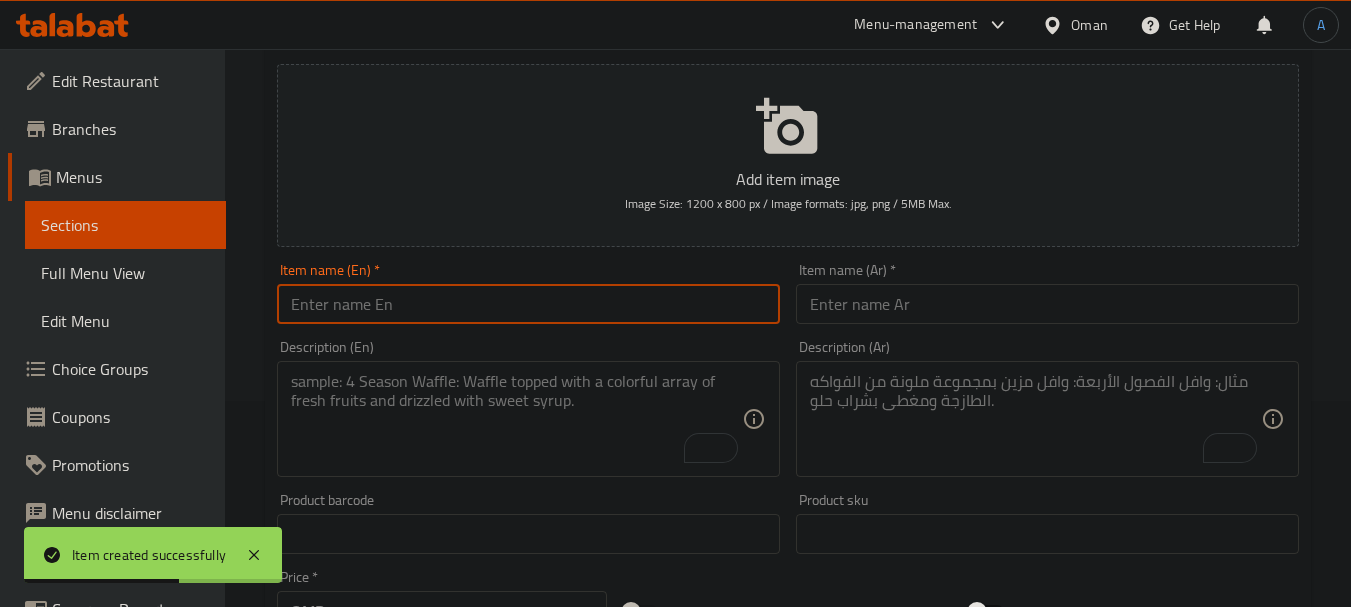click at bounding box center [528, 304] 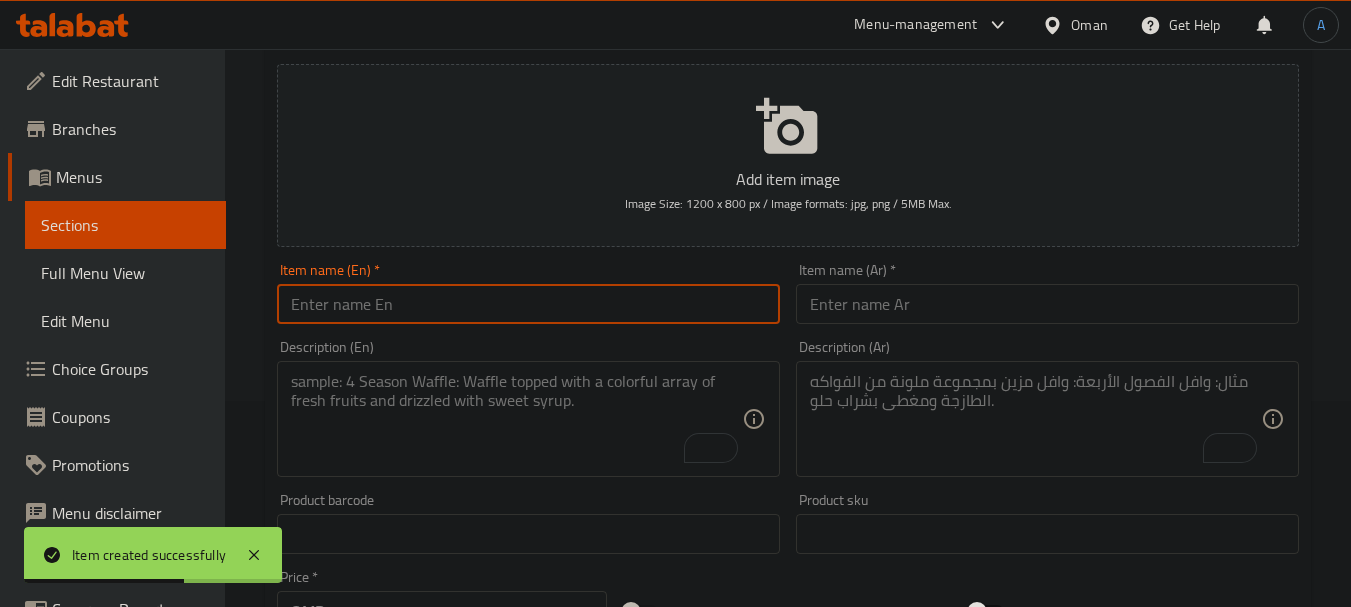 paste on "Sarukh kabab ch/m" 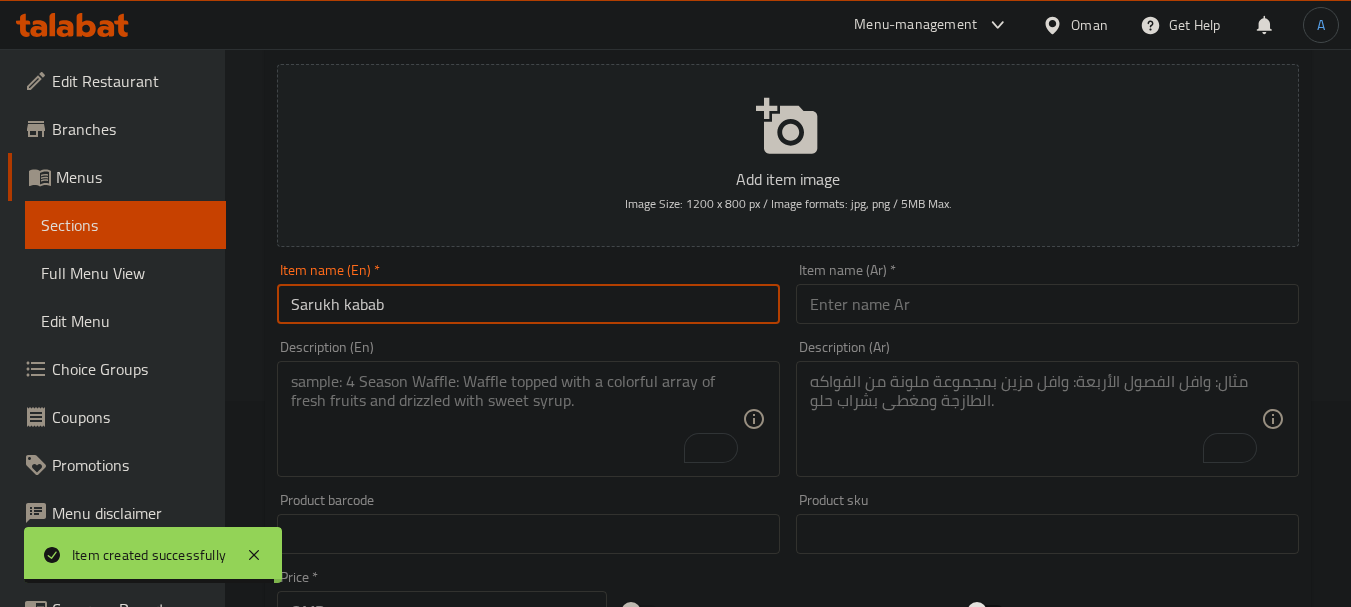 type on "Sarukh kabab" 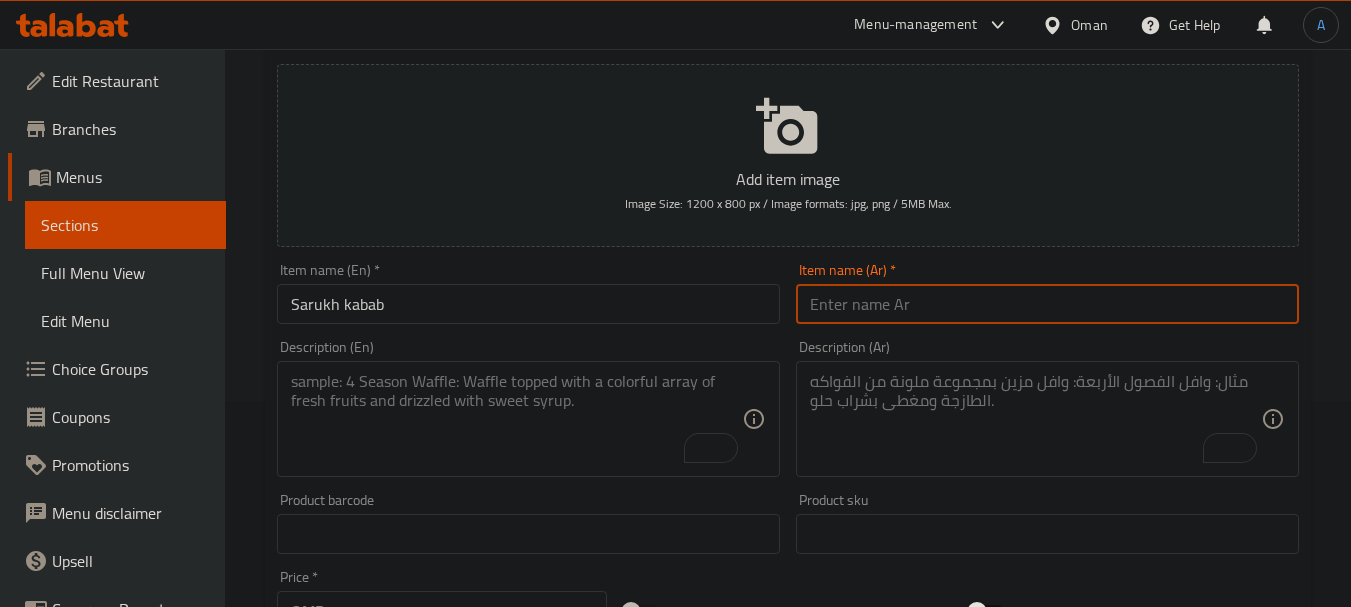click at bounding box center (1047, 304) 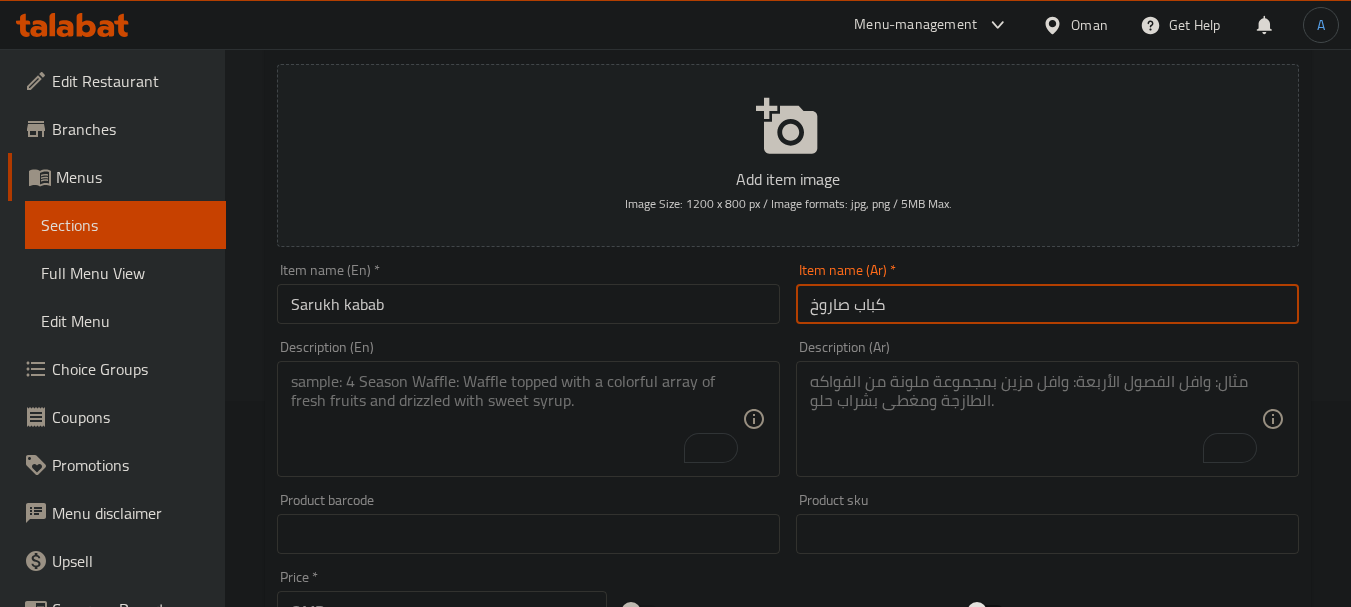 type on "كباب صاروخ" 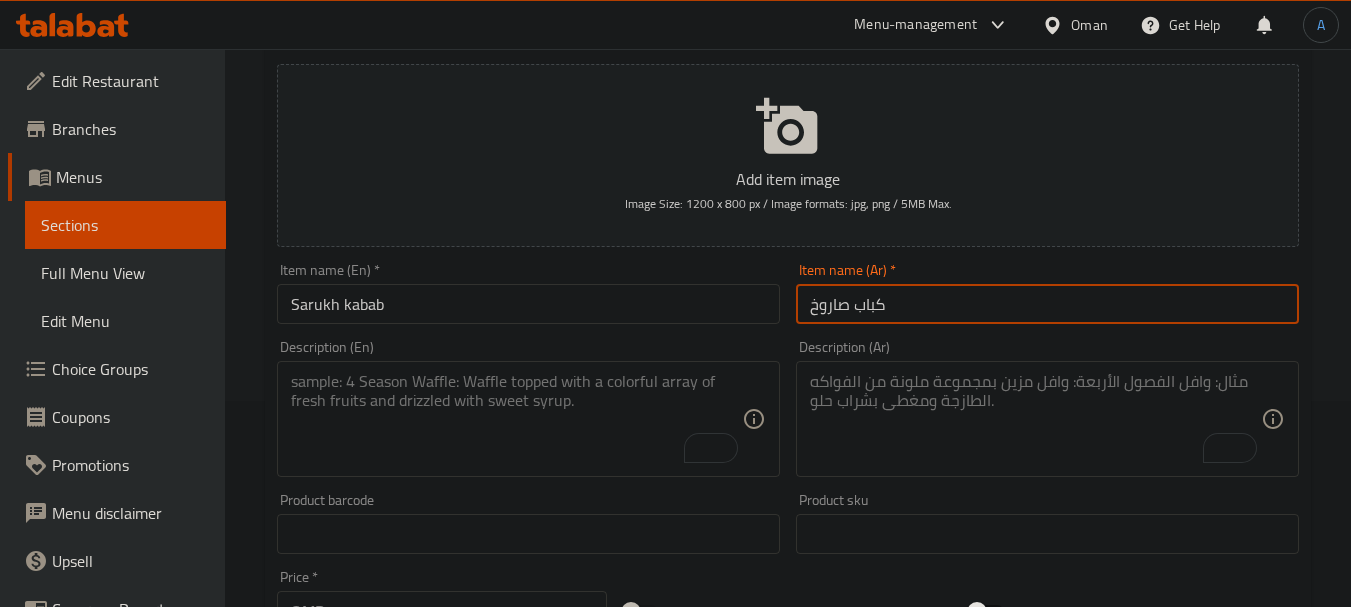 click at bounding box center (516, 419) 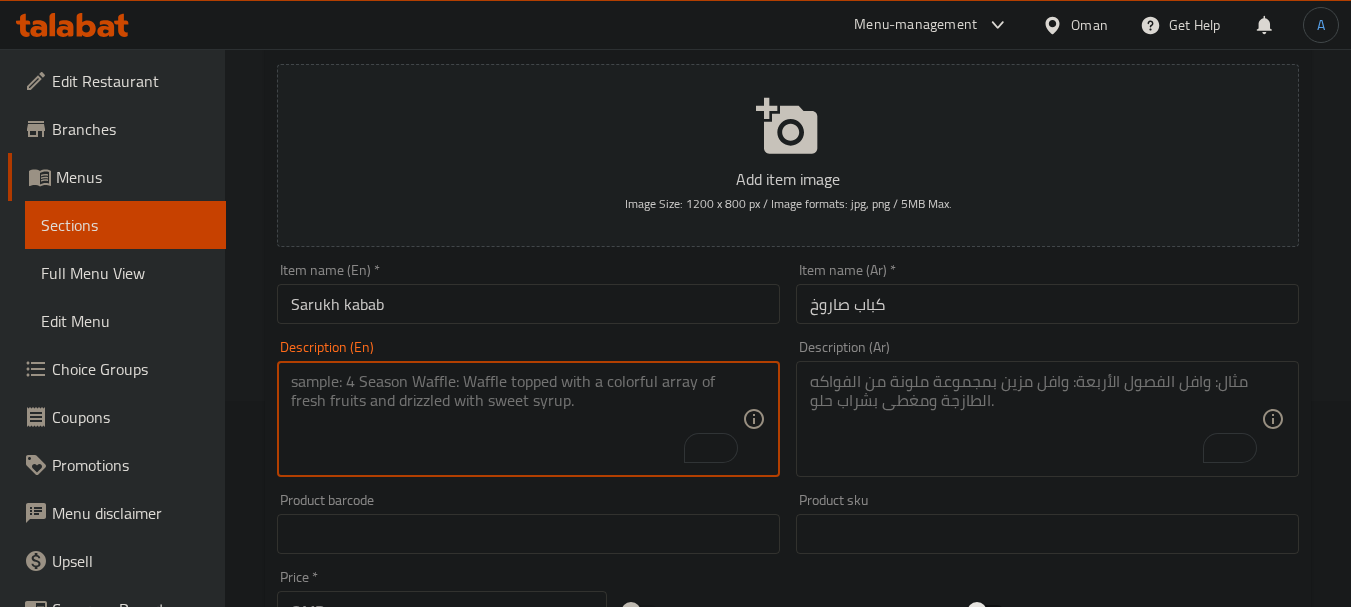 paste on "Halal minced chicken/beef/lamb Kabab, large bread, (vegetables, sauce)." 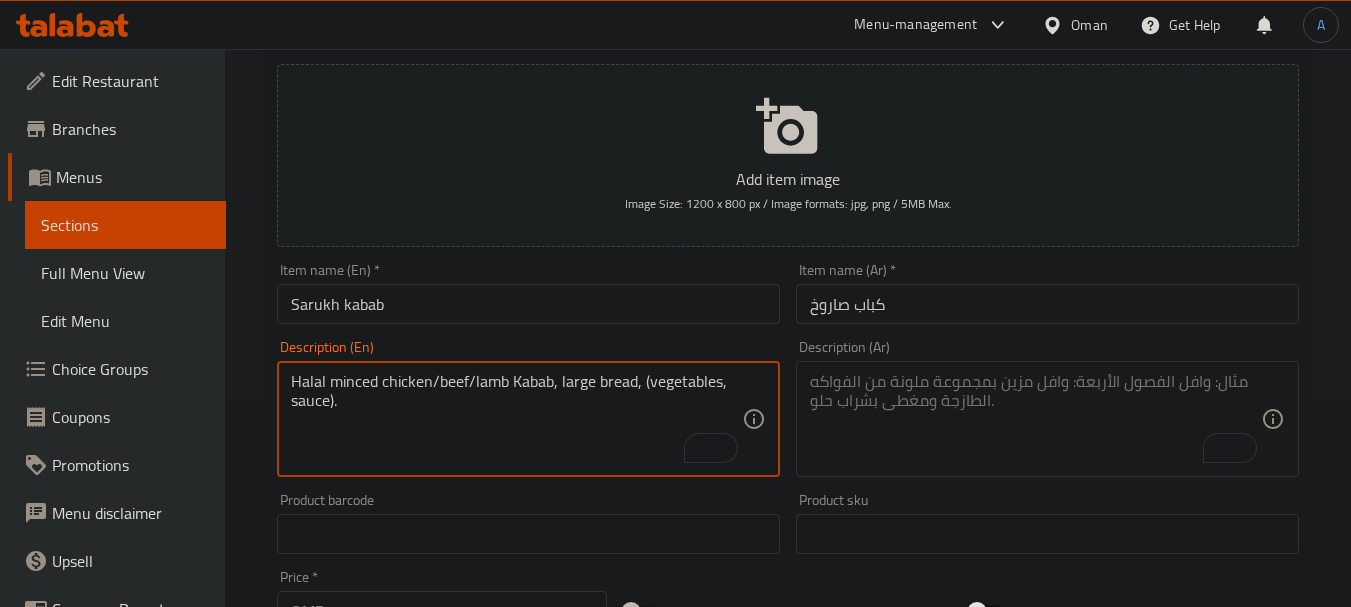 type on "Halal minced chicken/beef/lamb Kabab, large bread, (vegetables, sauce)." 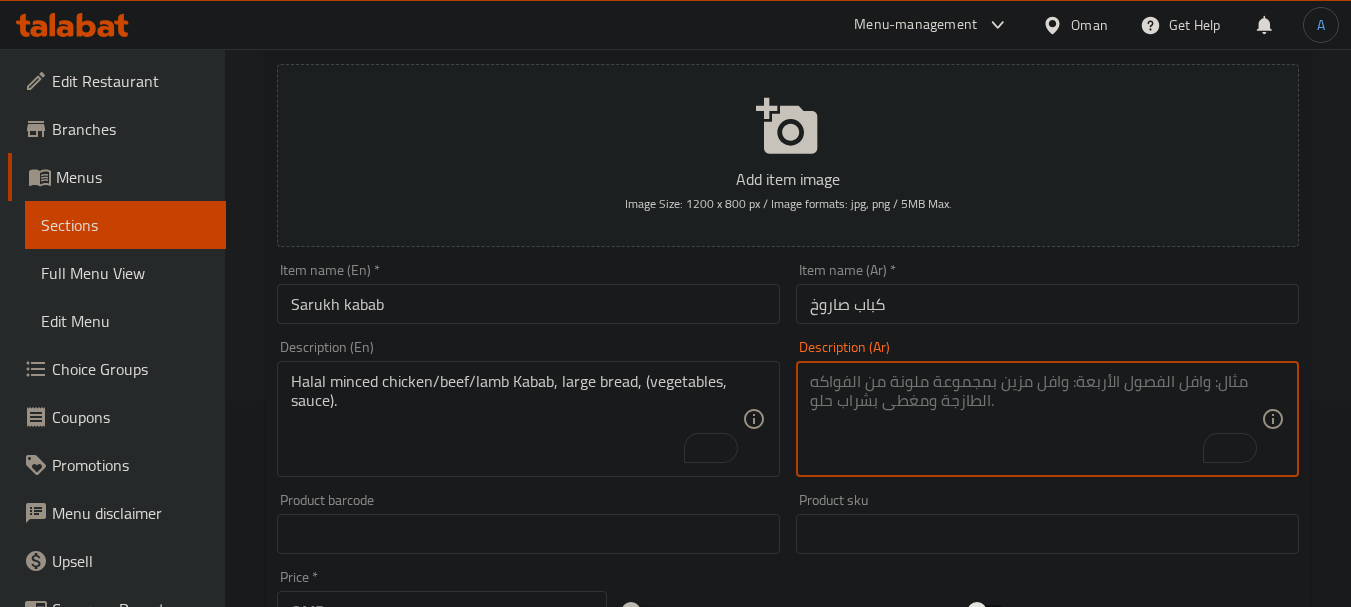 click at bounding box center (1035, 419) 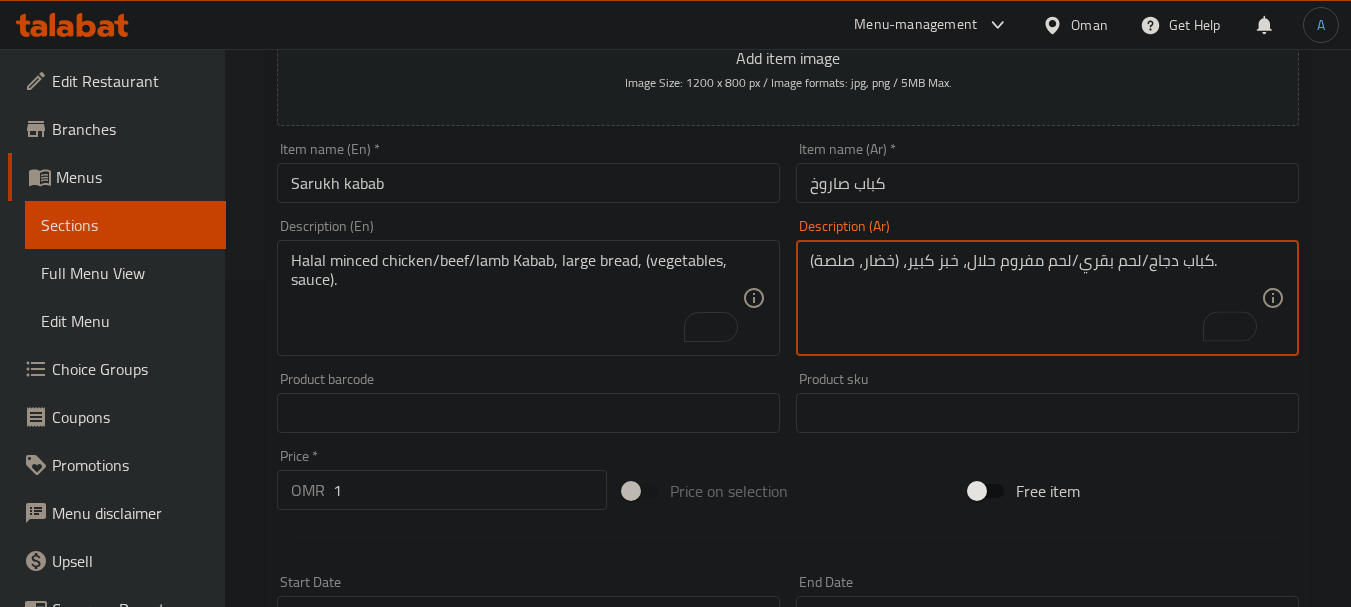 scroll, scrollTop: 406, scrollLeft: 0, axis: vertical 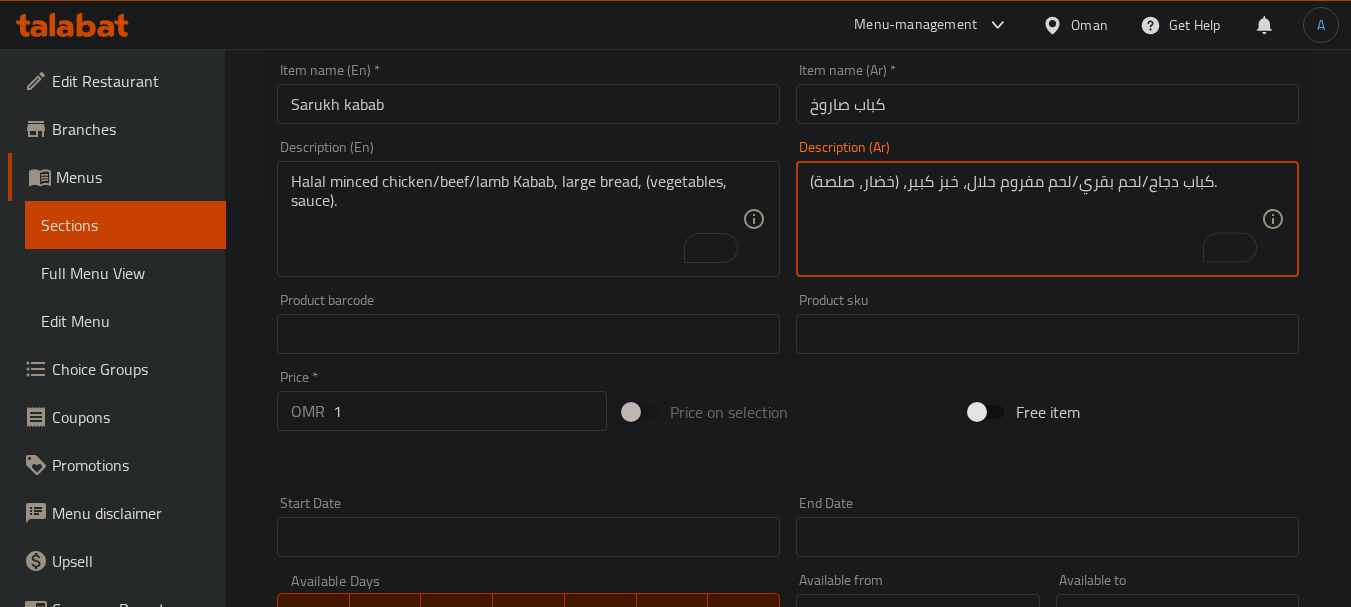 type on "كباب دجاج/لحم بقري/لحم مفروم حلال، خبز كبير، (خضار، صلصة)." 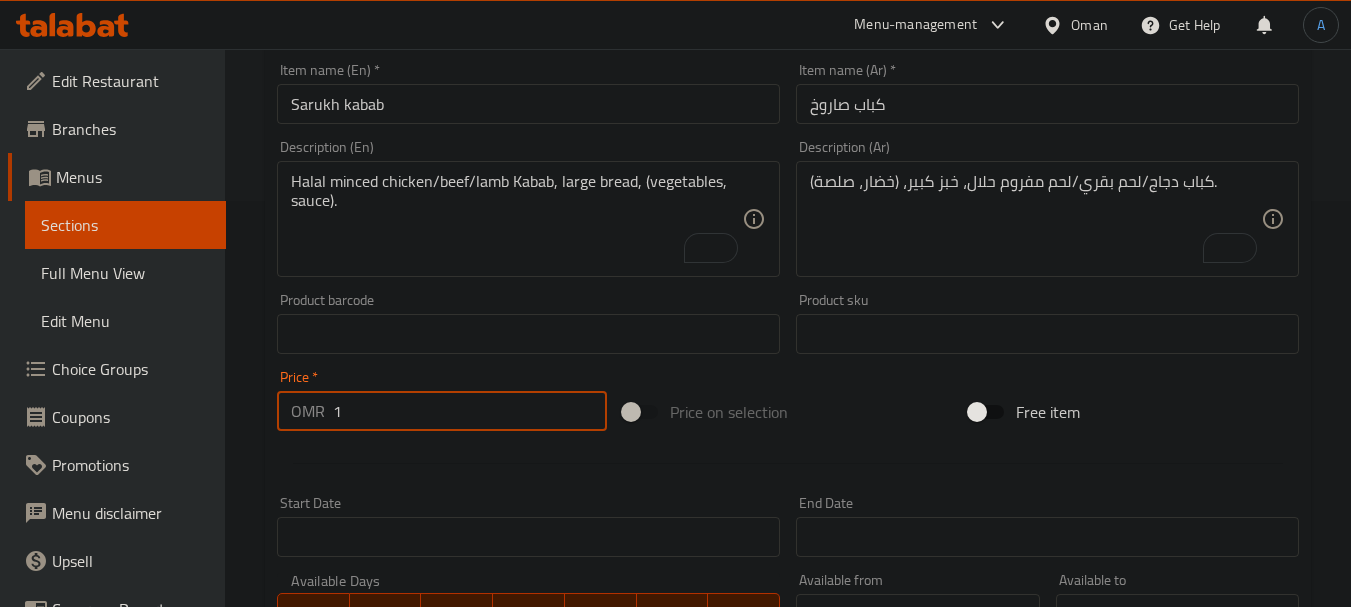 drag, startPoint x: 391, startPoint y: 413, endPoint x: 220, endPoint y: 416, distance: 171.0263 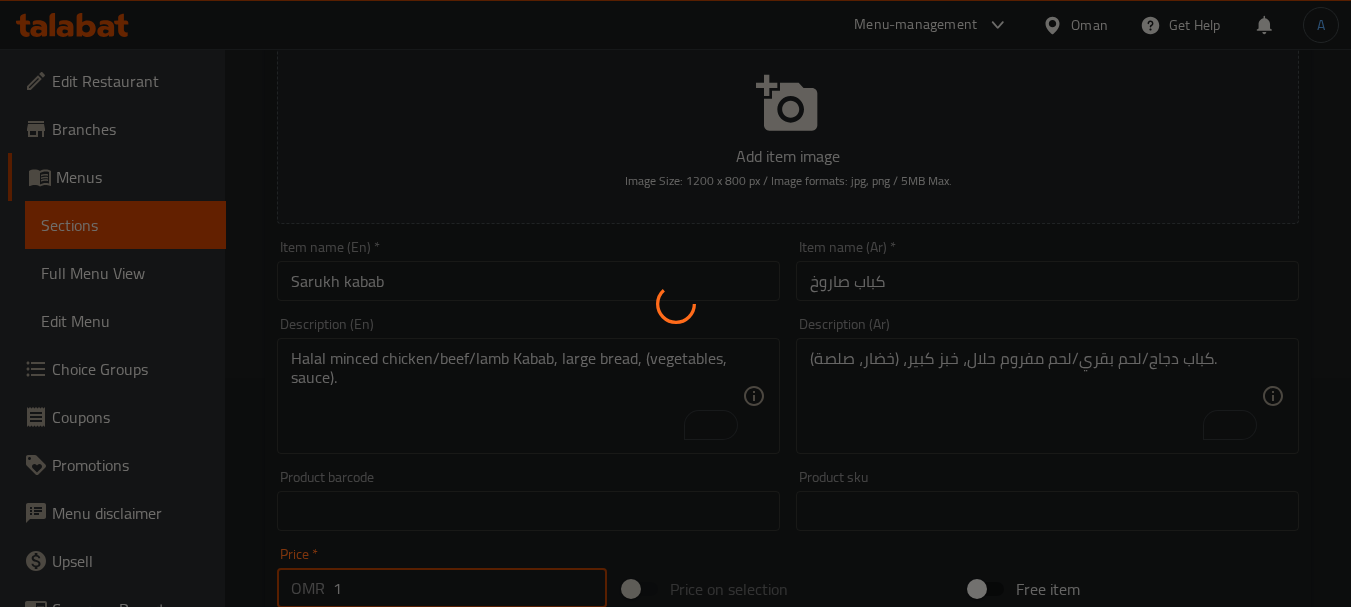 scroll, scrollTop: 106, scrollLeft: 0, axis: vertical 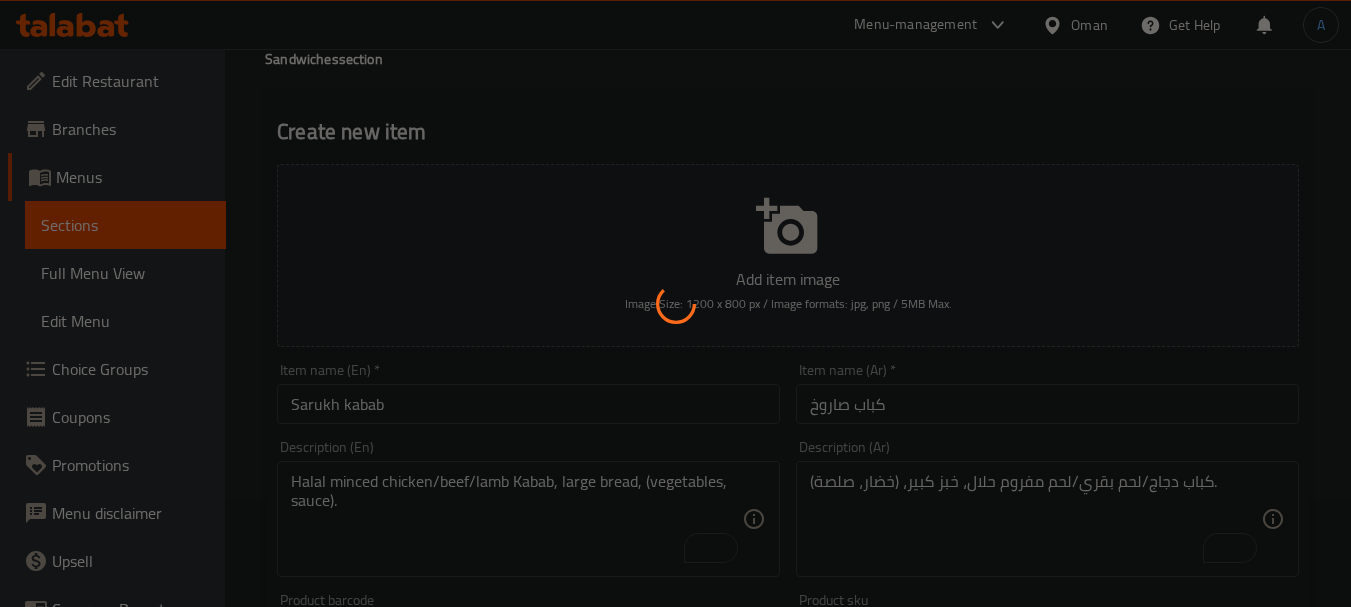 type 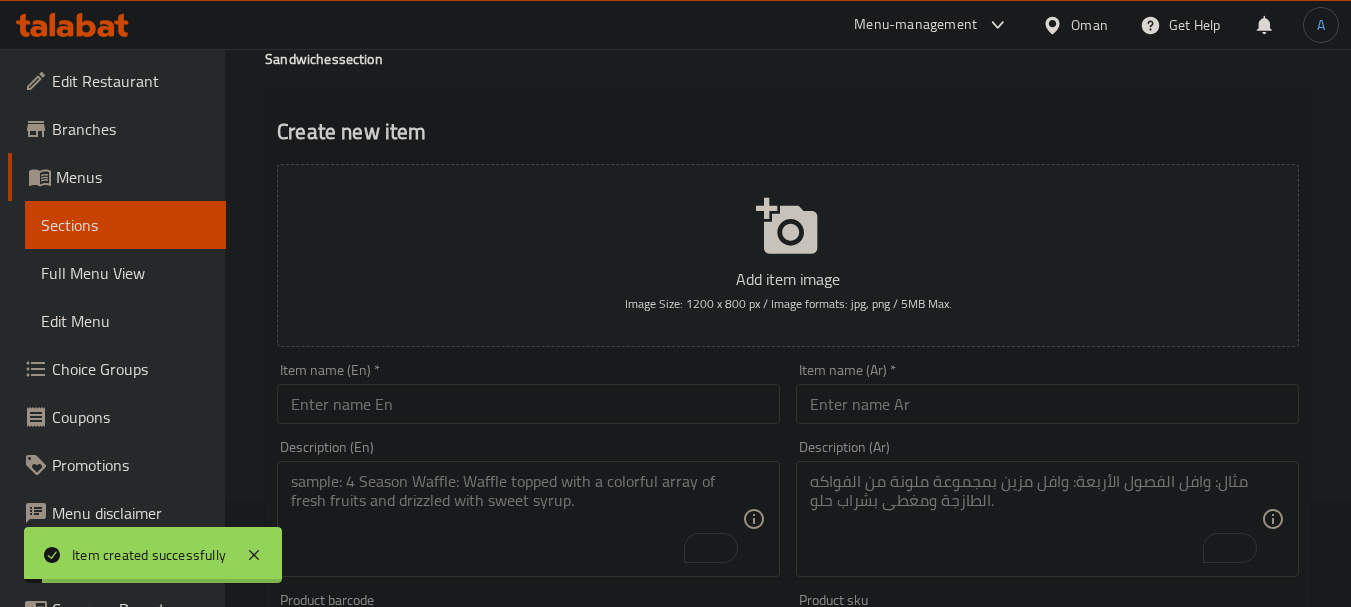 click at bounding box center (528, 404) 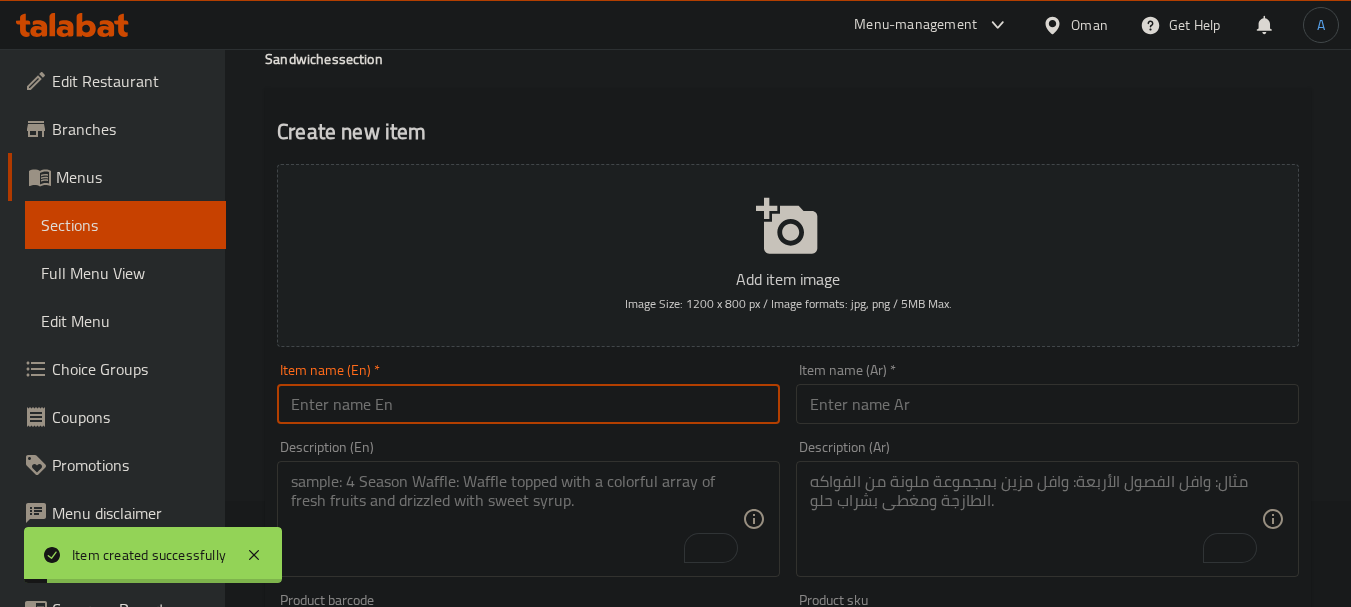 paste on "Kepda" 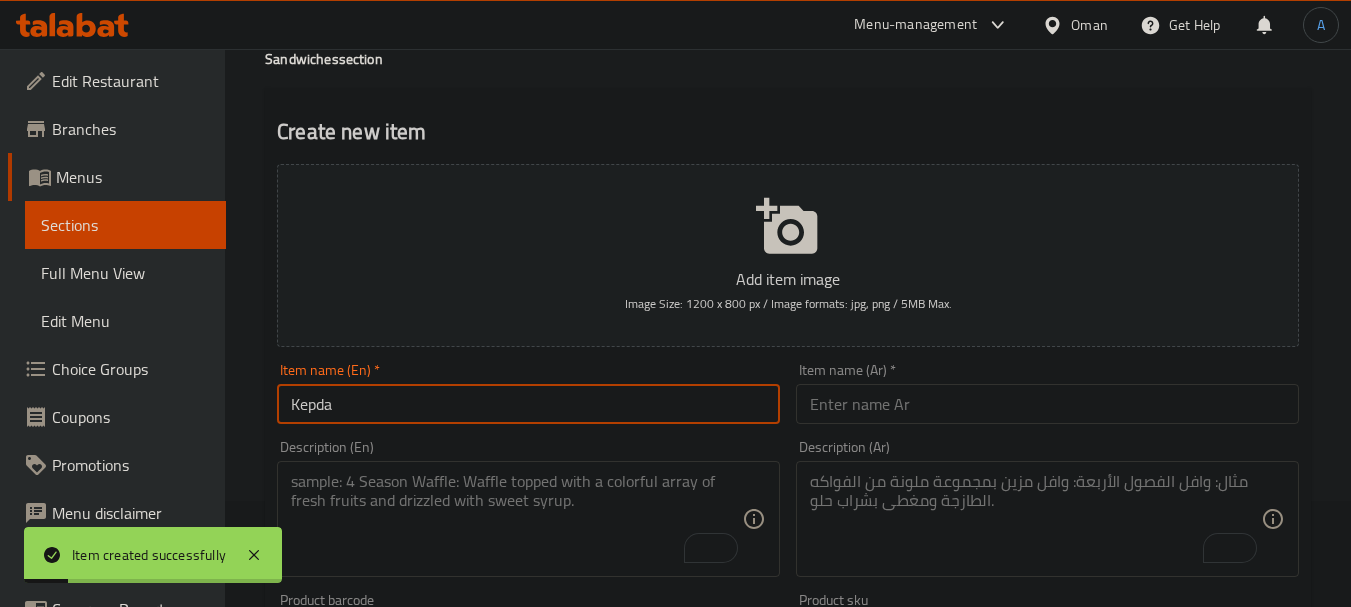 type on "Kepda" 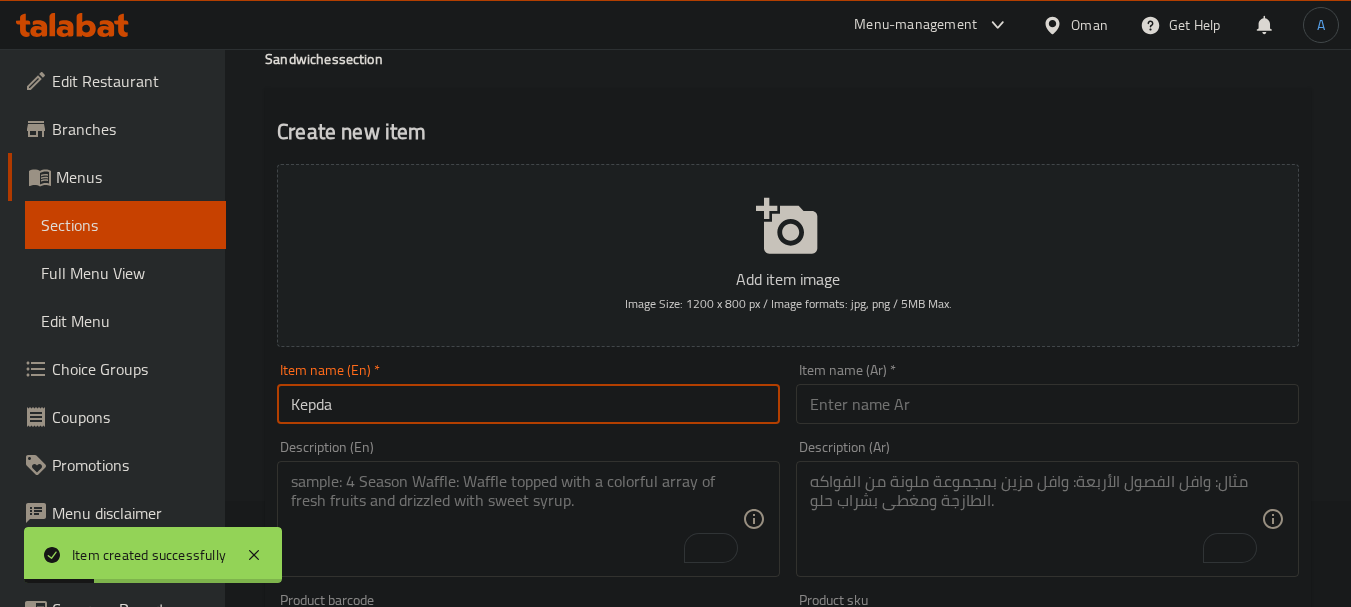 click at bounding box center [1047, 404] 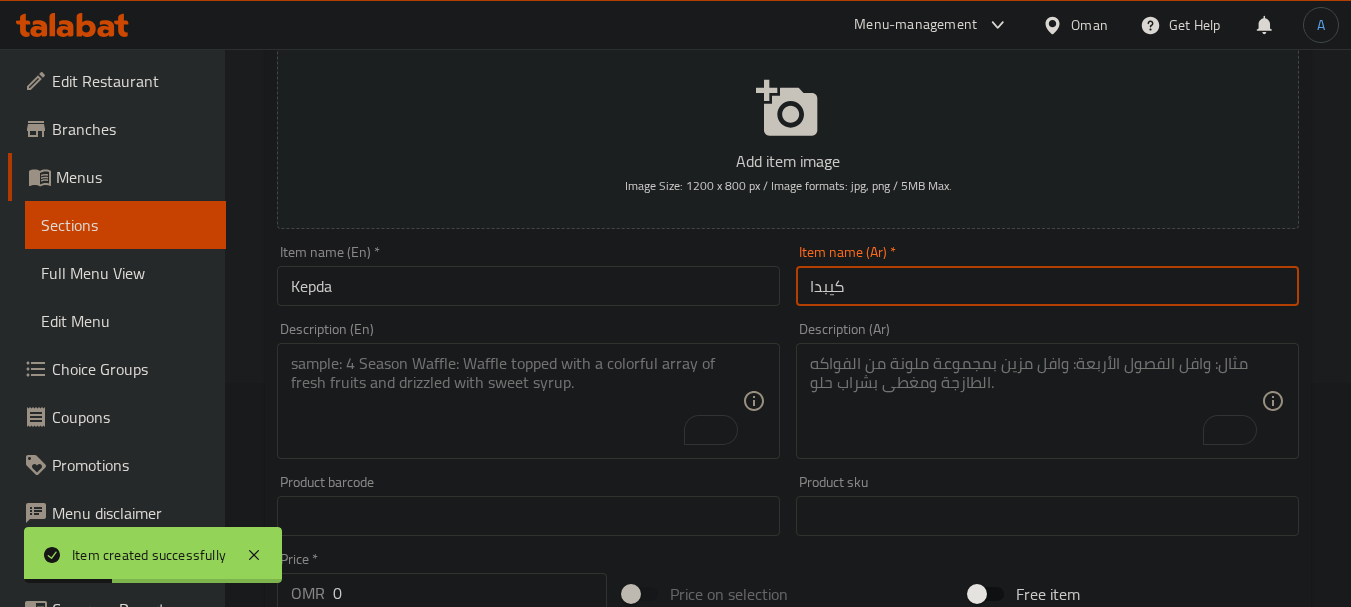 scroll, scrollTop: 406, scrollLeft: 0, axis: vertical 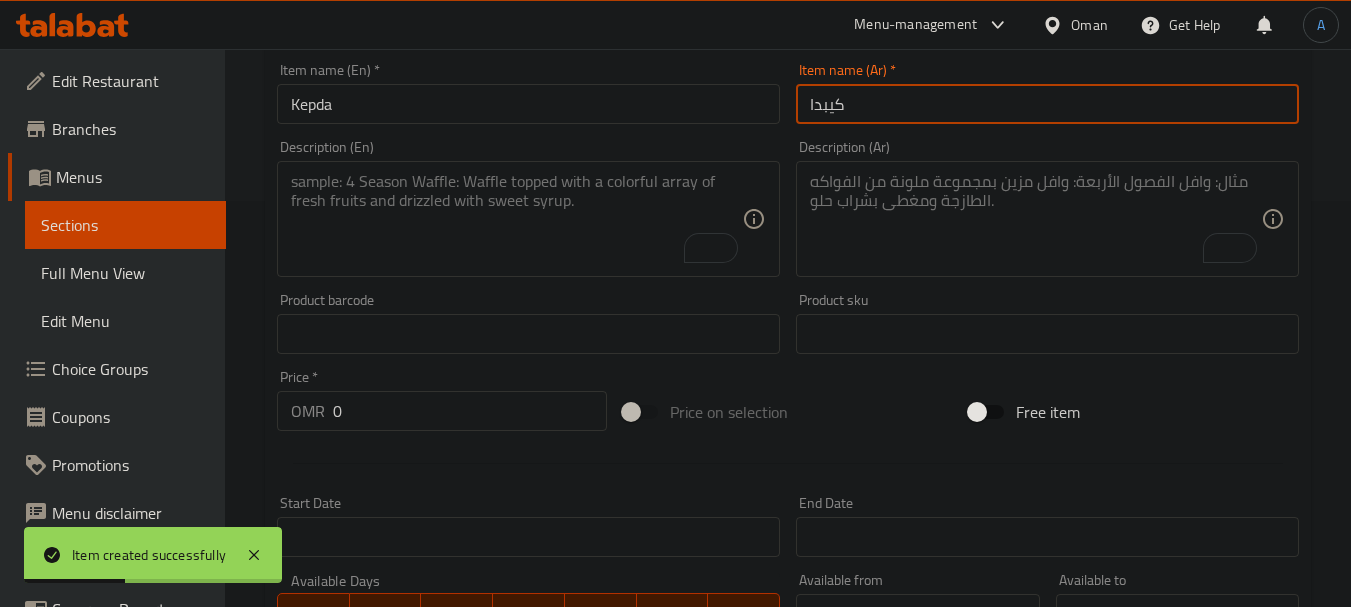 type on "كيبدا" 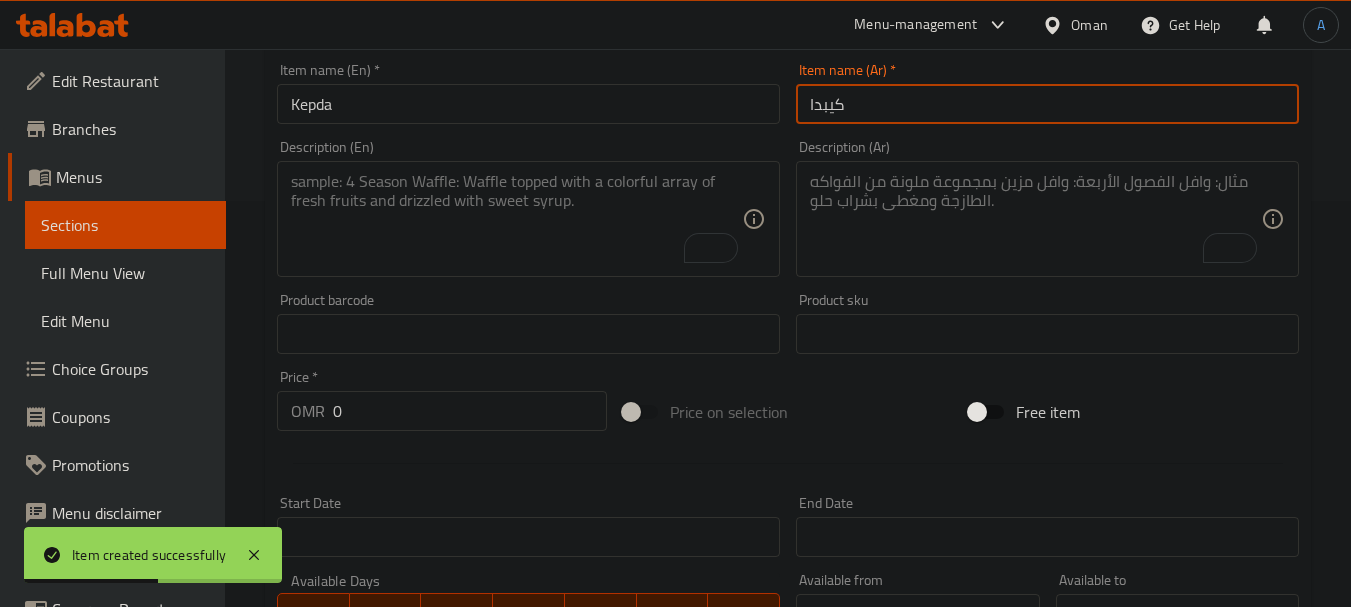 click at bounding box center [516, 219] 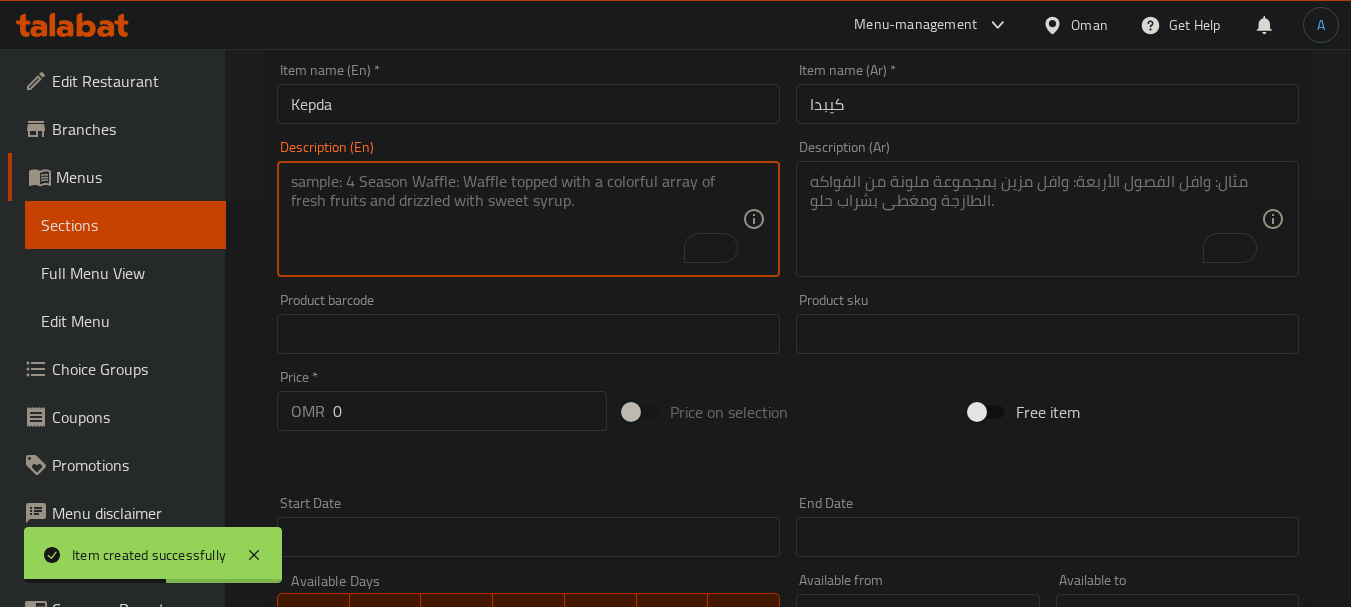 paste on "Halal lamb or beef liver, bread, spices." 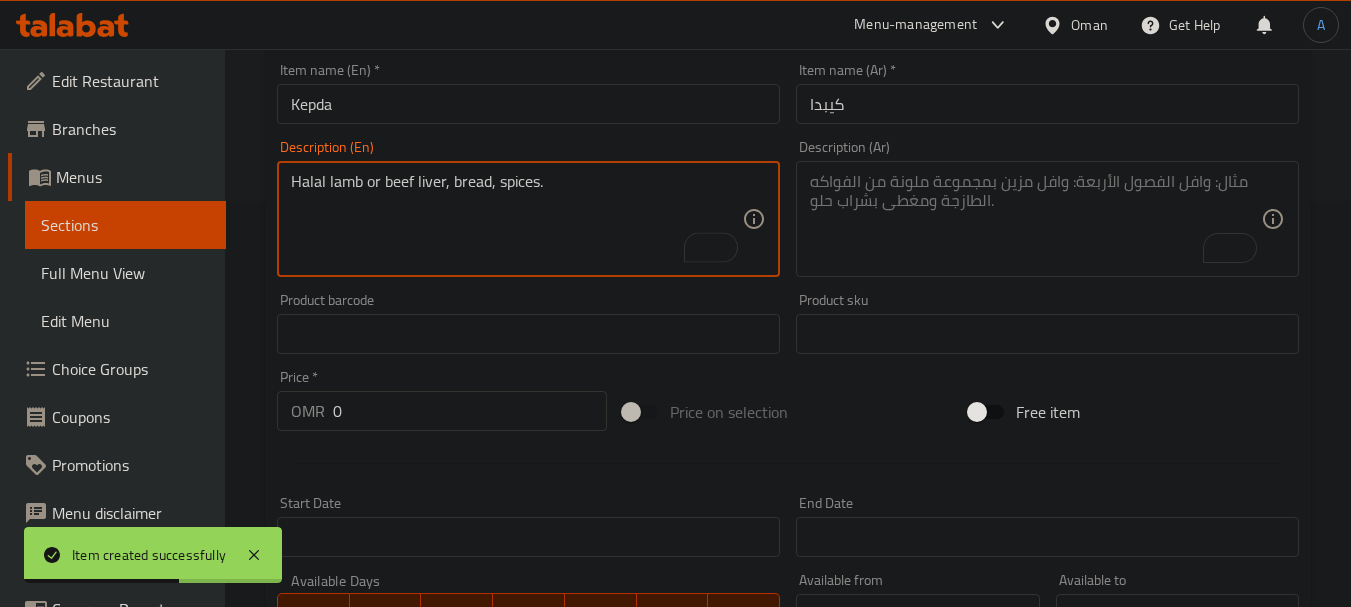 type on "Halal lamb or beef liver, bread, spices." 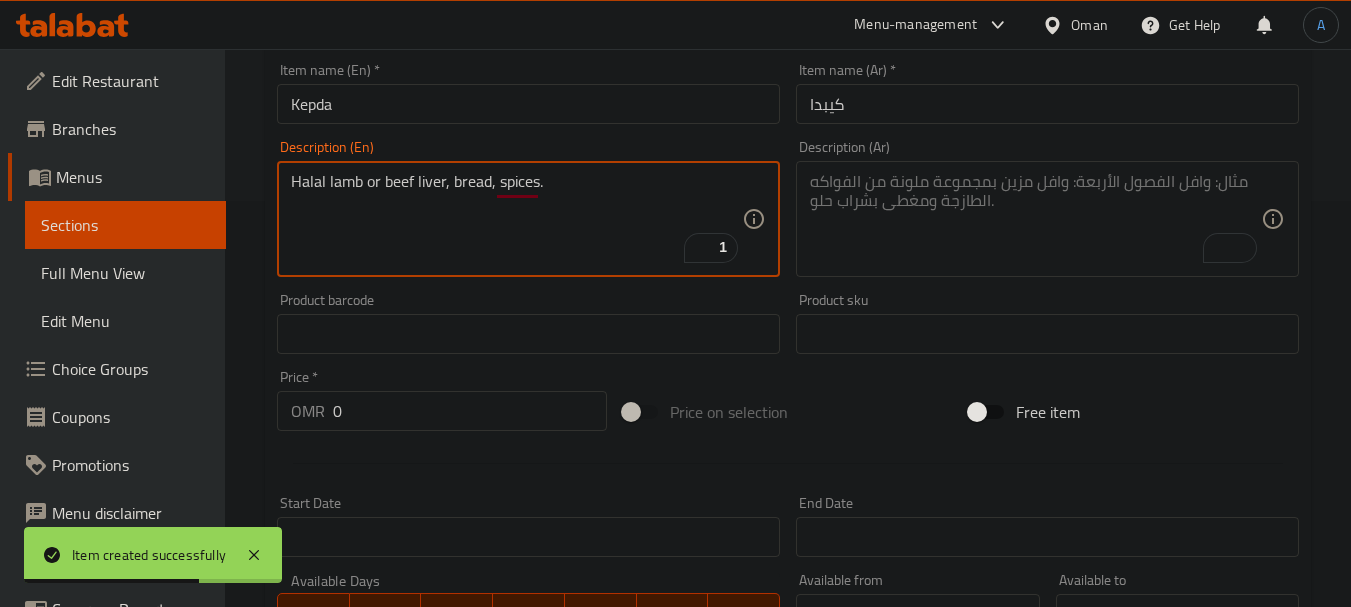 click at bounding box center (1035, 219) 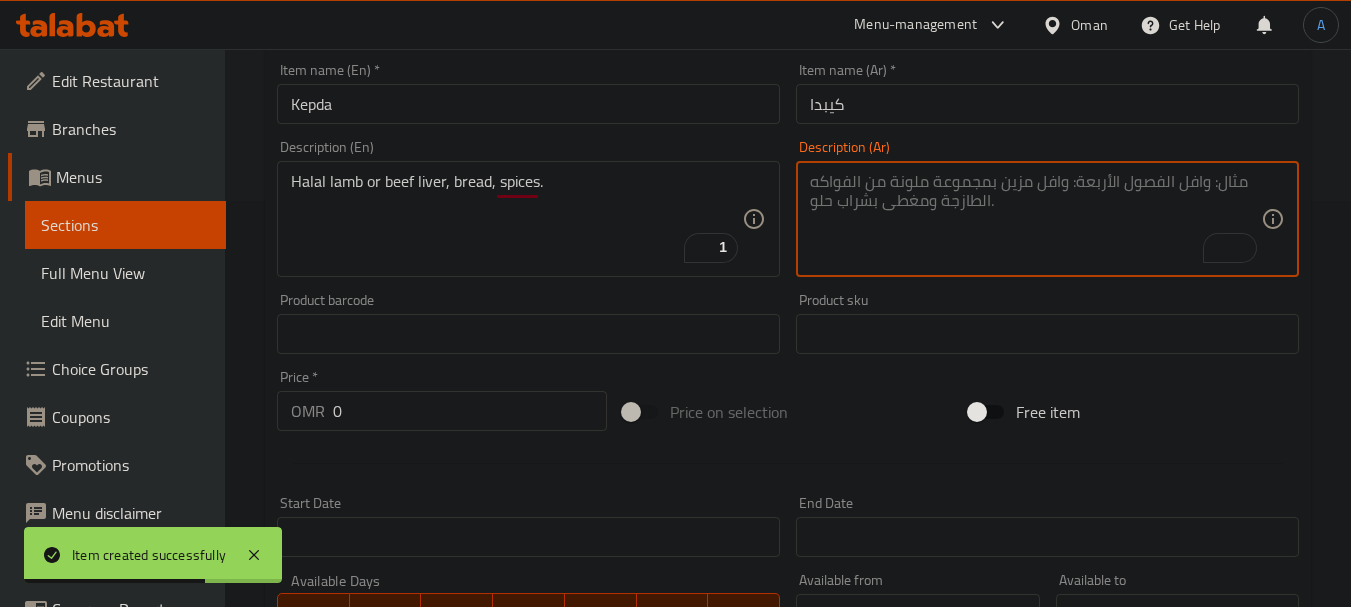 paste on "كبد لحم ضأن أو لحم بقري حلال، خبز، بهارات." 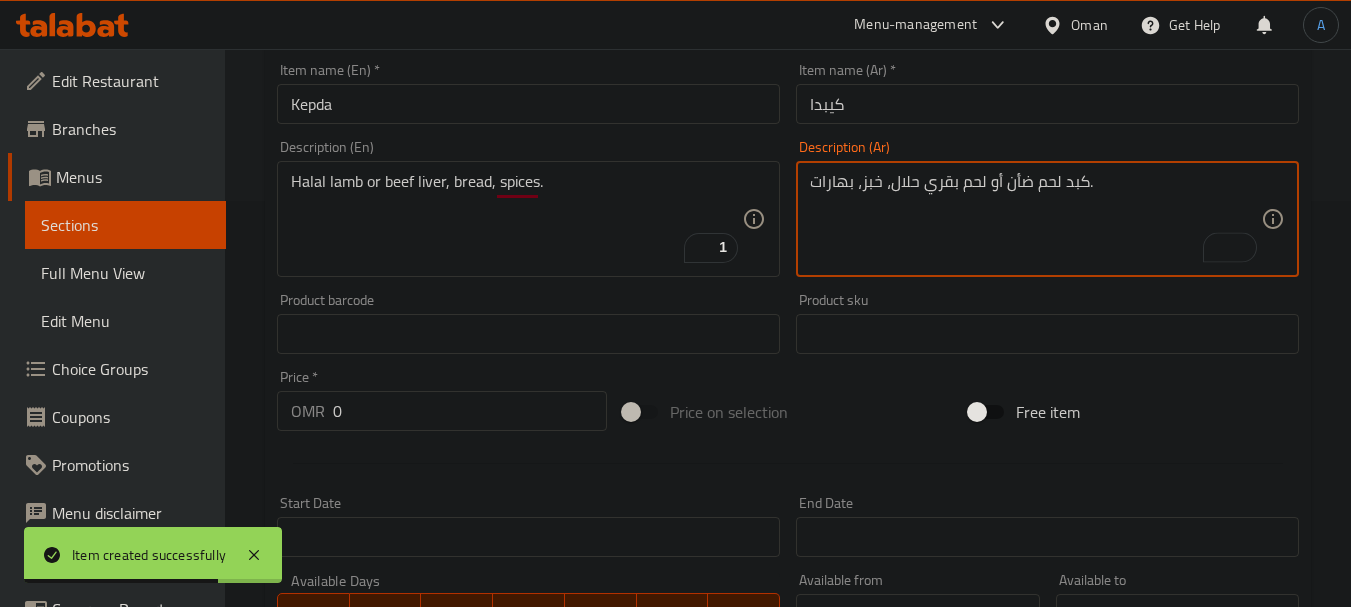 type on "كبد لحم ضأن أو لحم بقري حلال، خبز، بهارات." 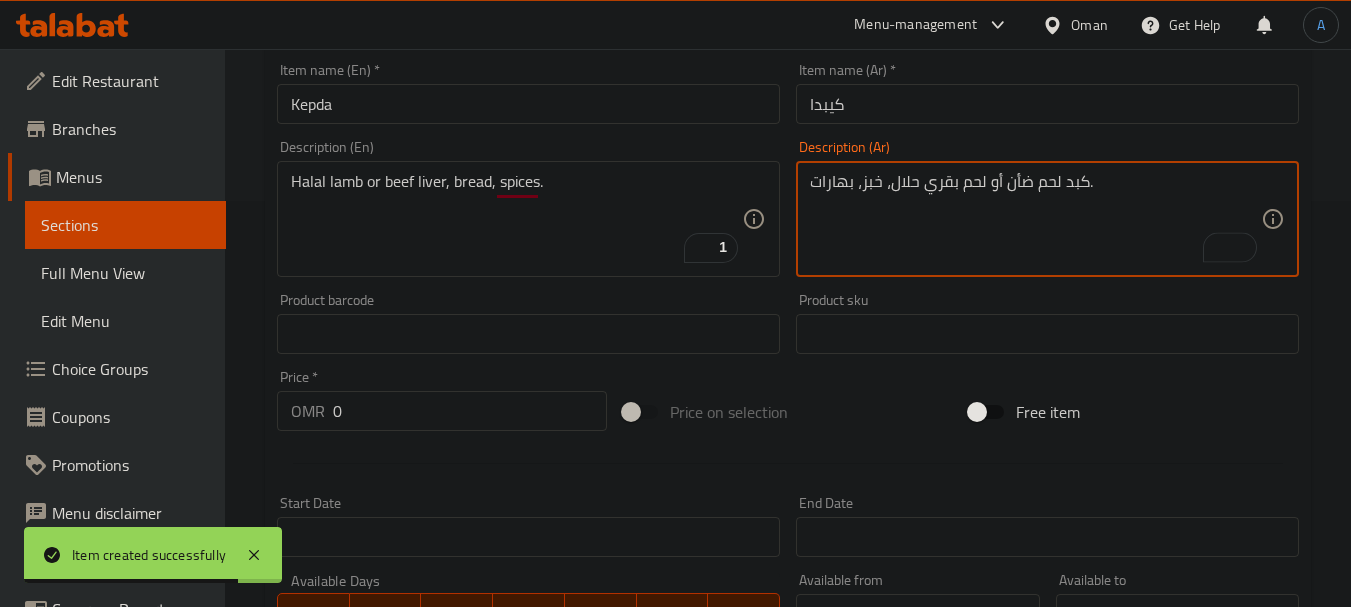 drag, startPoint x: 260, startPoint y: 399, endPoint x: 218, endPoint y: 392, distance: 42.579338 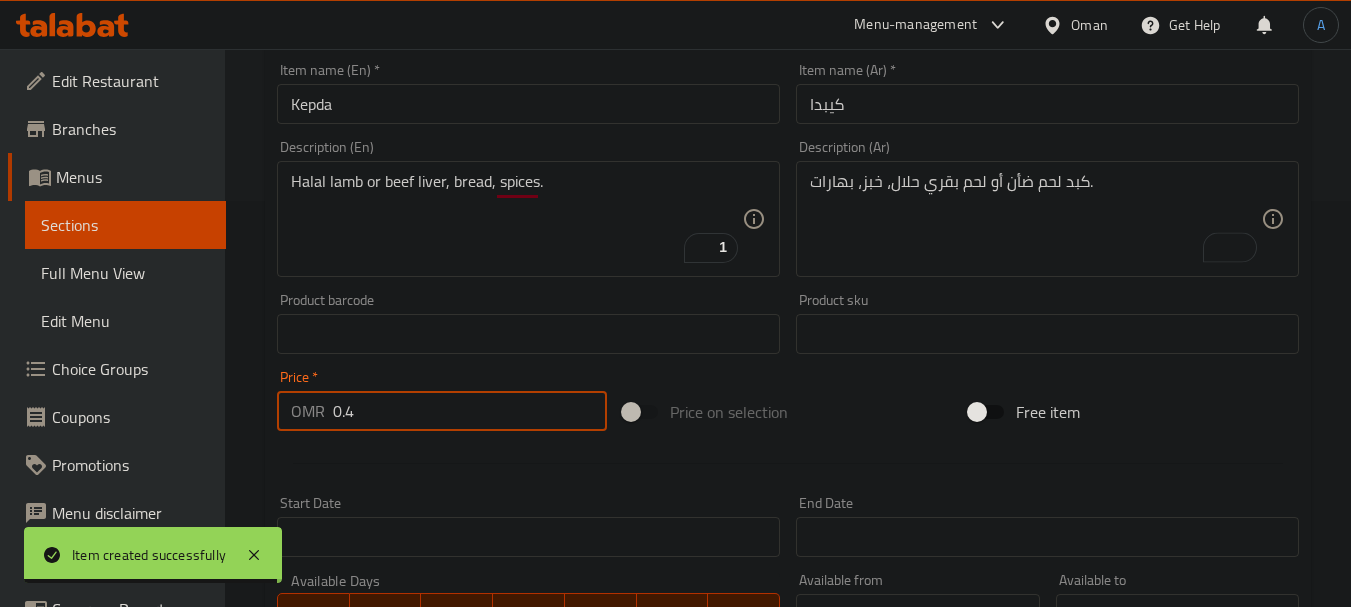 type on "0.4" 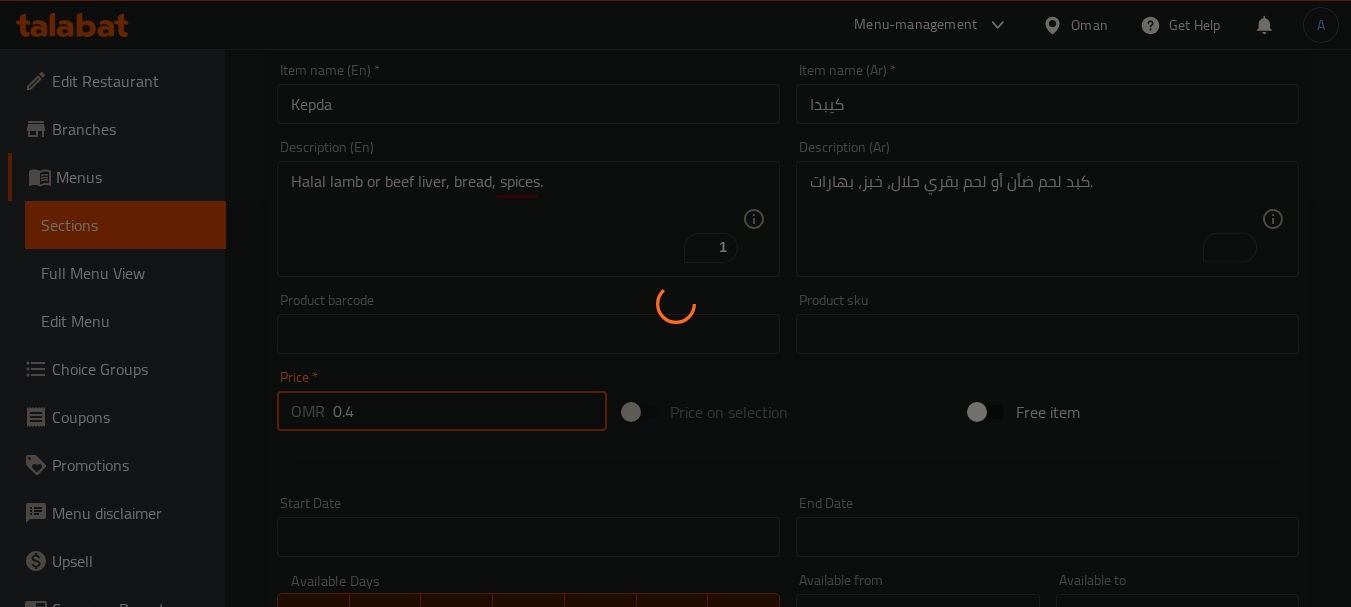 type 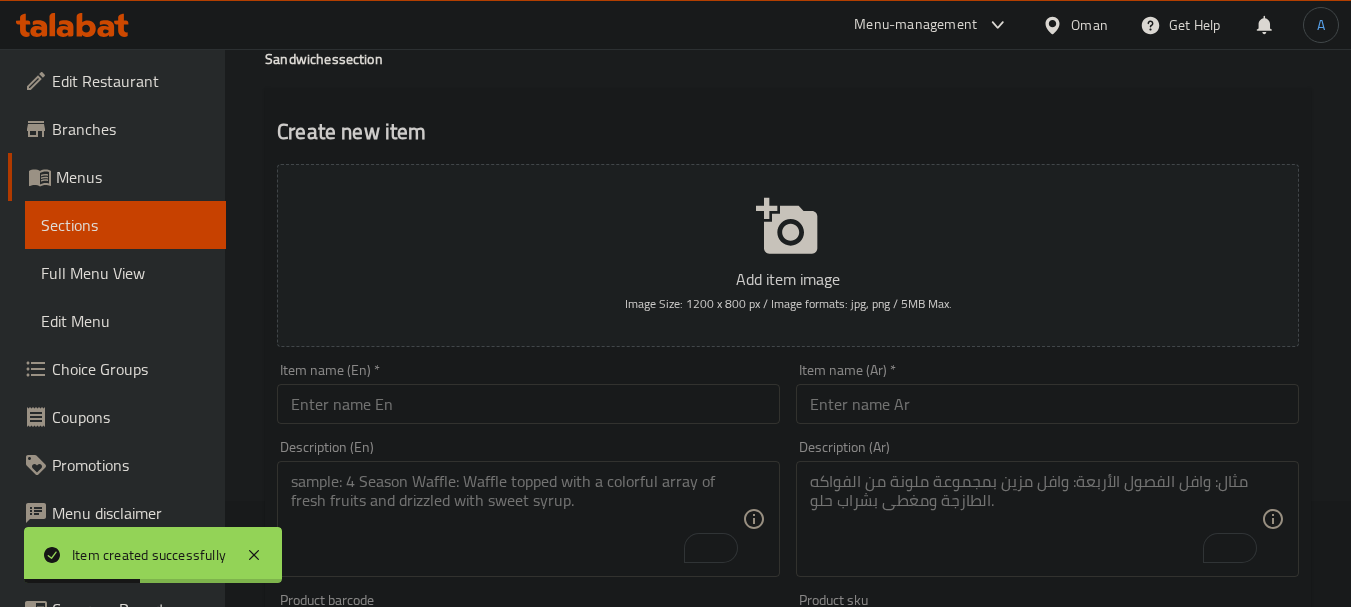 scroll, scrollTop: 0, scrollLeft: 0, axis: both 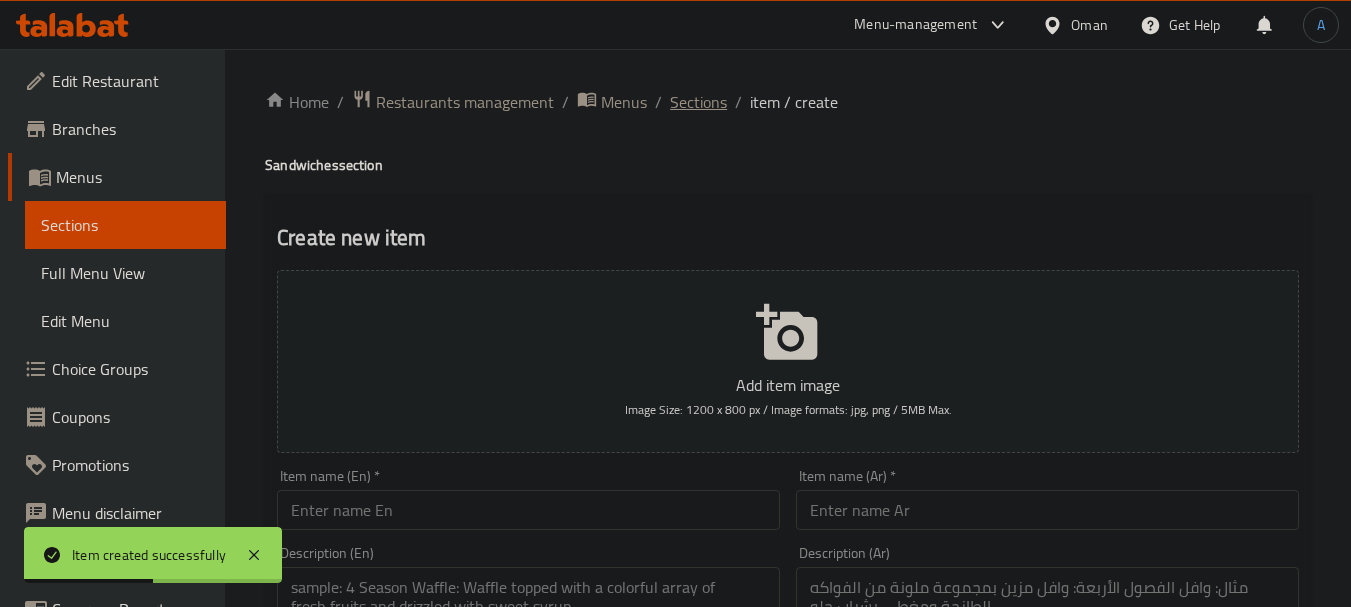 click on "Sections" at bounding box center (698, 102) 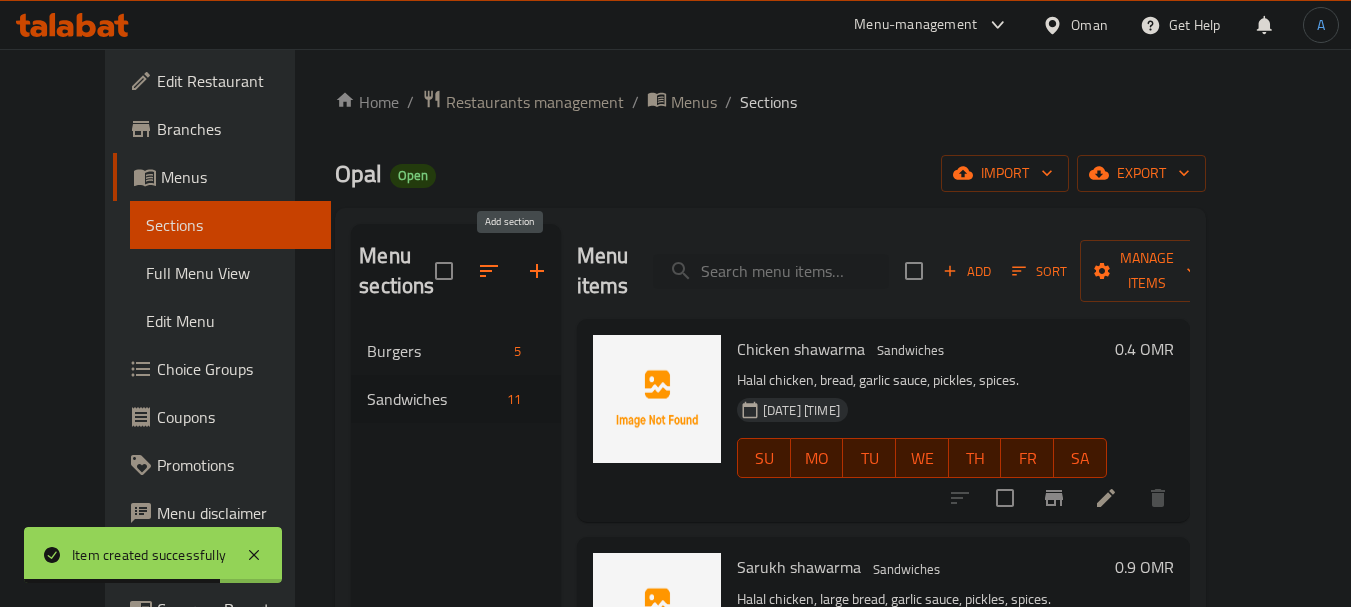 click 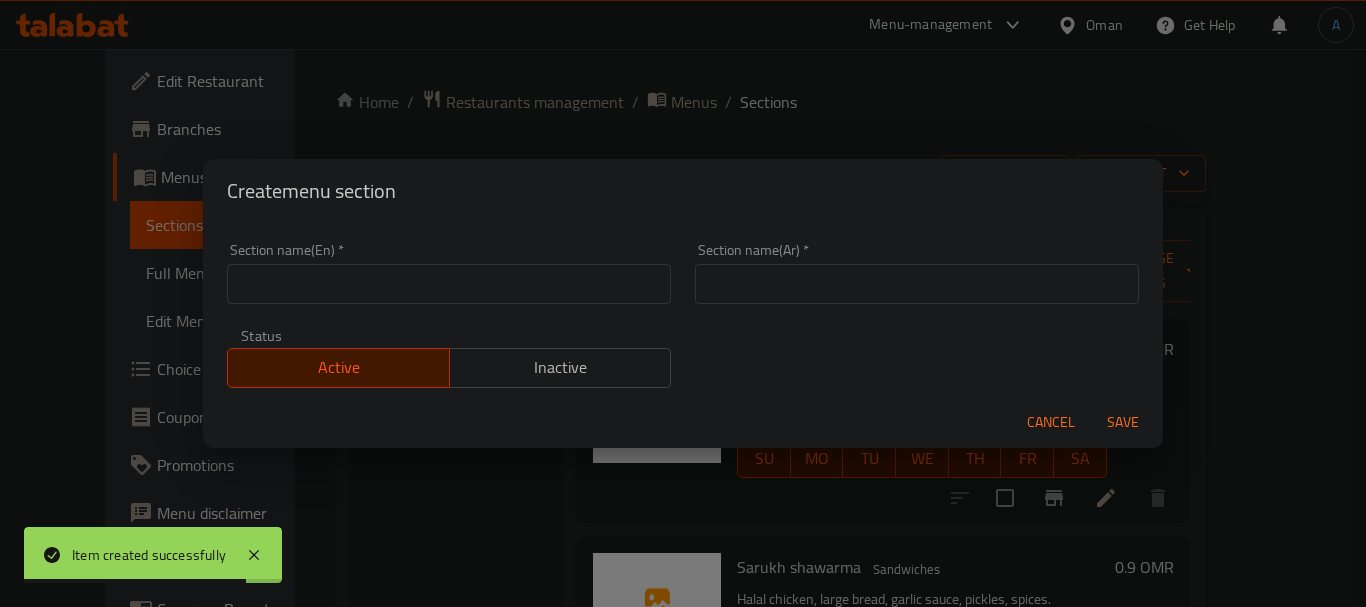 click at bounding box center (449, 284) 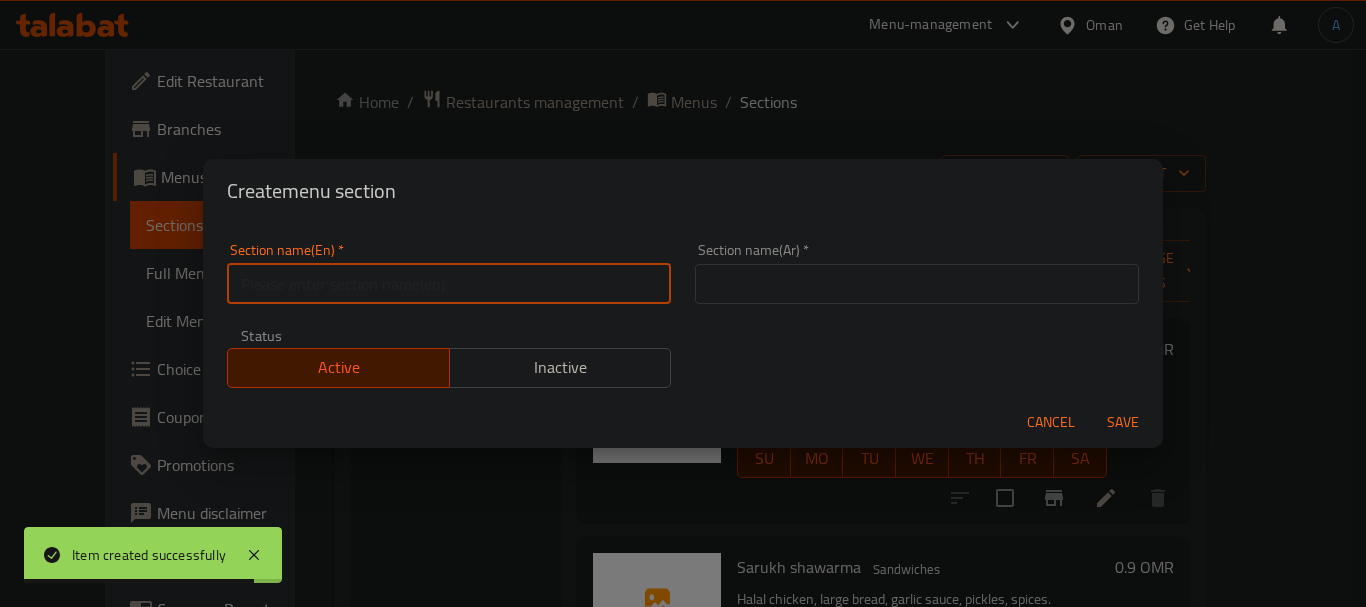 paste on "Fries" 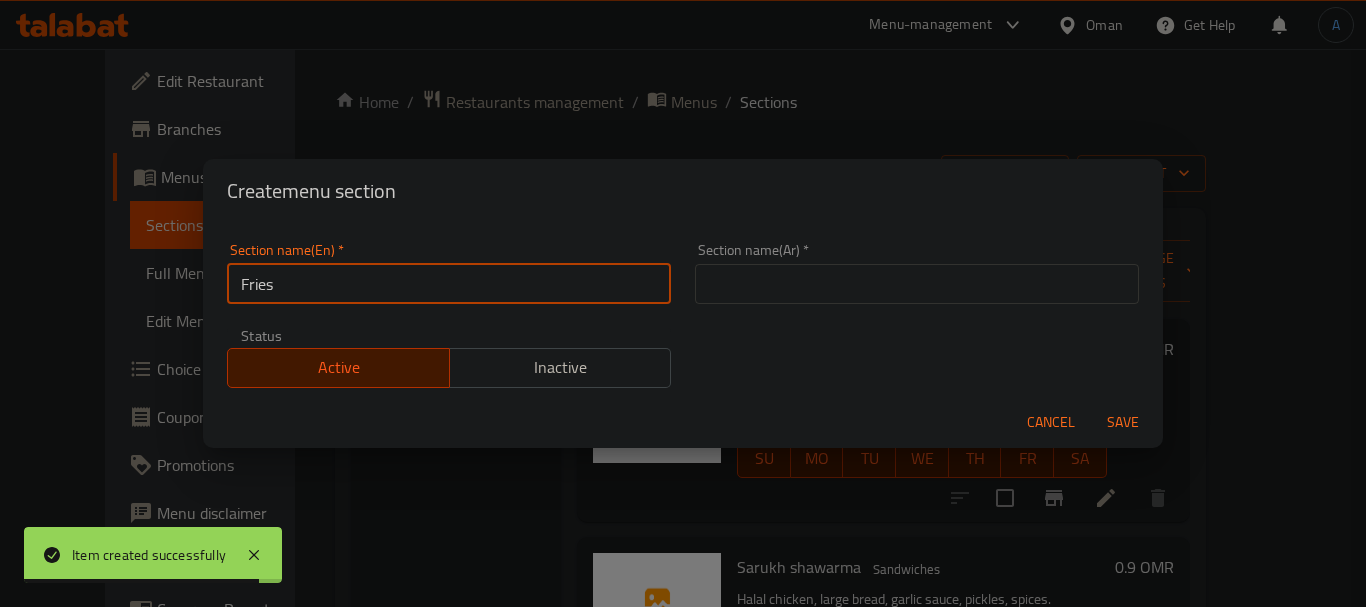 type on "Fries" 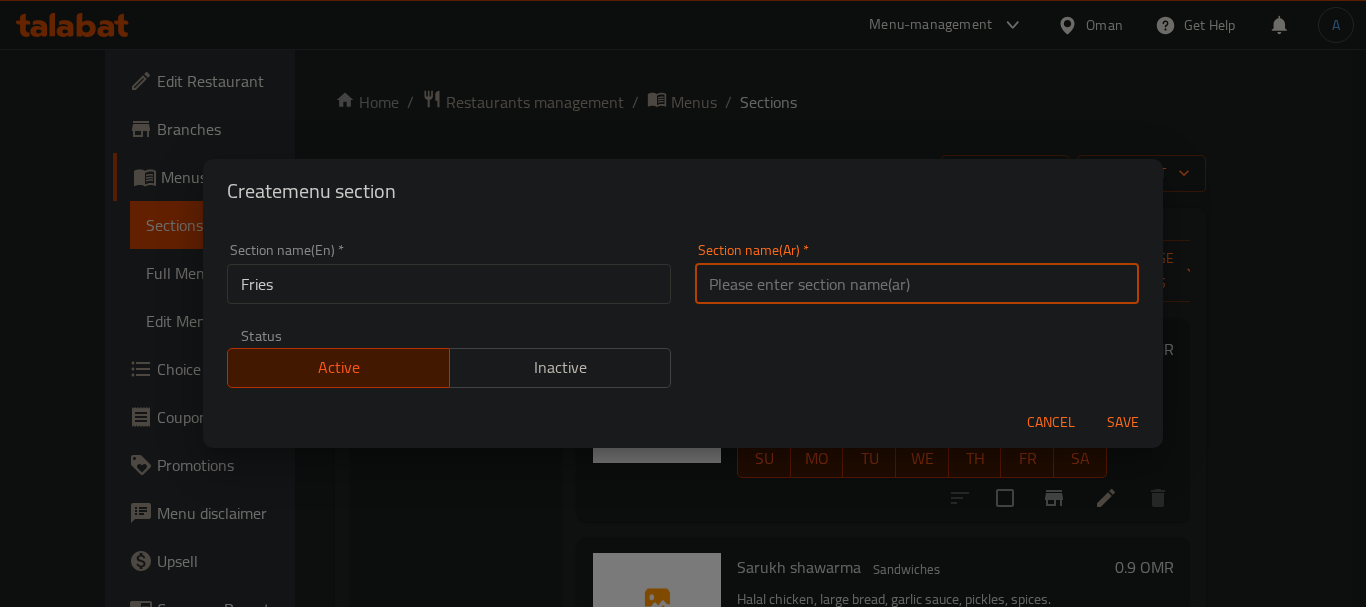 click at bounding box center (917, 284) 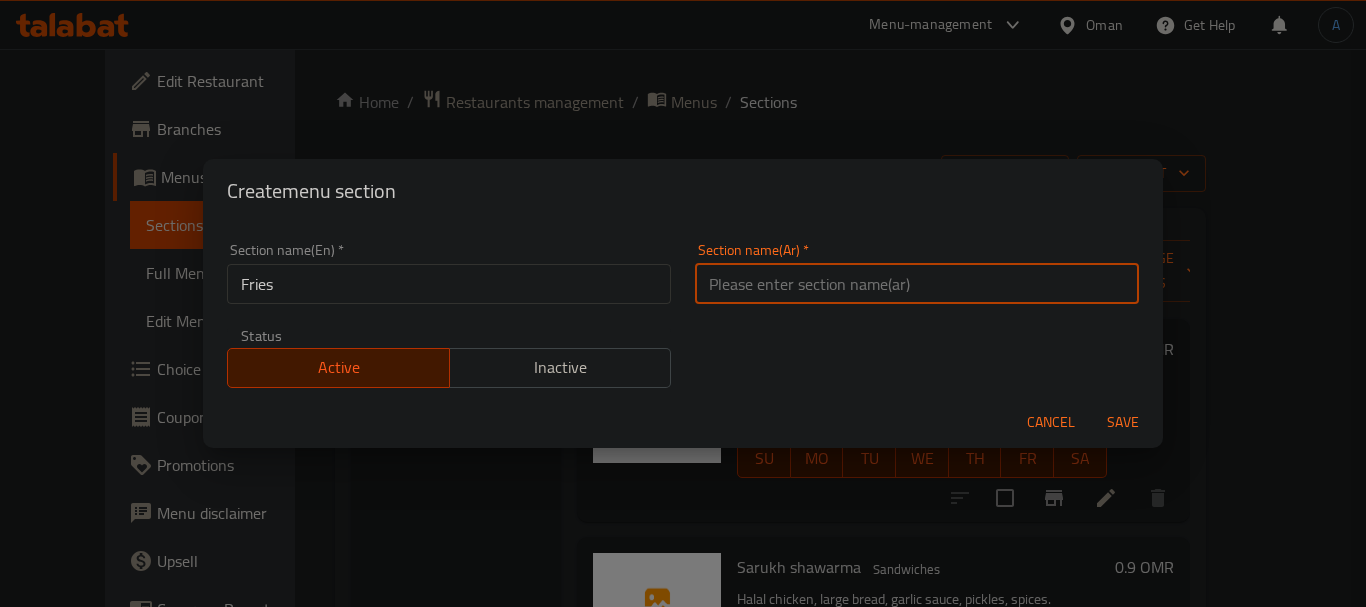 paste on "بطاطا مقلية" 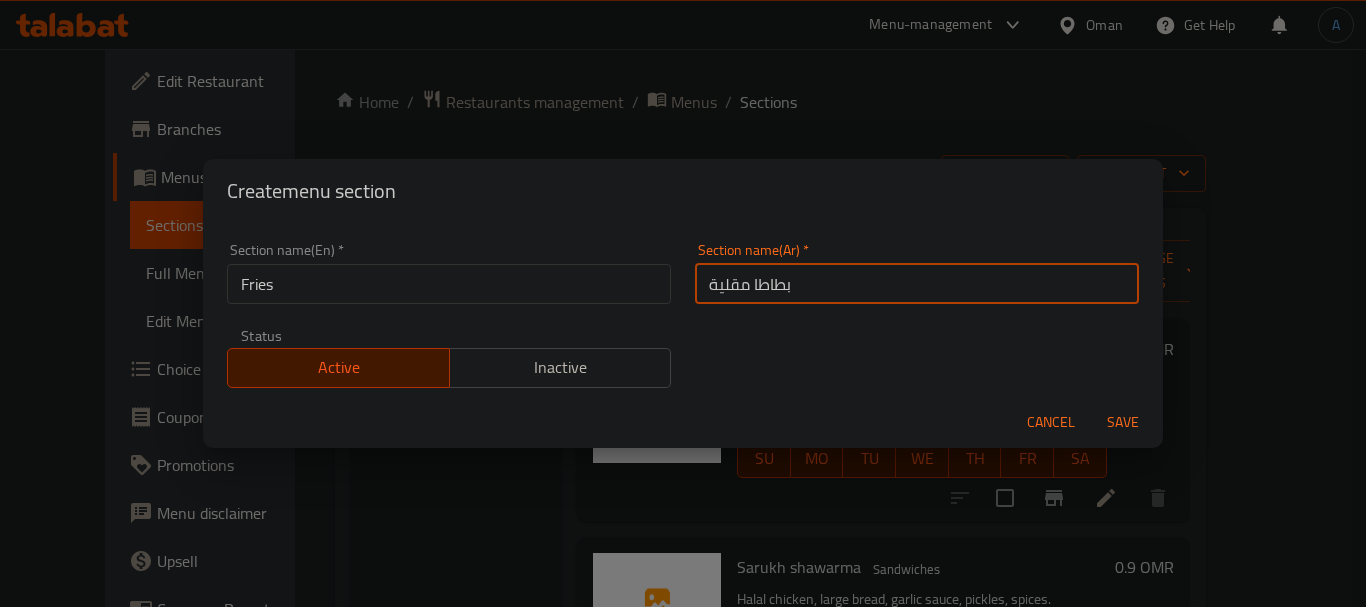 type on "بطاطا مقلية" 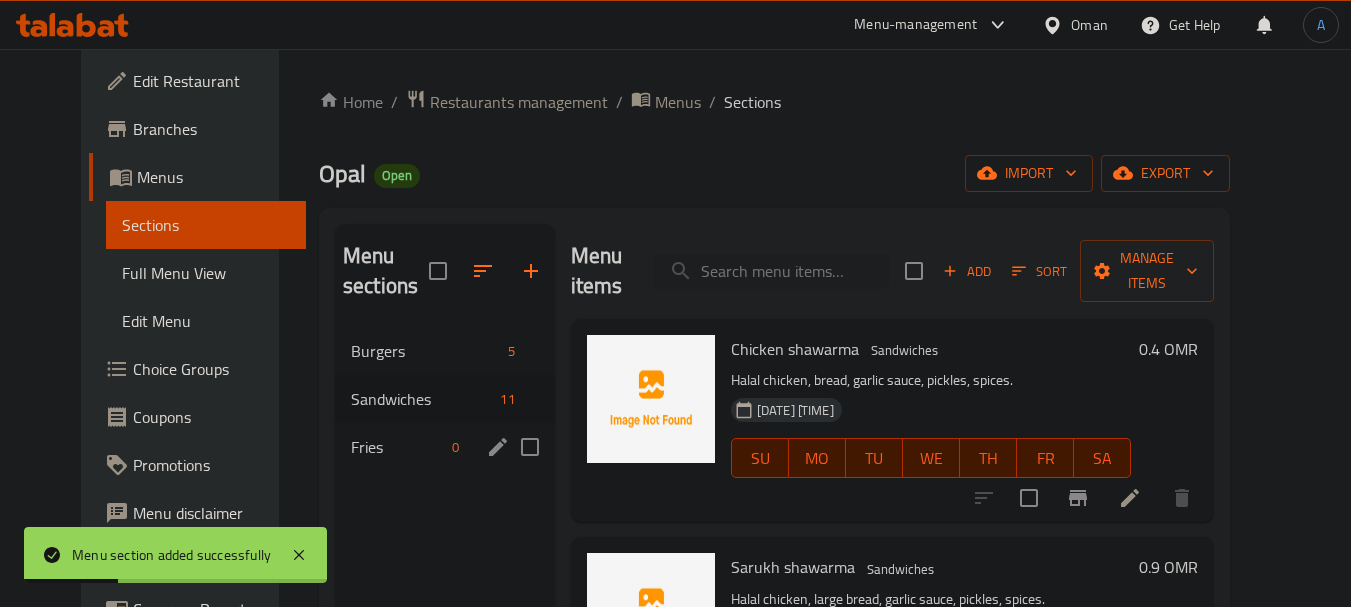 click on "Fries" at bounding box center (397, 447) 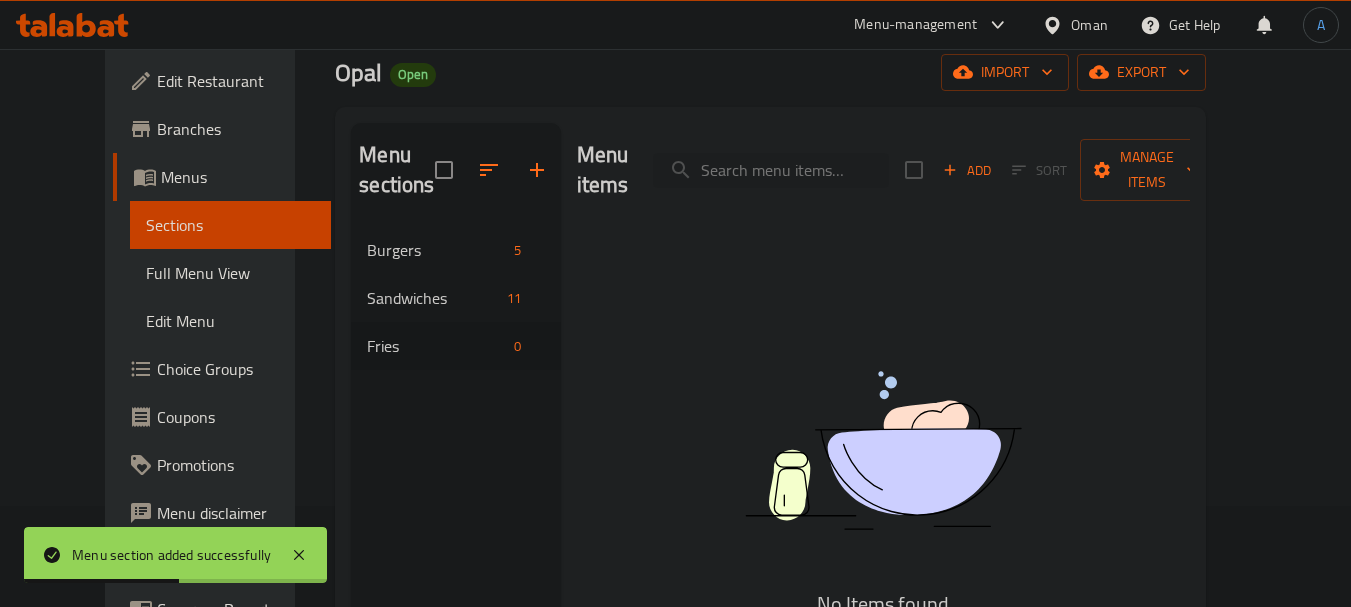 scroll, scrollTop: 100, scrollLeft: 0, axis: vertical 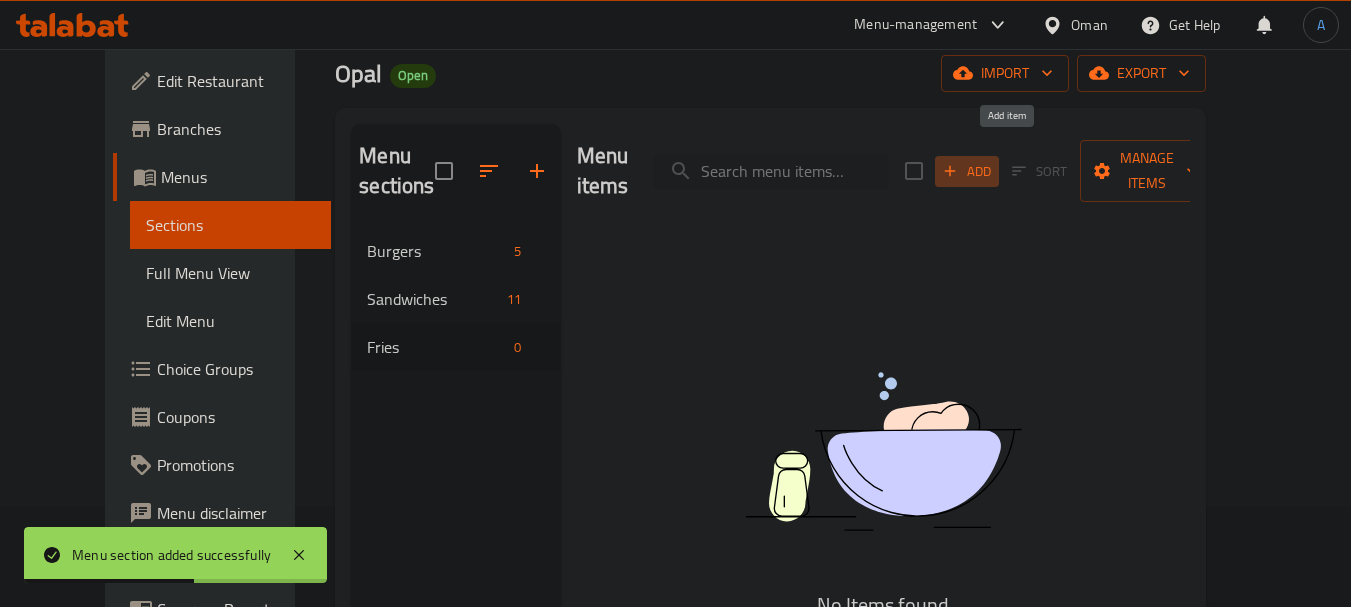click on "Add" at bounding box center (967, 171) 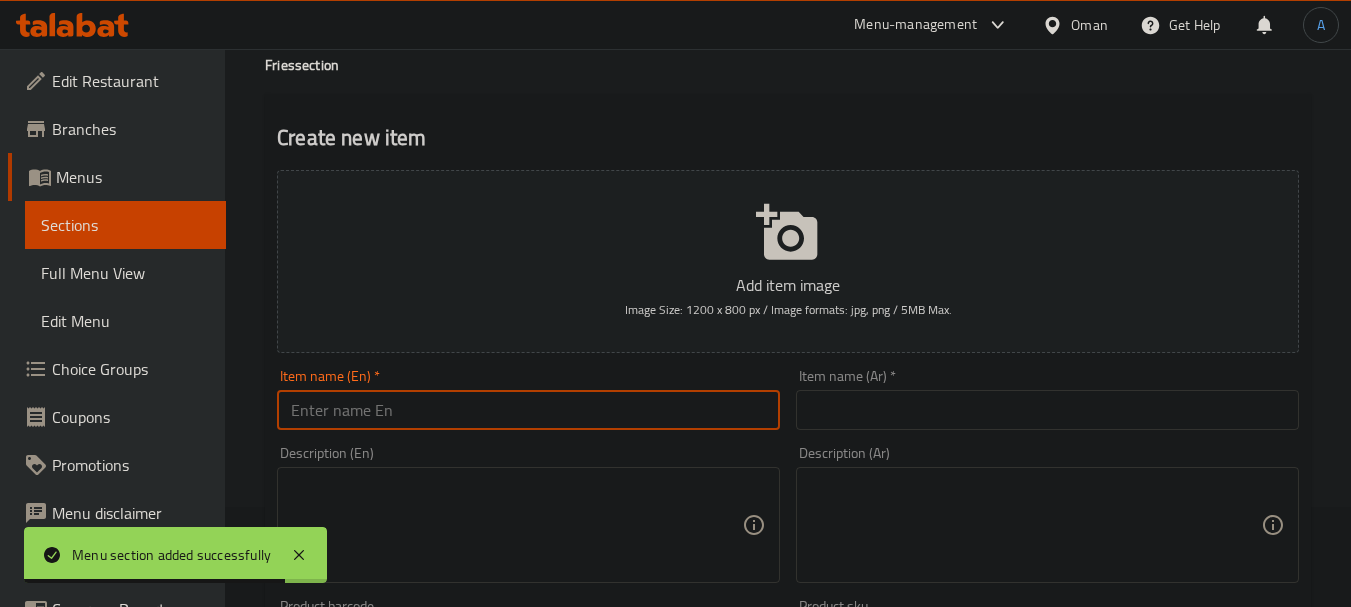 click at bounding box center [528, 410] 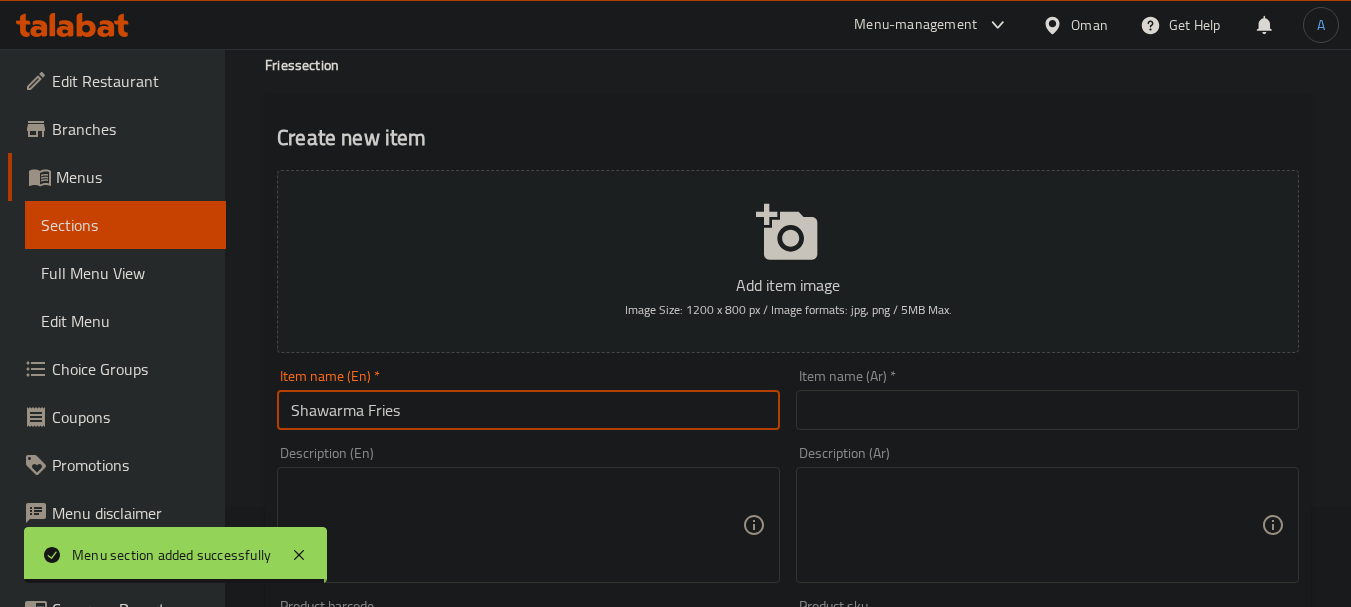 type on "Shawarma Fries" 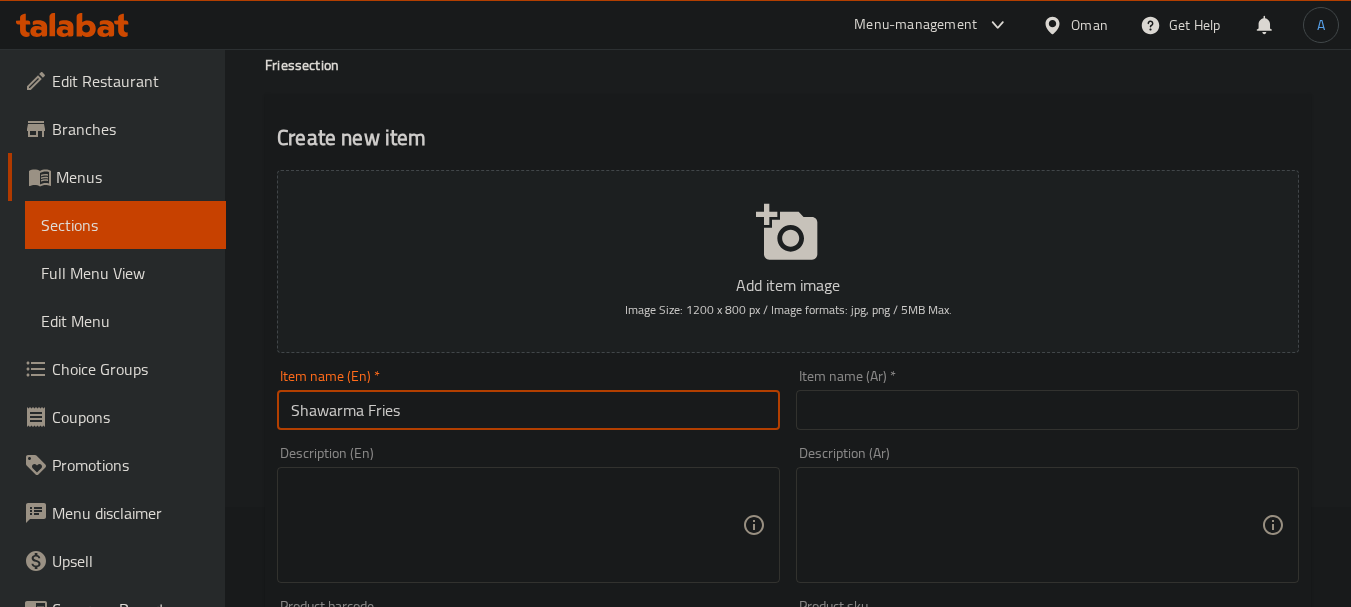 click at bounding box center (1047, 410) 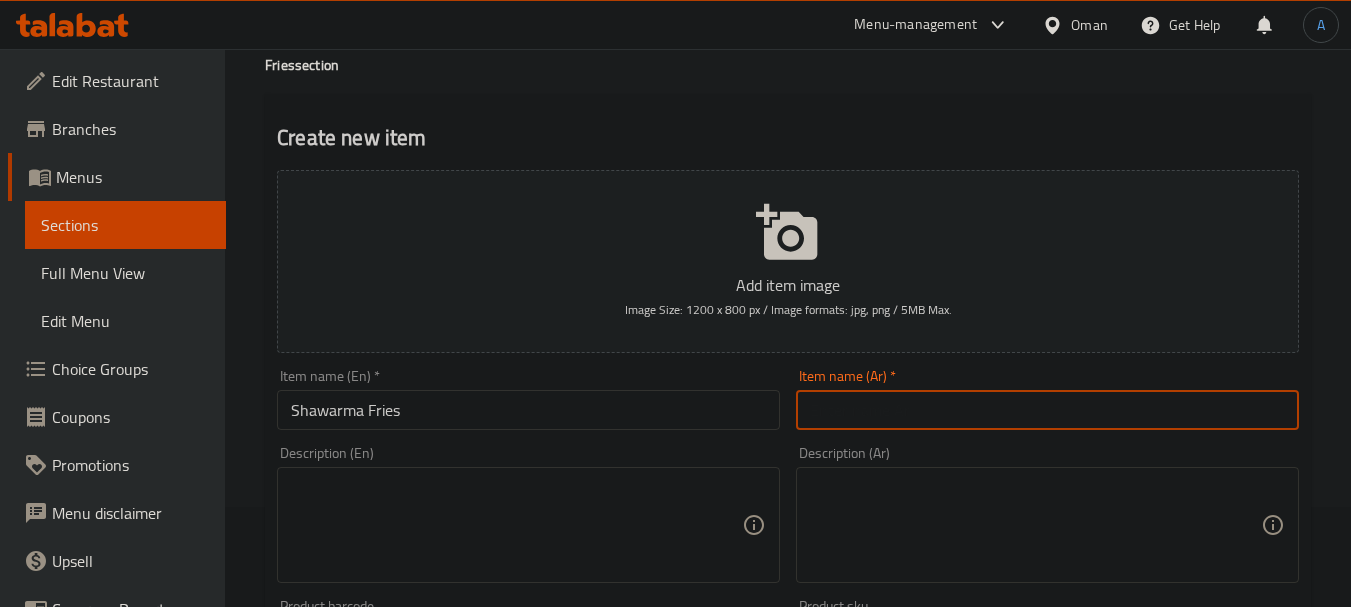 paste on "شاورما مقلية" 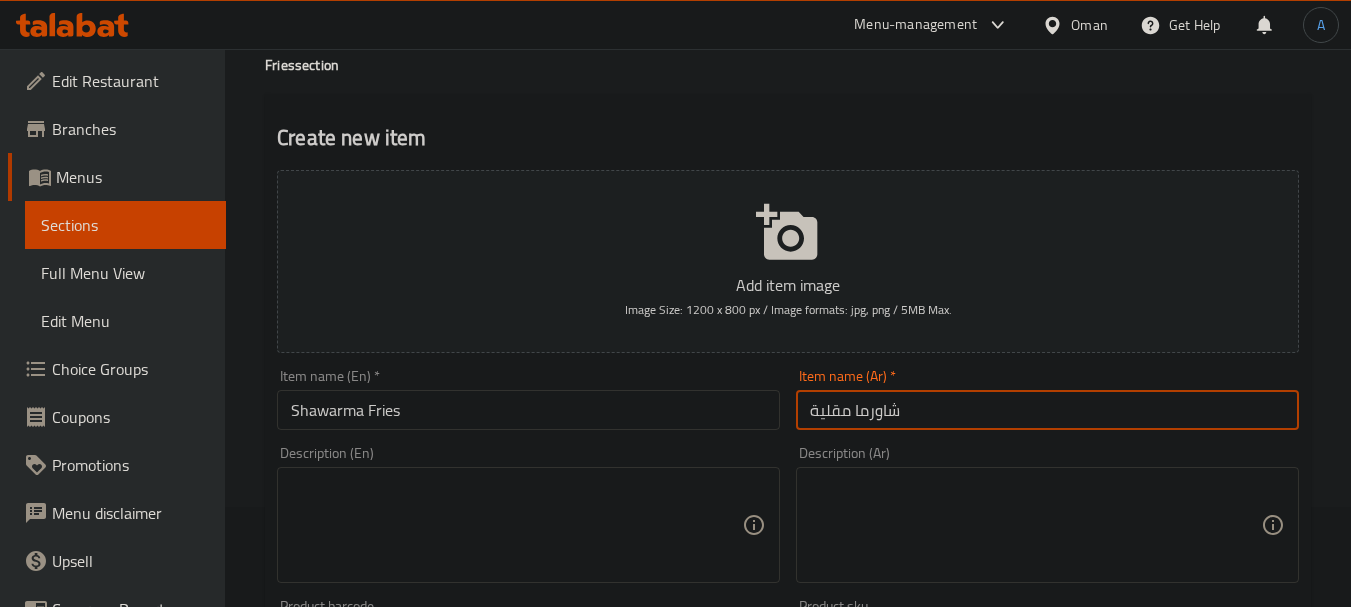 type on "شاورما مقلية" 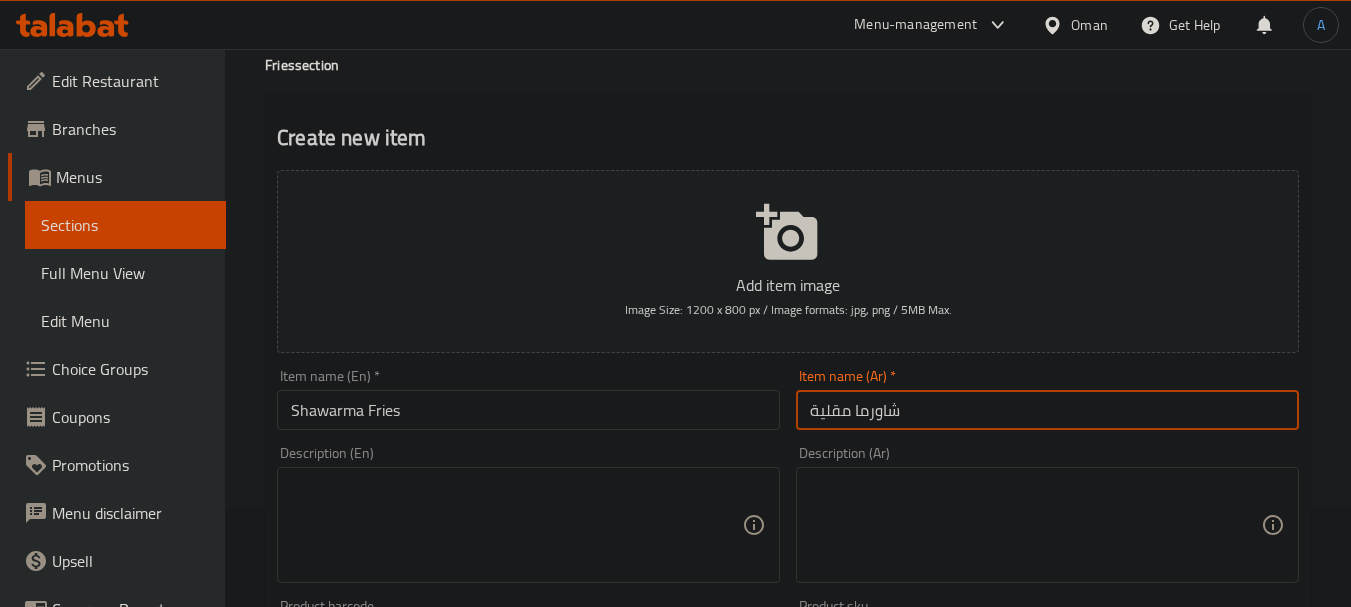 click at bounding box center (516, 525) 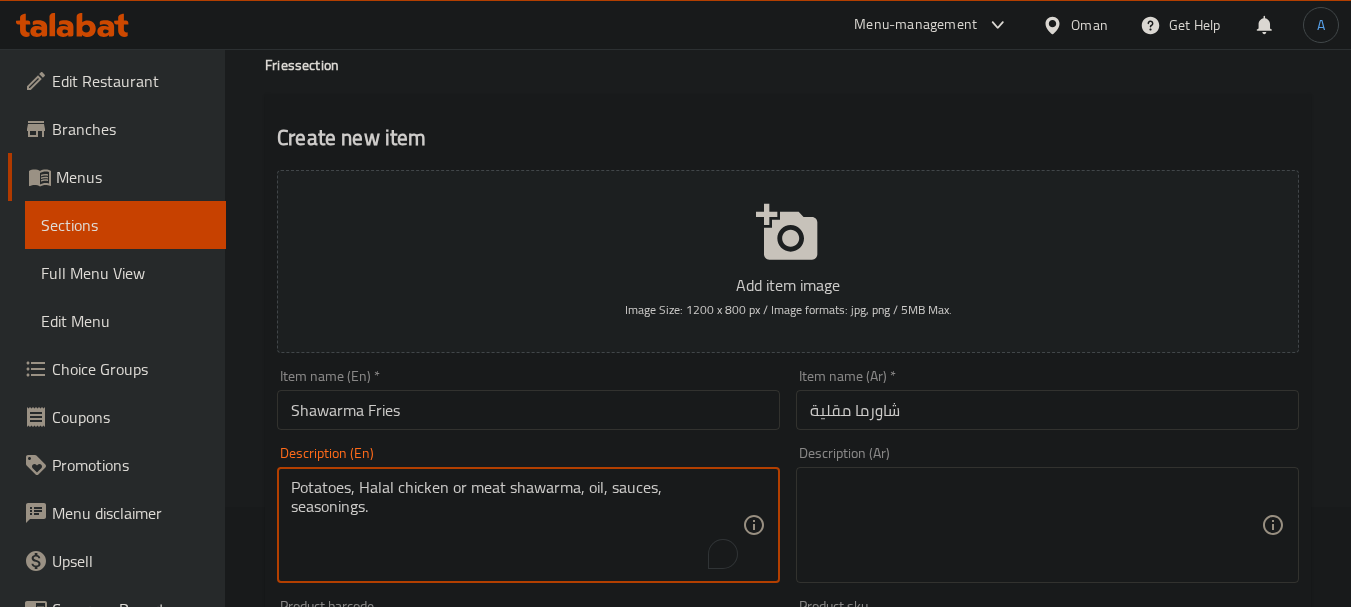 type on "Potatoes, Halal chicken or meat shawarma, oil, sauces, seasonings." 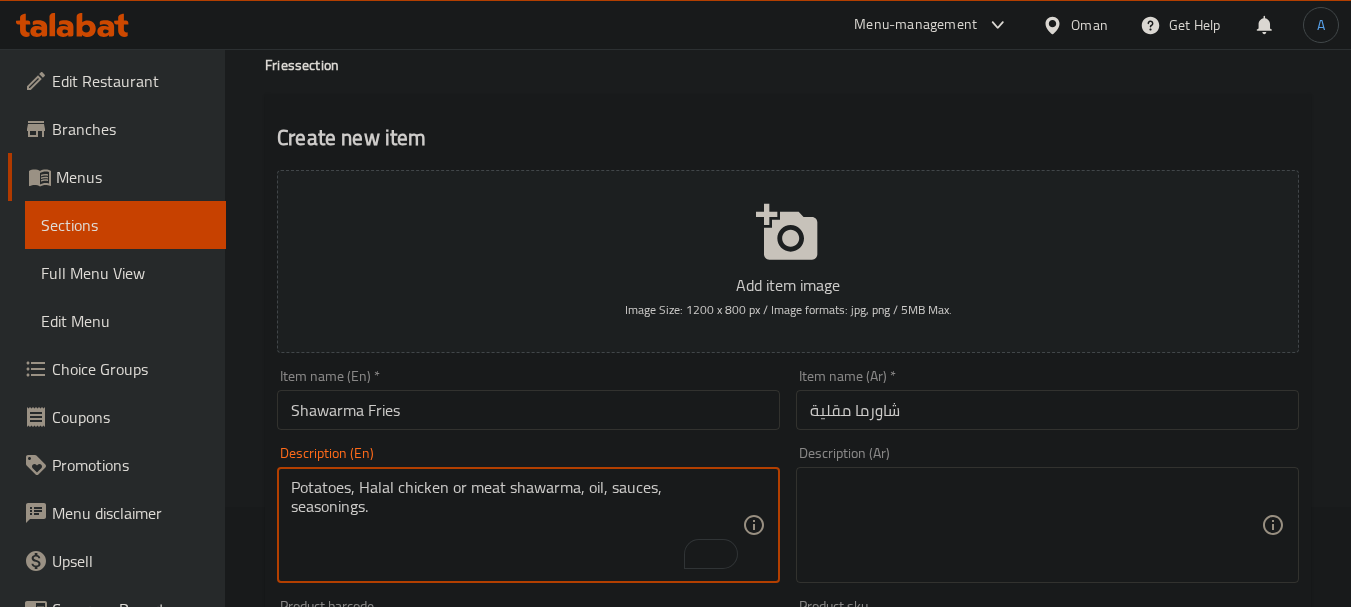 click at bounding box center (1035, 525) 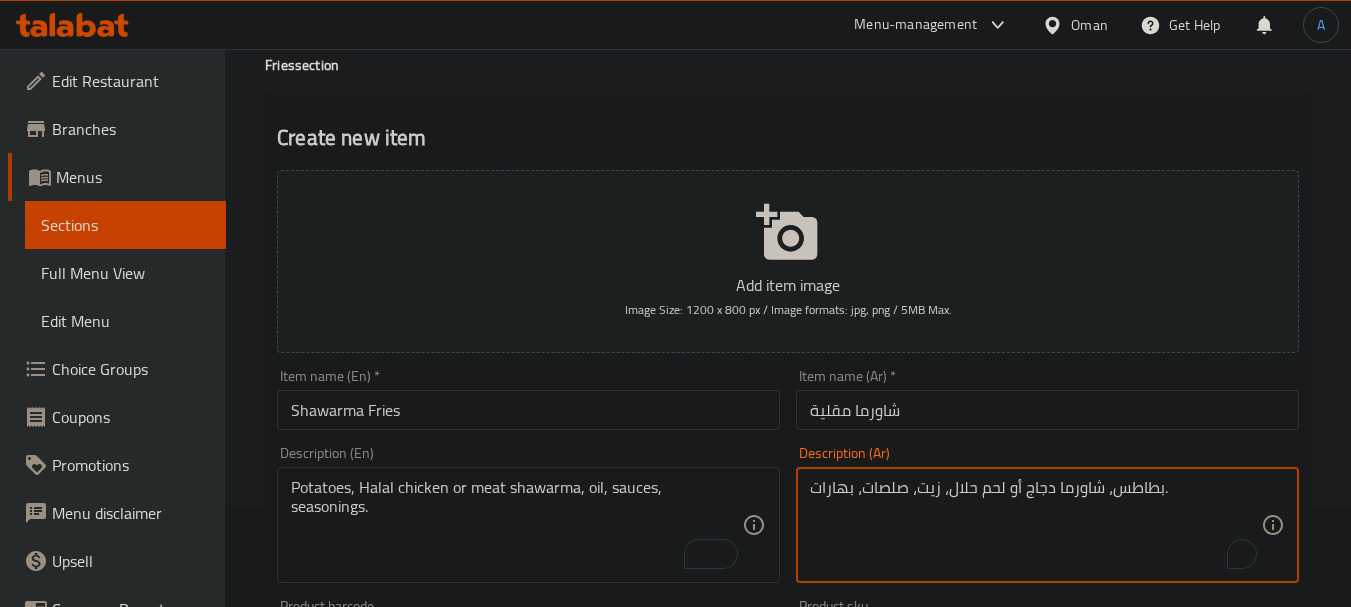 scroll, scrollTop: 400, scrollLeft: 0, axis: vertical 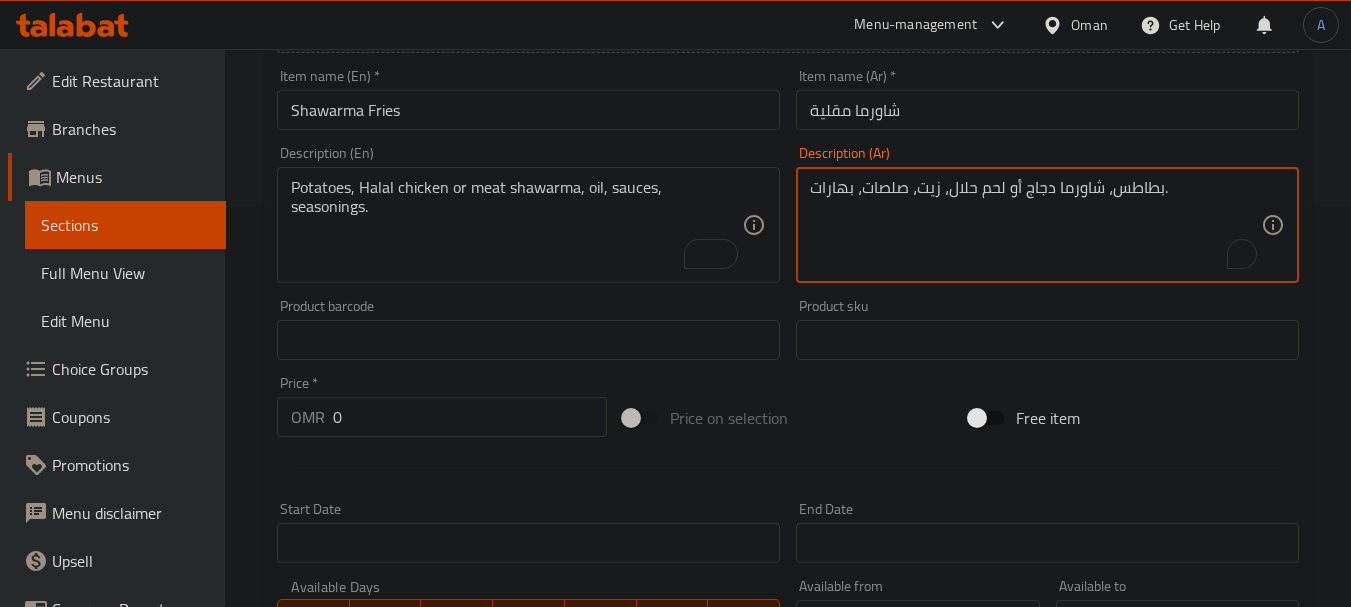 type on "بطاطس، شاورما دجاج أو لحم حلال، زيت، صلصات، بهارات." 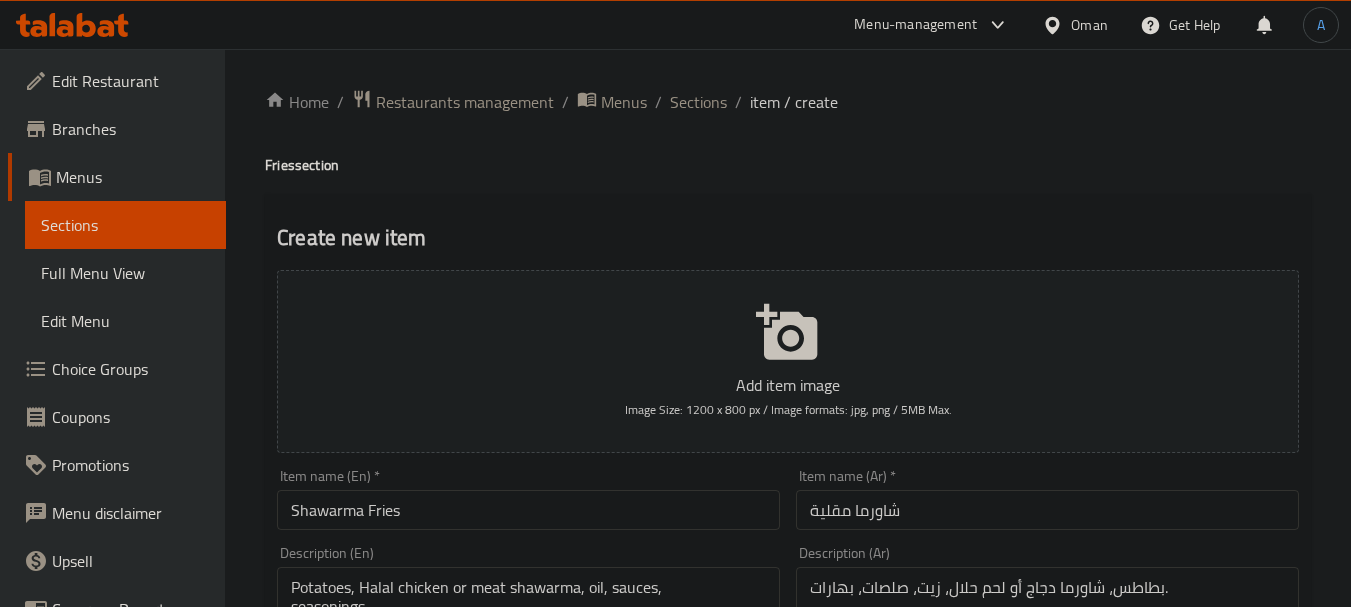 type on "1.5" 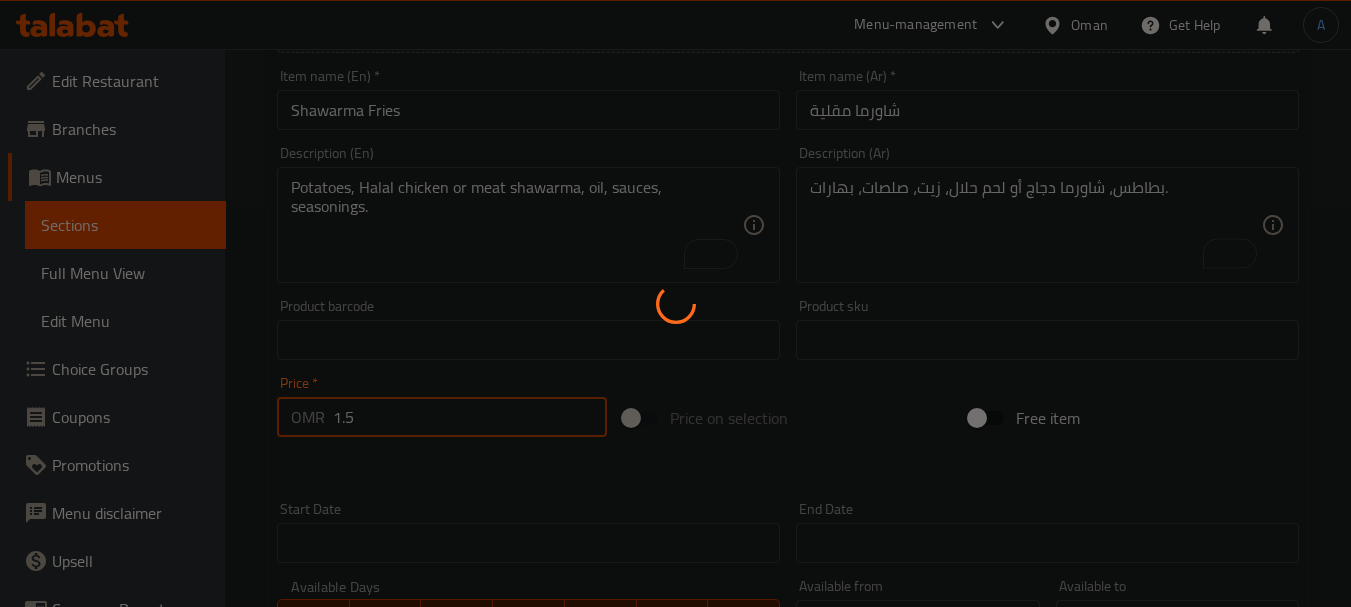 type 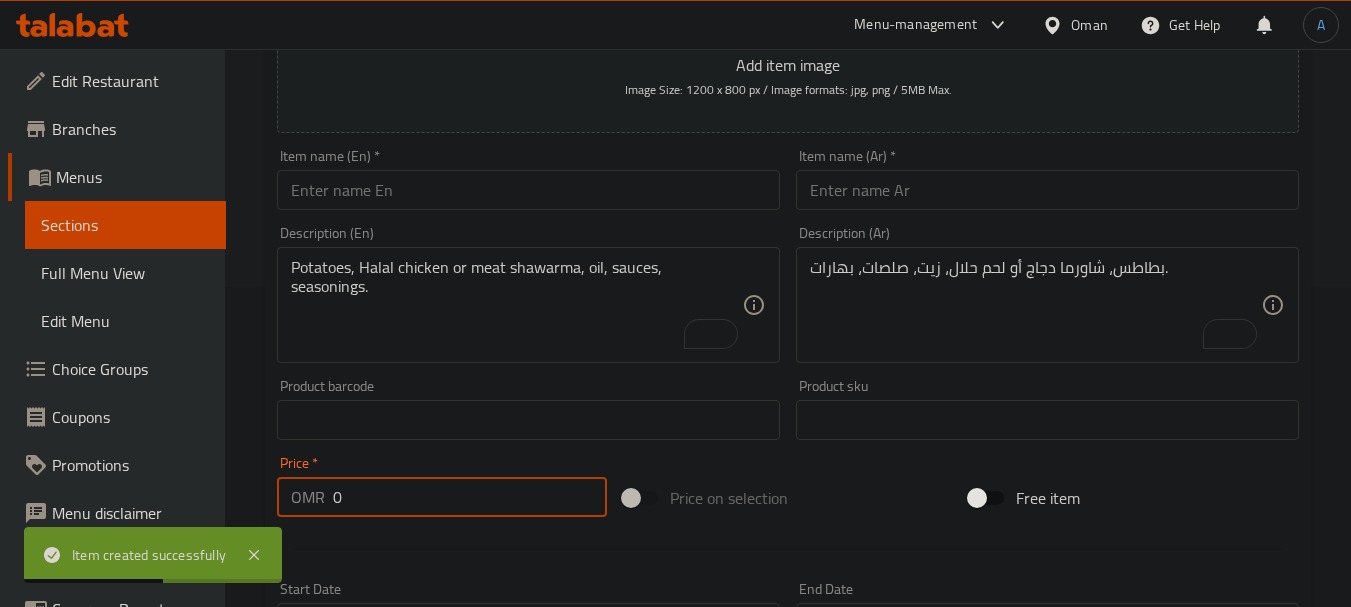 scroll, scrollTop: 300, scrollLeft: 0, axis: vertical 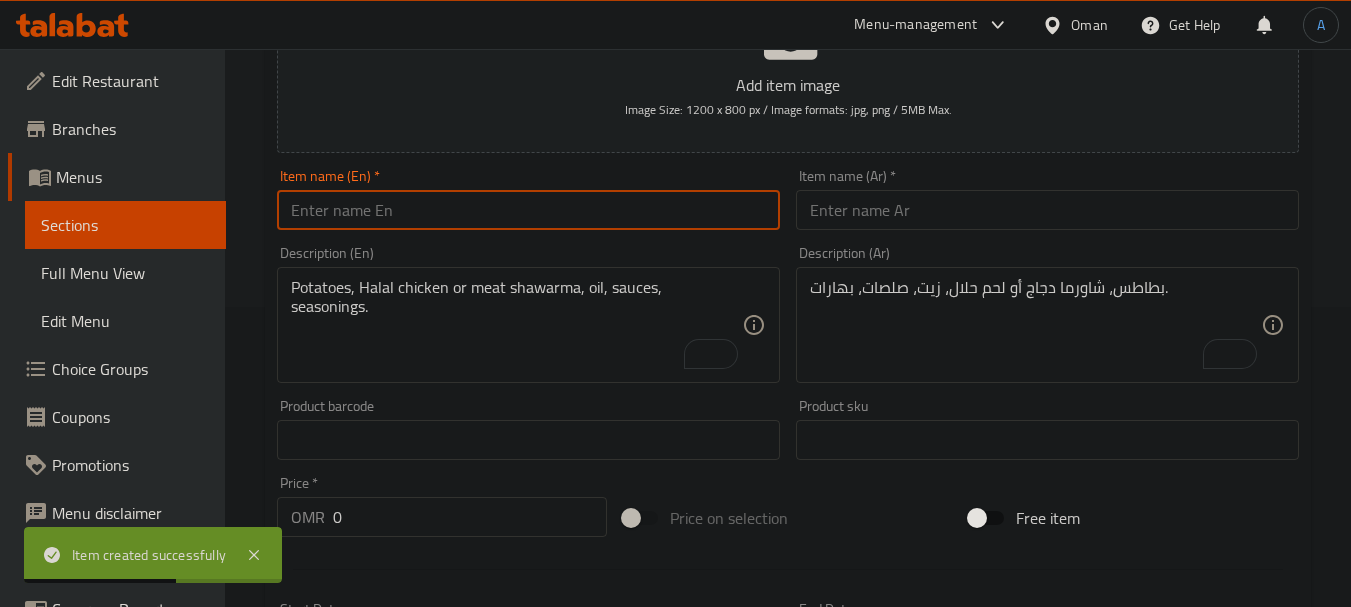 click at bounding box center [528, 210] 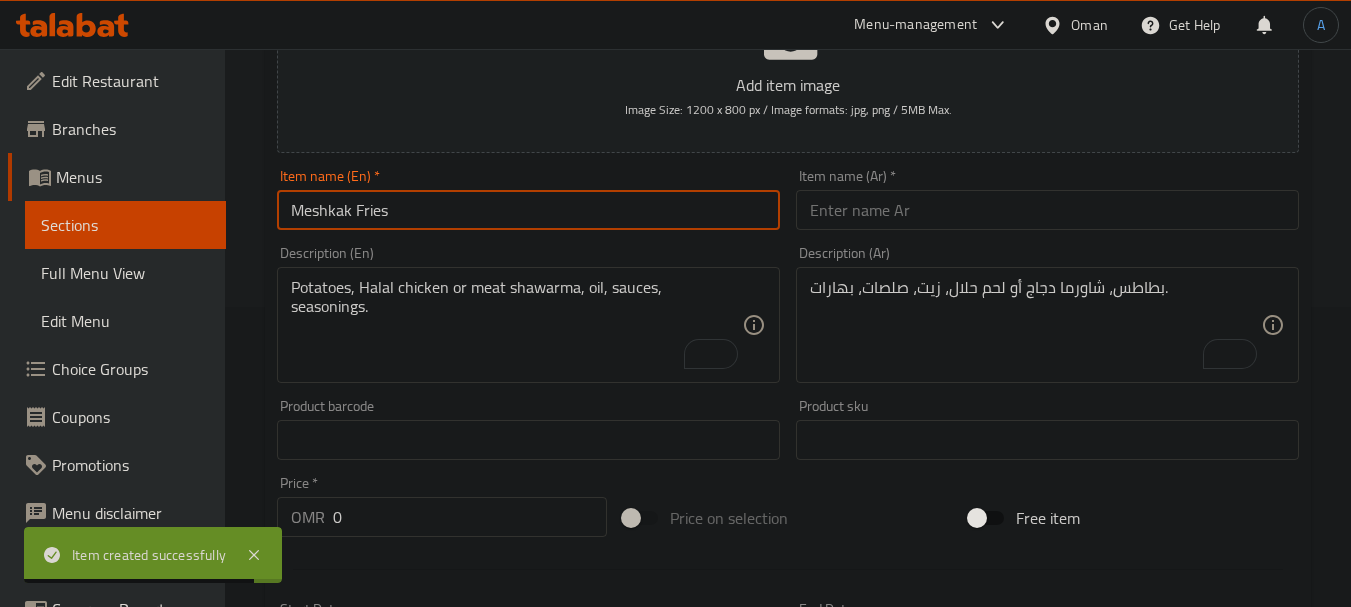 type on "Meshkak Fries" 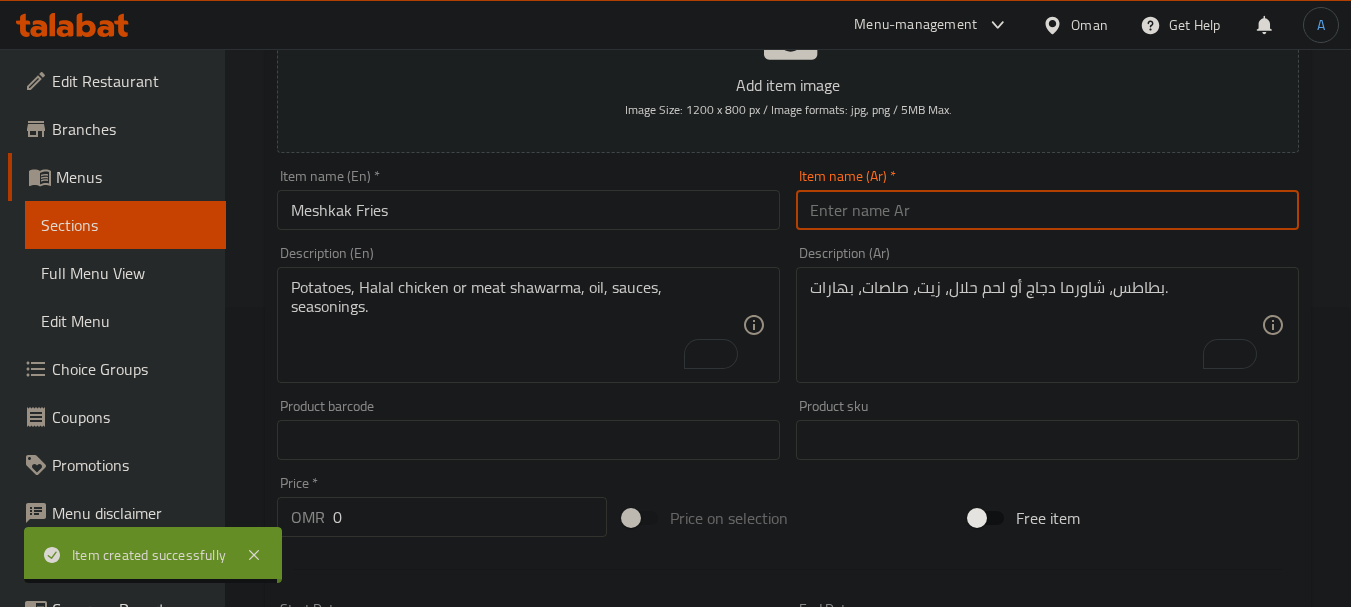 drag, startPoint x: 838, startPoint y: 201, endPoint x: 805, endPoint y: 276, distance: 81.939 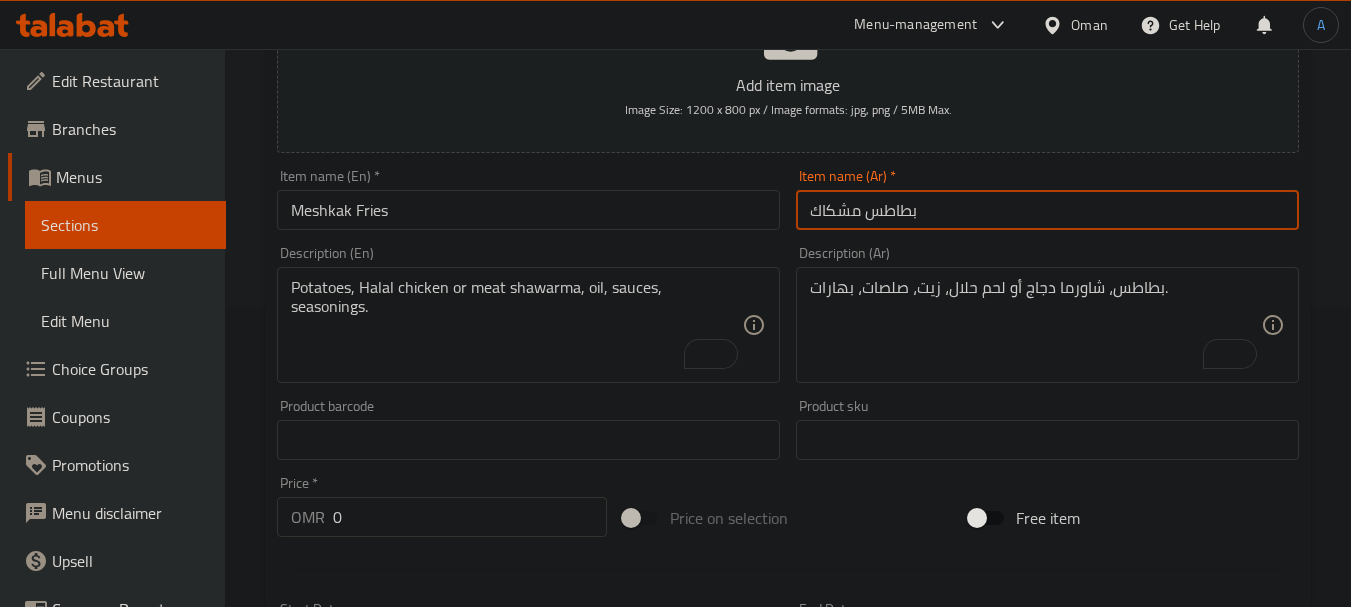 type on "بطاطس مشكاك" 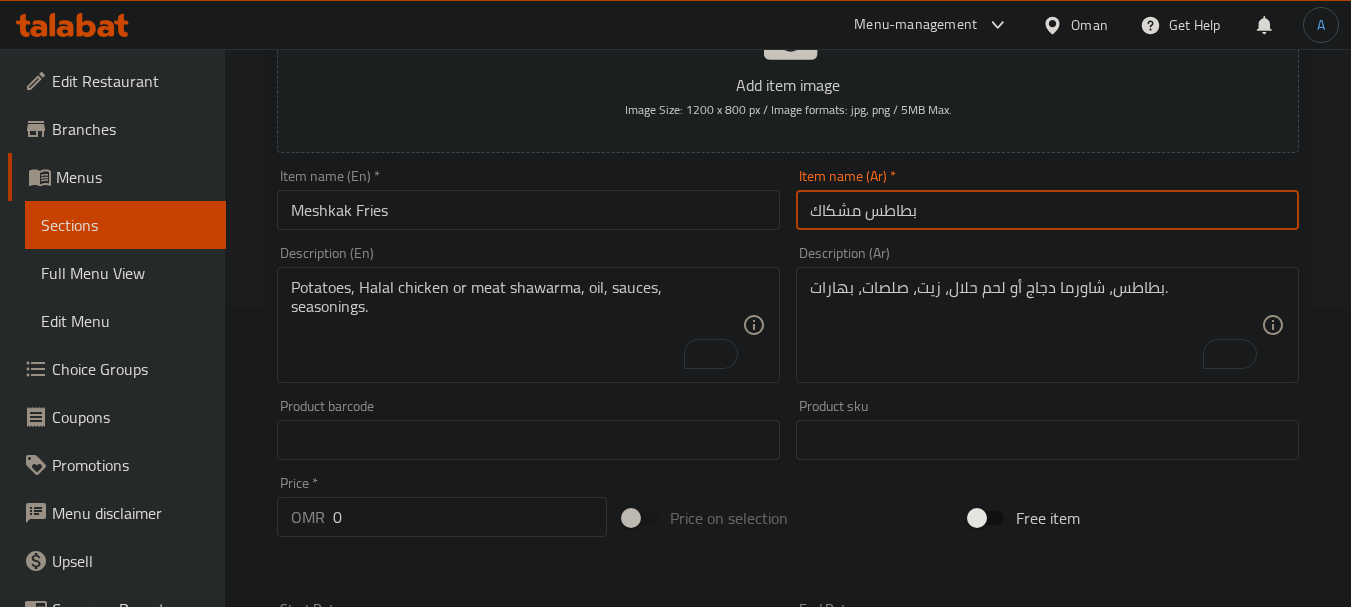 click on "Potatoes, Halal chicken or meat shawarma, oil, sauces, seasonings." at bounding box center (516, 325) 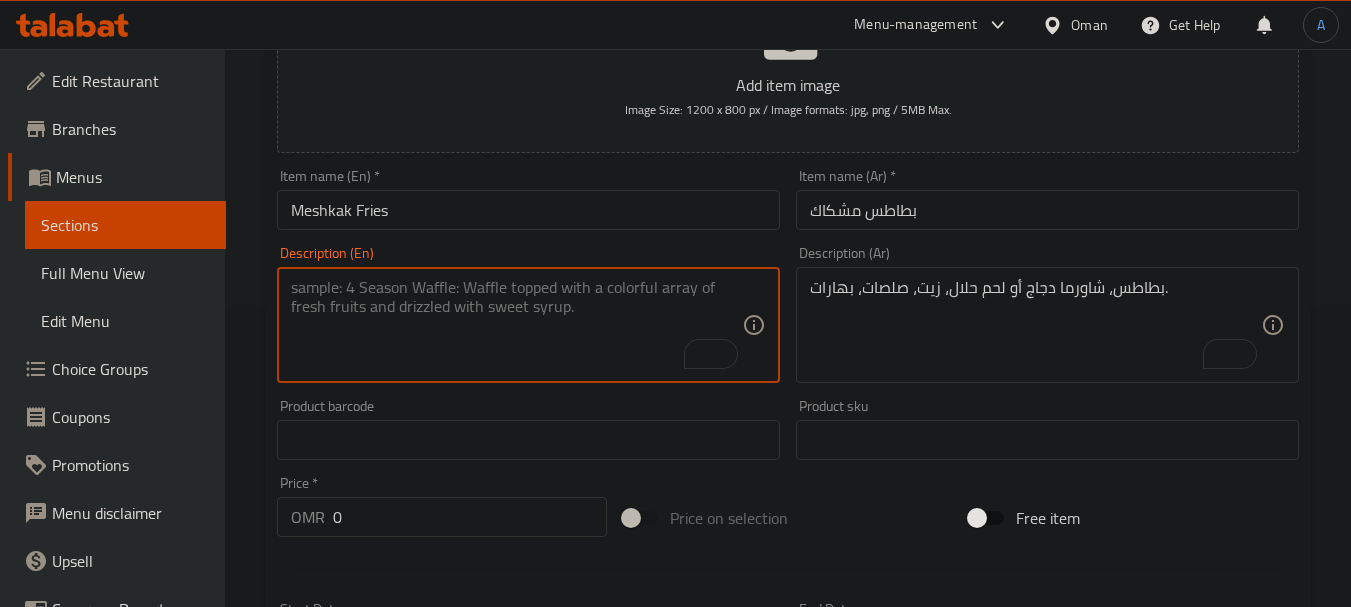 paste on "Potatoes, Halal meshkak meat, oil, seasonings." 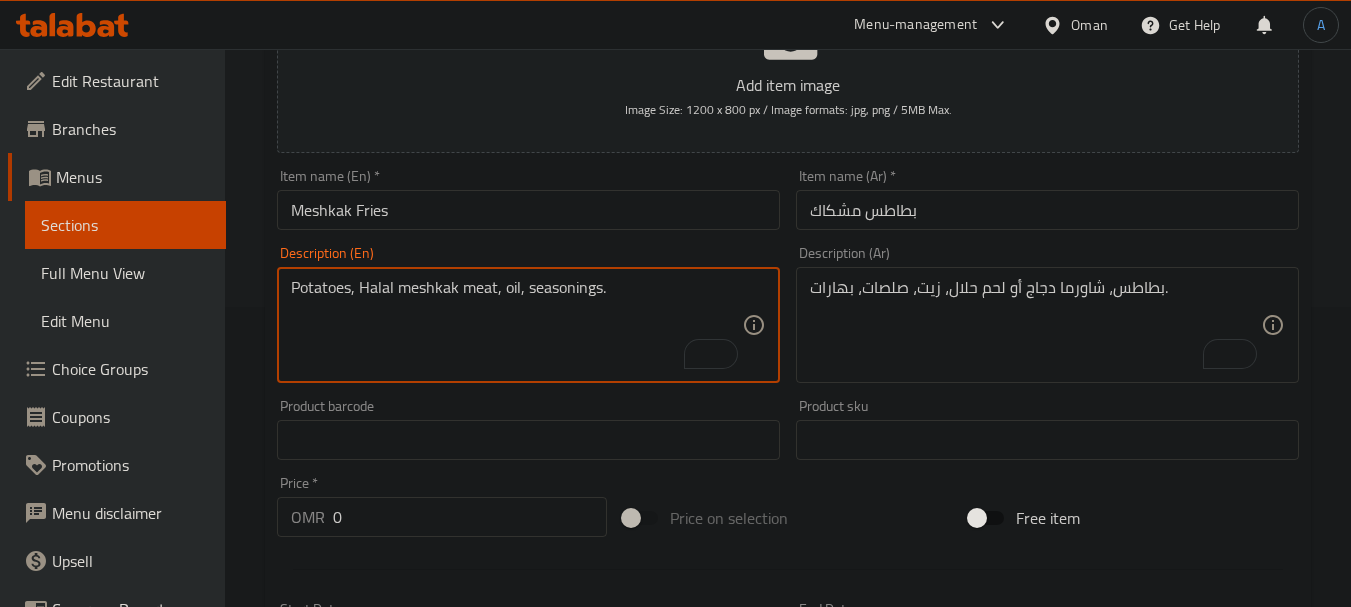 type on "Potatoes, Halal meshkak meat, oil, seasonings." 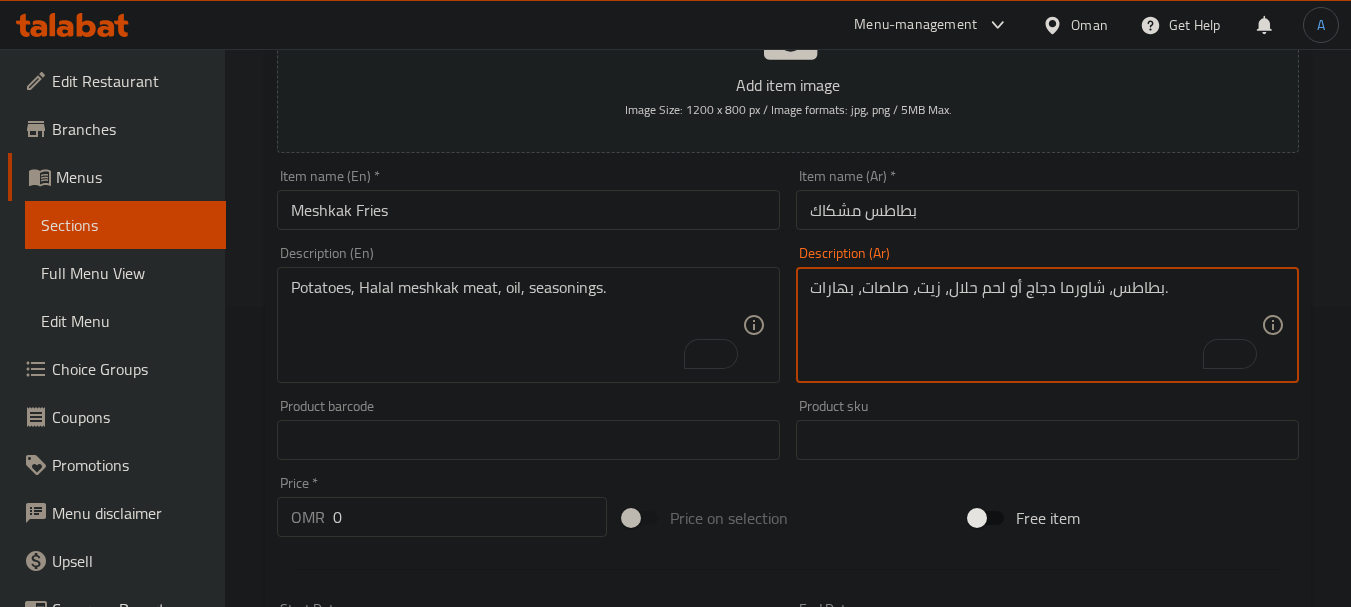 click on "بطاطس، شاورما دجاج أو لحم حلال، زيت، صلصات، بهارات." at bounding box center (1035, 325) 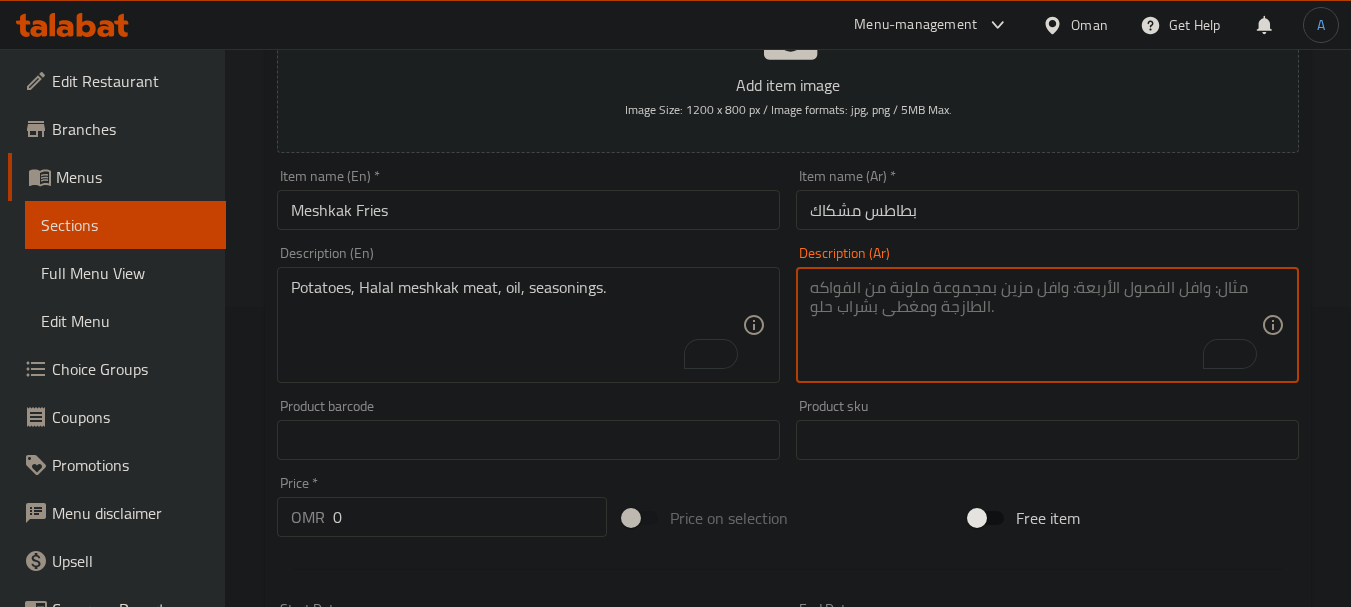 paste on "بطاطس، لحم مشكاك حلال، زيت، بهارات." 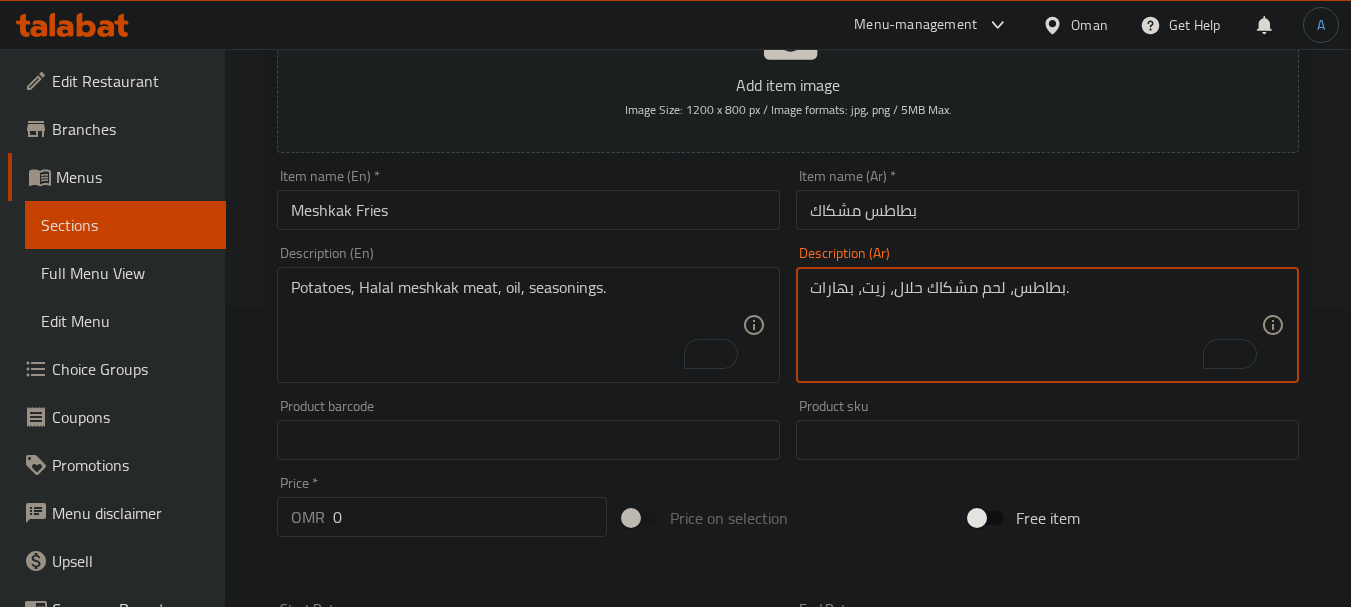 type on "بطاطس، لحم مشكاك حلال، زيت، بهارات." 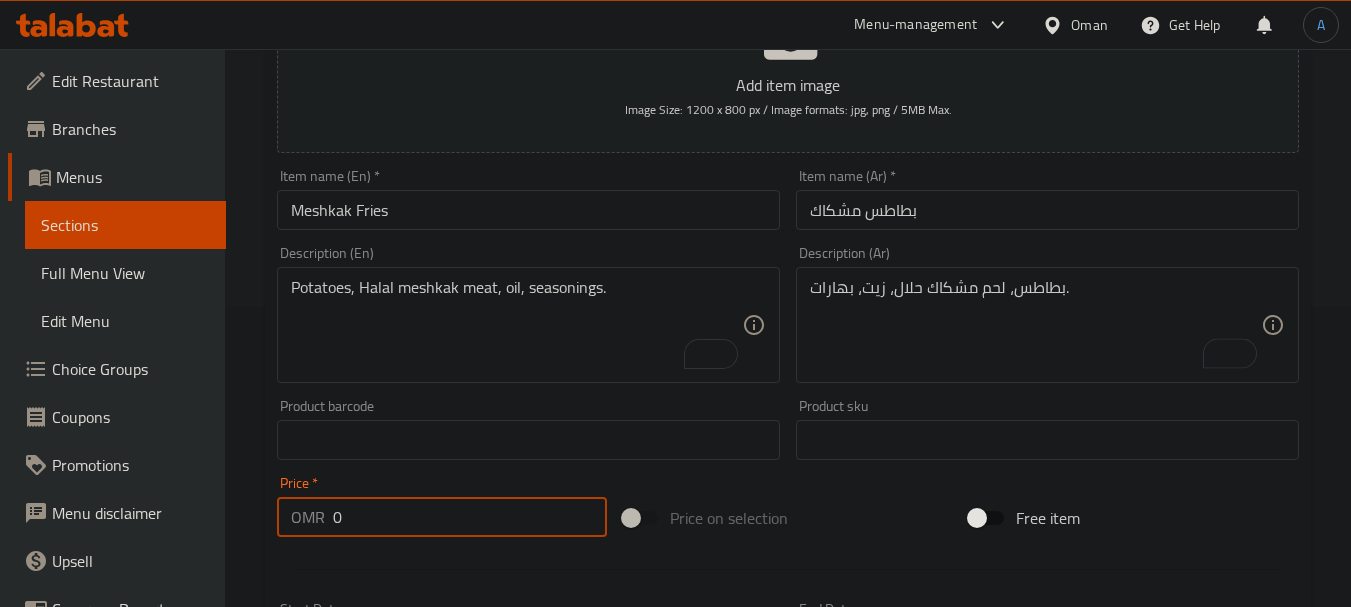 drag, startPoint x: 421, startPoint y: 532, endPoint x: 215, endPoint y: 503, distance: 208.03125 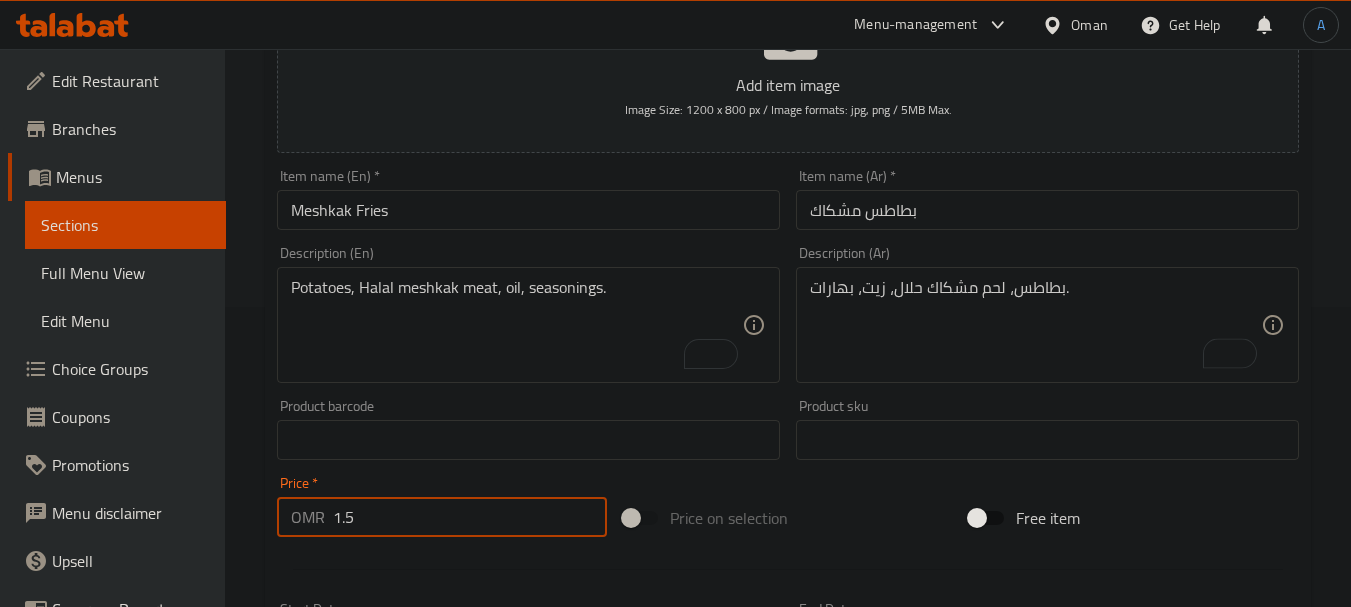 type on "1.5" 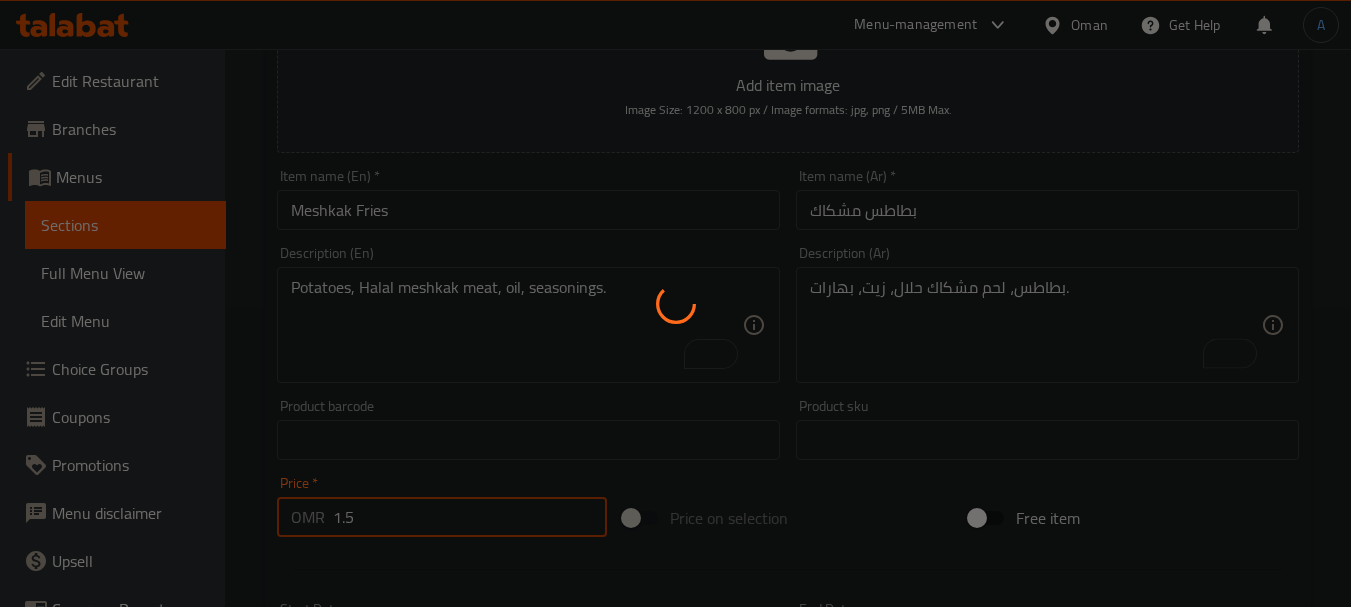 type 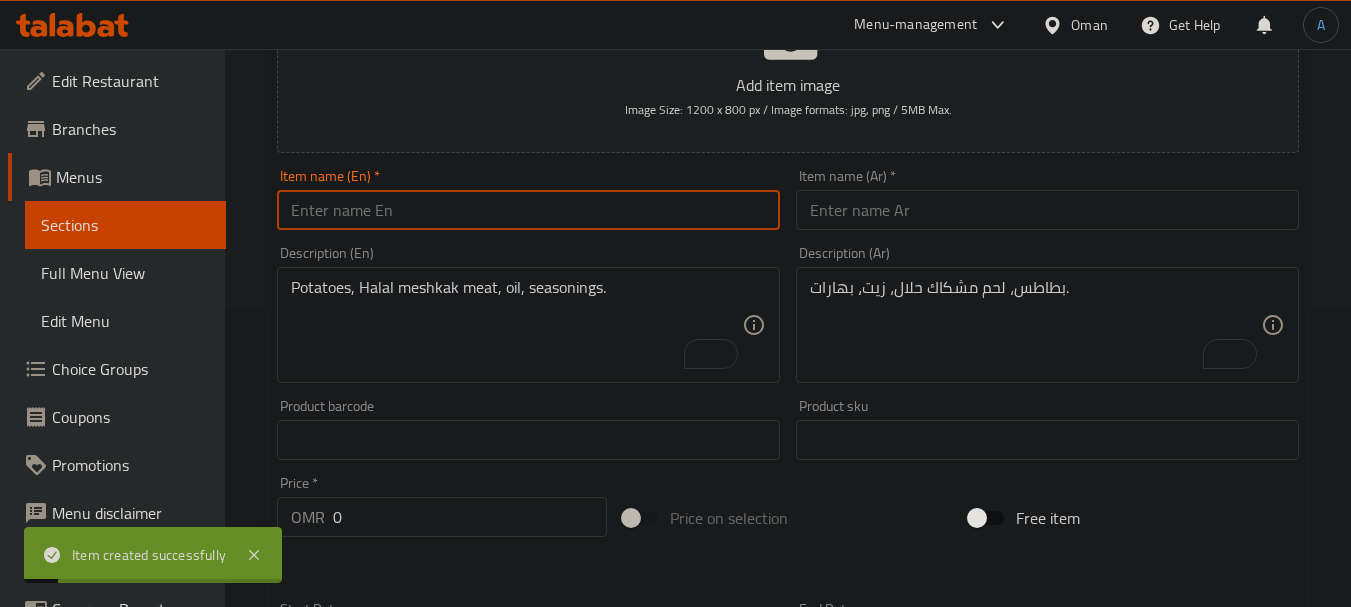 click at bounding box center [528, 210] 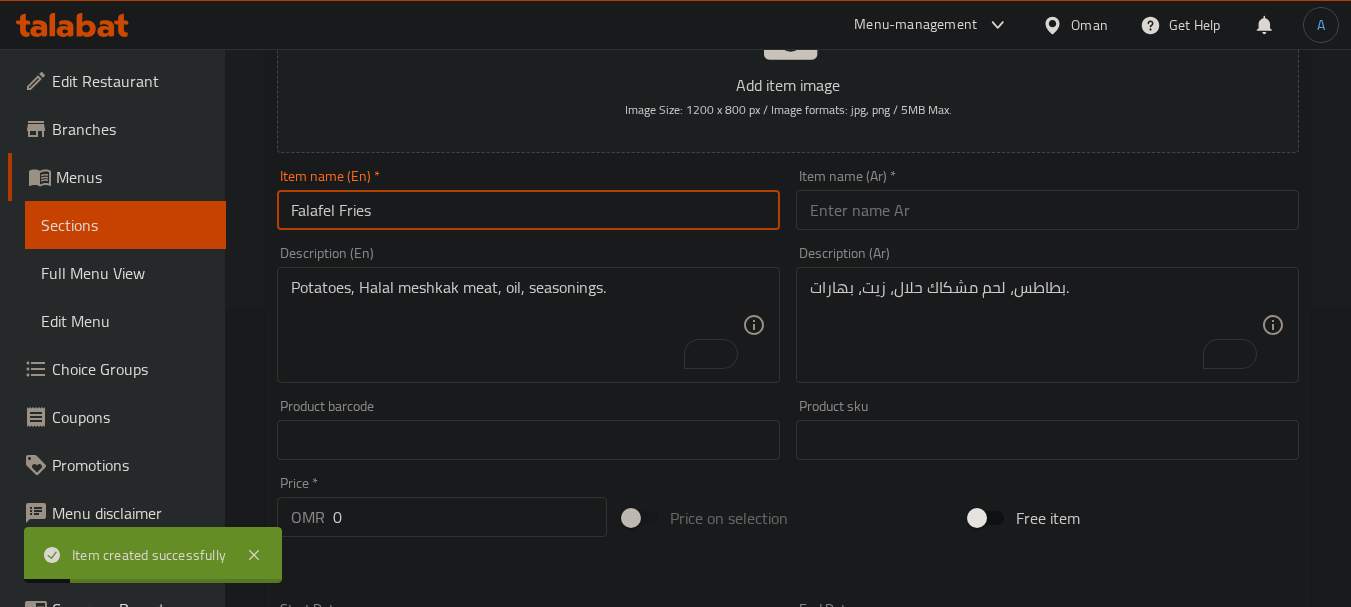 type on "Falafel Fries" 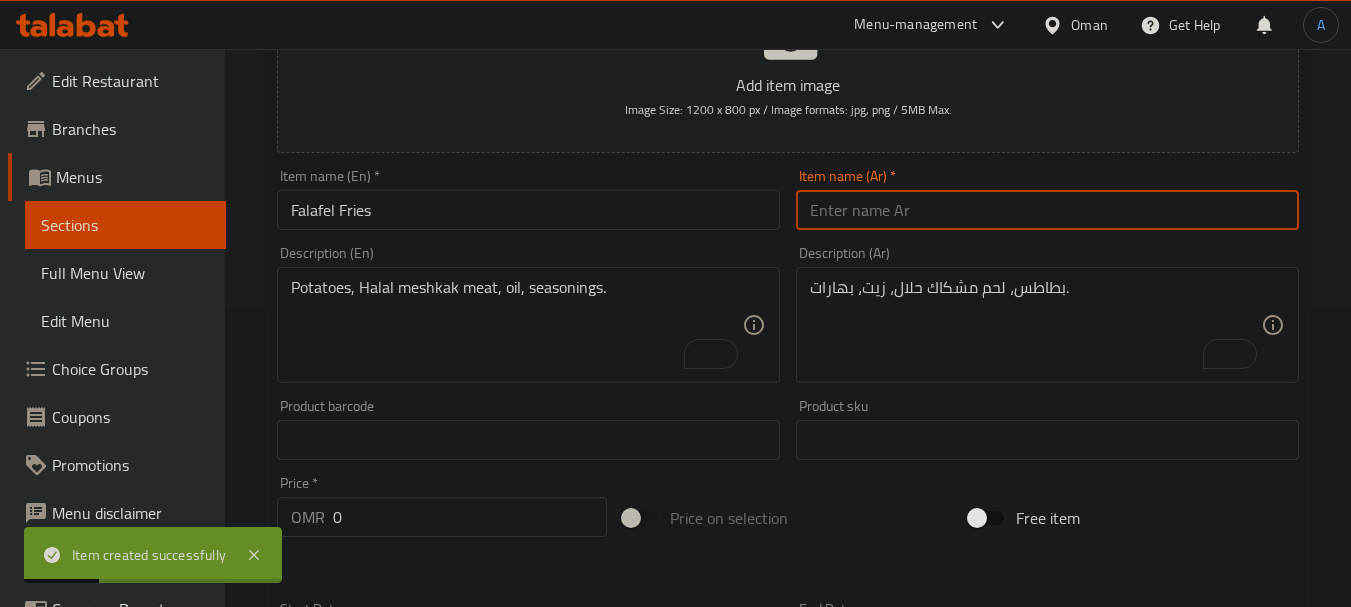 click at bounding box center [1047, 210] 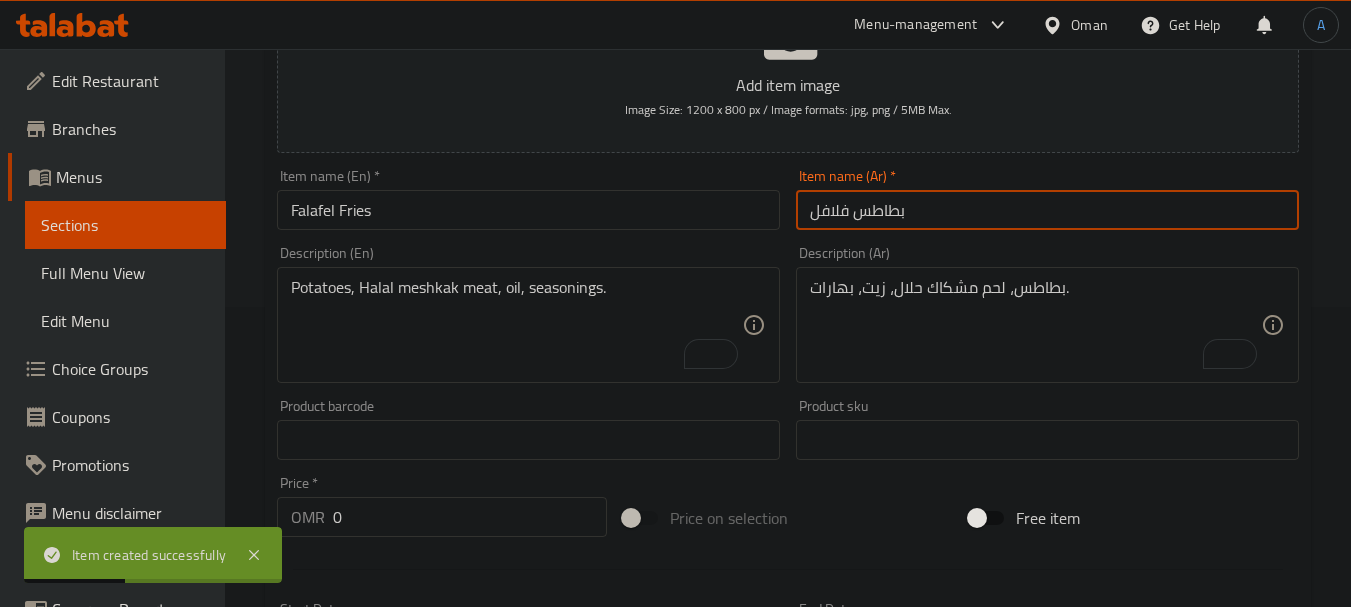 type on "بطاطس فلافل" 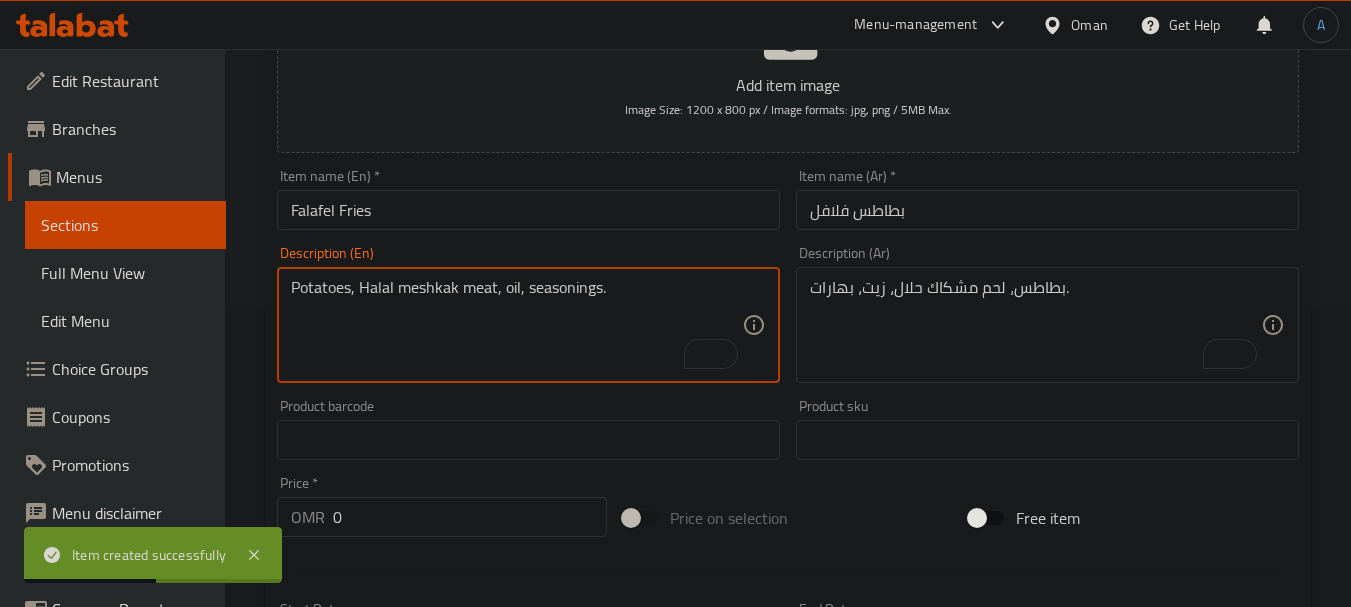click on "Potatoes, Halal meshkak meat, oil, seasonings." at bounding box center [516, 325] 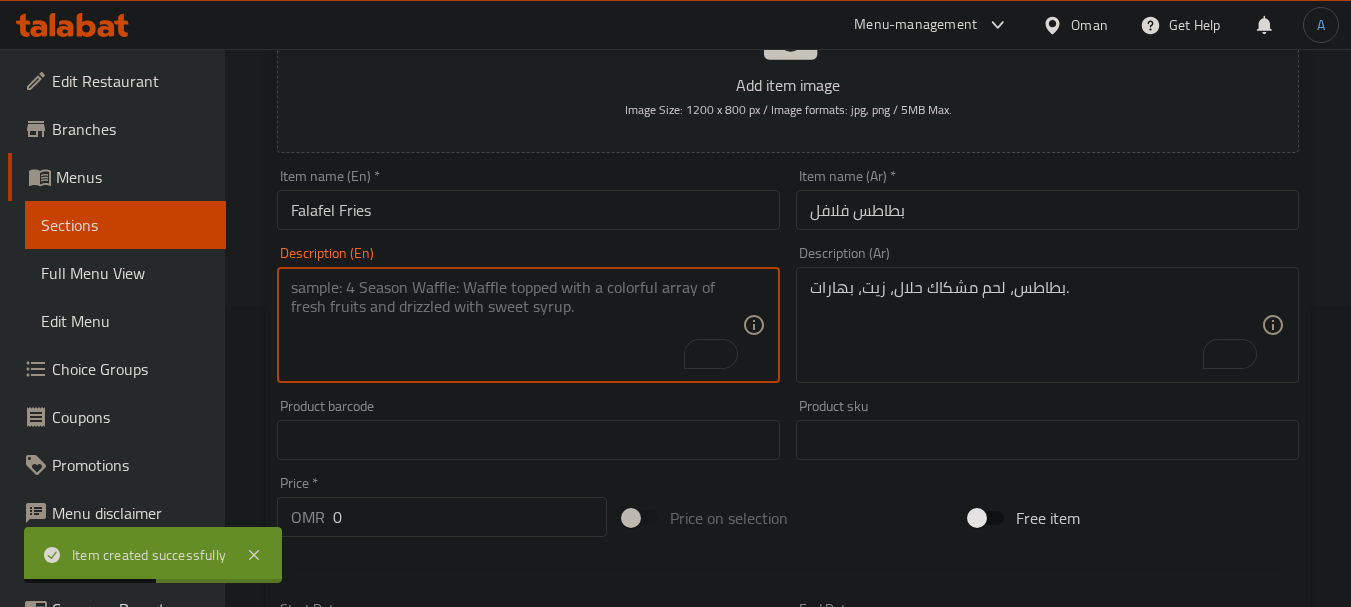 paste on "Potatoes, falafel (chickpeas, herbs), oil, (tahini sauce)." 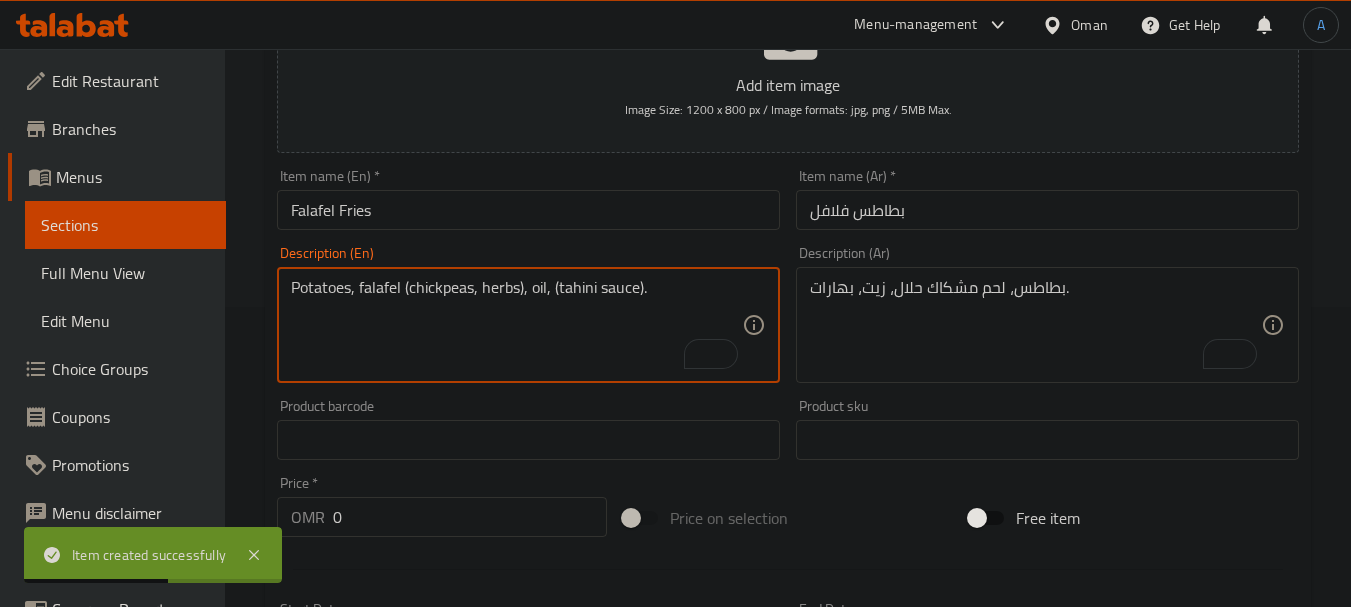 type on "Potatoes, falafel (chickpeas, herbs), oil, (tahini sauce)." 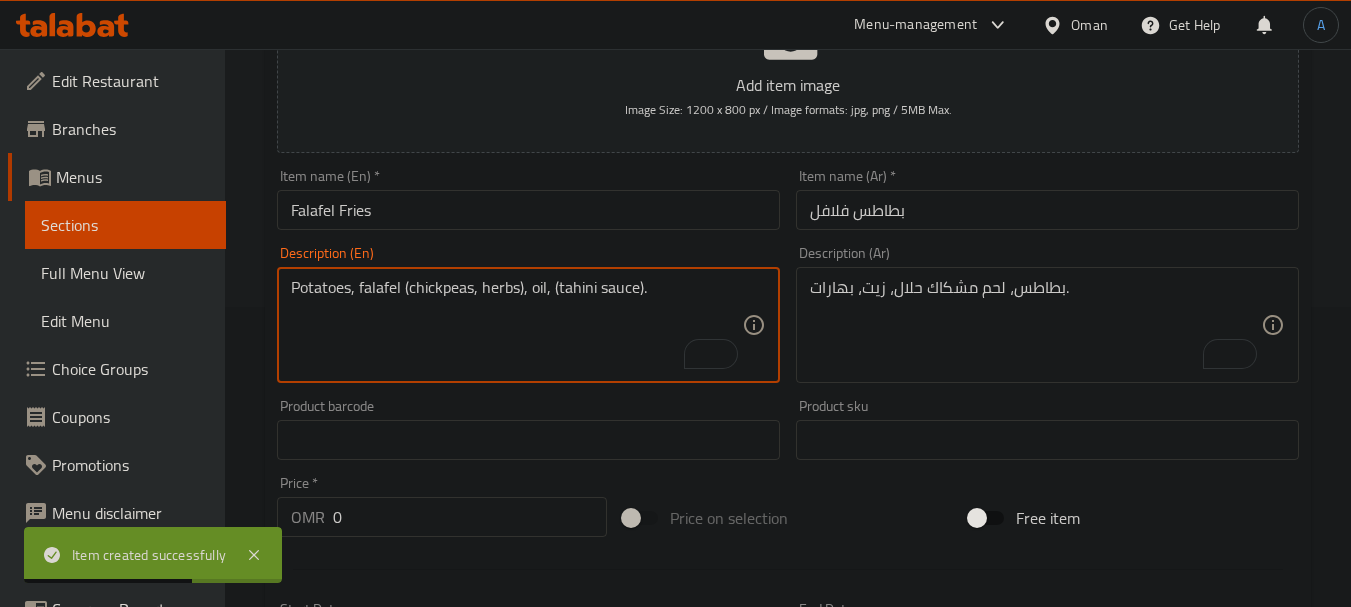 click on "بطاطس، لحم مشكاك حلال، زيت، بهارات." at bounding box center [1035, 325] 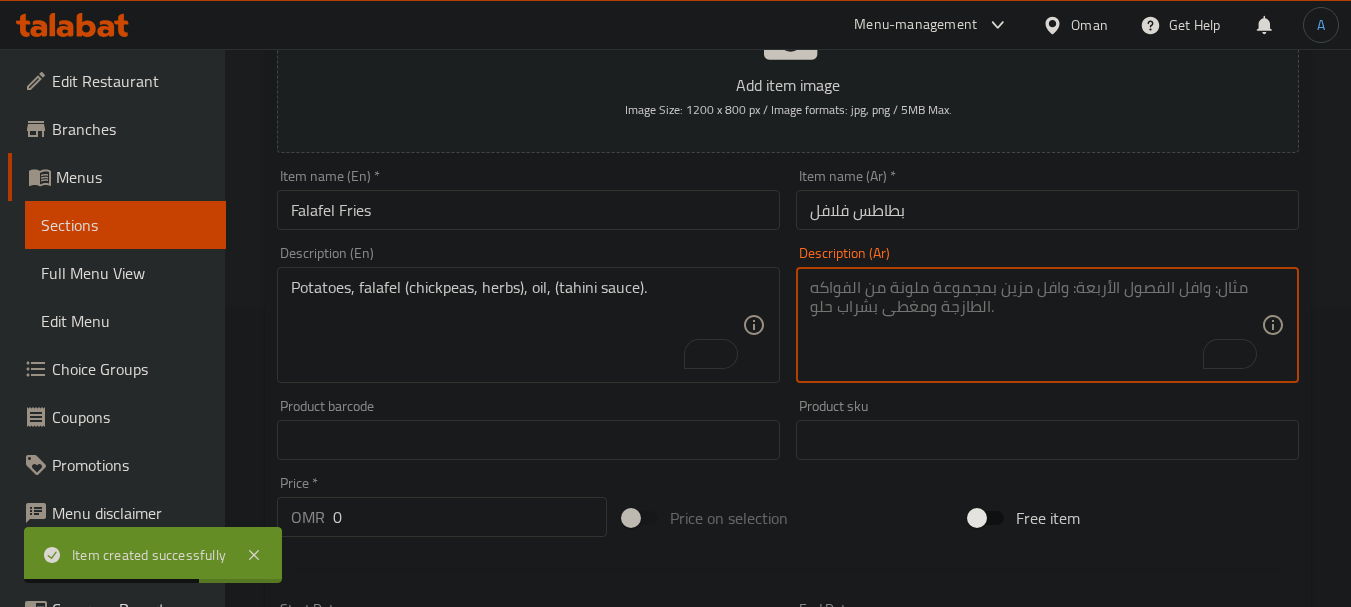 paste on "بطاطس، فلافل (حمص، أعشاب)، زيت (صلصة طحينة)." 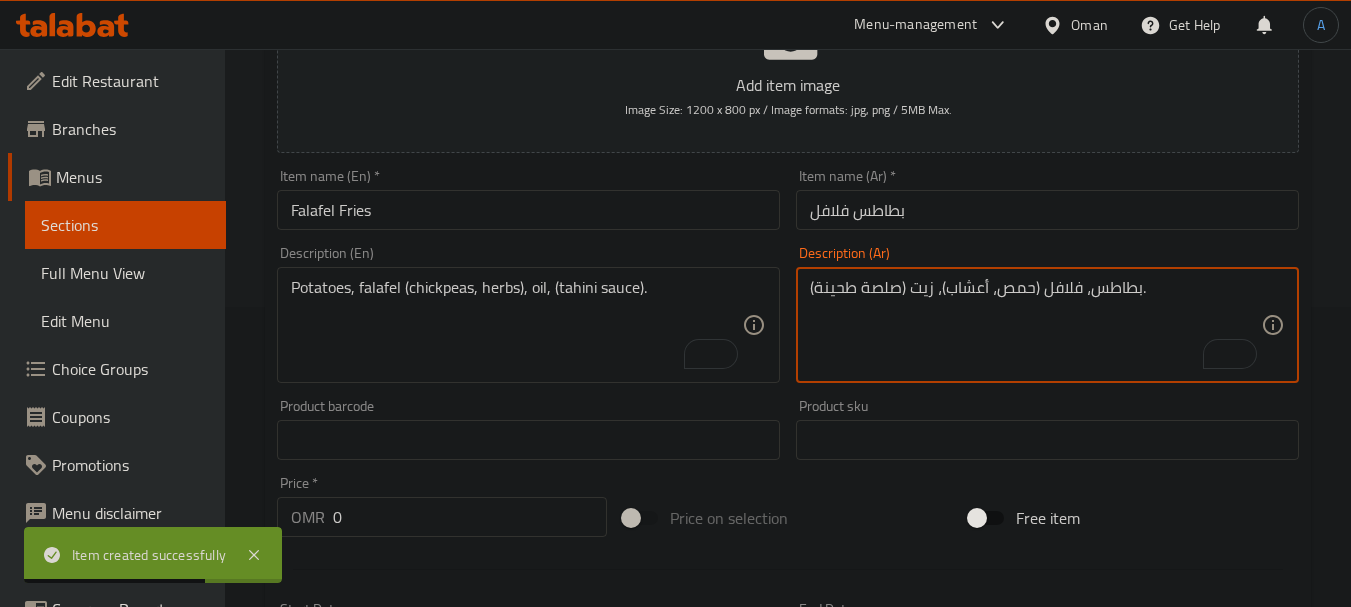 type on "بطاطس، فلافل (حمص، أعشاب)، زيت (صلصة طحينة)." 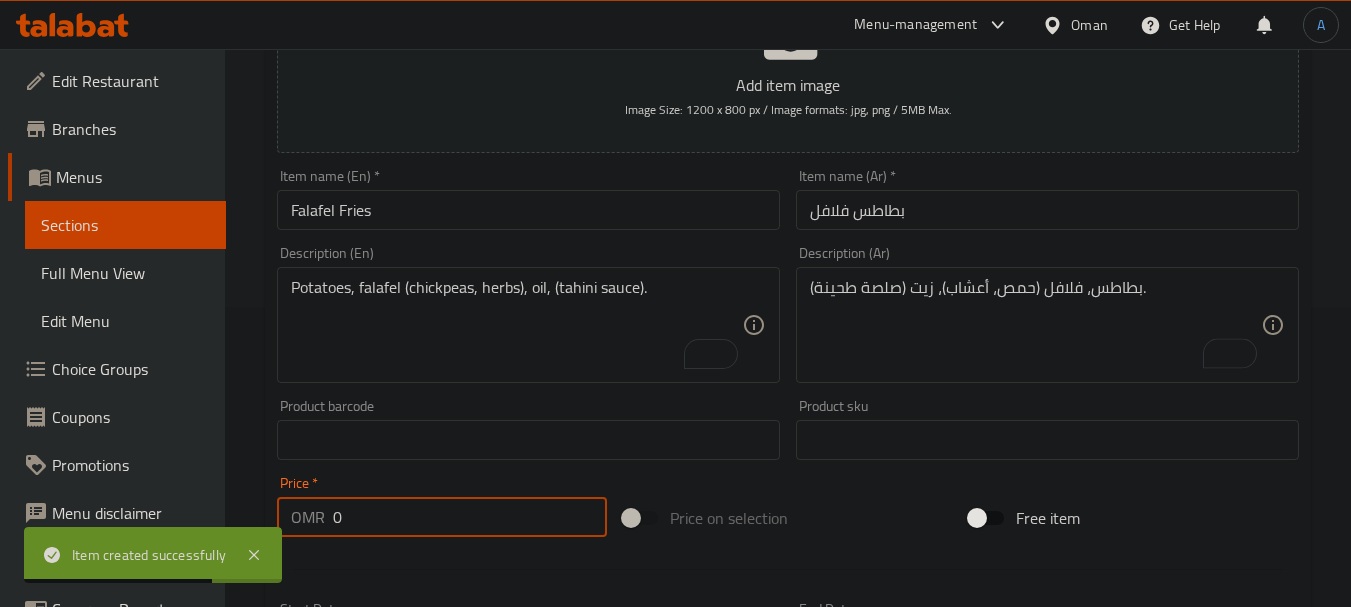 drag, startPoint x: 392, startPoint y: 524, endPoint x: 205, endPoint y: 518, distance: 187.09624 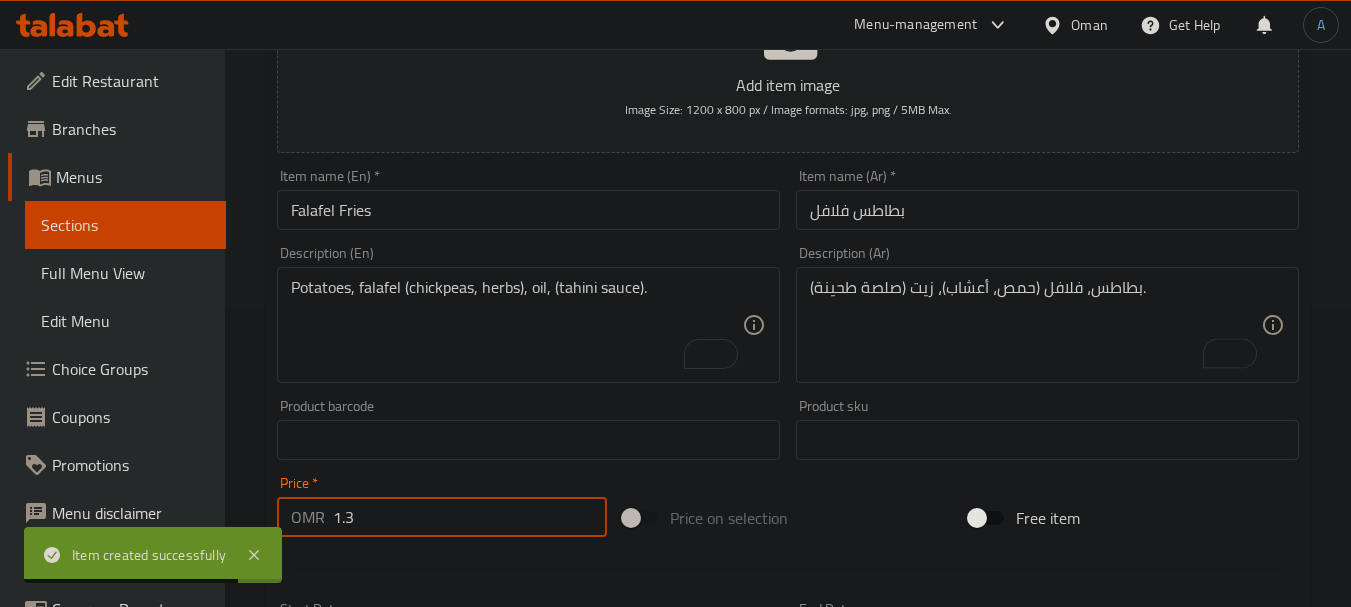 type on "1.3" 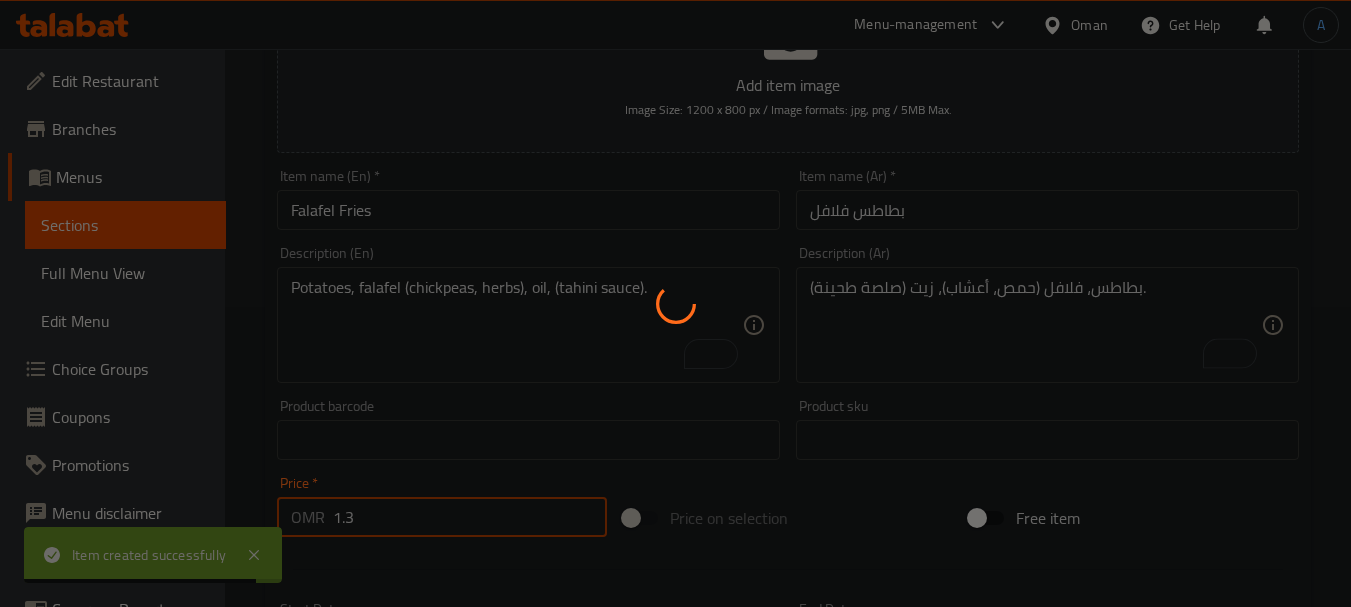 type 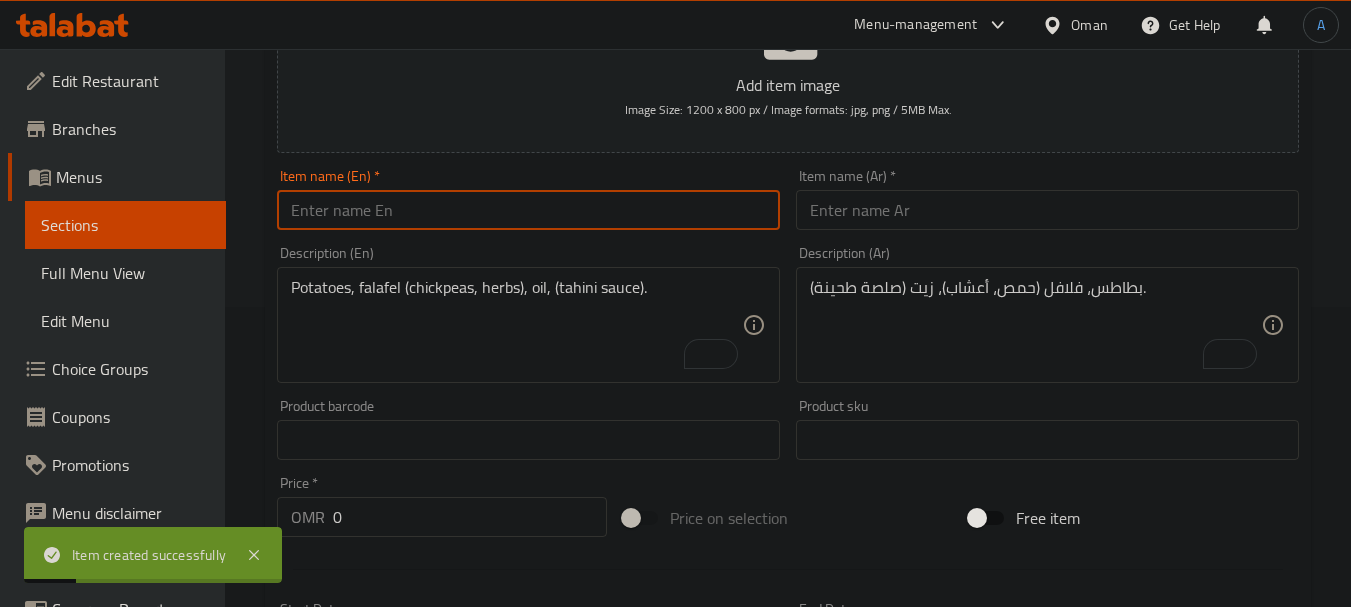 click at bounding box center [528, 210] 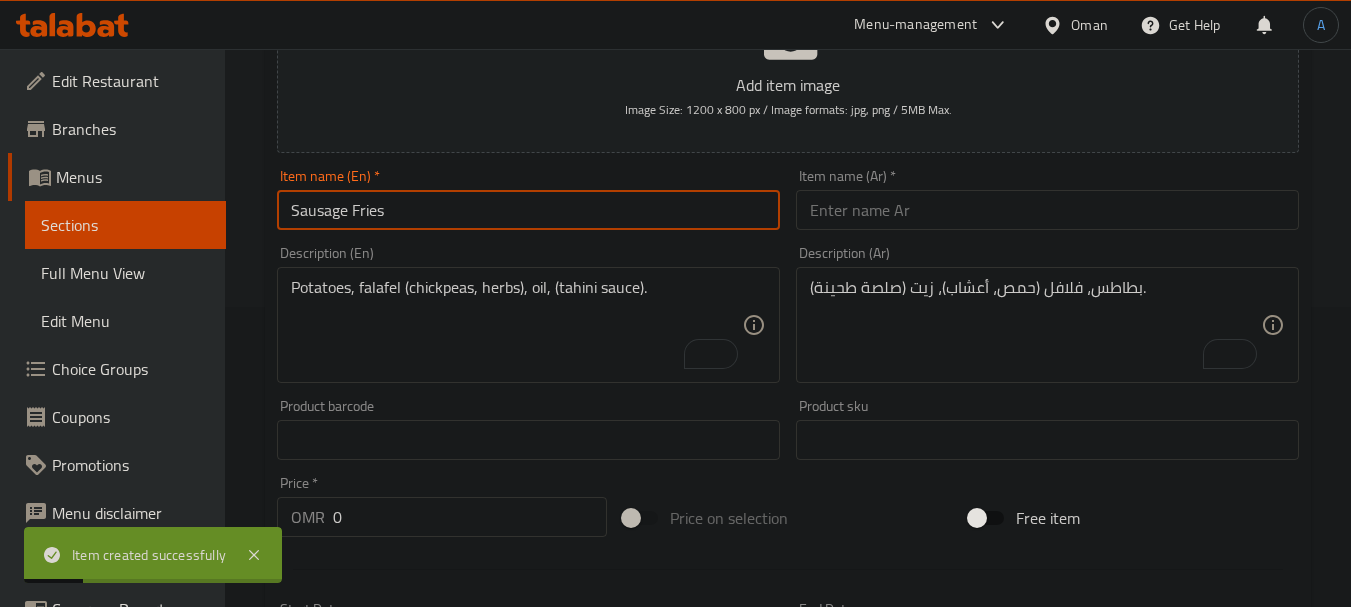 type on "Sausage Fries" 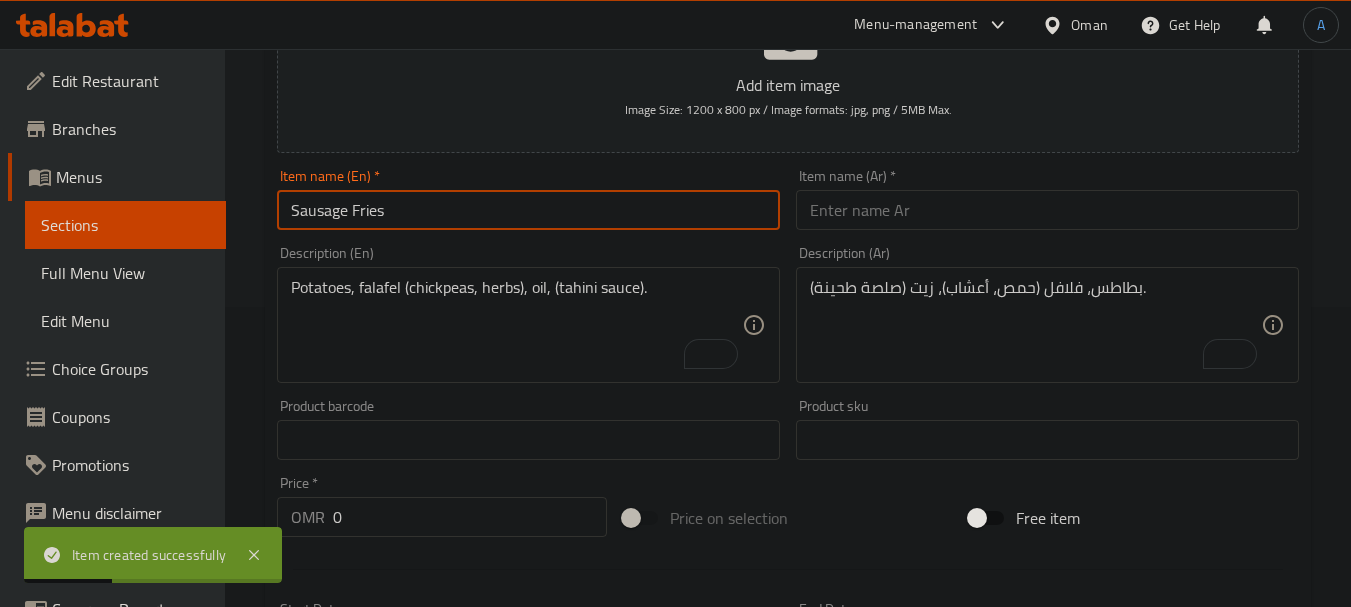 click at bounding box center [1047, 210] 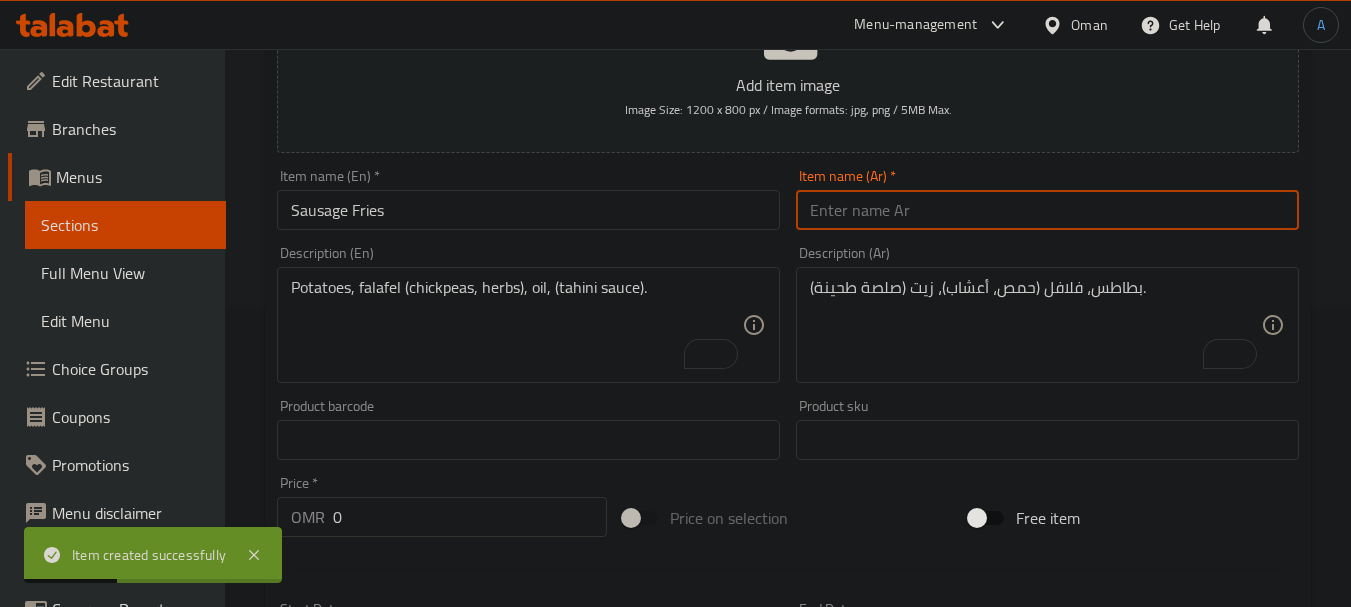 paste on "بطاطس مقلية بالنقانق" 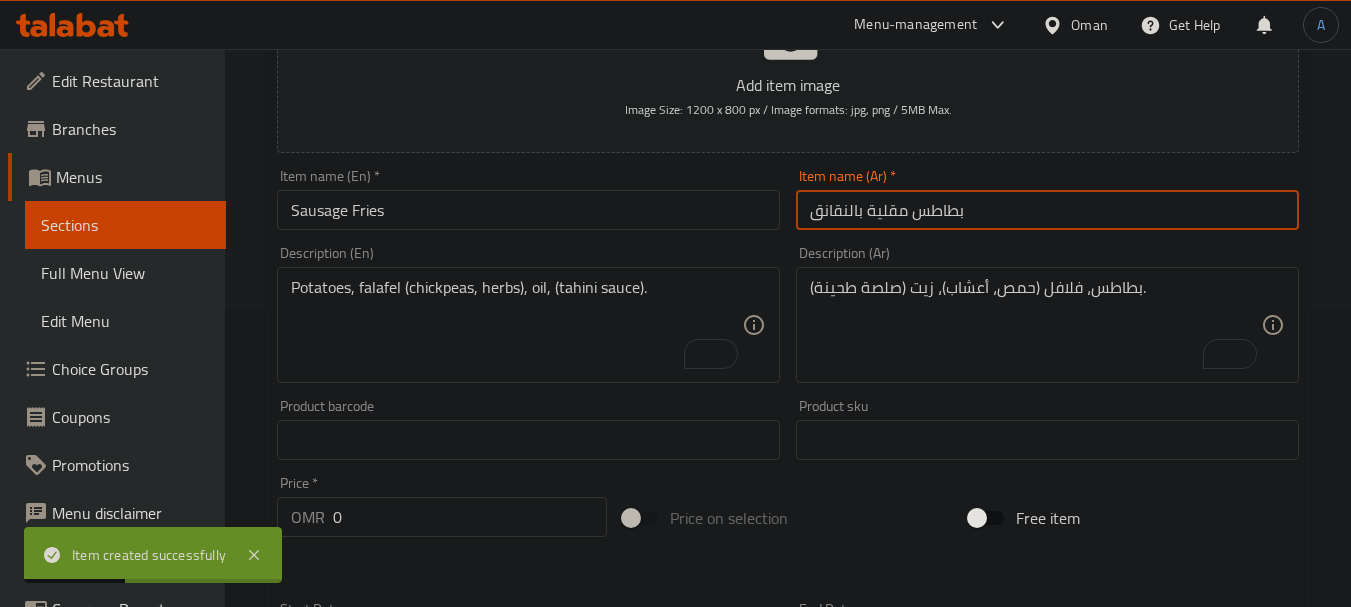 type on "بطاطس مقلية بالنقانق" 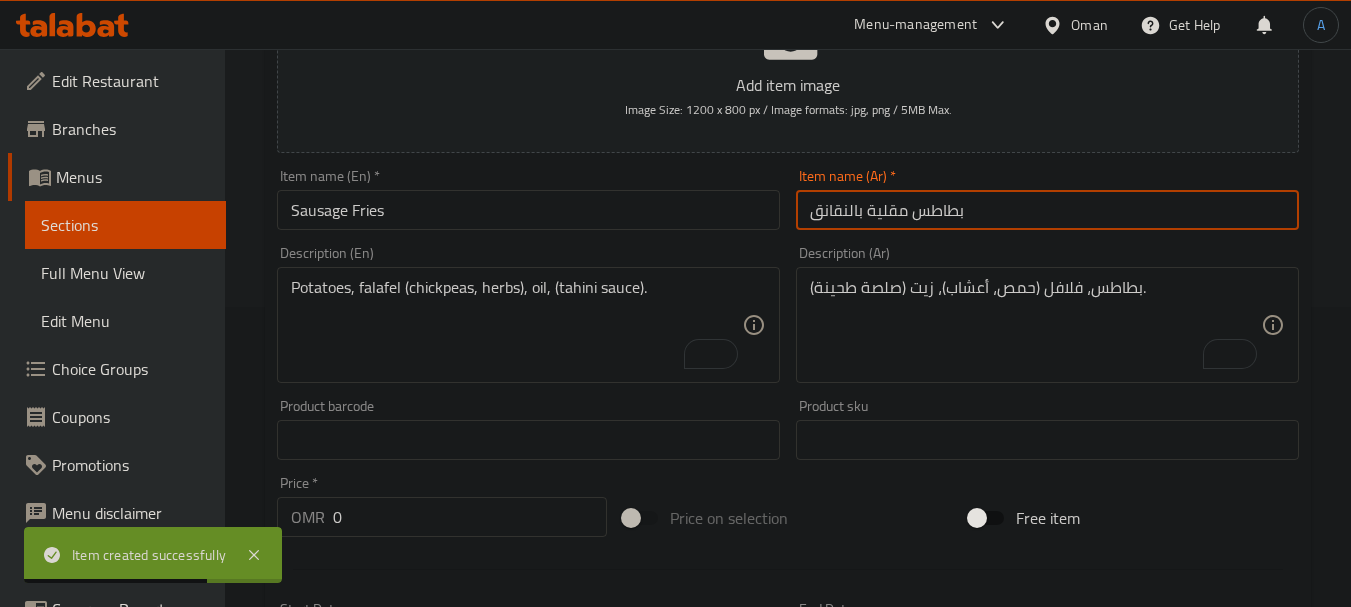 click on "Potatoes, falafel (chickpeas, herbs), oil, (tahini sauce)." at bounding box center [516, 325] 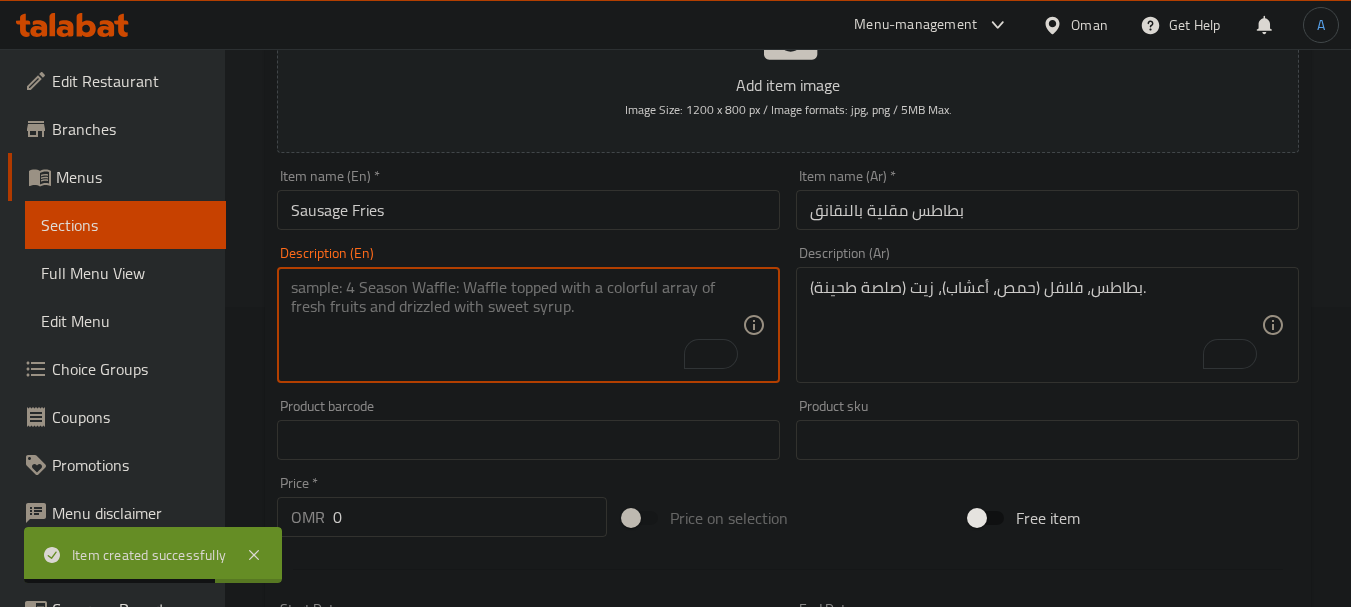paste on "Potatoes, Halal chicken or beef sausage, oil." 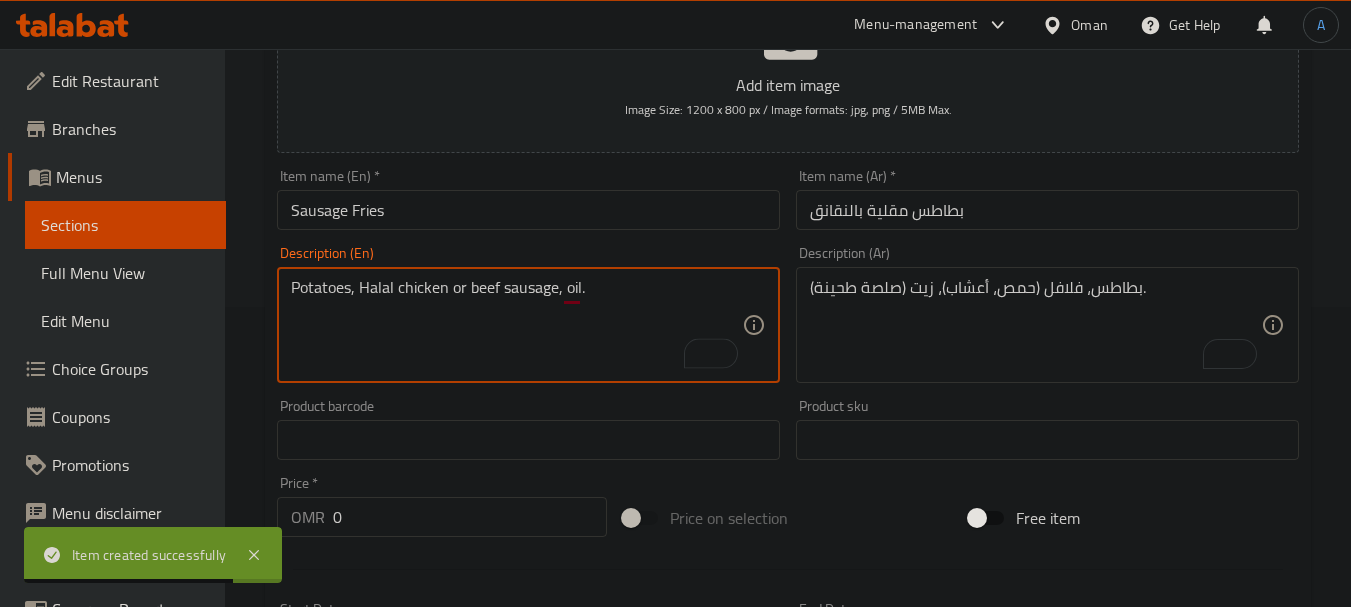type on "Potatoes, Halal chicken or beef sausage, oil." 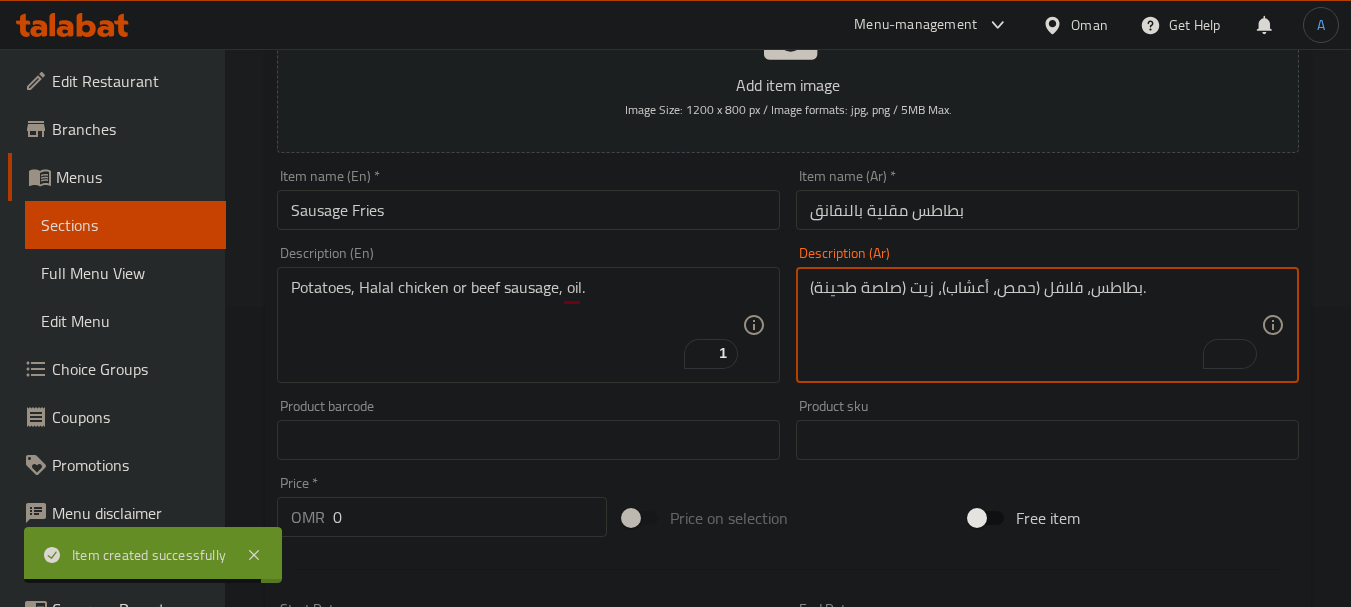 click on "بطاطس، فلافل (حمص، أعشاب)، زيت (صلصة طحينة)." at bounding box center (1035, 325) 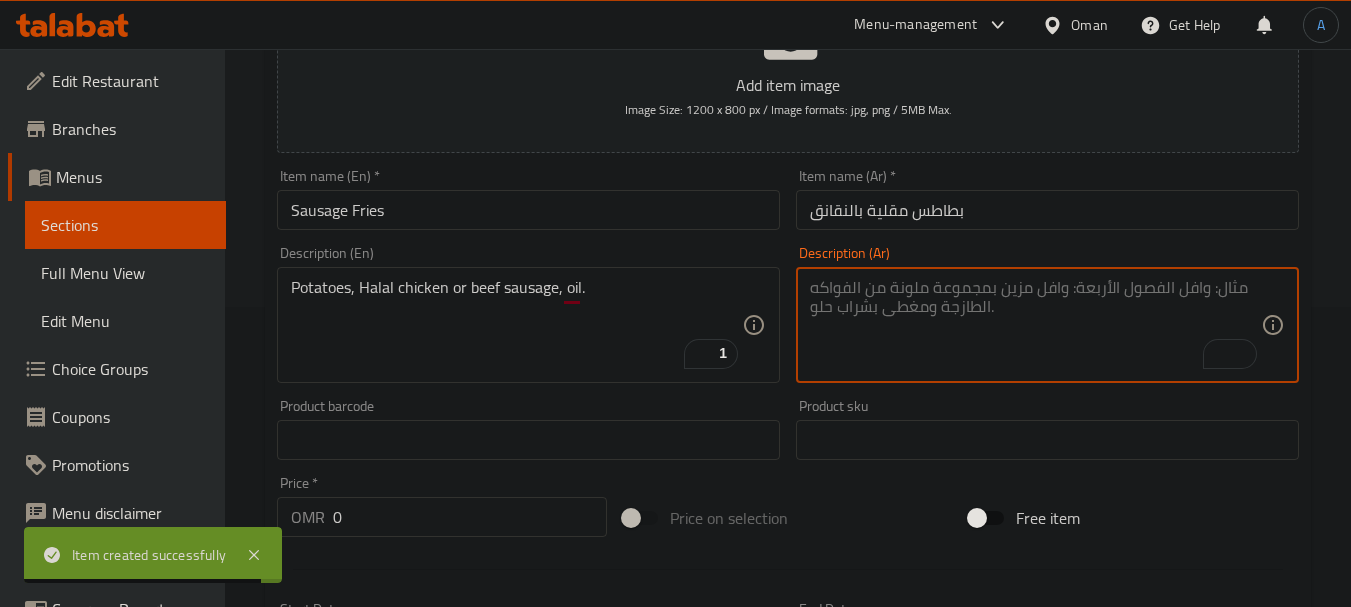 paste on "بطاطس، سجق دجاج أو لحم حلال، زيت." 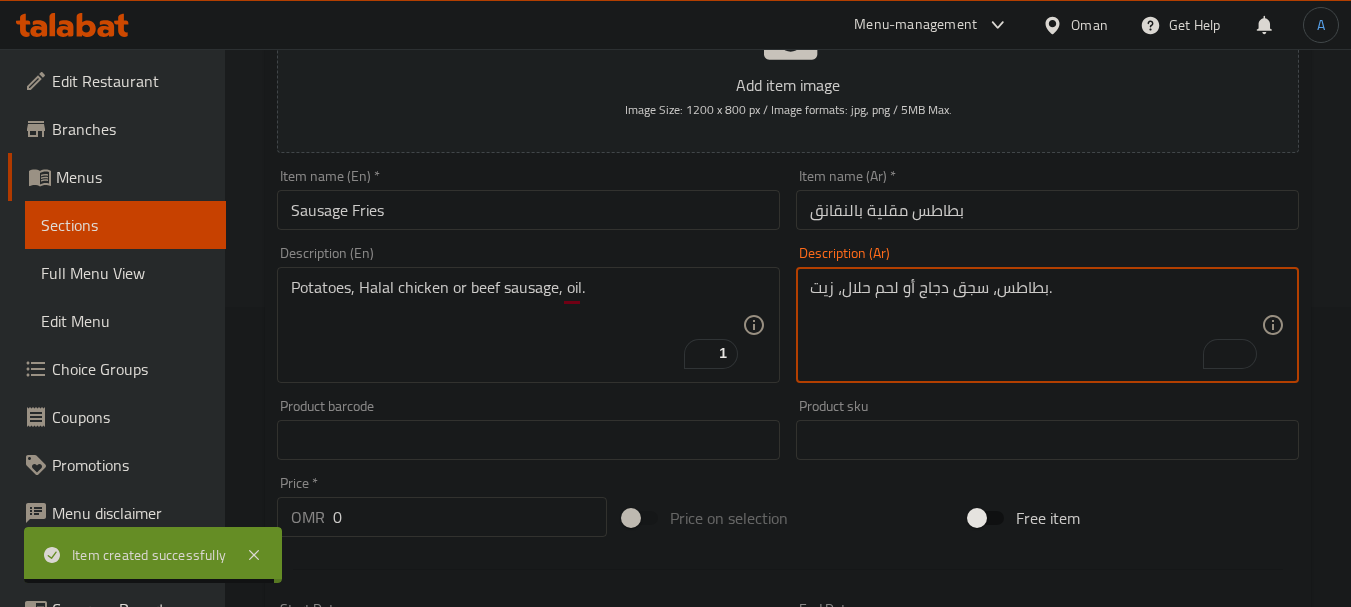 type on "بطاطس، سجق دجاج أو لحم حلال، زيت." 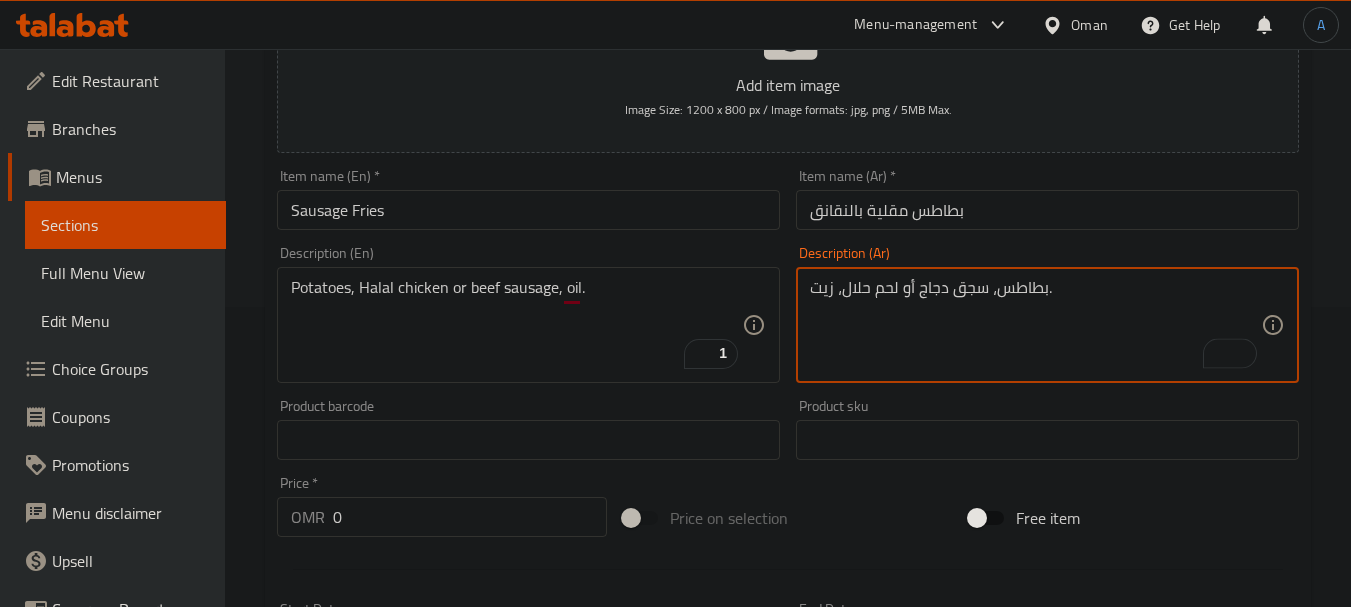 drag, startPoint x: 372, startPoint y: 518, endPoint x: 212, endPoint y: 500, distance: 161.00932 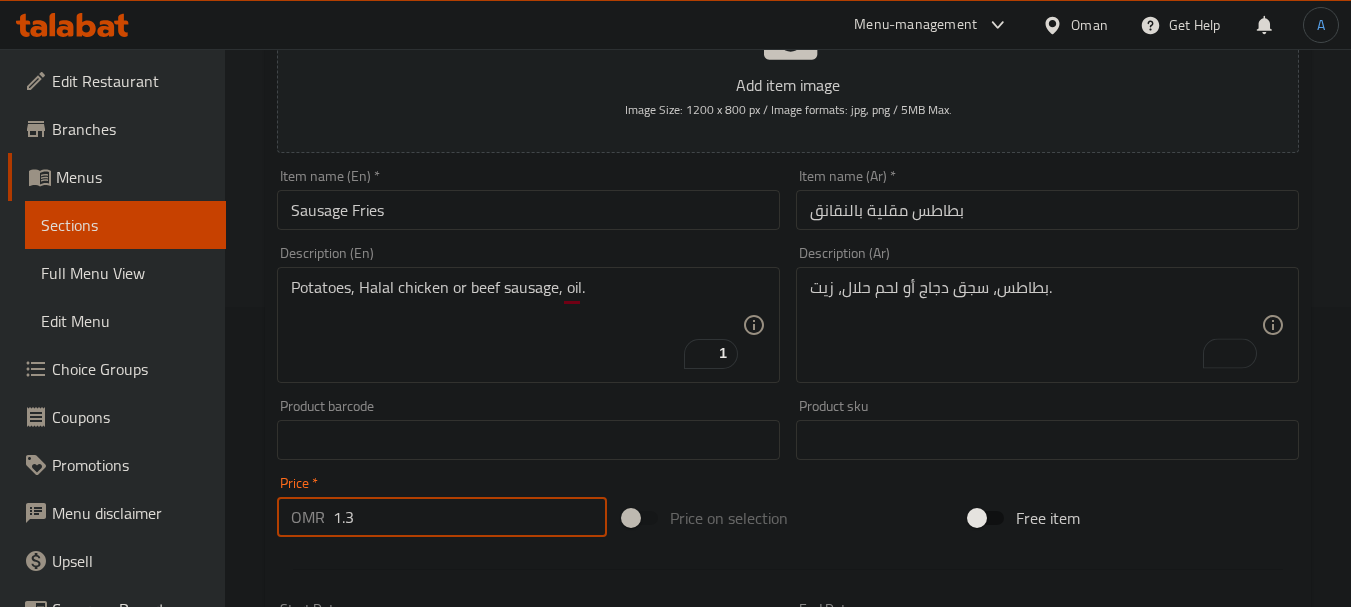 type on "1.3" 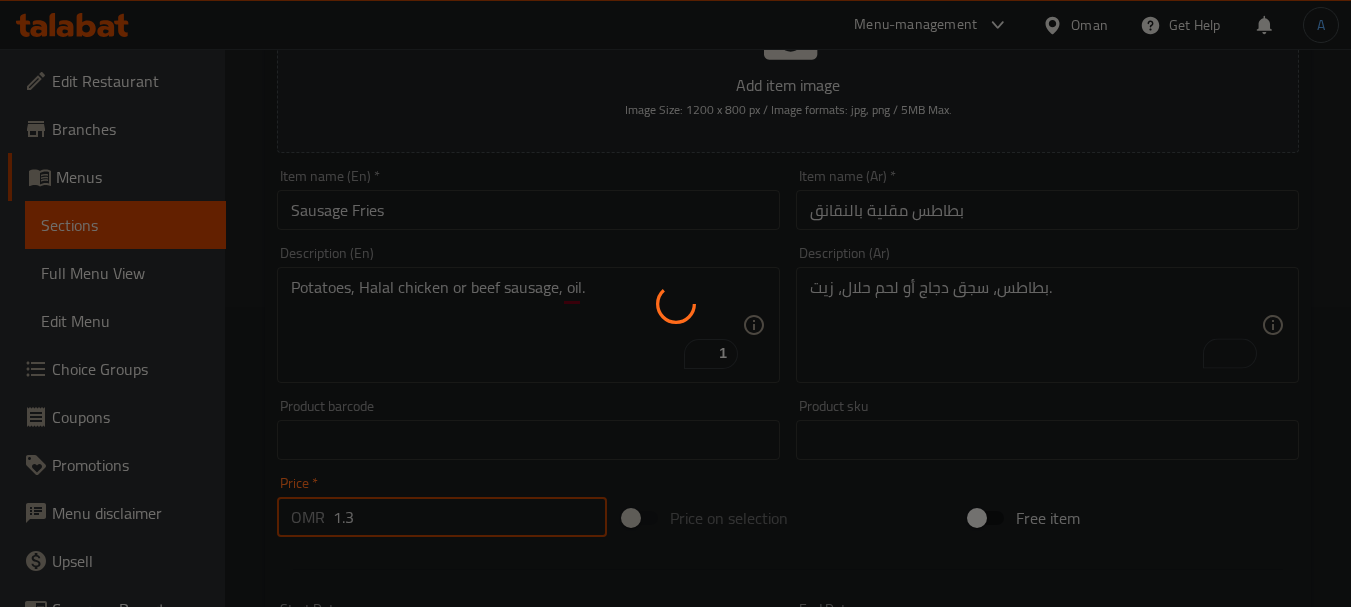 type 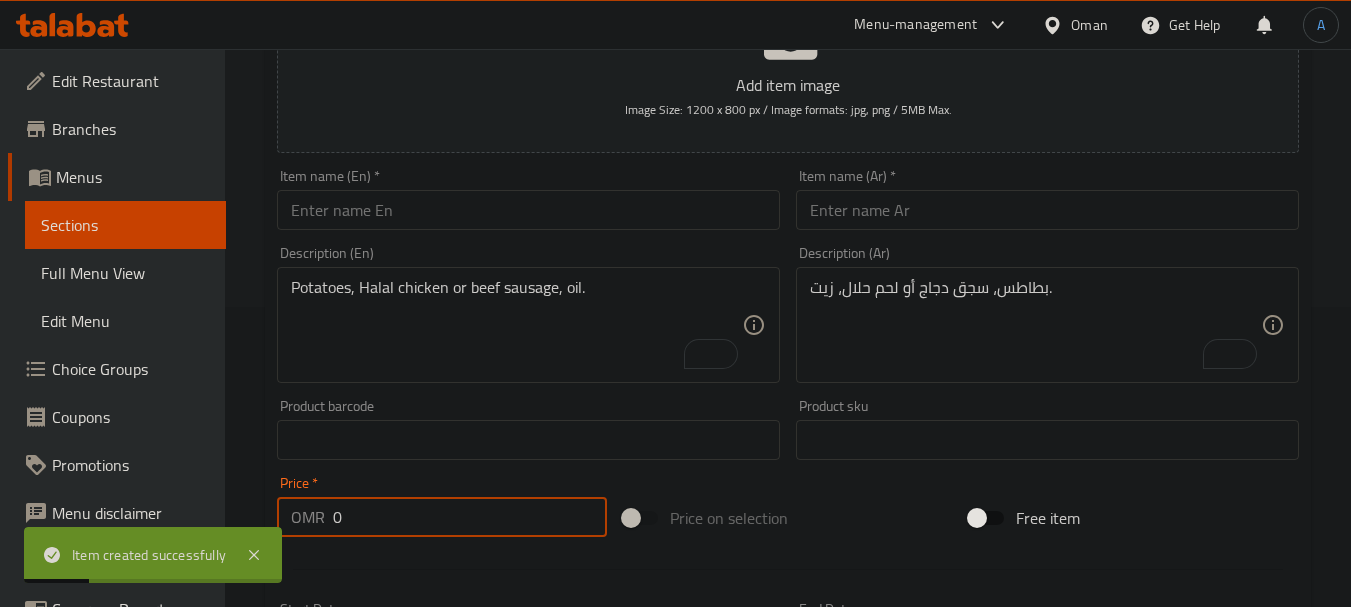 click at bounding box center (528, 210) 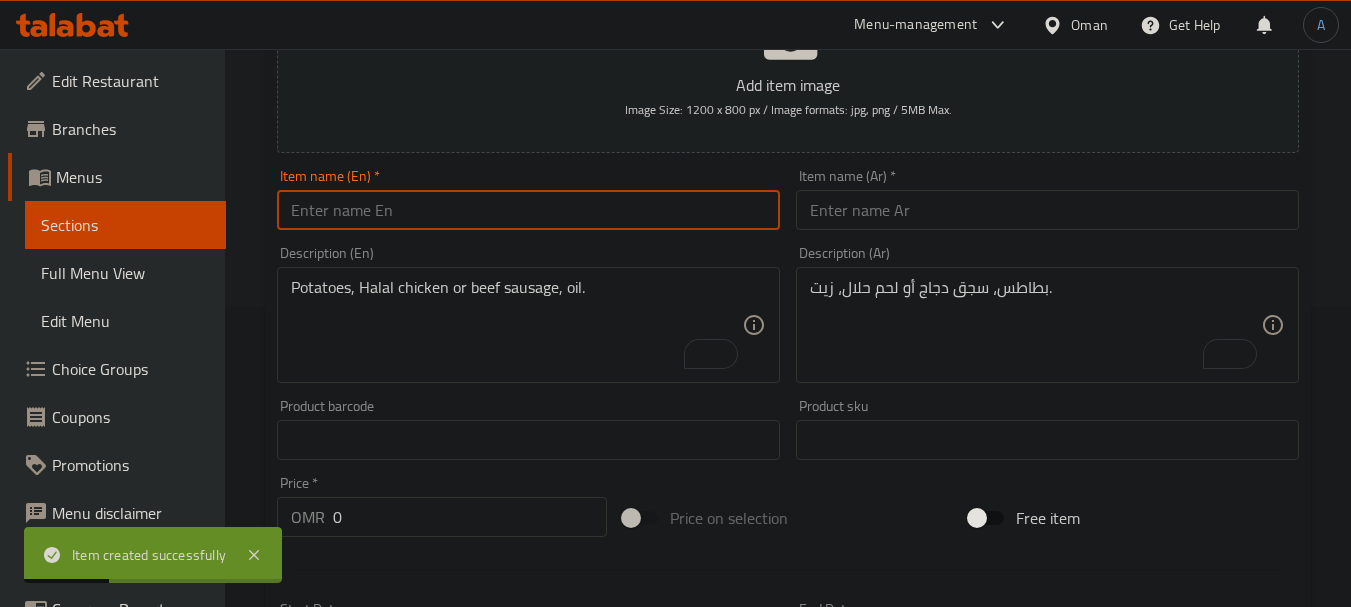 paste on "Crispy Chicken Fries" 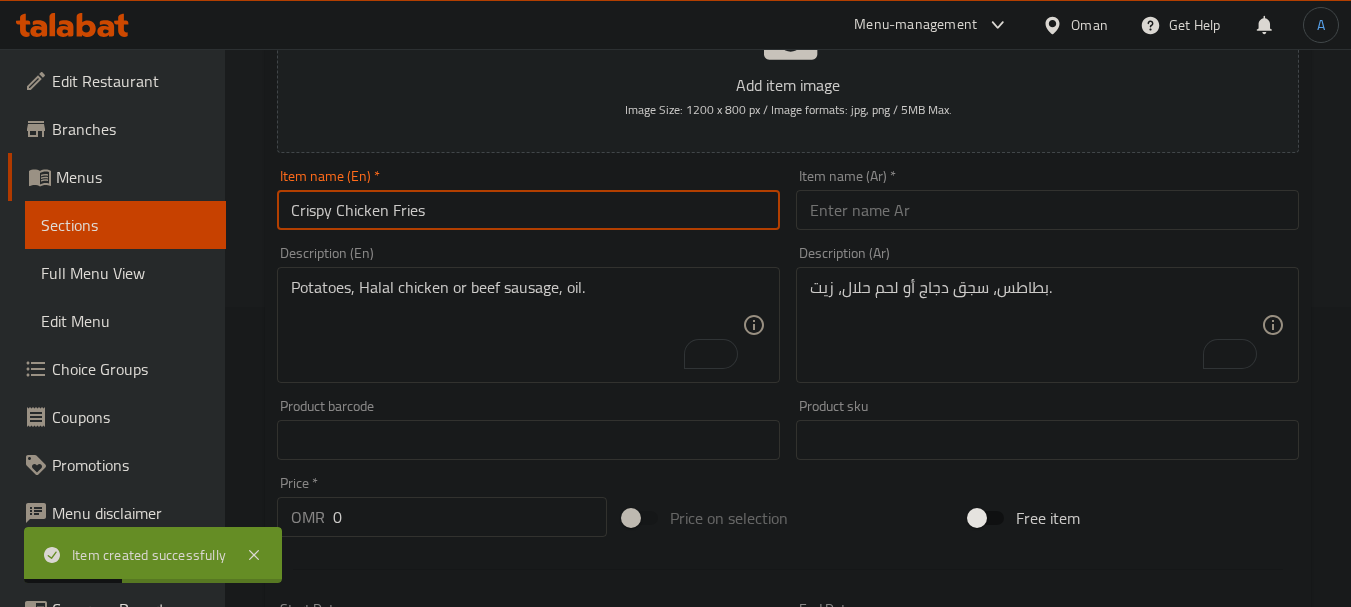 type on "Crispy Chicken Fries" 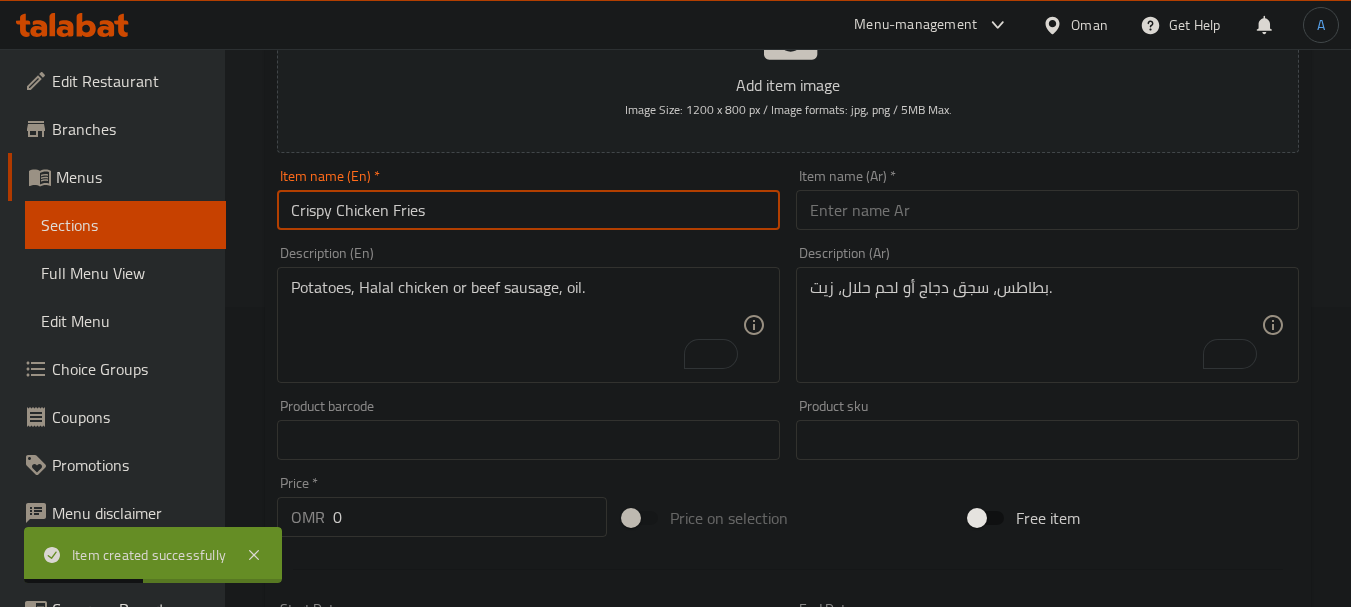 click at bounding box center (1047, 210) 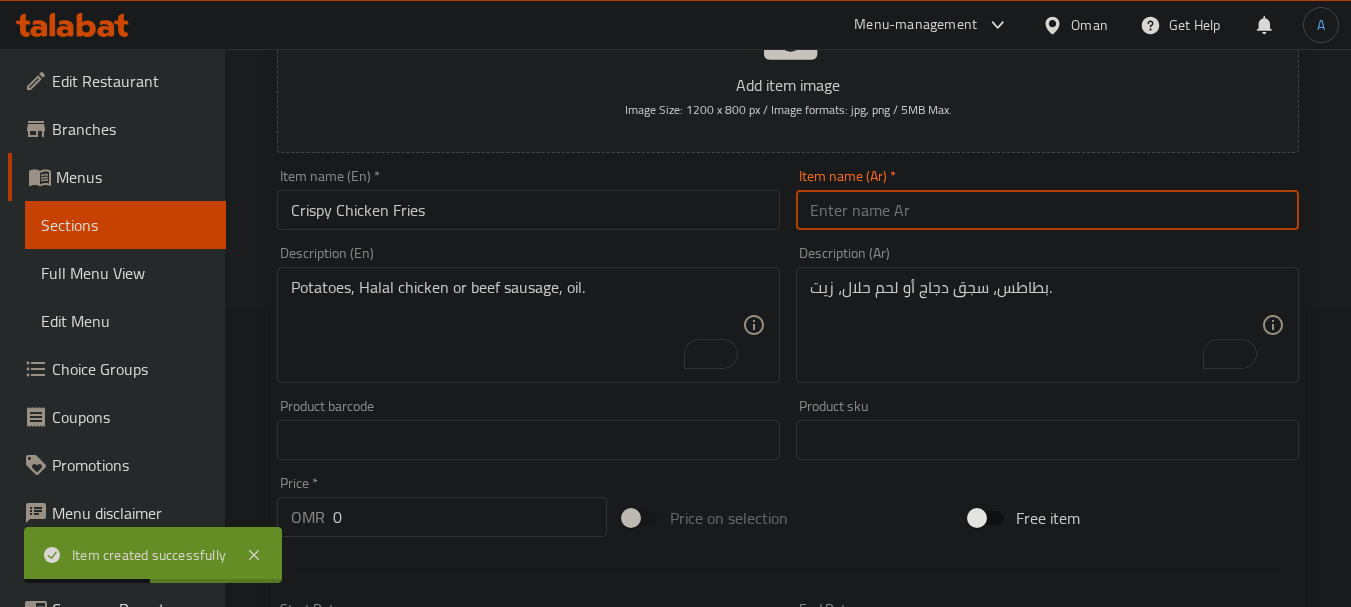 paste on "بطاطس دجاج مقرمشة" 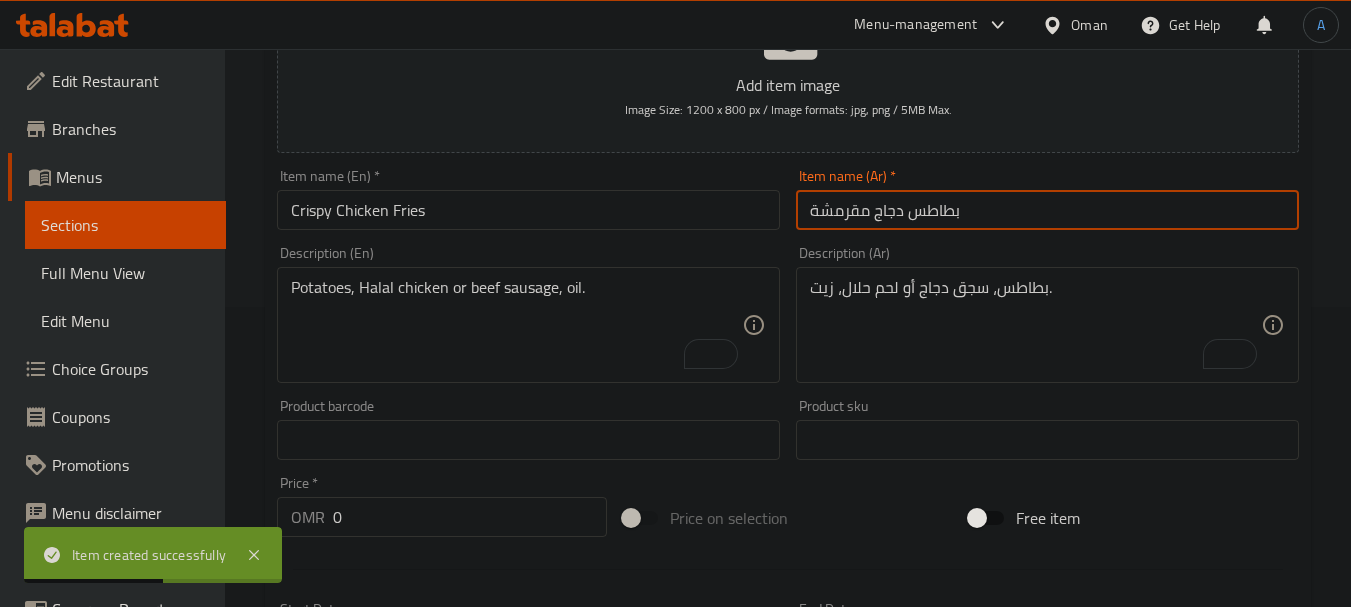 type on "بطاطس دجاج مقرمشة" 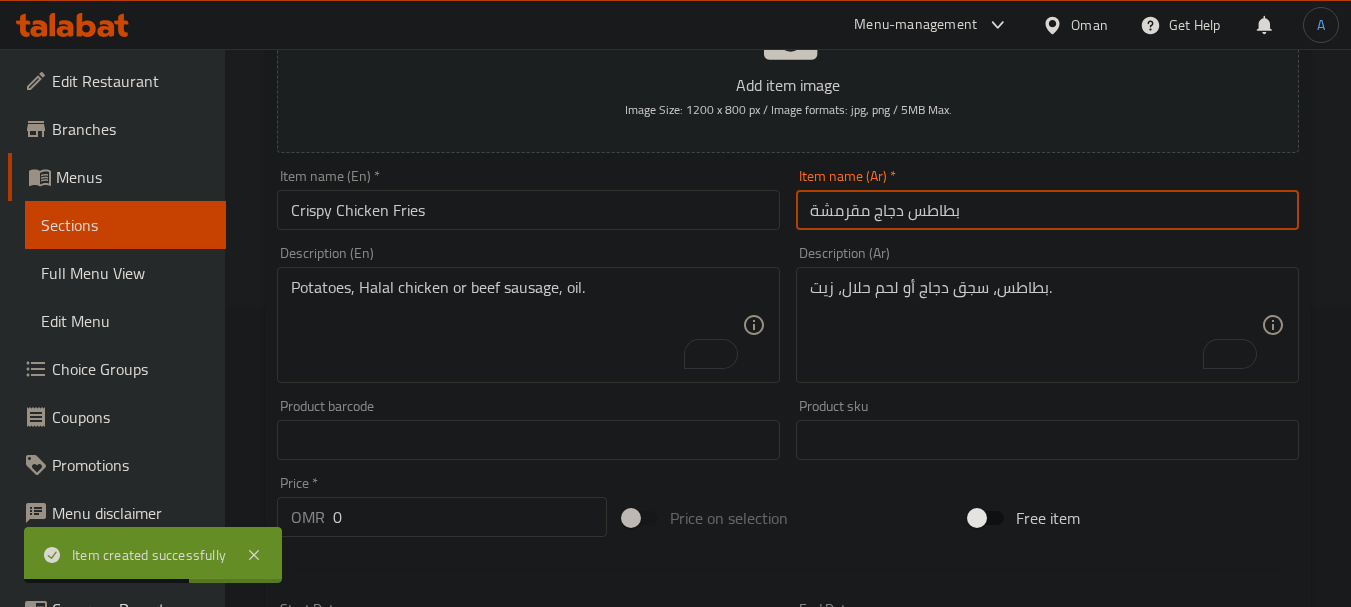 click on "Potatoes, Halal chicken or beef sausage, oil." at bounding box center (516, 325) 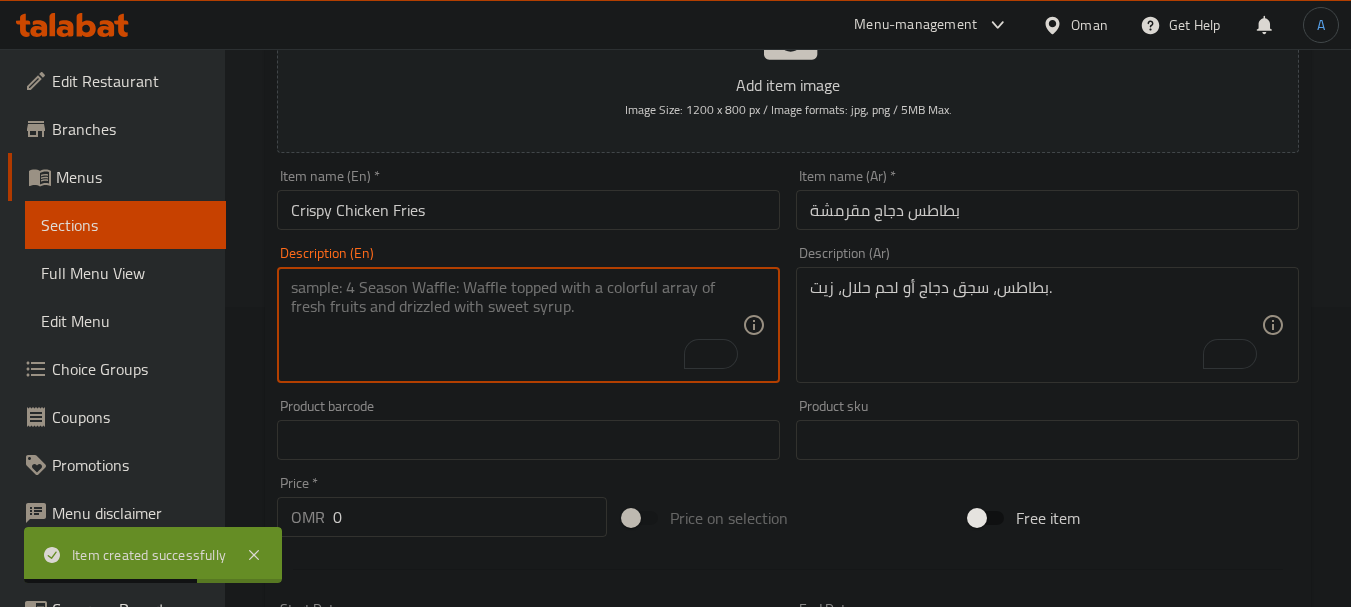 paste on "Potatoes, Halal crispy fried chicken, oil." 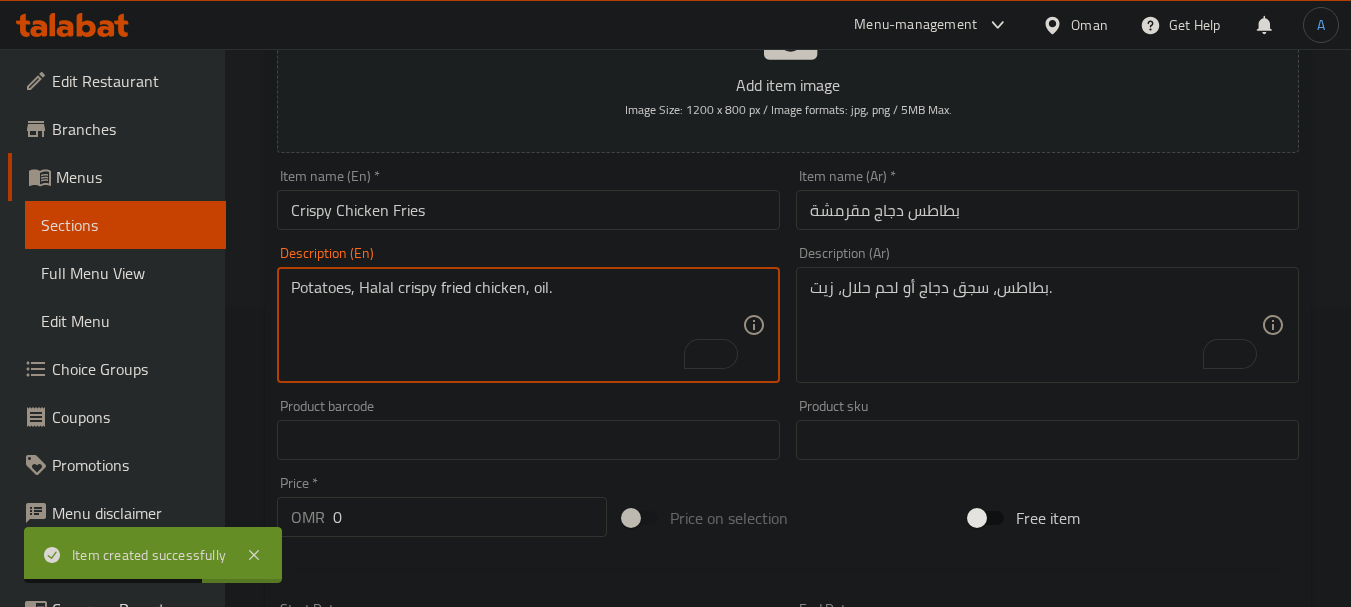 type on "Potatoes, Halal crispy fried chicken, oil." 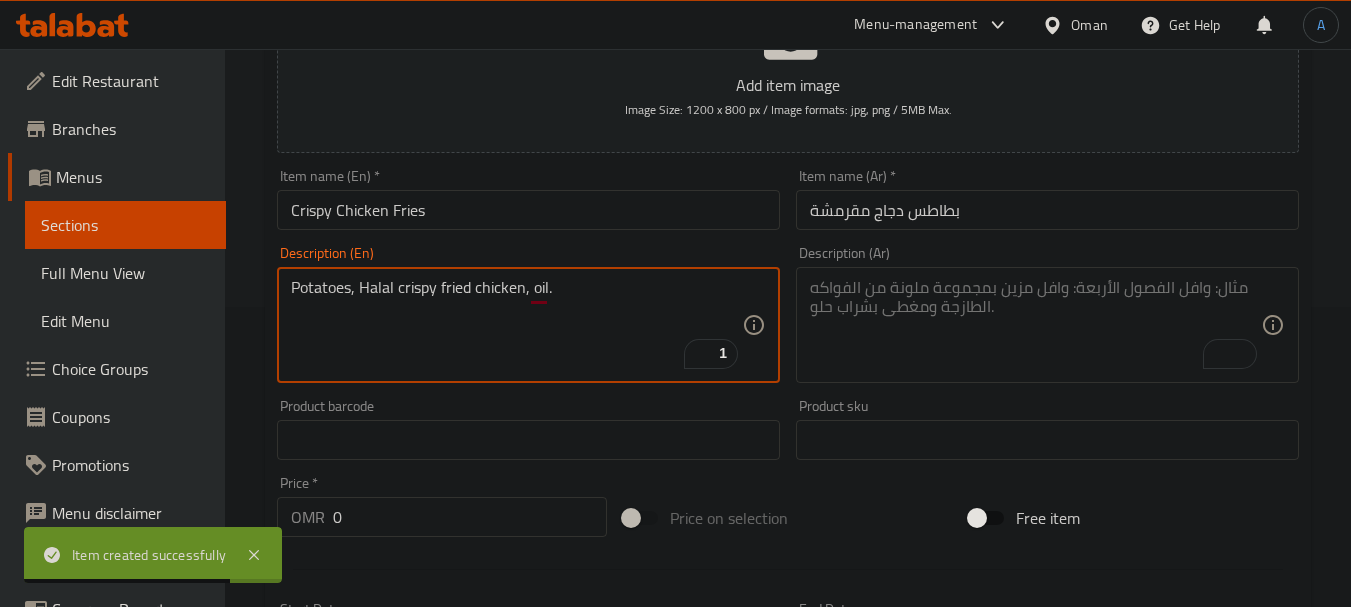 click at bounding box center [1035, 325] 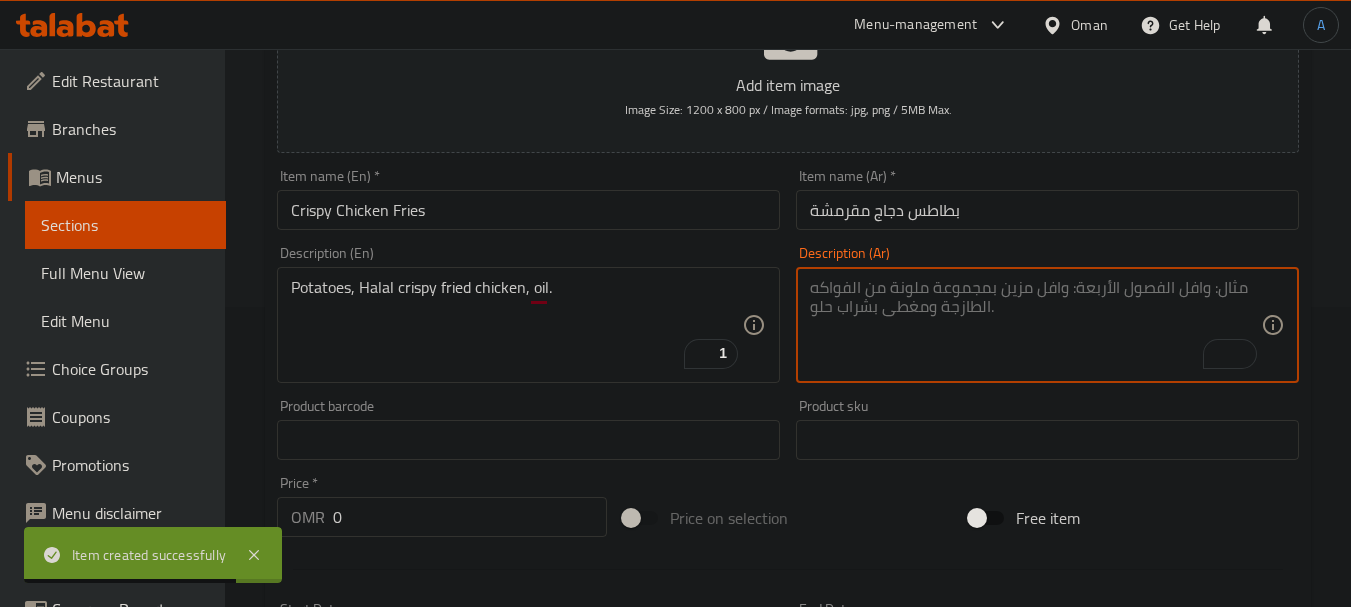paste on "بطاطس، دجاج مقلي مقرمش حلال، زيت." 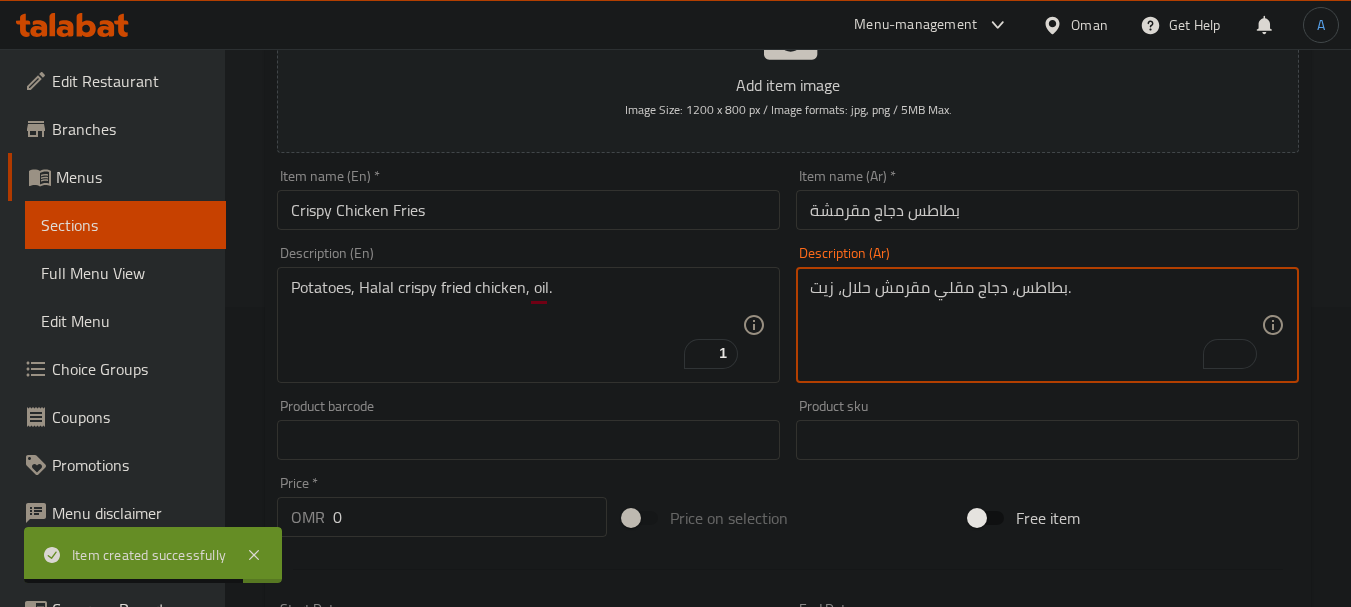 type on "بطاطس، دجاج مقلي مقرمش حلال، زيت." 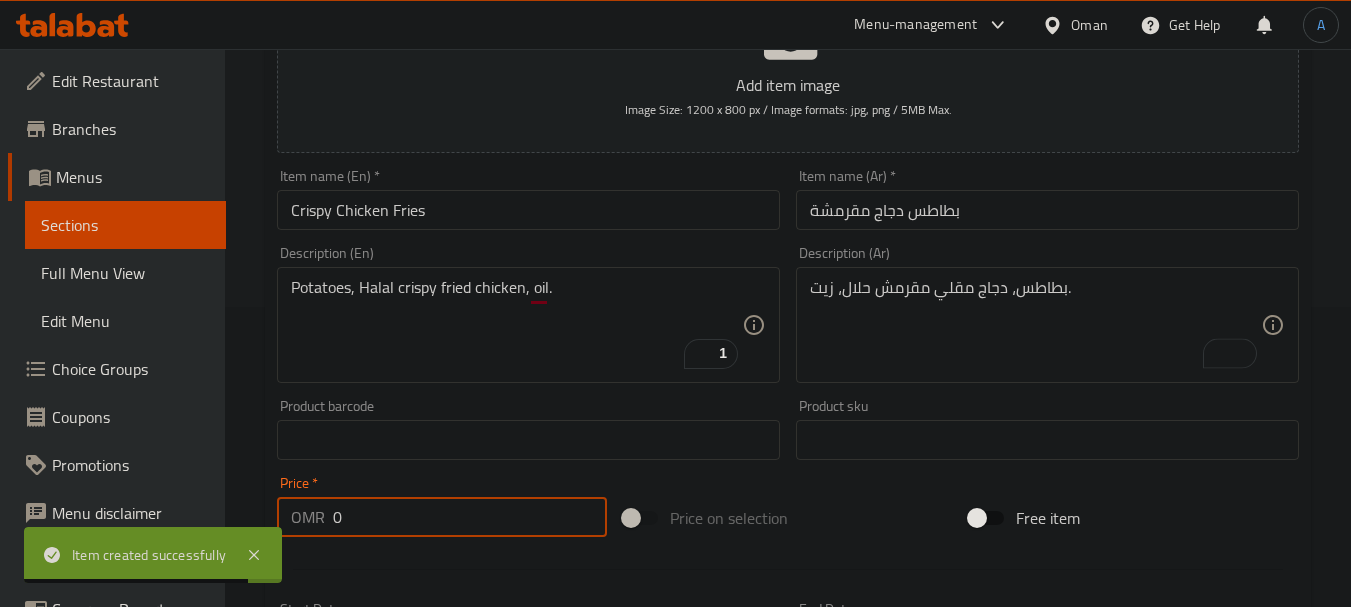 drag, startPoint x: 413, startPoint y: 513, endPoint x: 246, endPoint y: 506, distance: 167.14664 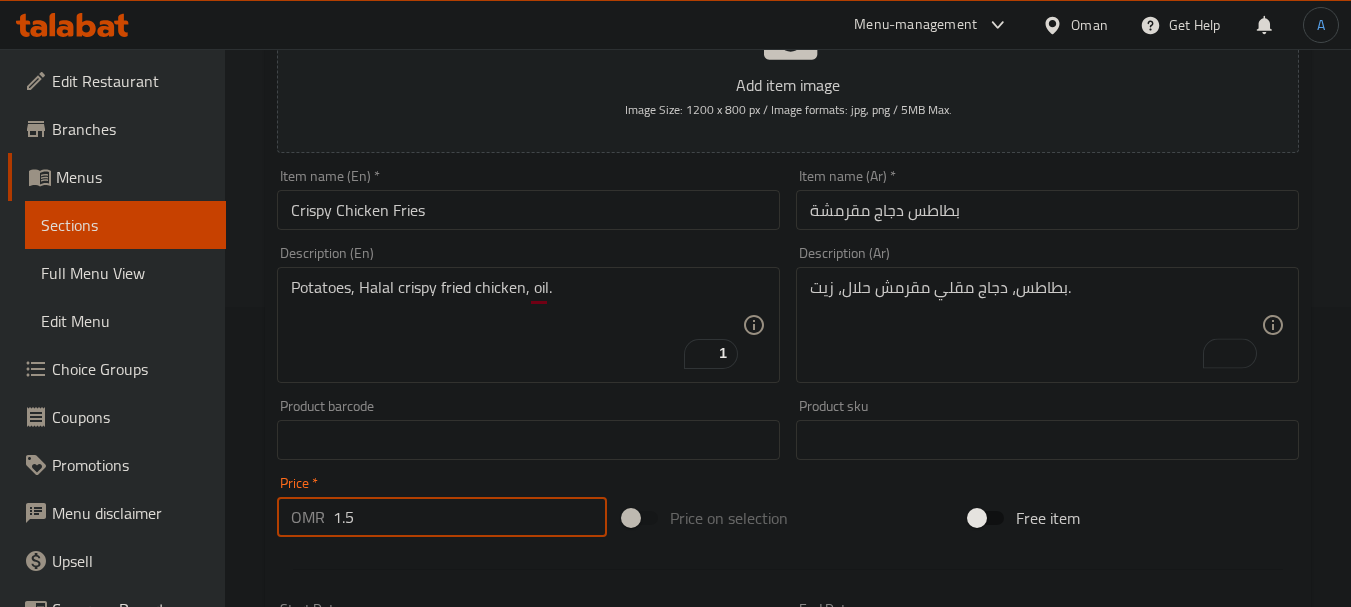 type on "1.5" 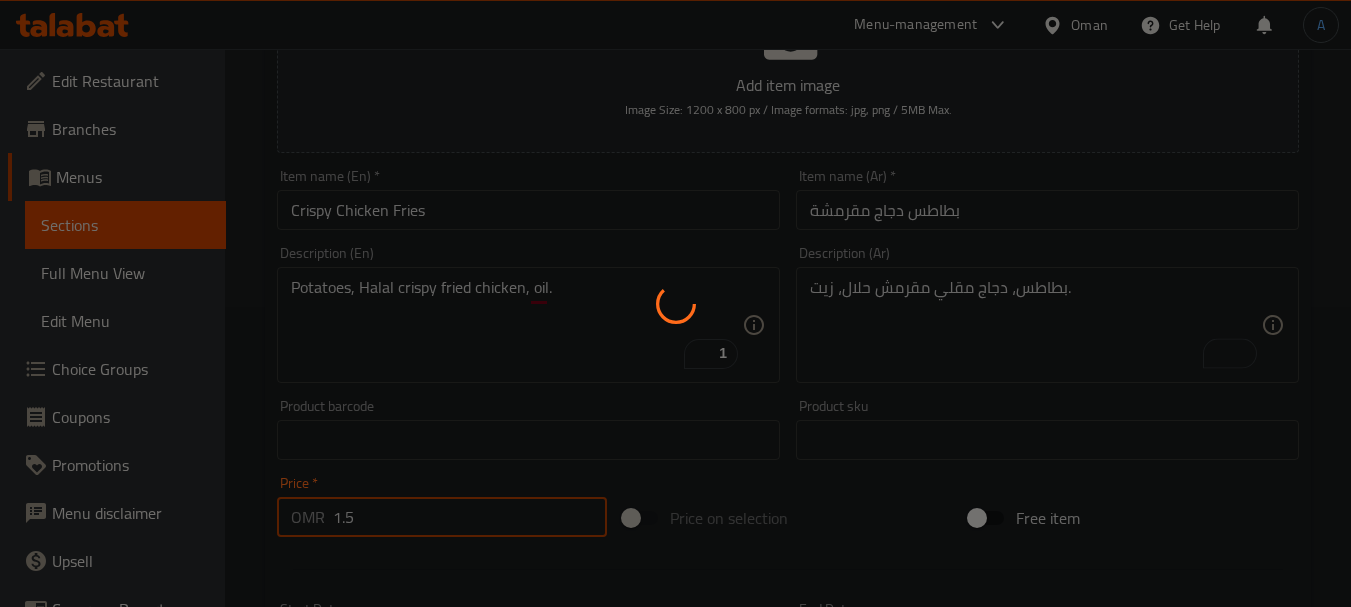 type 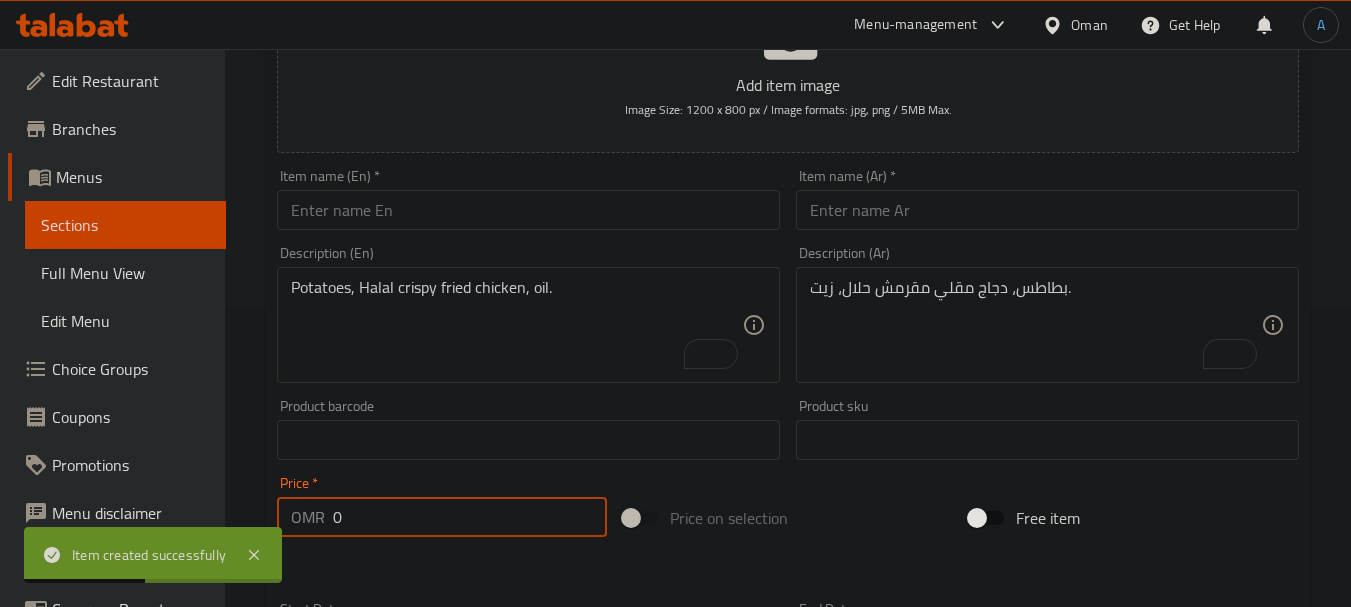 click at bounding box center (528, 210) 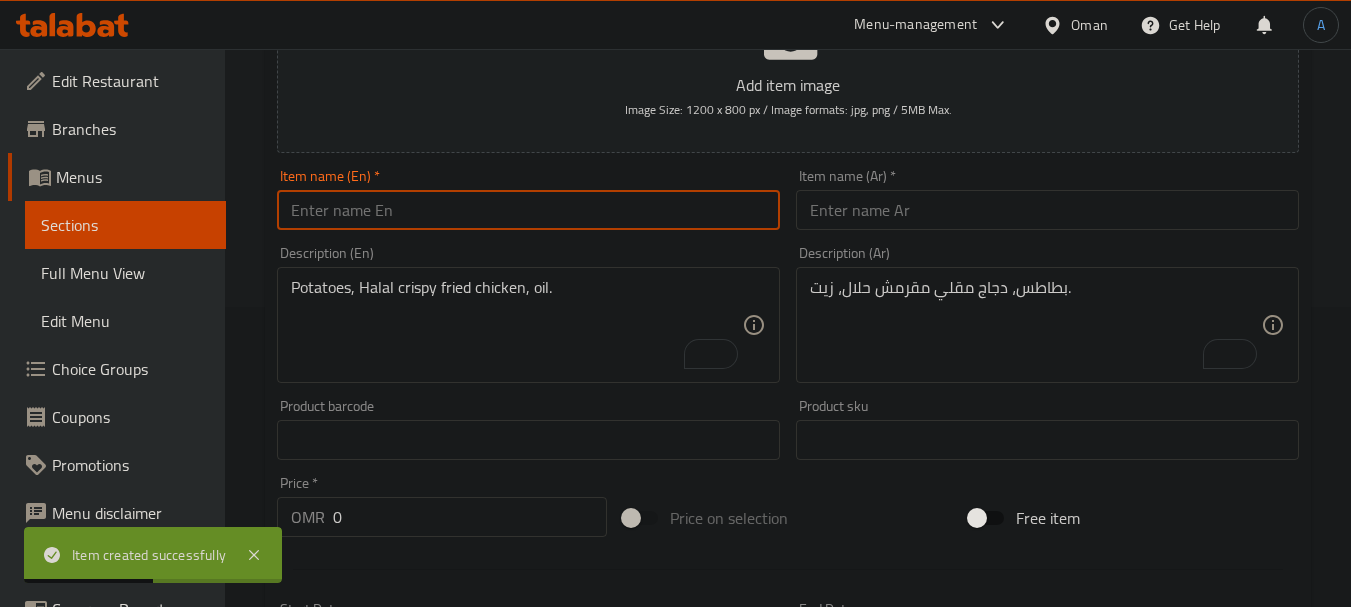 paste on "Kabab Fries ch/m" 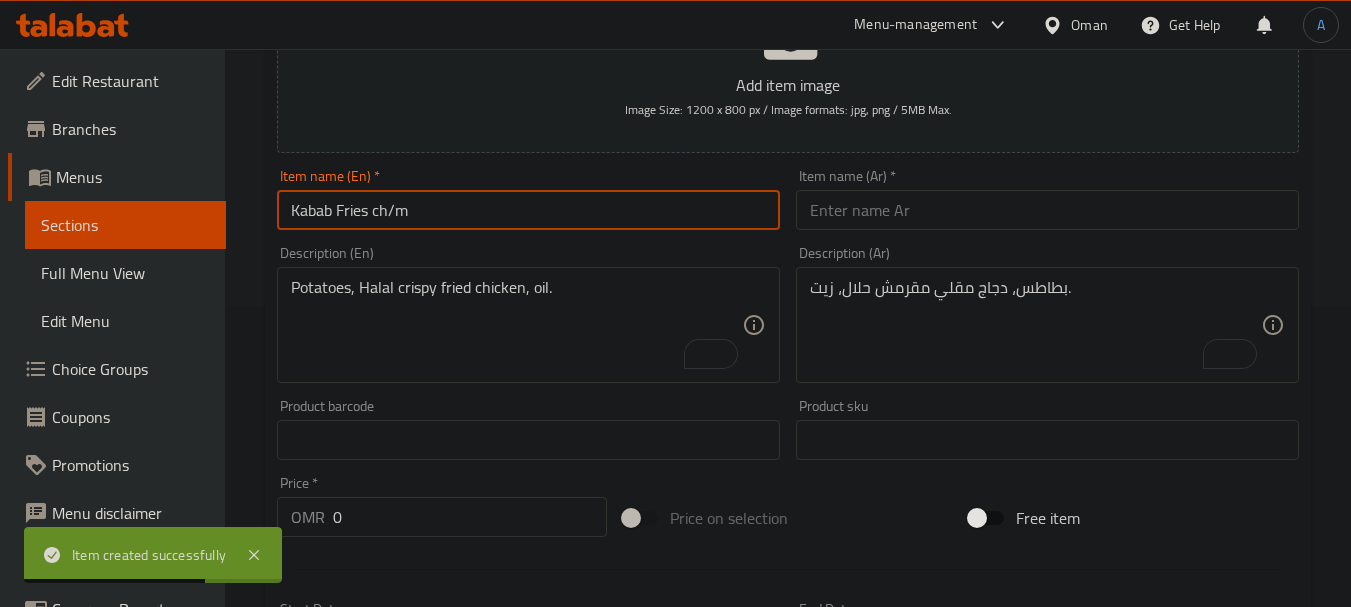 type on "Kabab Fries ch/m" 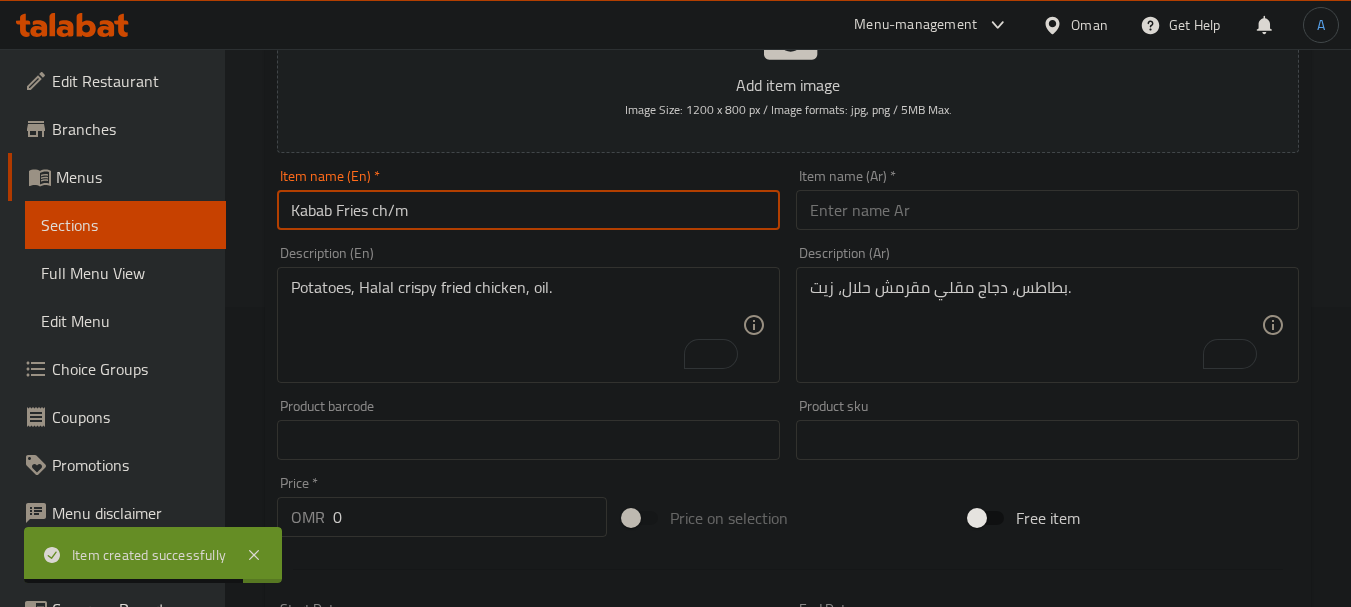 click at bounding box center (1047, 210) 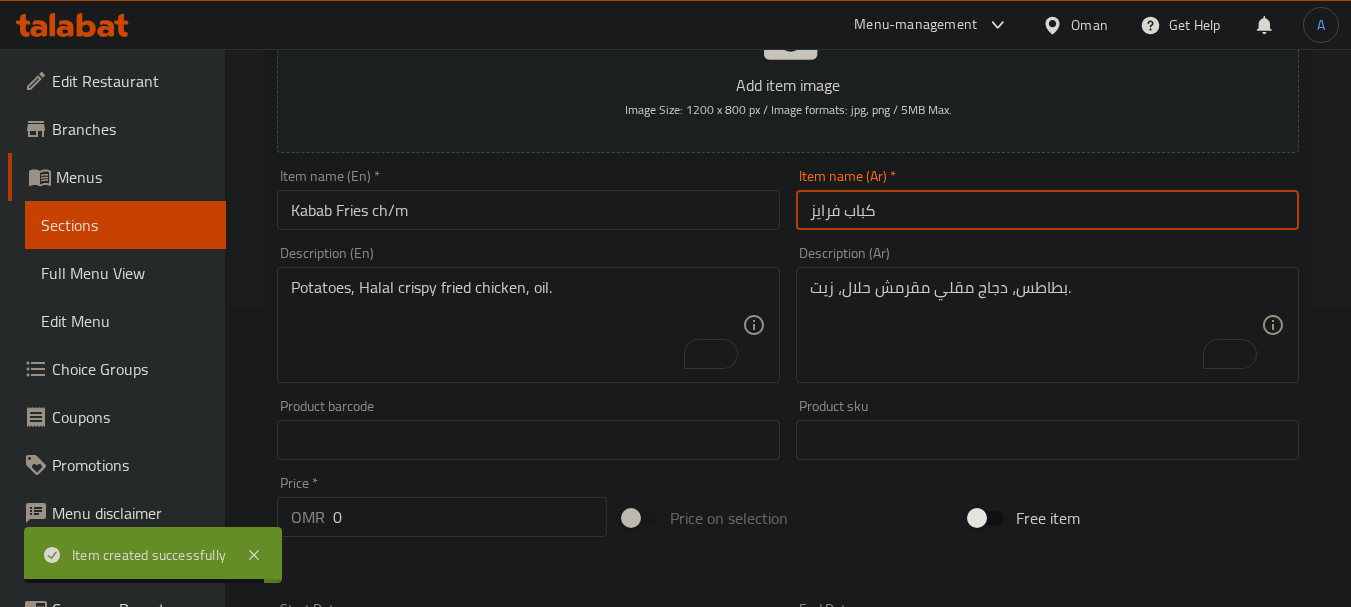 type on "كباب فرايز" 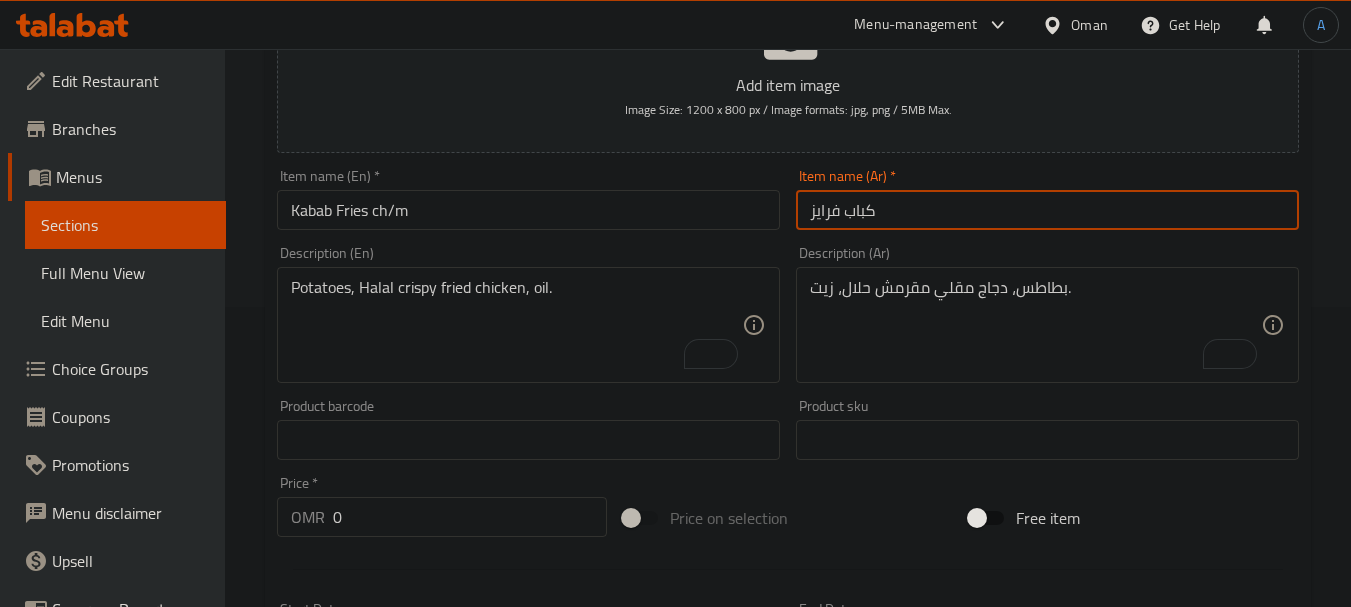 click on "Potatoes, Halal crispy fried chicken, oil." at bounding box center (516, 325) 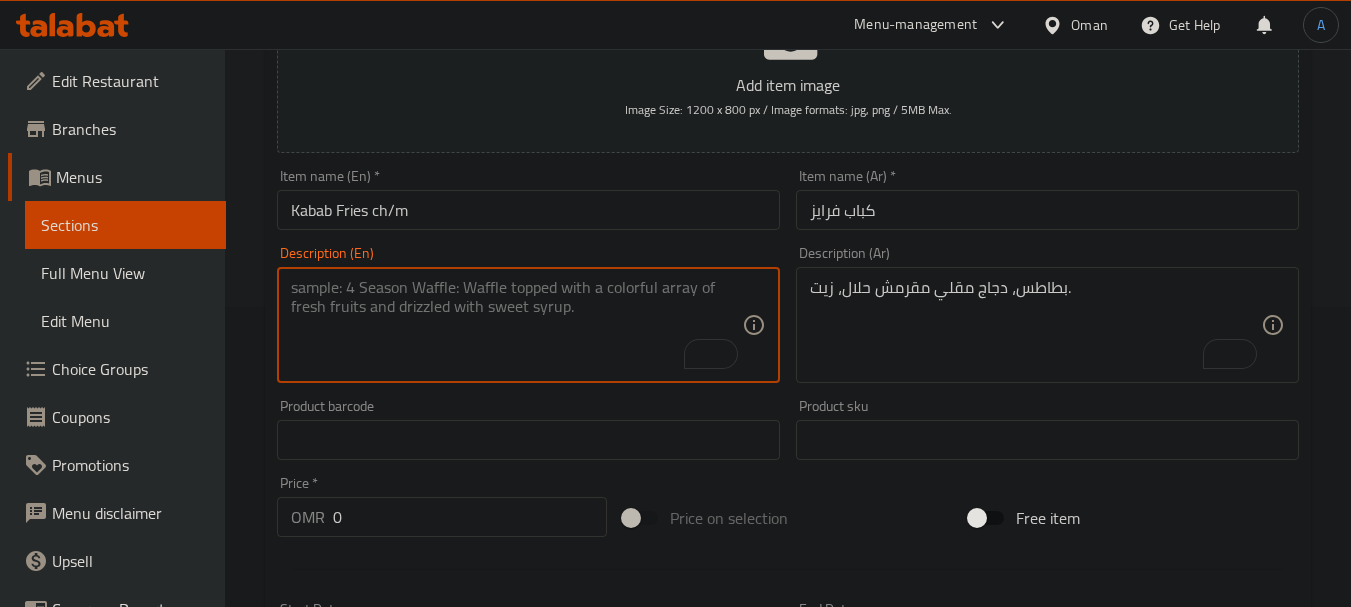 paste on "Potatoes, Halal minced chicken or beef/lamb Kabab, oil." 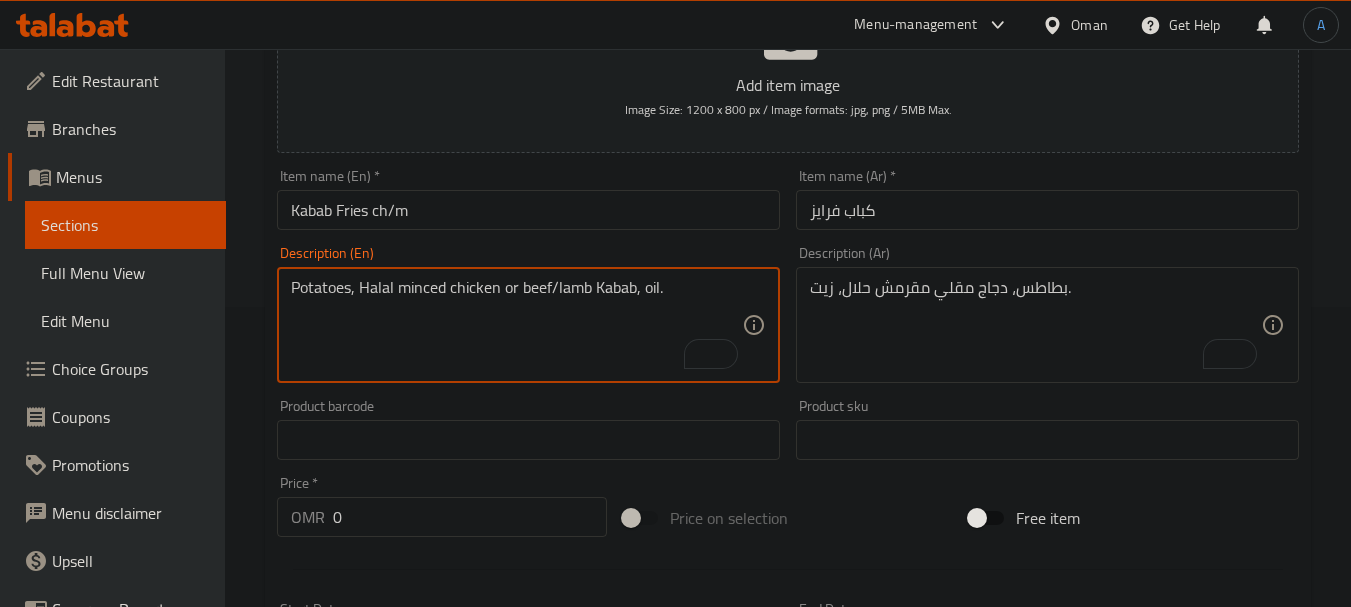 type on "Potatoes, Halal minced chicken or beef/lamb Kabab, oil." 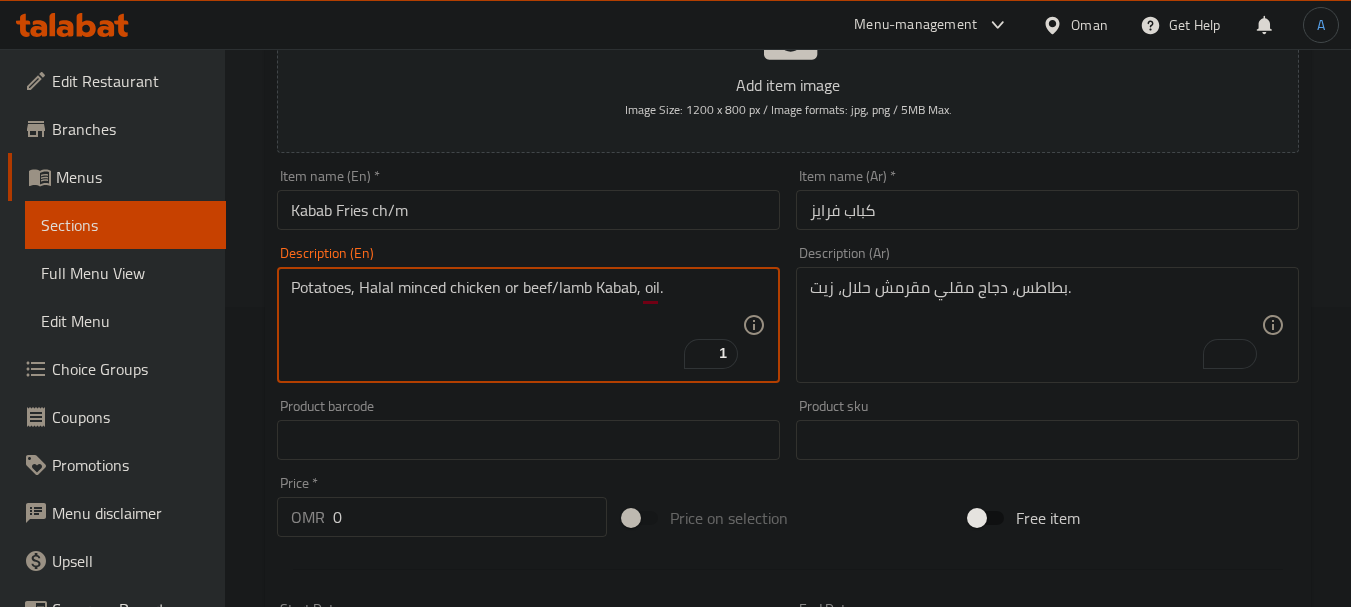 click on "بطاطس، دجاج مقلي مقرمش حلال، زيت." at bounding box center [1035, 325] 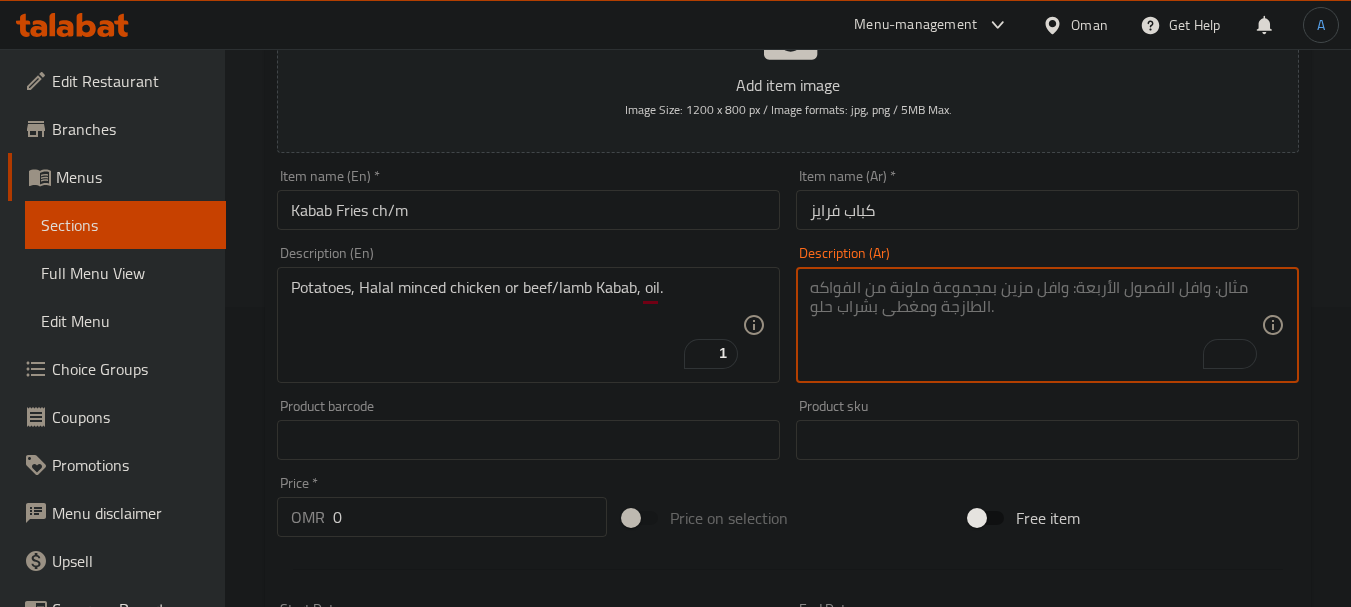 paste on "بطاطس، كباب دجاج مفروم حلال أو لحم بقري/لحم ضأن، زيت." 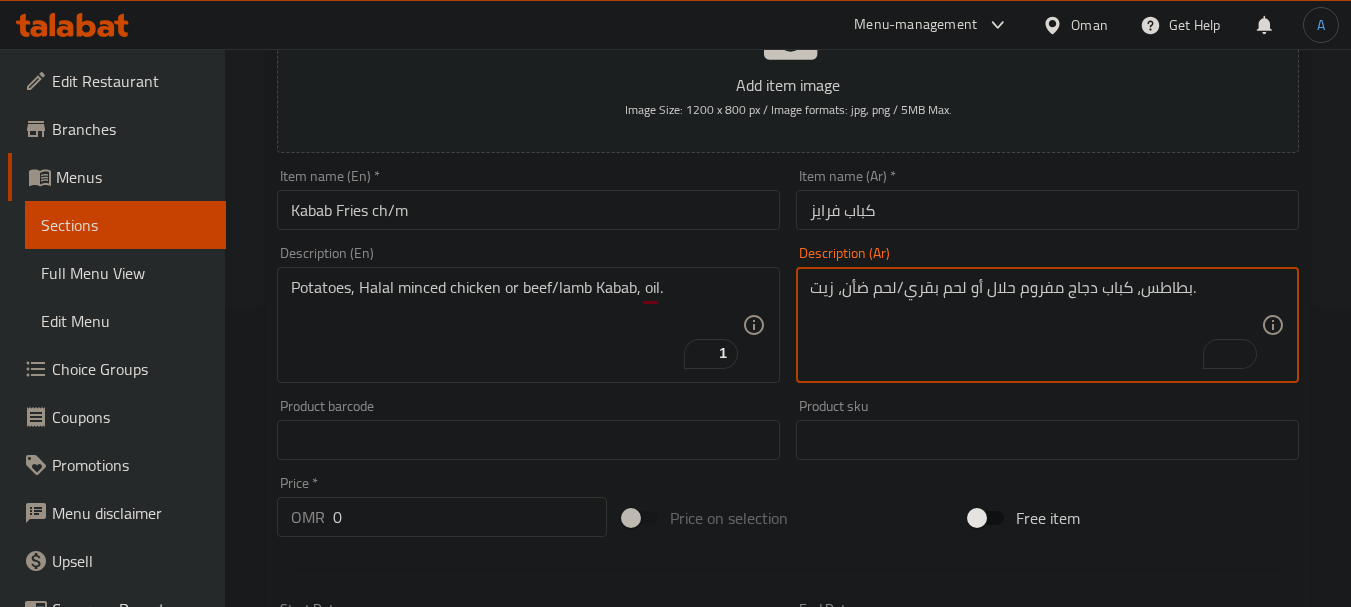 type on "بطاطس، كباب دجاج مفروم حلال أو لحم بقري/لحم ضأن، زيت." 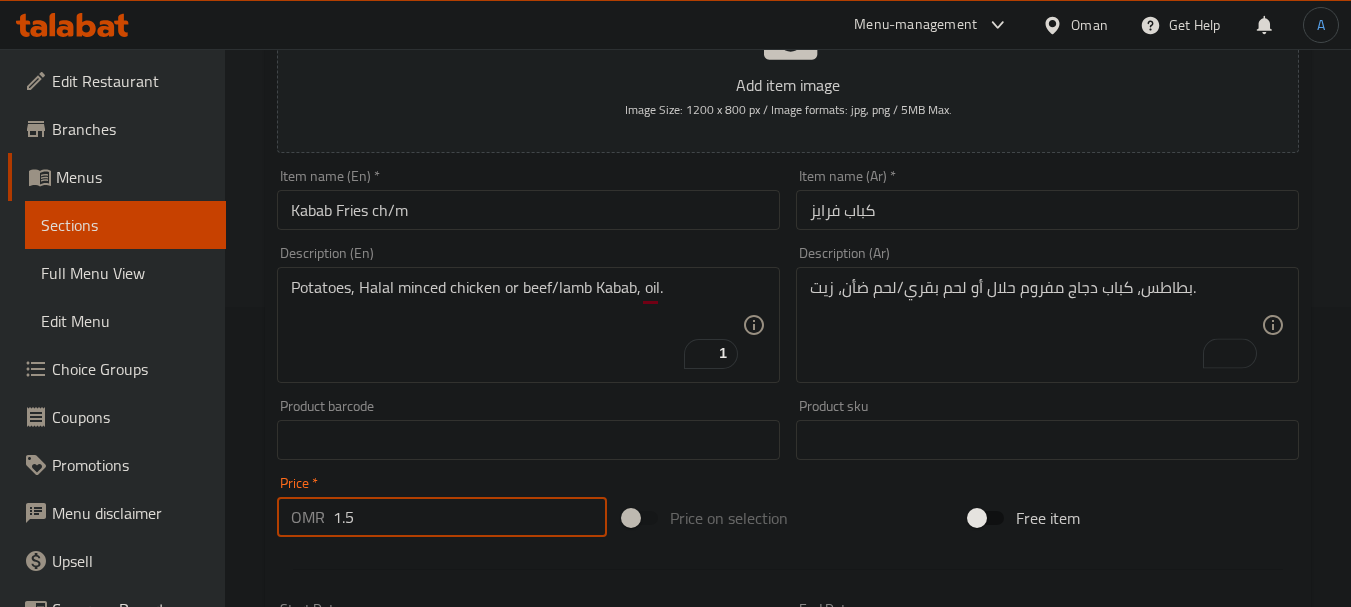 type on "1.5" 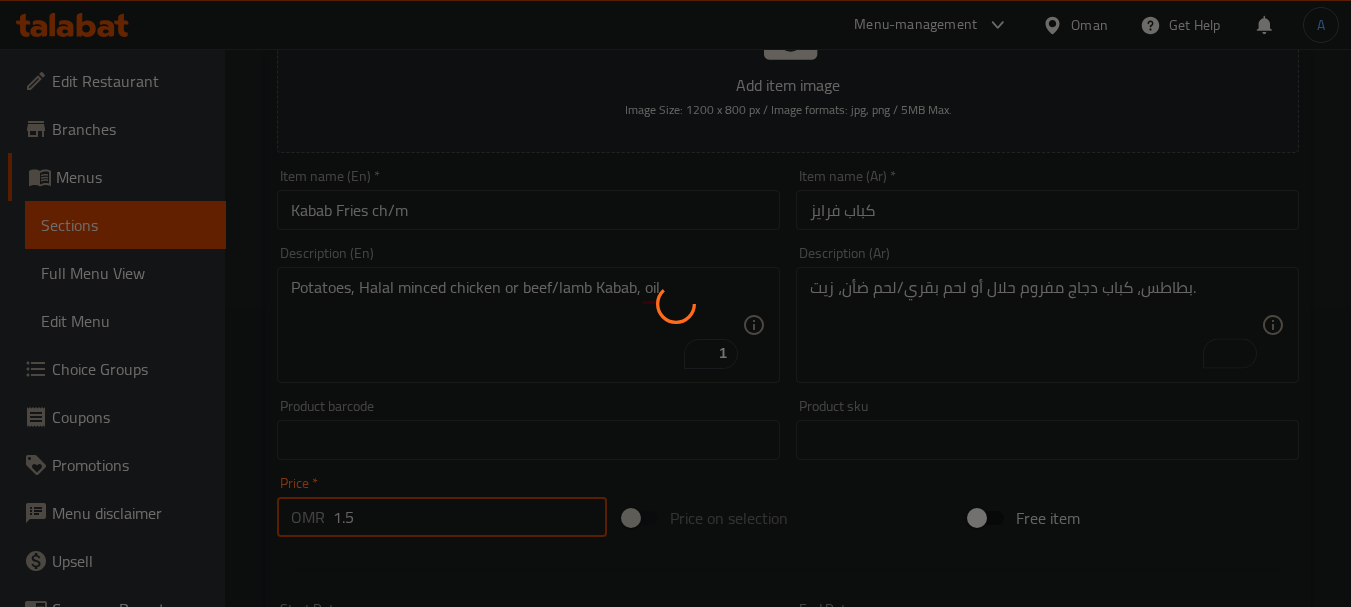 type 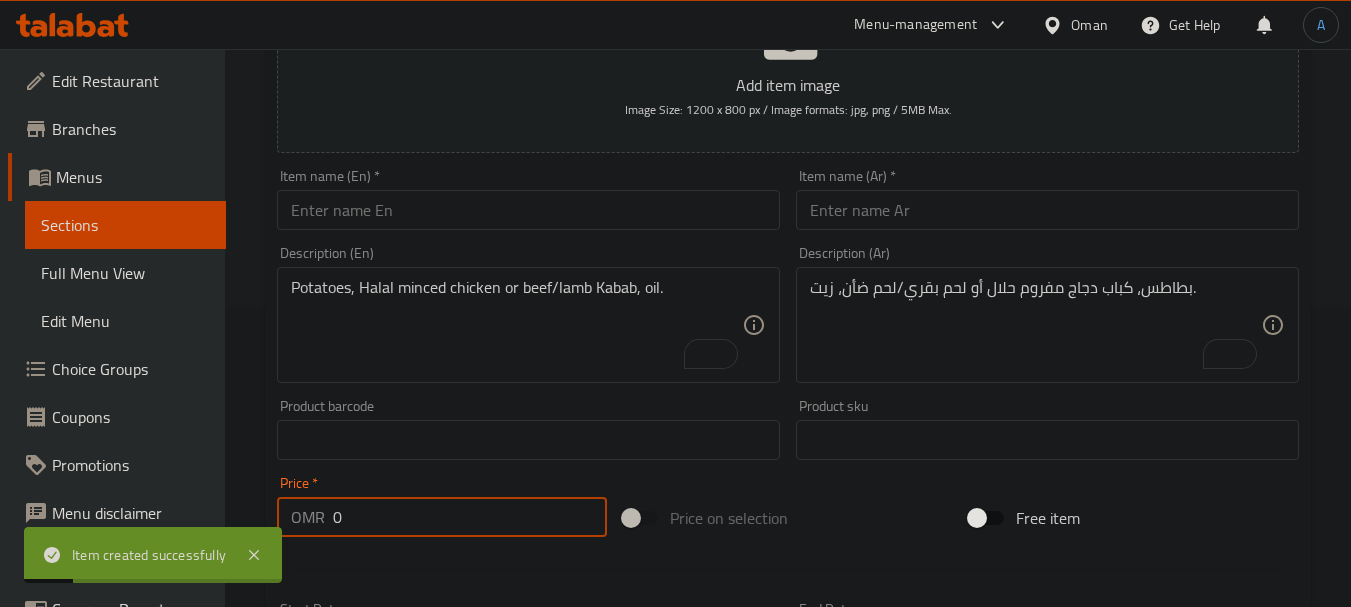 click at bounding box center (528, 210) 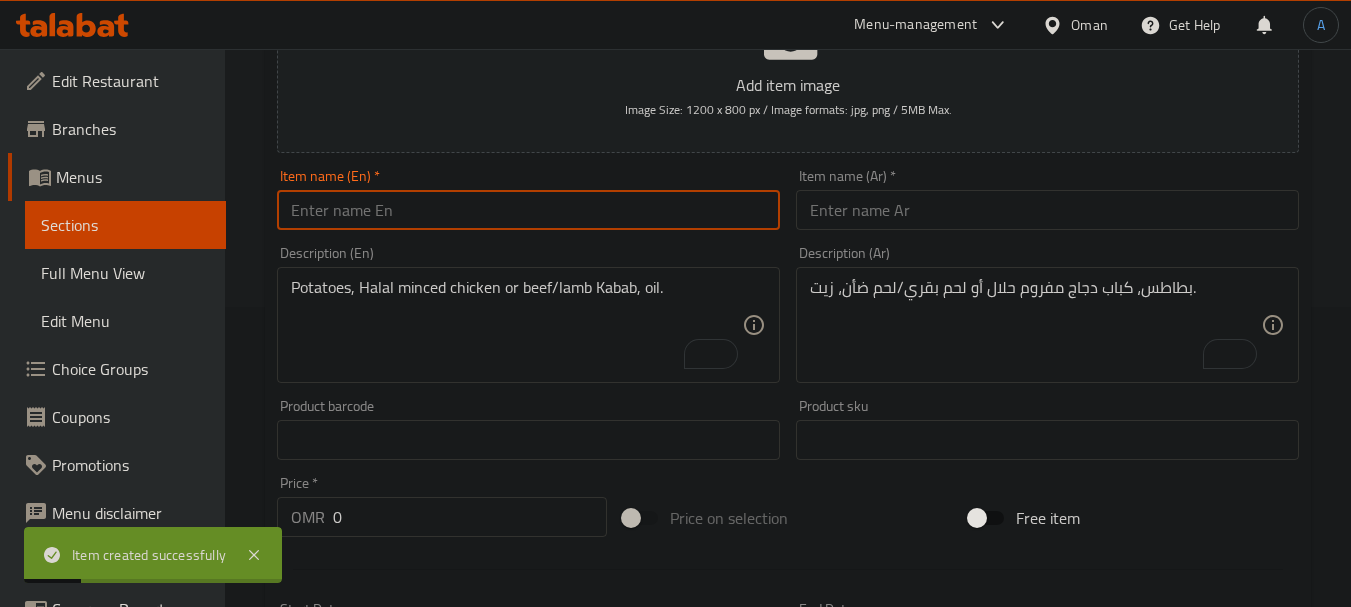 paste on "Takka Fries ch/m" 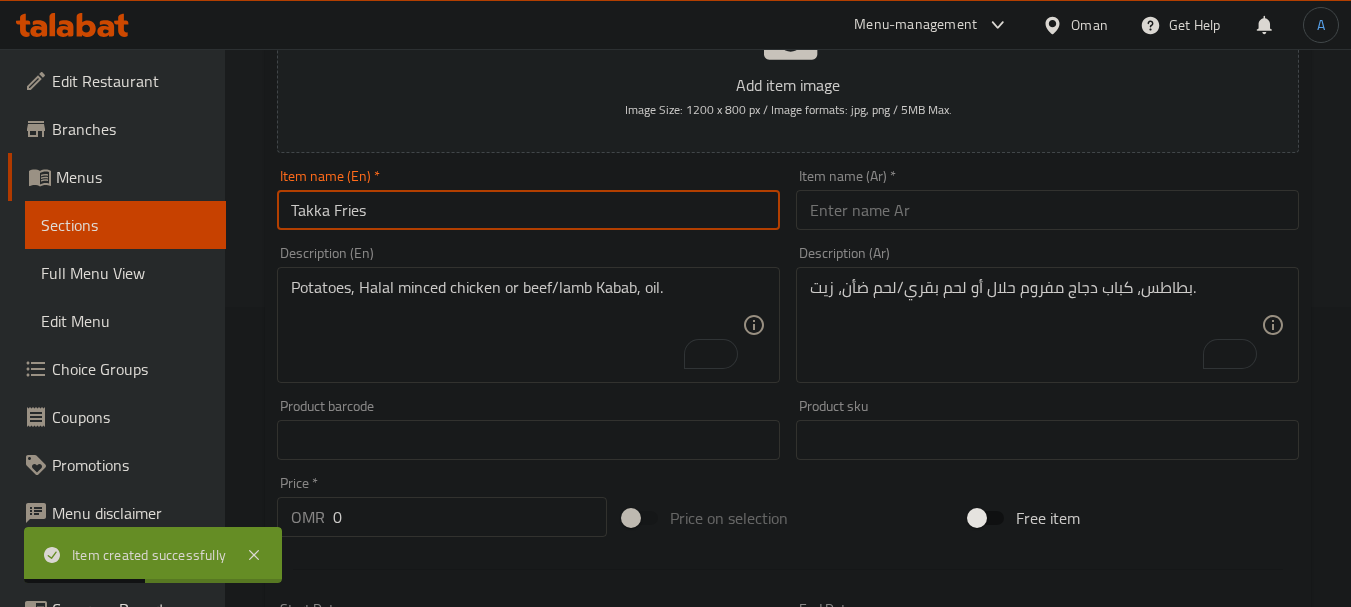 type on "Takka Fries" 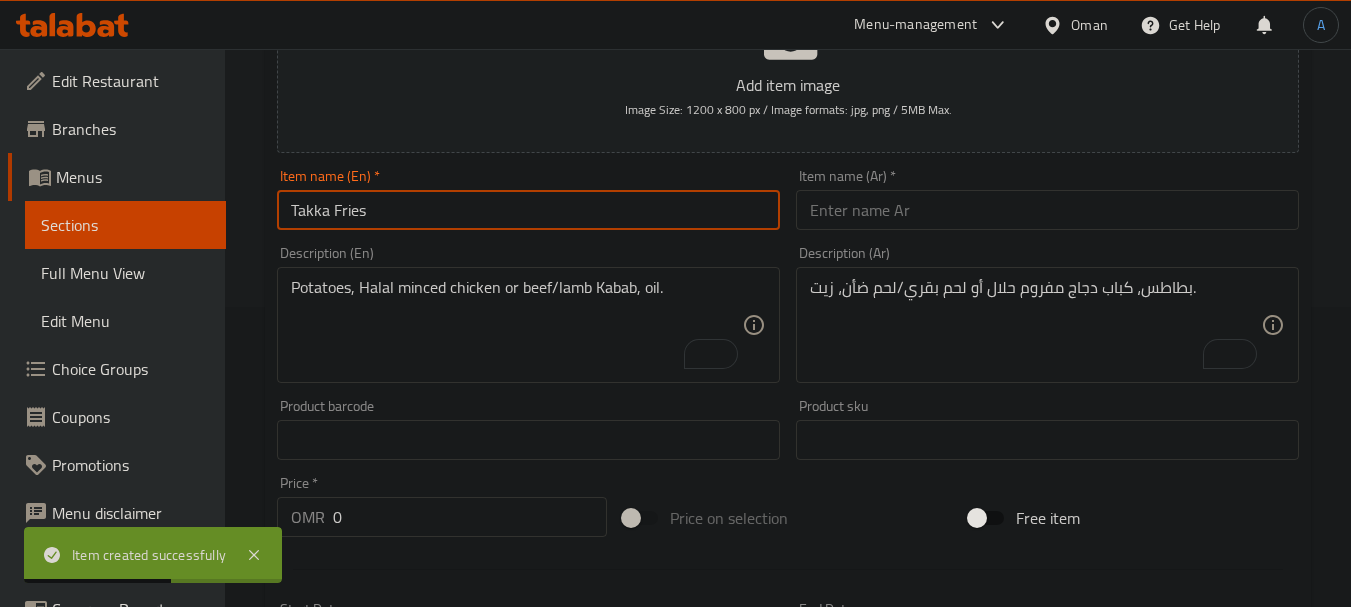 click at bounding box center (1047, 210) 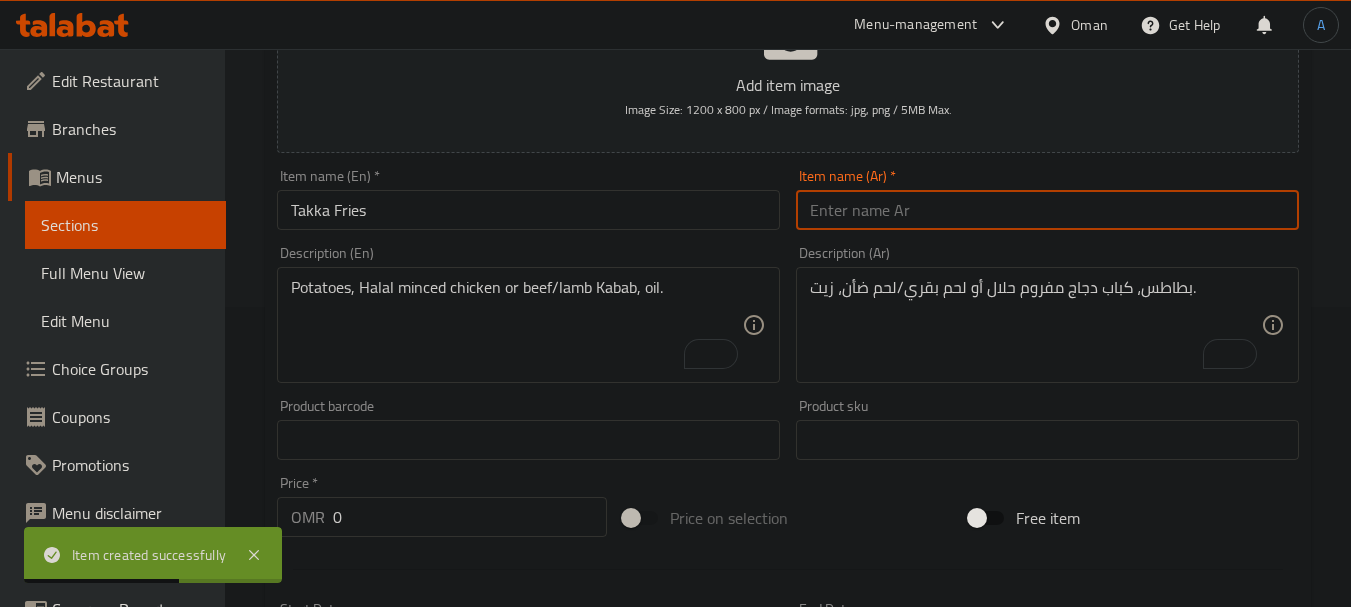 paste on "بطاطس تاكا" 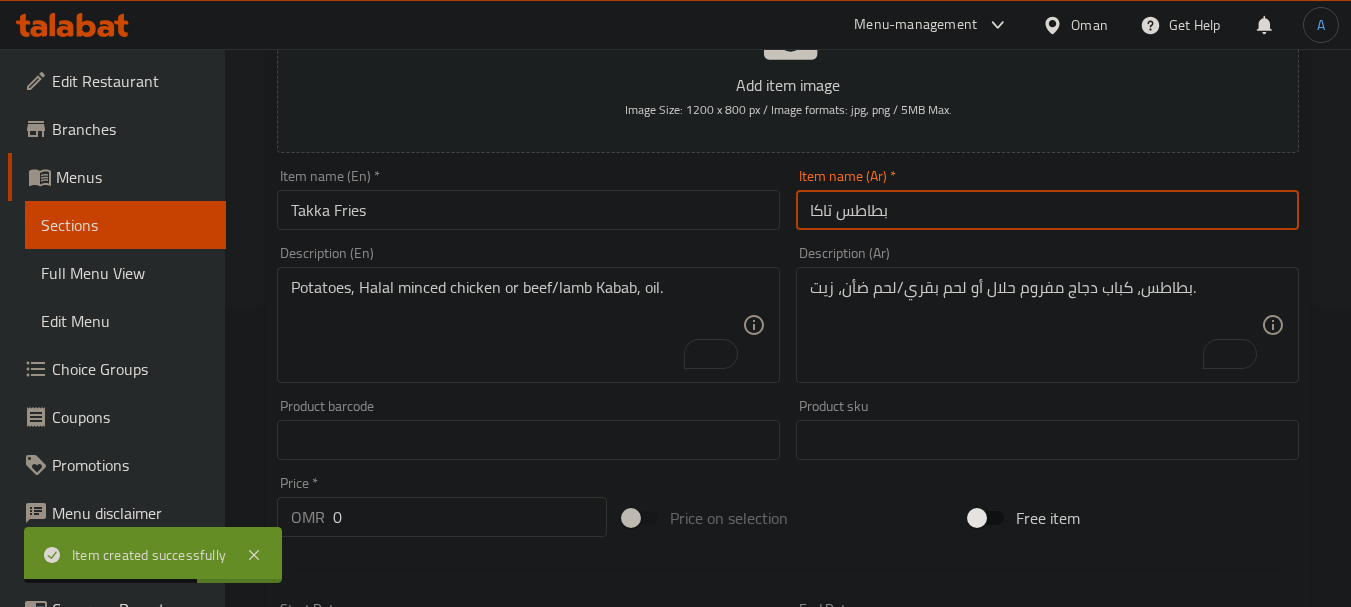 type on "بطاطس تاكا" 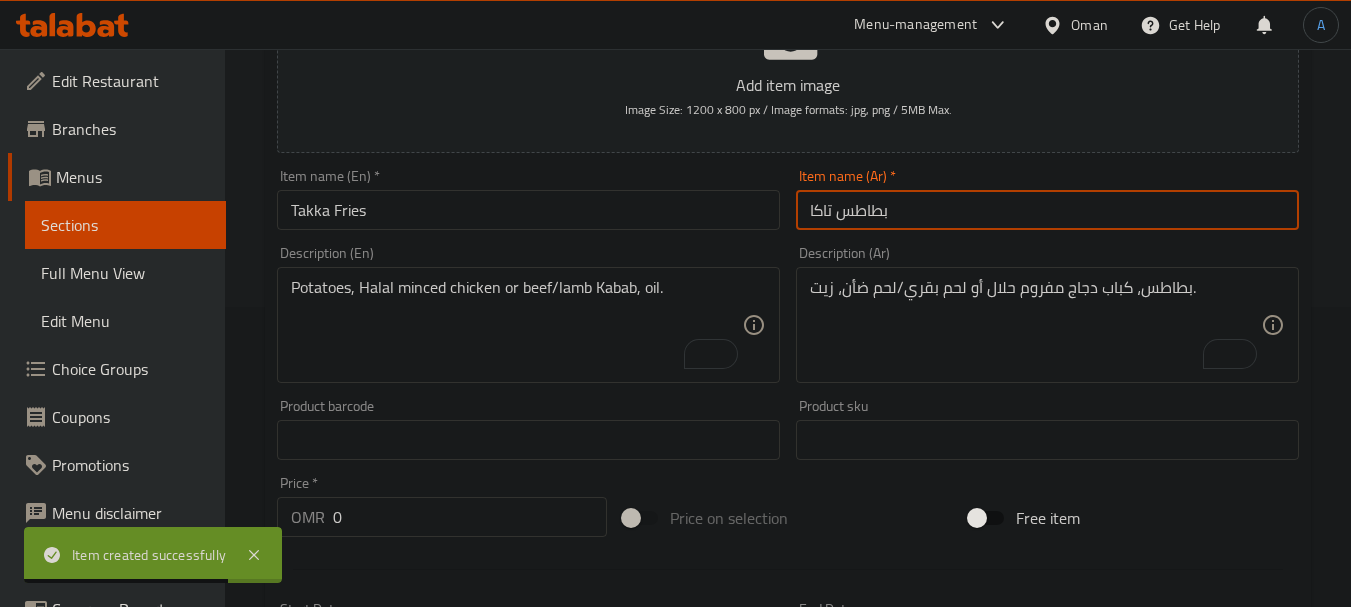 click on "Potatoes, Halal minced chicken or beef/lamb Kabab, oil." at bounding box center (516, 325) 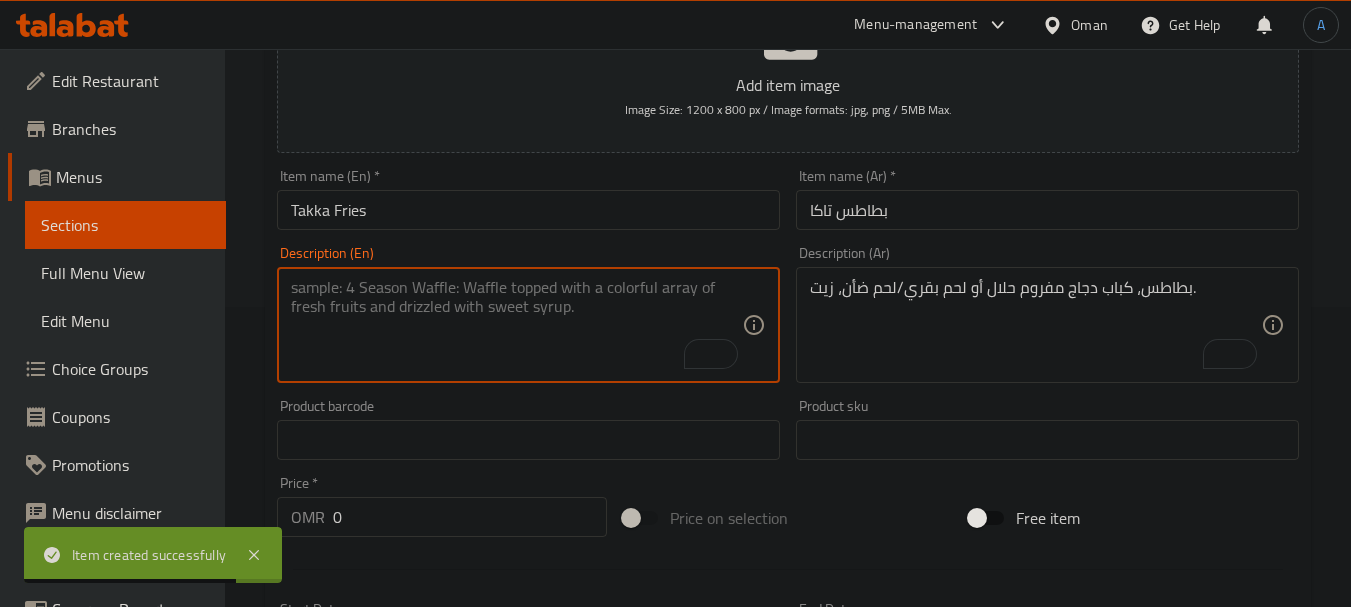 paste on "Potatoes, Halal chicken or beef/lamb Takka, oil." 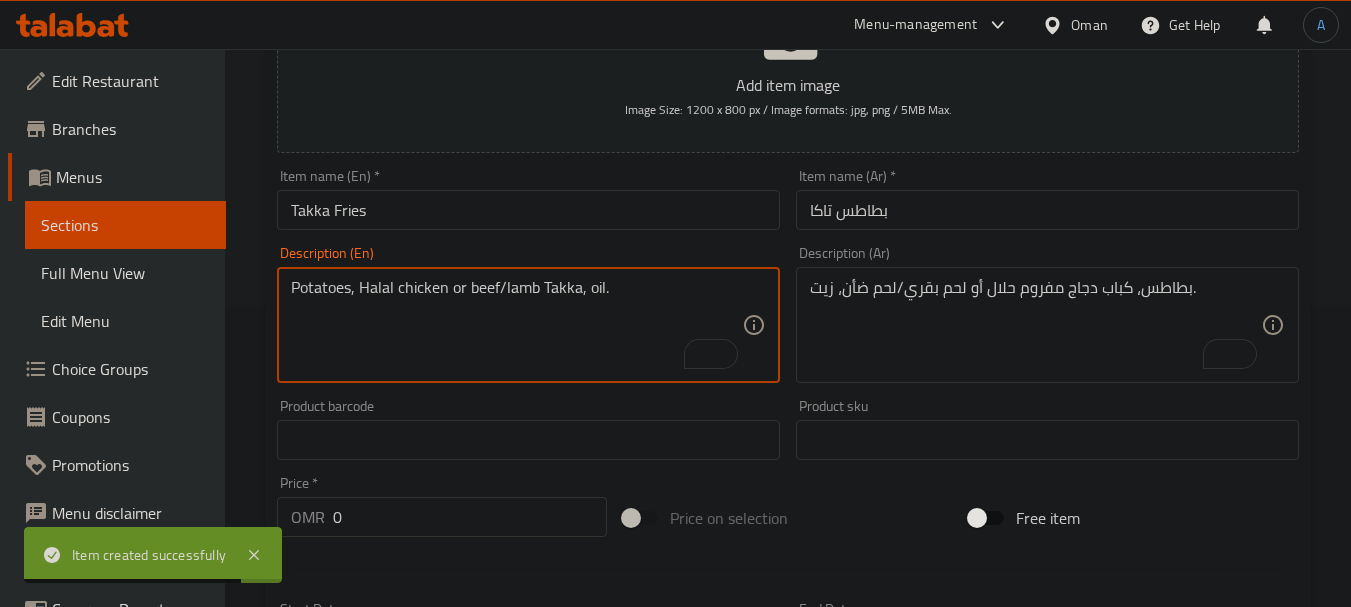 type on "Potatoes, Halal chicken or beef/lamb Takka, oil." 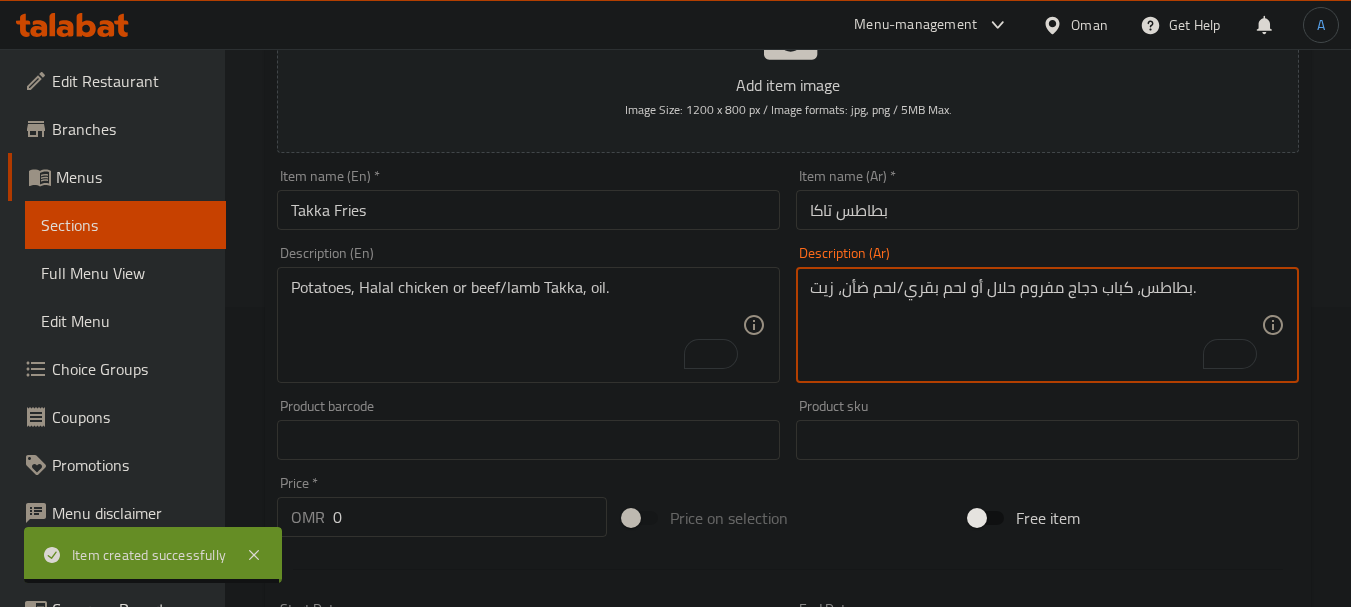 click on "بطاطس، كباب دجاج مفروم حلال أو لحم بقري/لحم ضأن، زيت." at bounding box center (1035, 325) 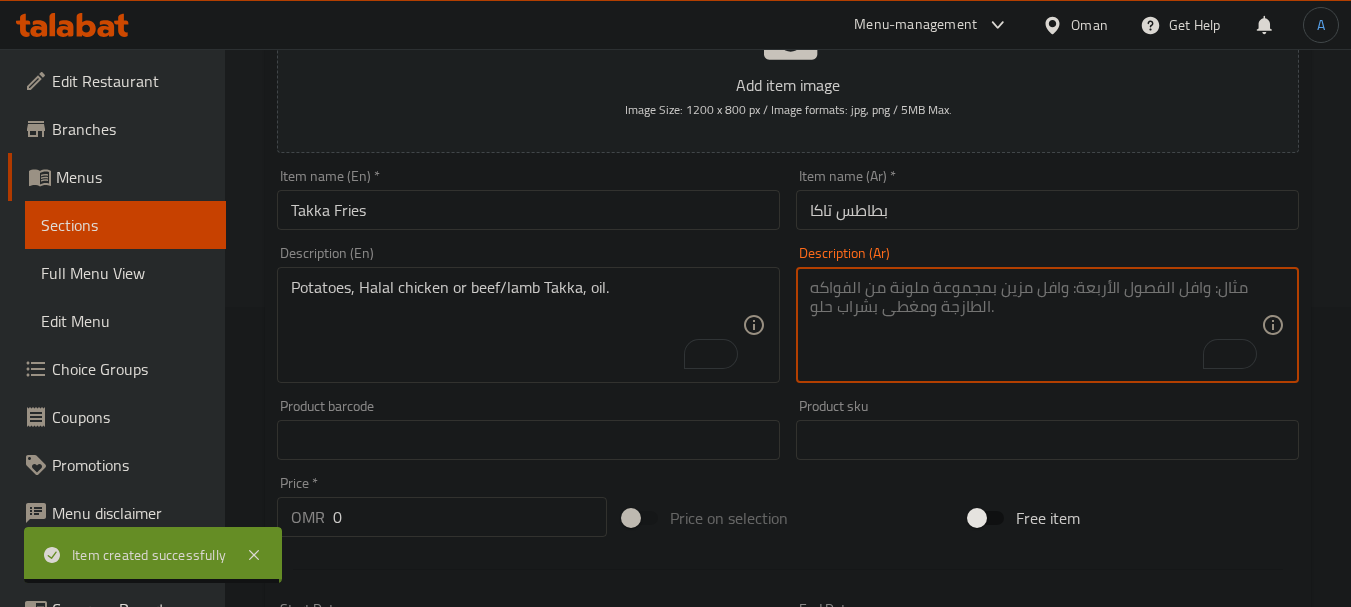 paste on "بطاطس، دجاج حلال أو لحم بقري/لحم ضأن تكا، زيت." 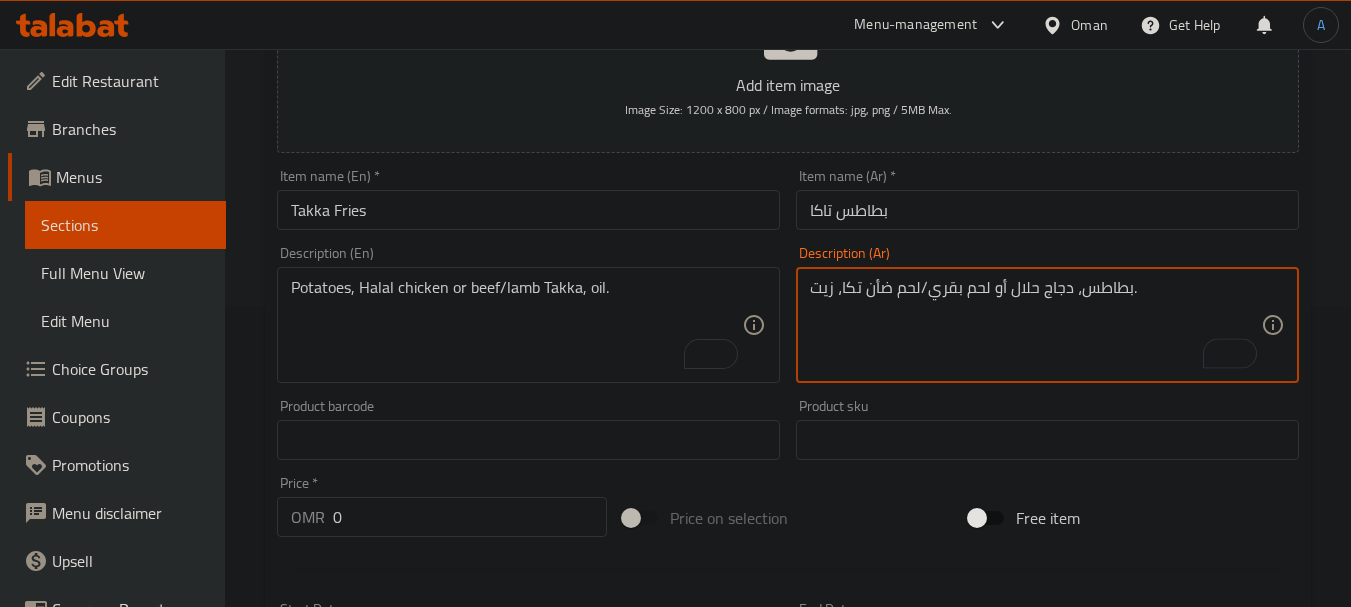 type on "بطاطس، دجاج حلال أو لحم بقري/لحم ضأن تكا، زيت." 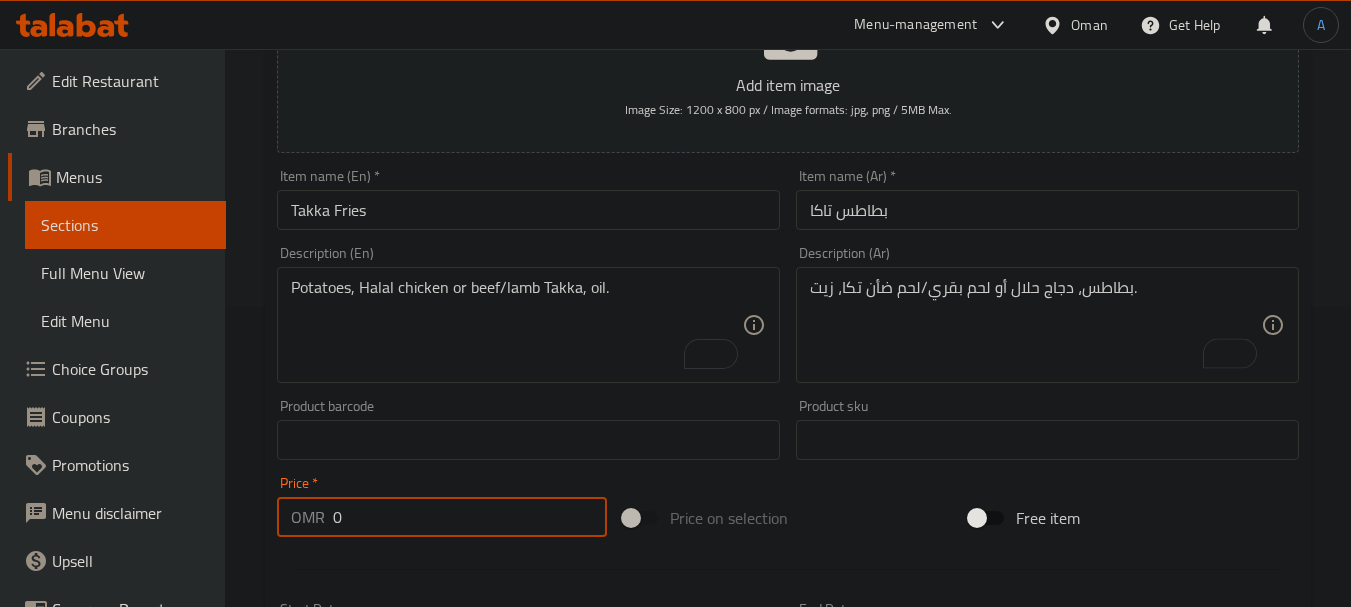 drag, startPoint x: 362, startPoint y: 515, endPoint x: 224, endPoint y: 506, distance: 138.29317 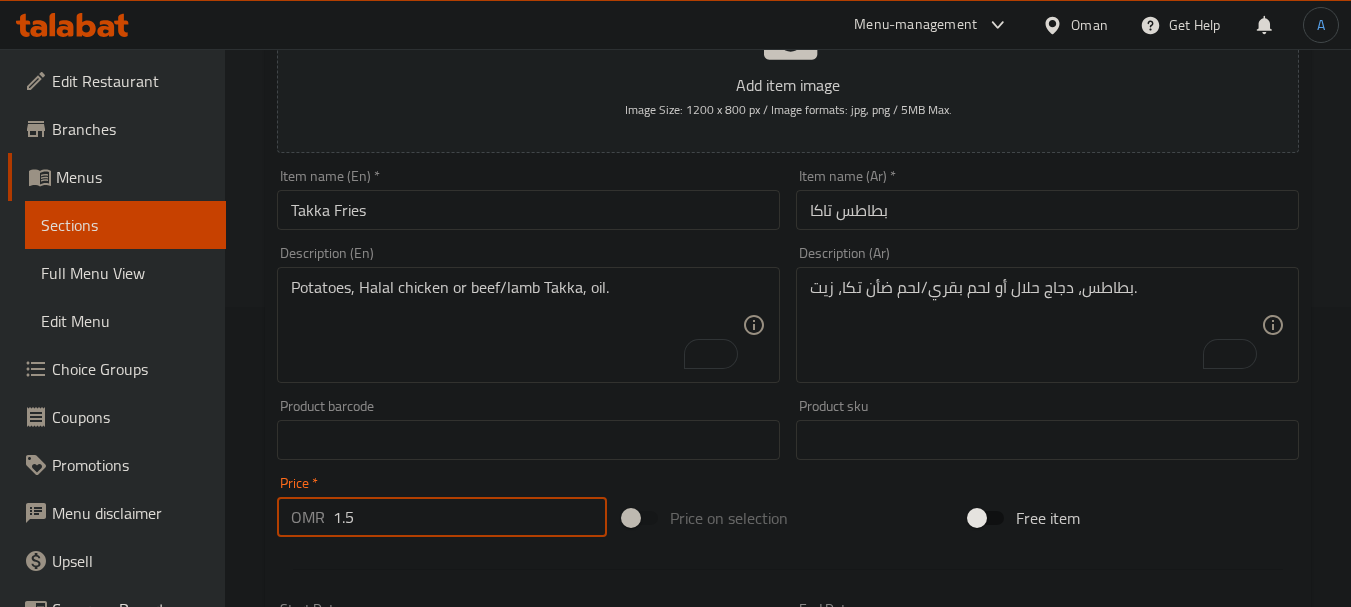 type on "1.5" 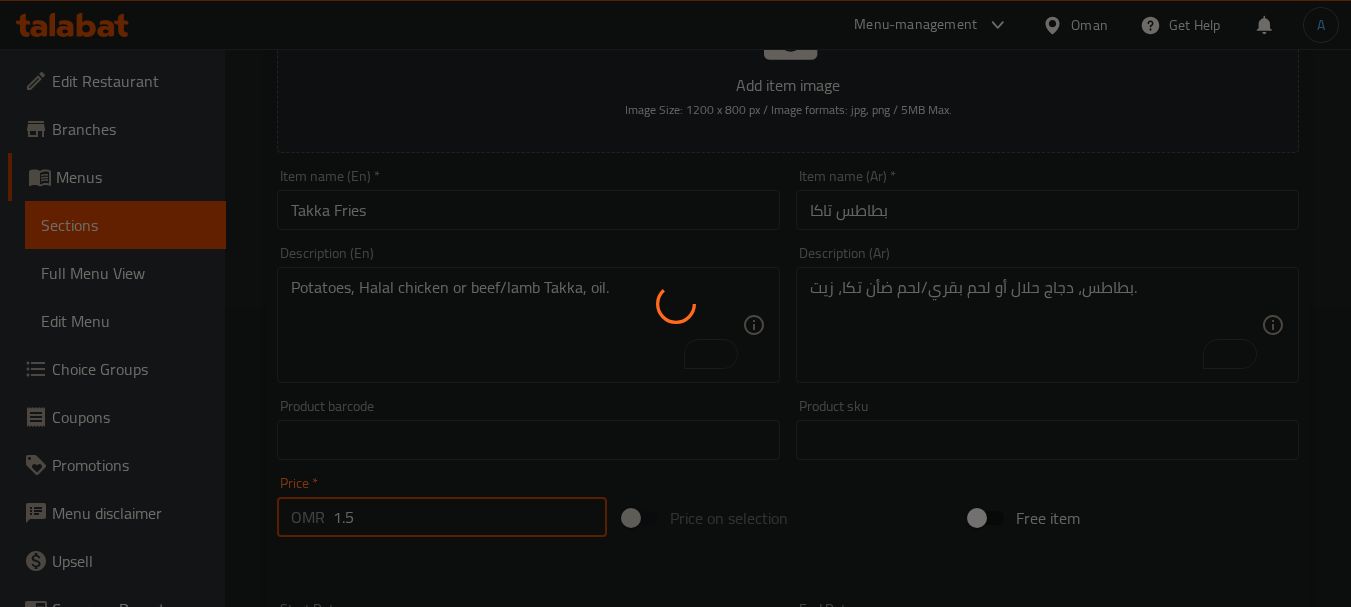 type 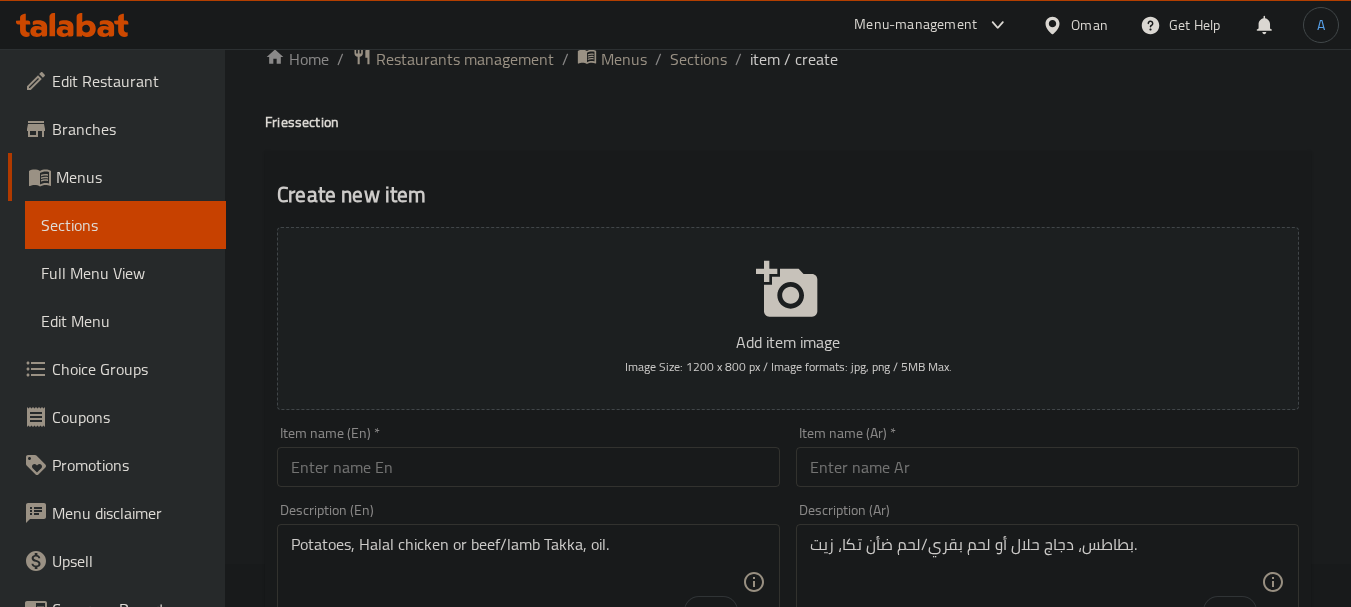 scroll, scrollTop: 0, scrollLeft: 0, axis: both 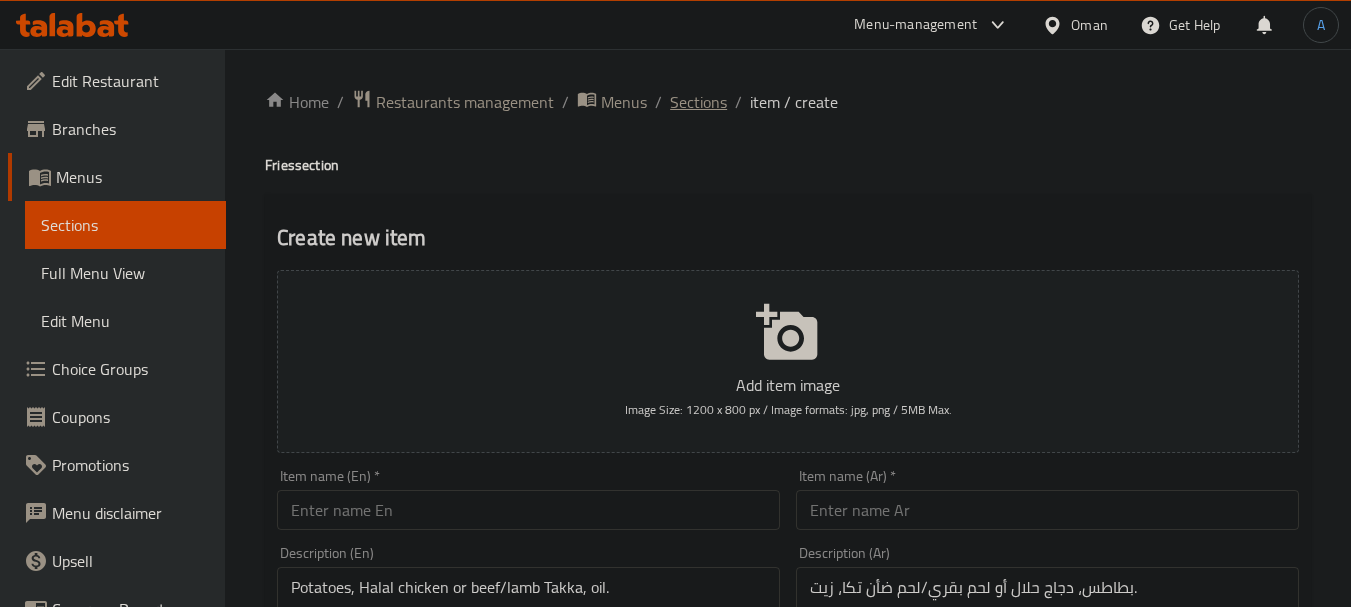 click on "Sections" at bounding box center [698, 102] 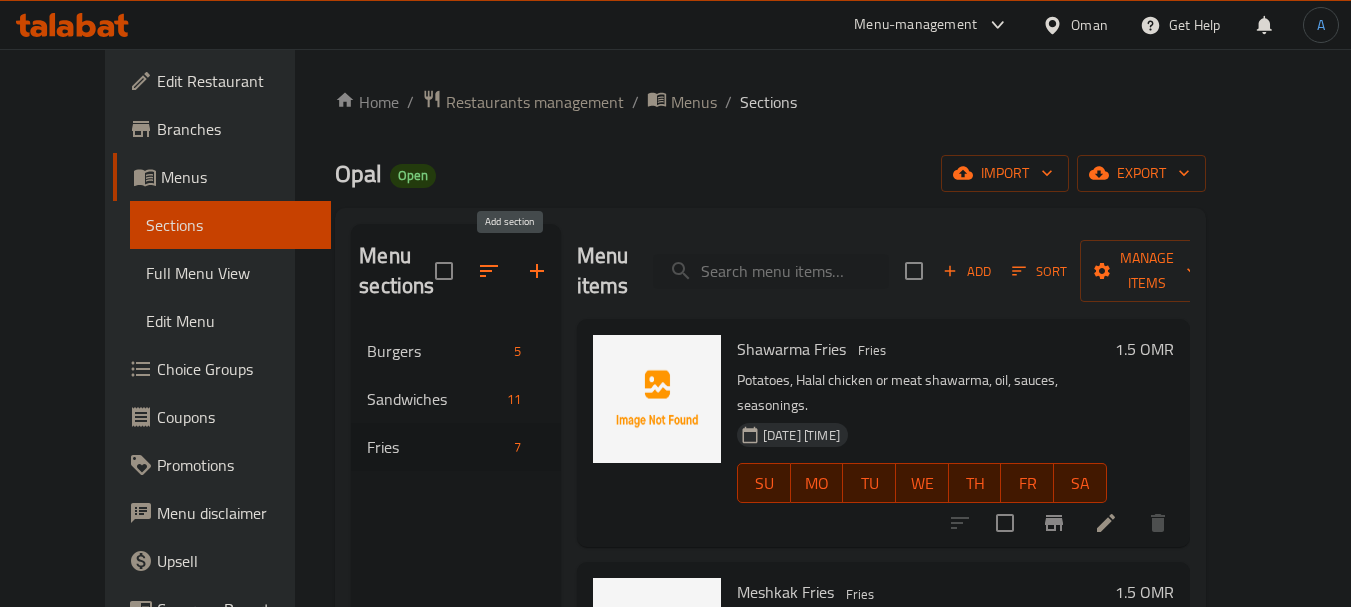 click 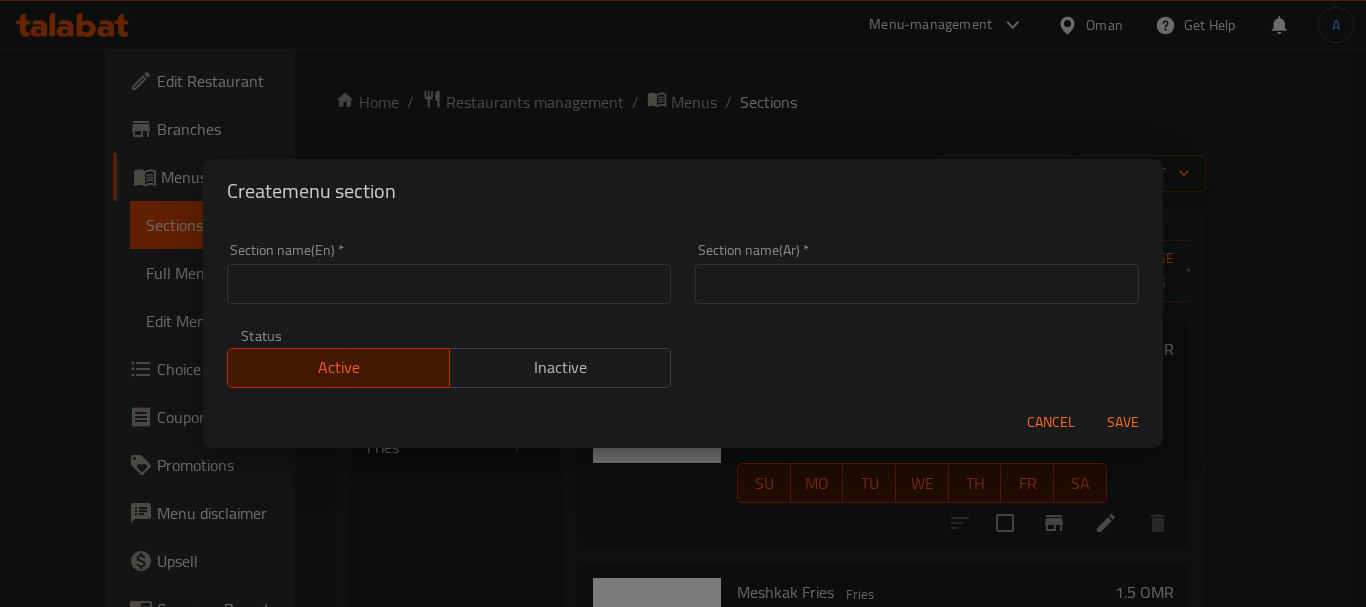 click at bounding box center (449, 284) 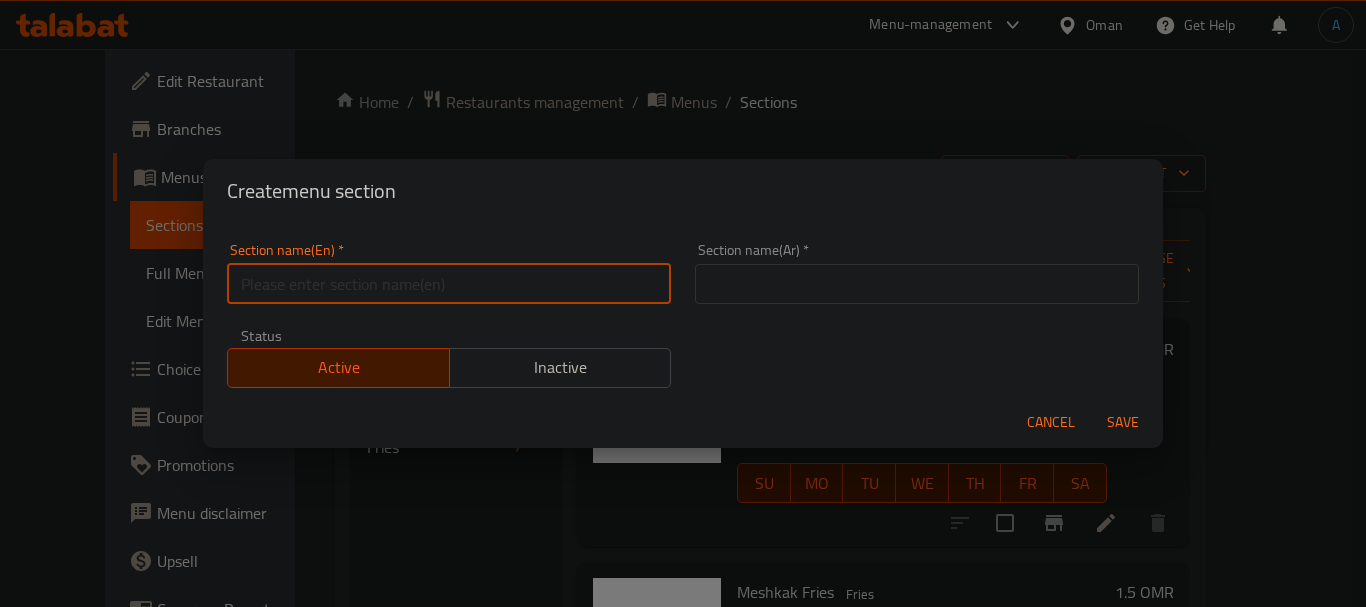 paste on "Mojito" 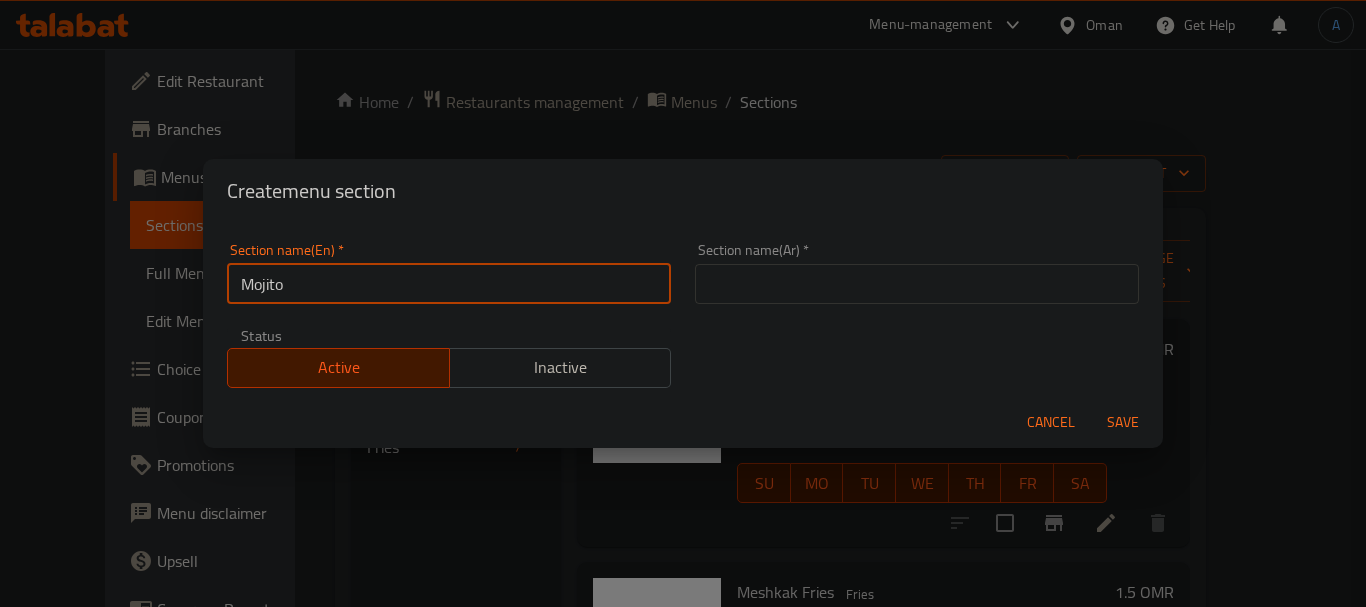 type on "Mojito" 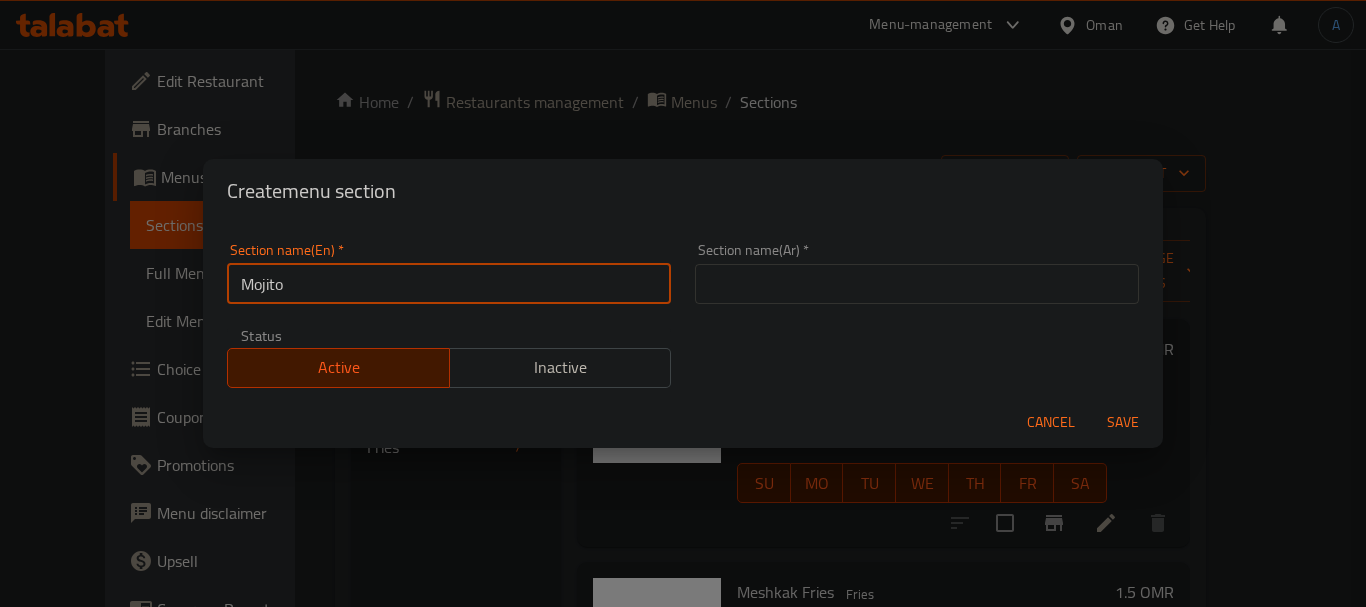 drag, startPoint x: 752, startPoint y: 291, endPoint x: 781, endPoint y: 323, distance: 43.185646 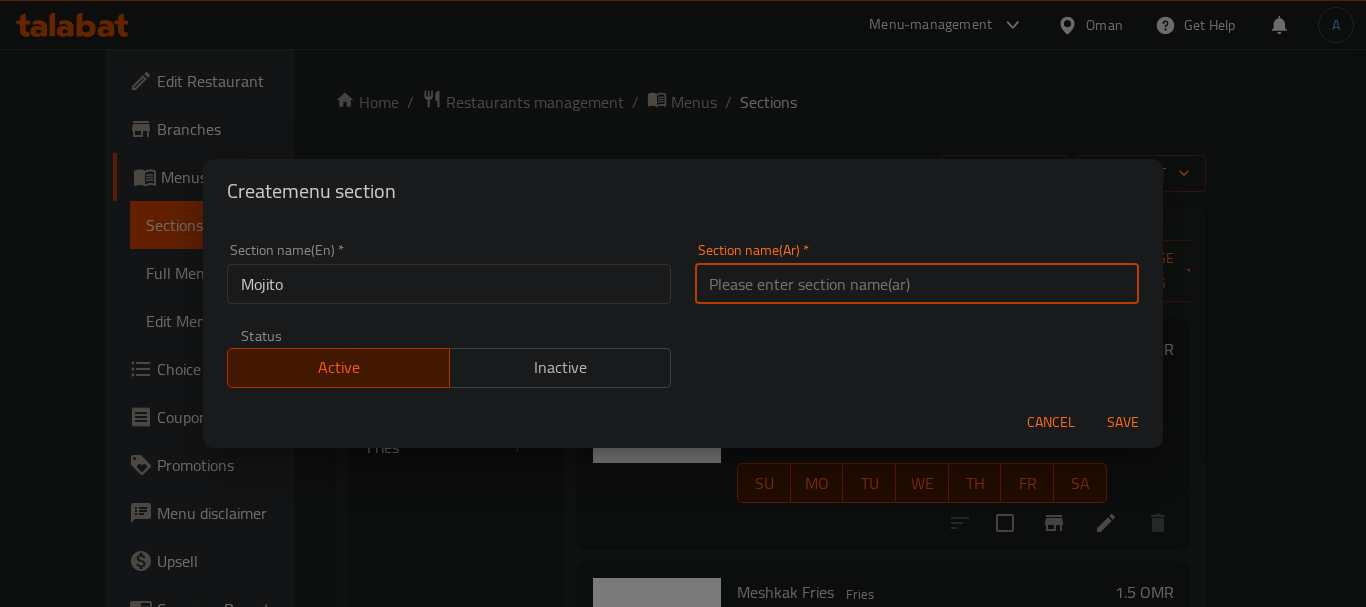 paste on "موهيتو" 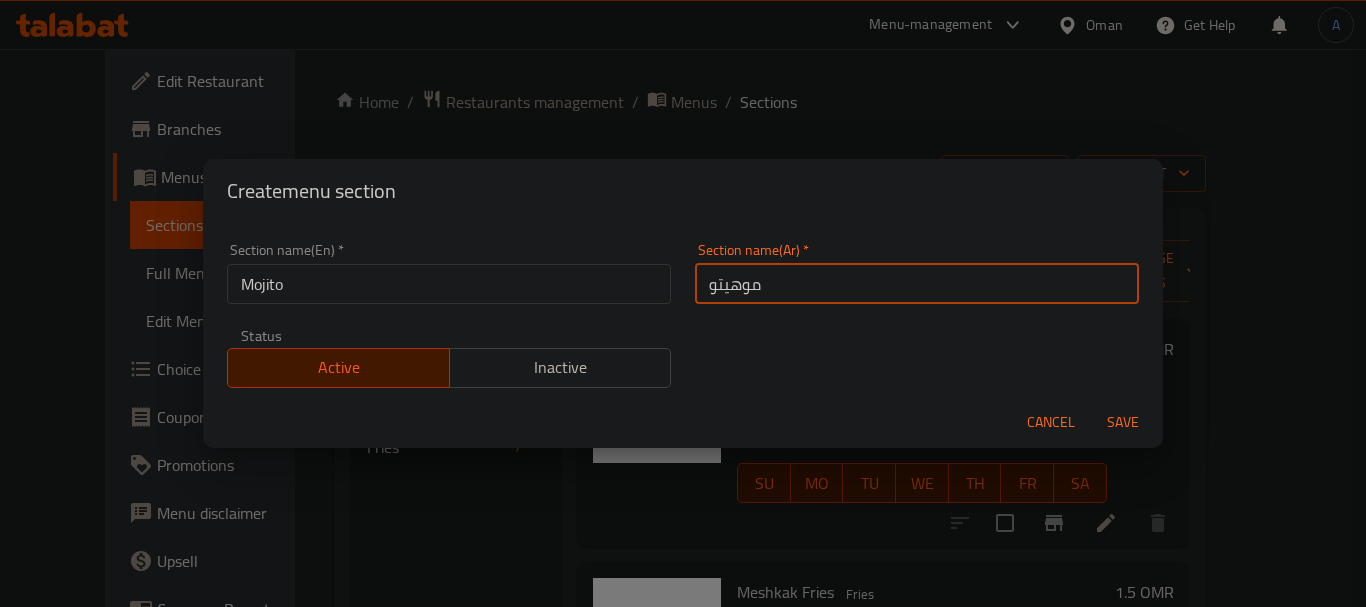 type on "موهيتو" 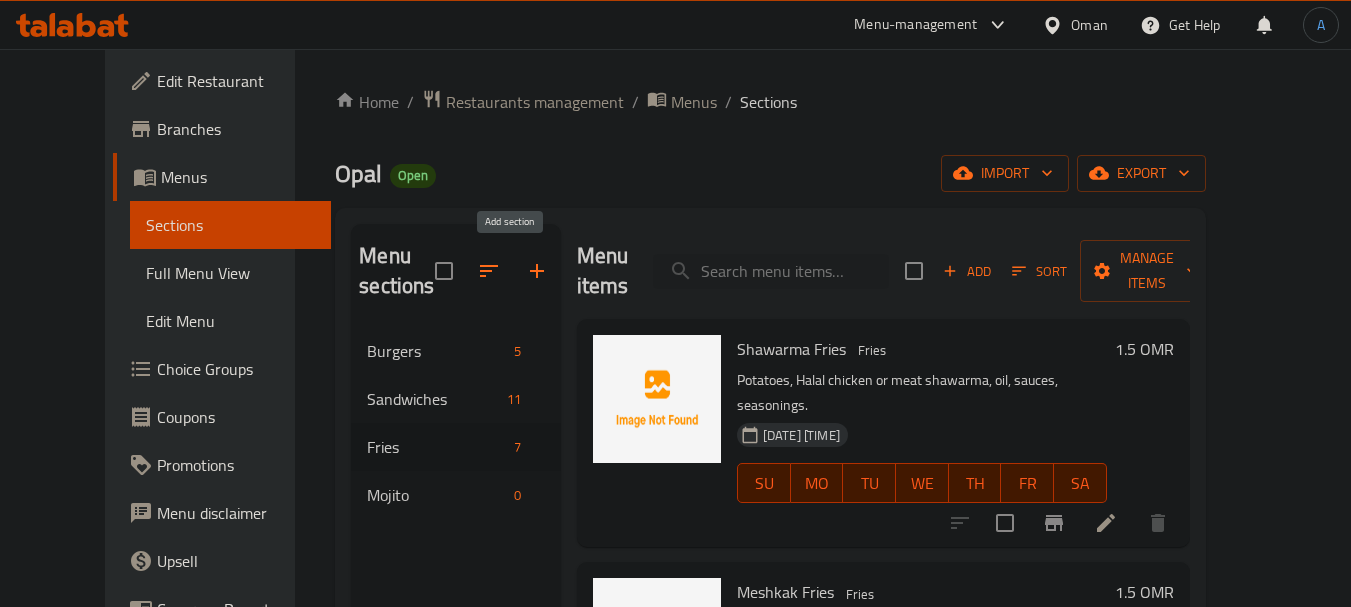 click 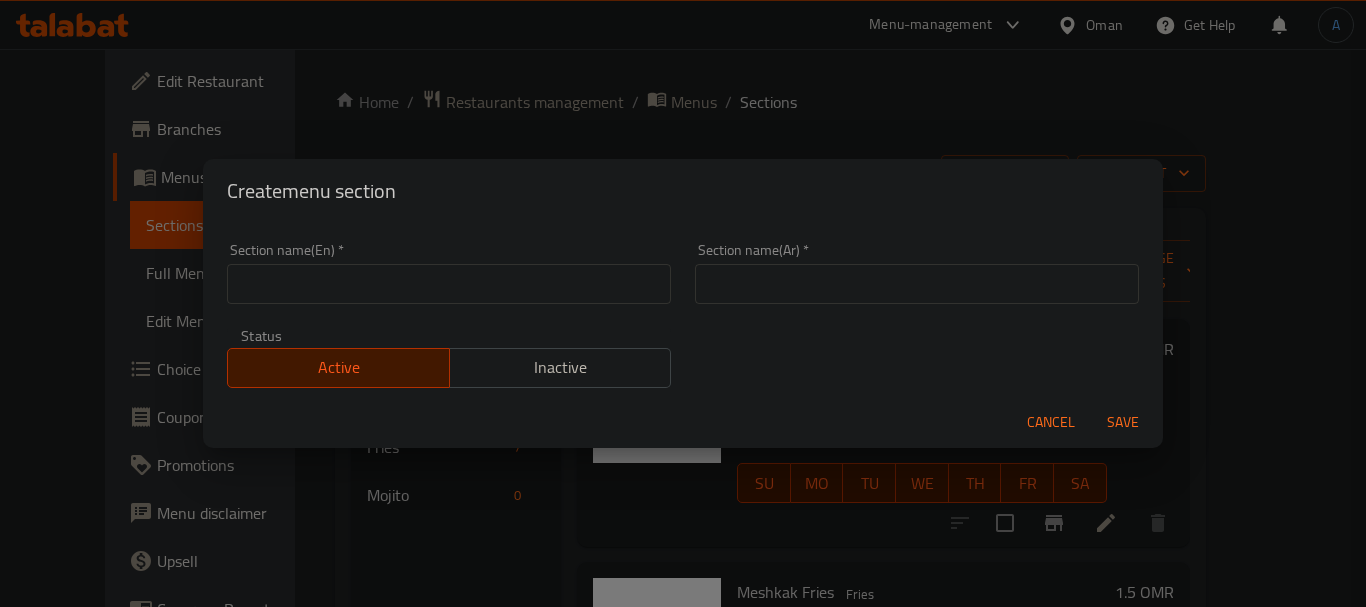 click on "Cancel" at bounding box center [1051, 422] 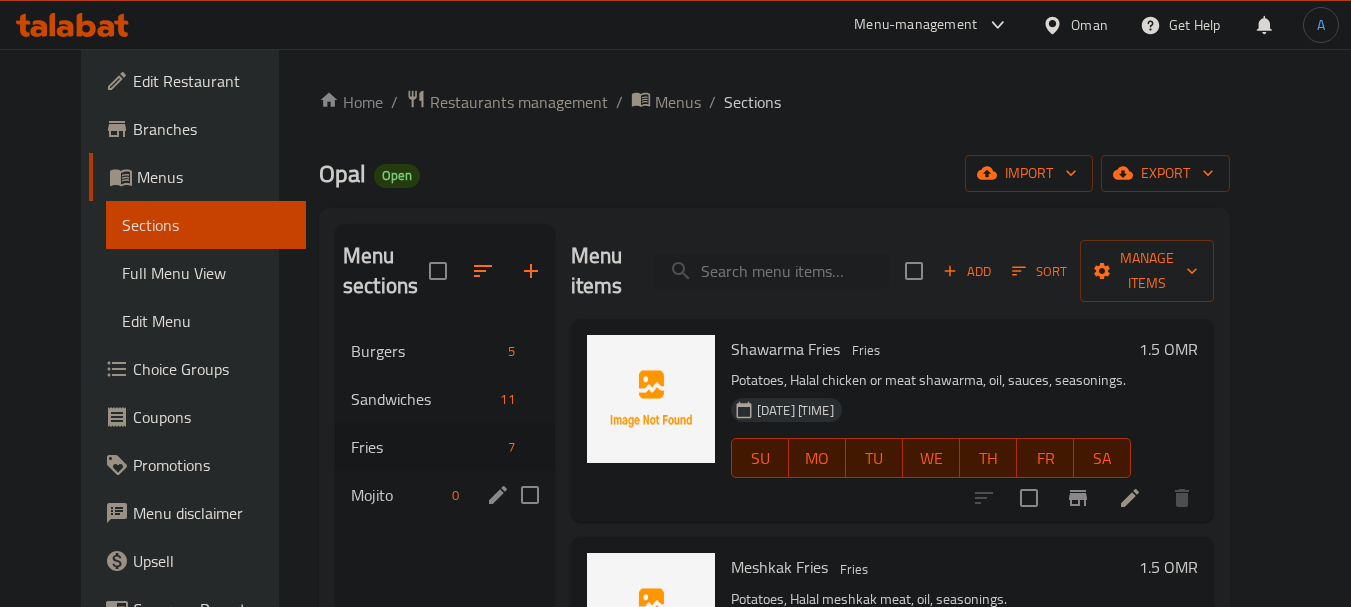 click on "Mojito" at bounding box center (397, 495) 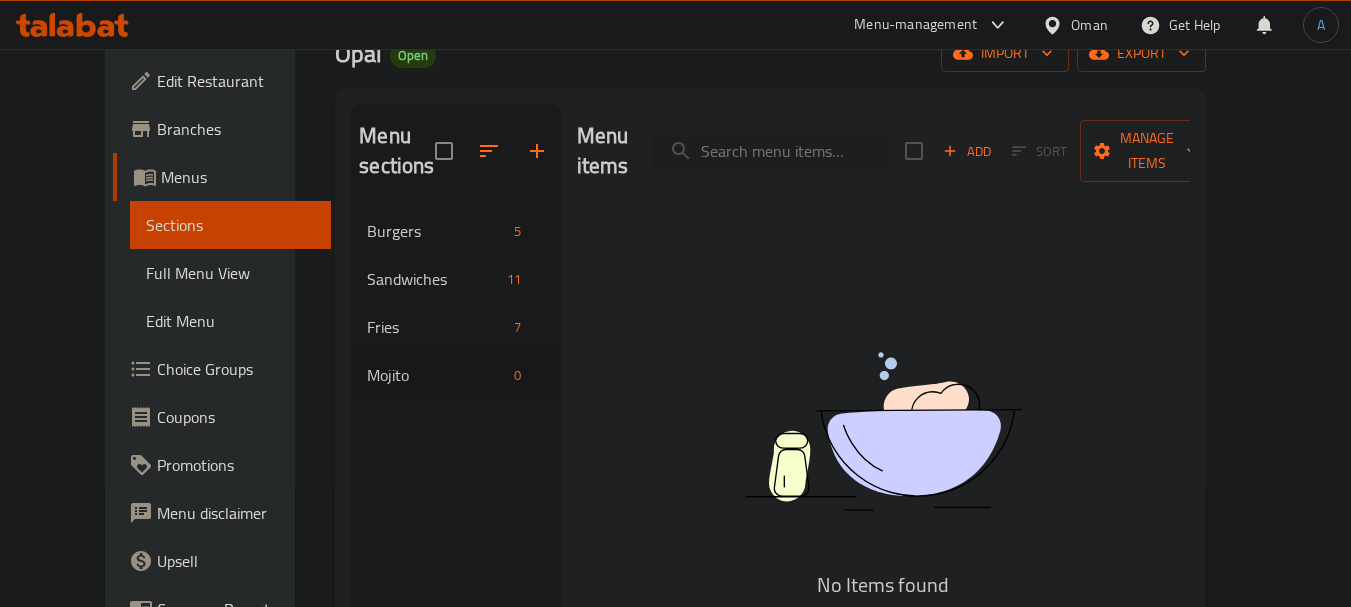 scroll, scrollTop: 200, scrollLeft: 0, axis: vertical 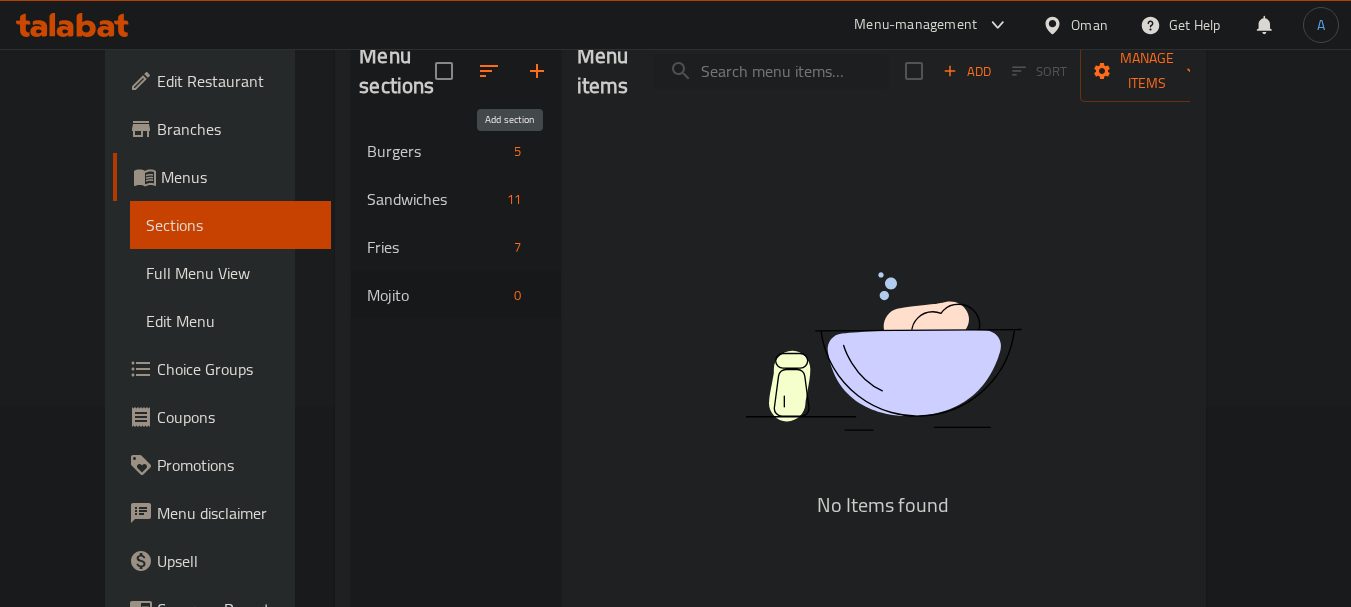 click at bounding box center [537, 71] 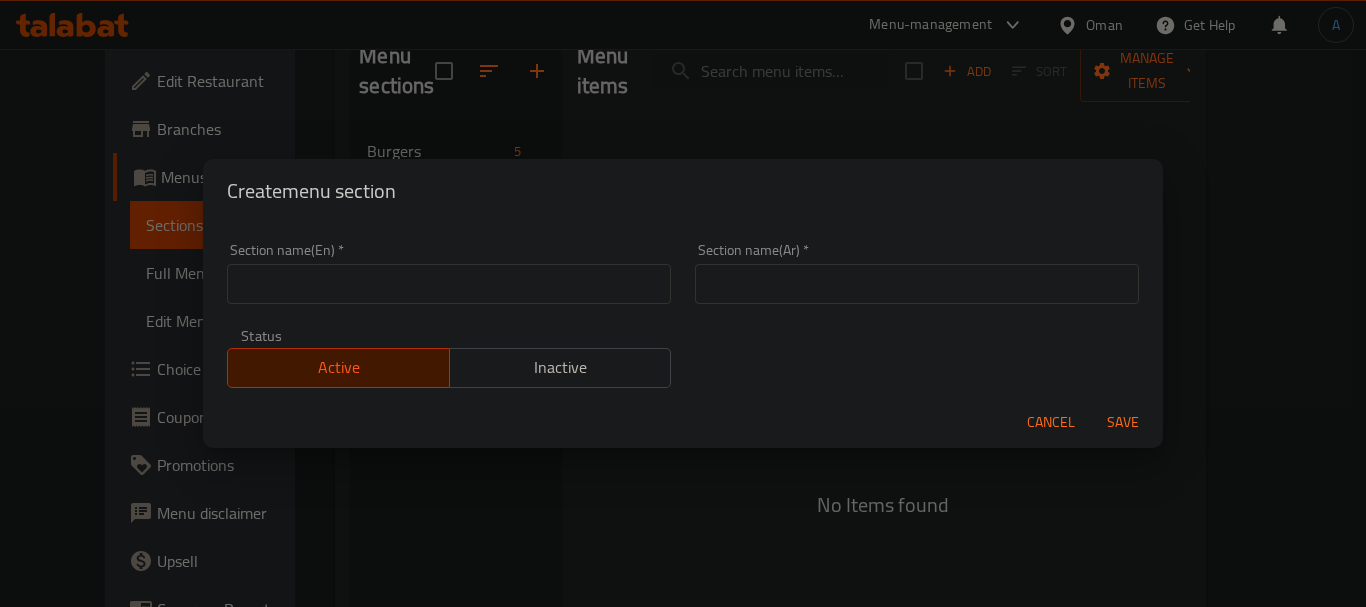 click at bounding box center [449, 284] 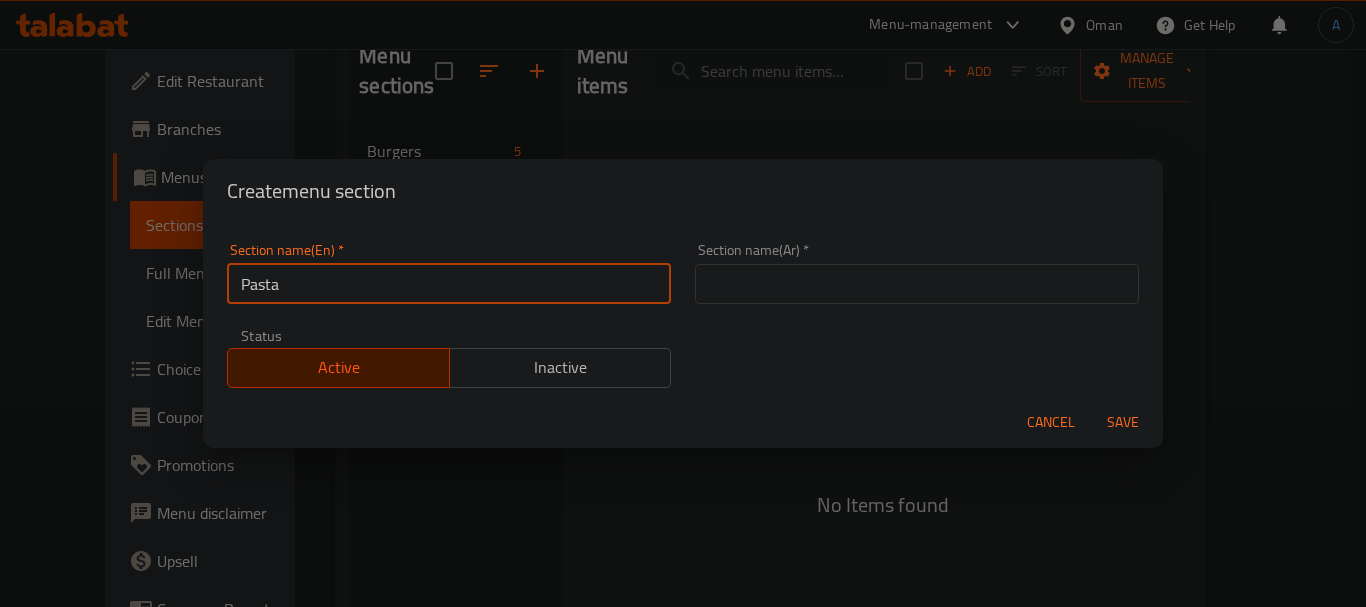 type on "Pasta" 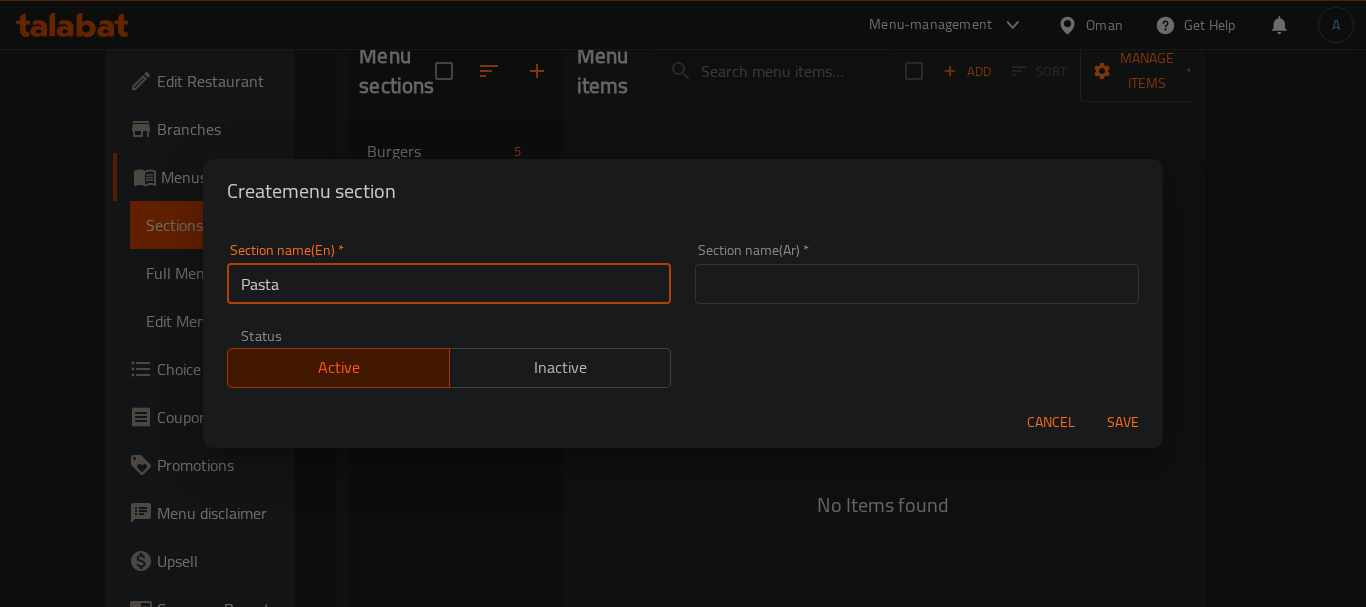click at bounding box center (917, 284) 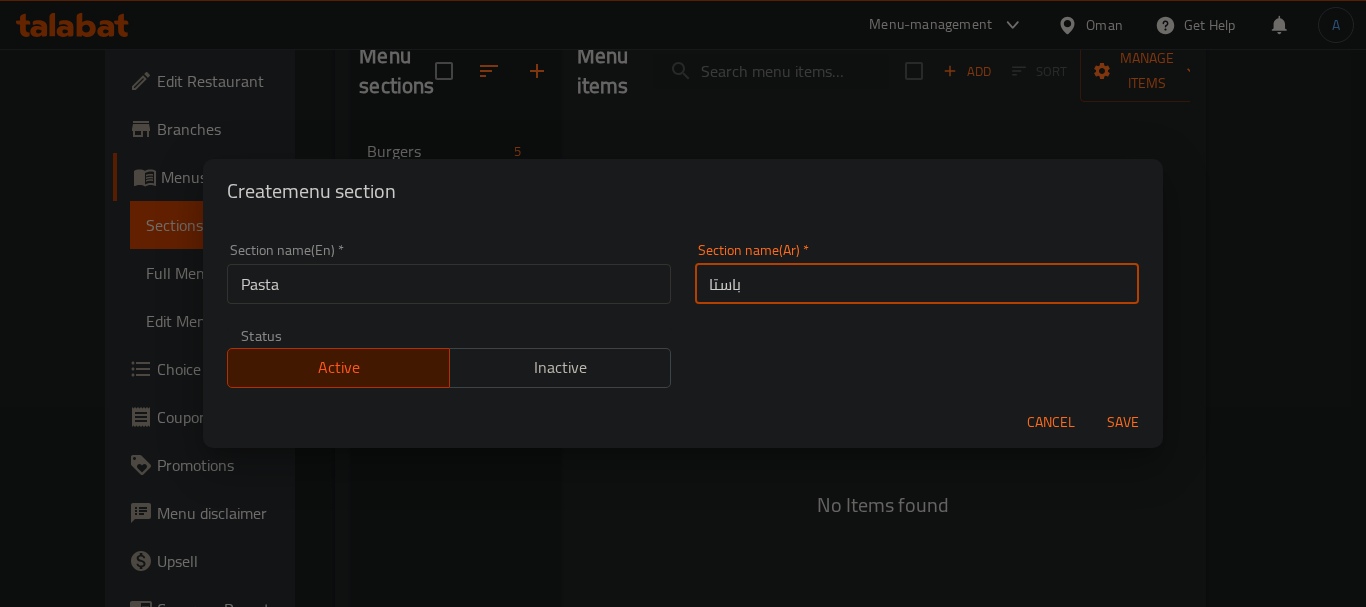 type on "باستا" 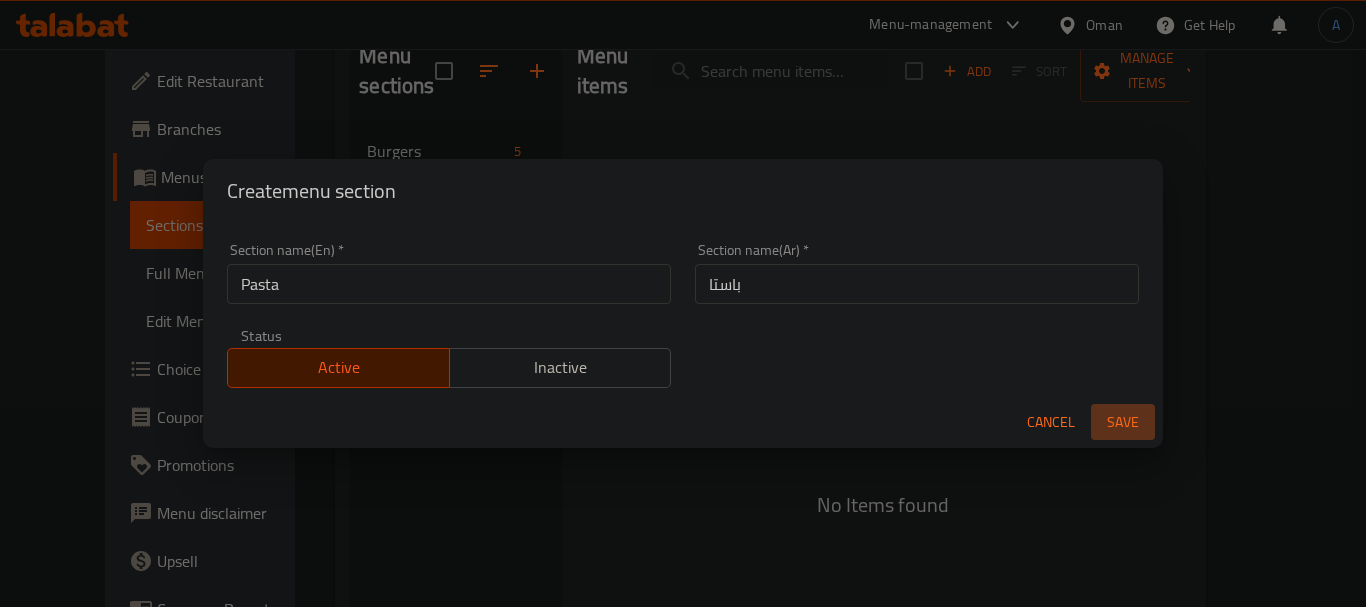 click on "Save" at bounding box center (1123, 422) 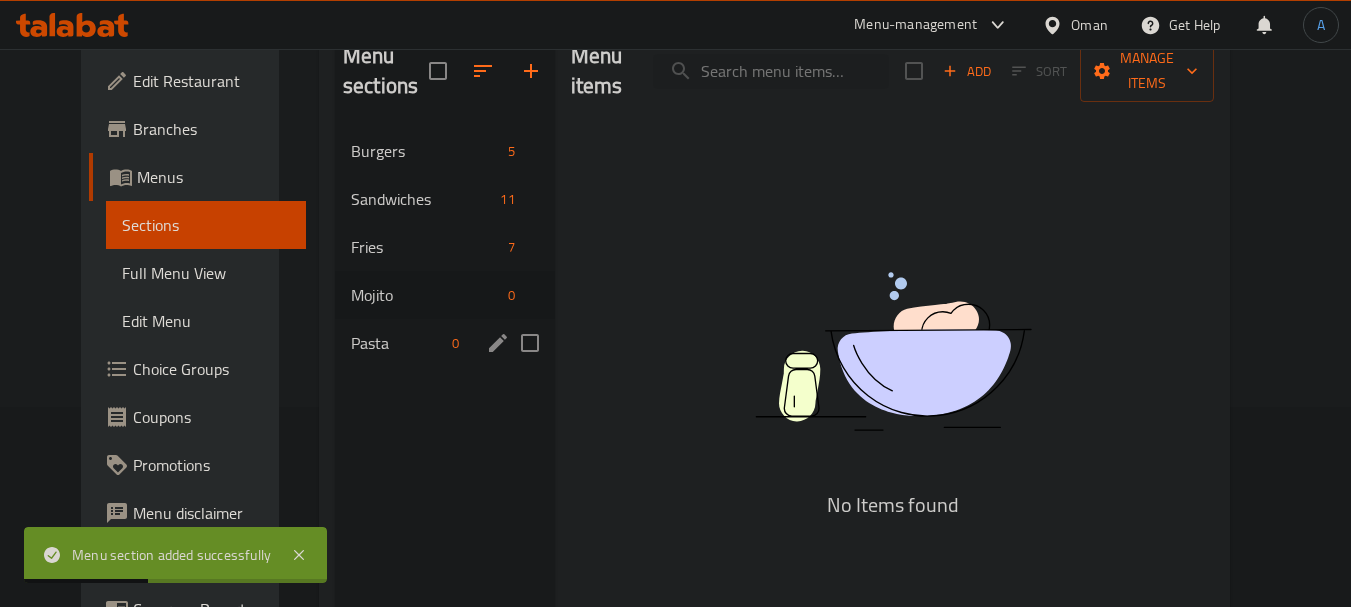 click on "Pasta" at bounding box center (397, 343) 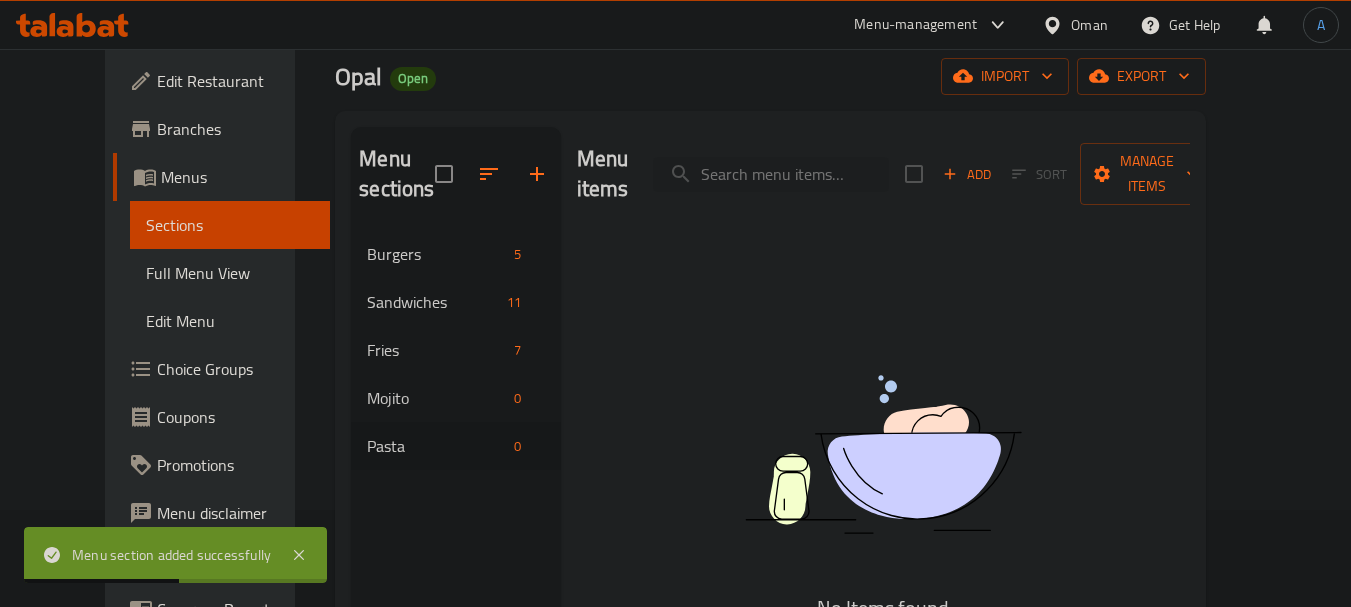 scroll, scrollTop: 0, scrollLeft: 0, axis: both 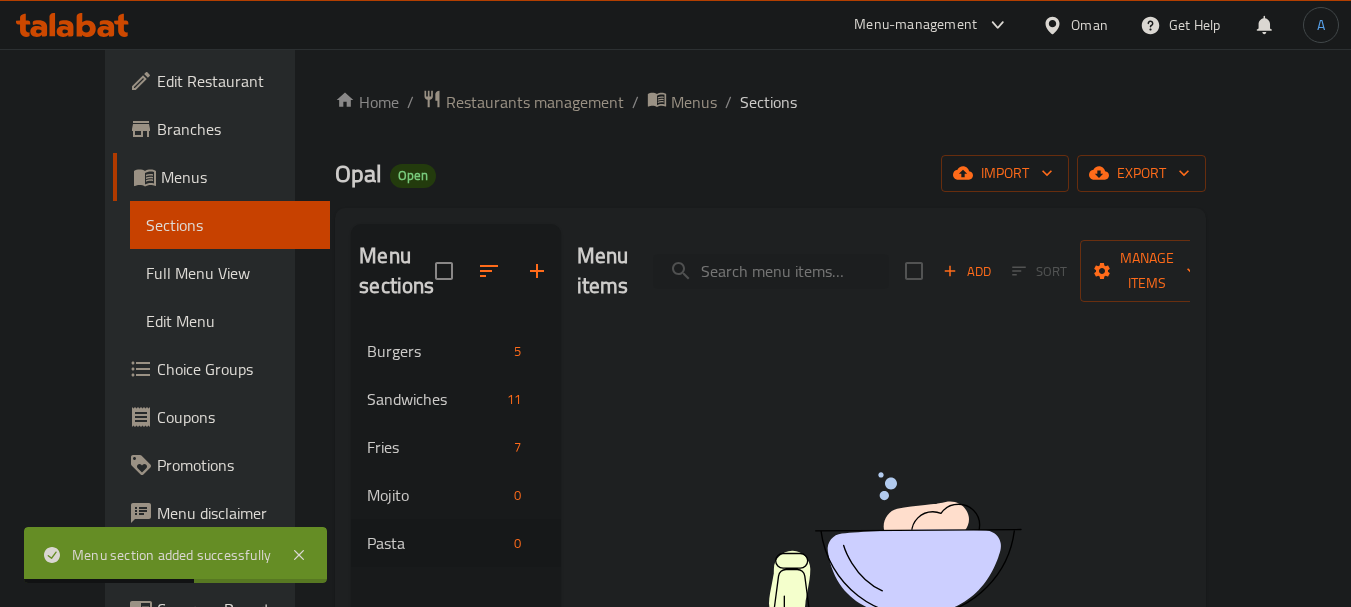 click on "Add" at bounding box center [967, 271] 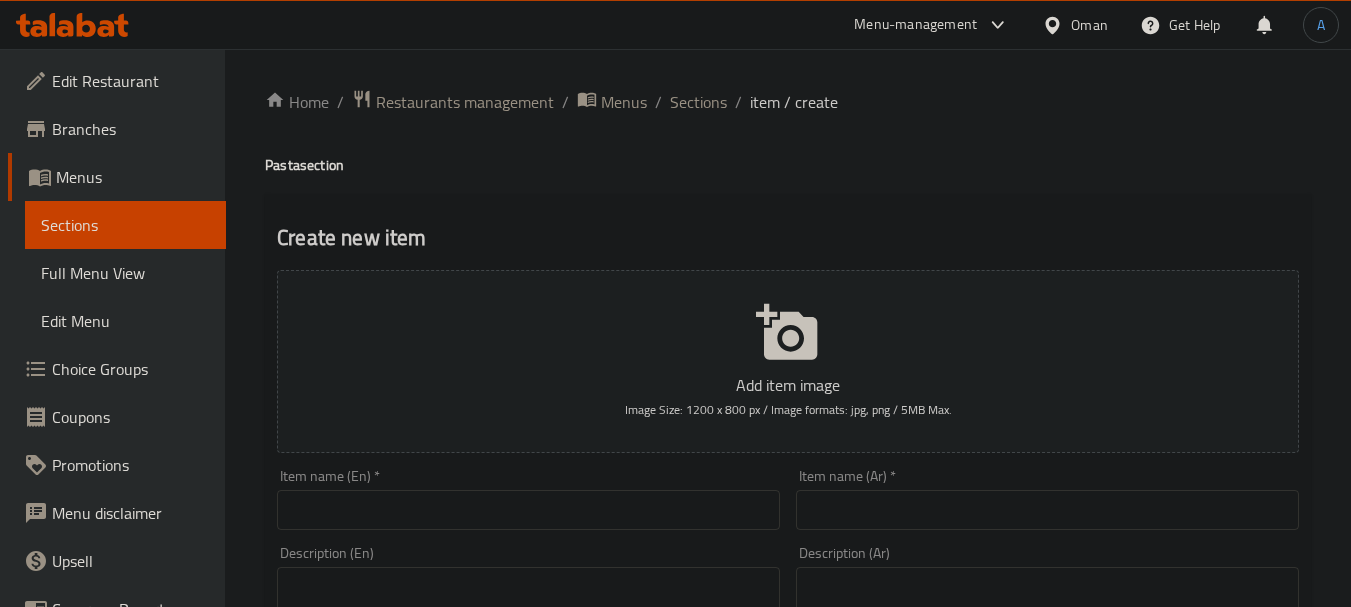 scroll, scrollTop: 200, scrollLeft: 0, axis: vertical 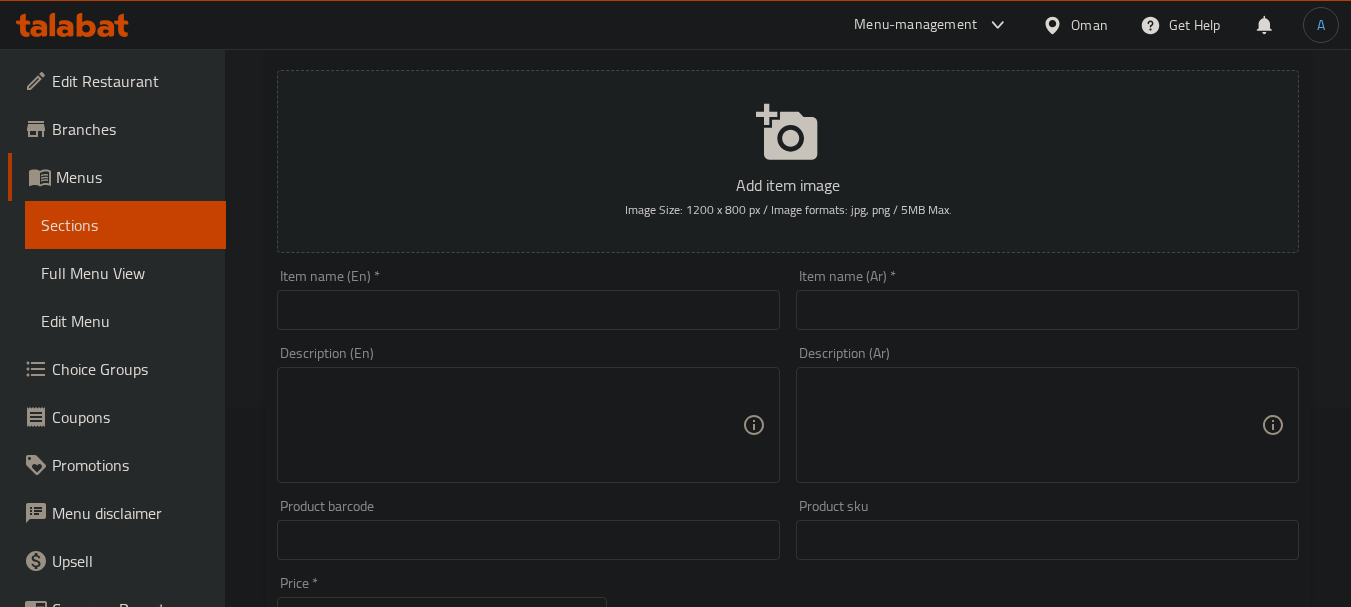 drag, startPoint x: 565, startPoint y: 315, endPoint x: 676, endPoint y: 328, distance: 111.75867 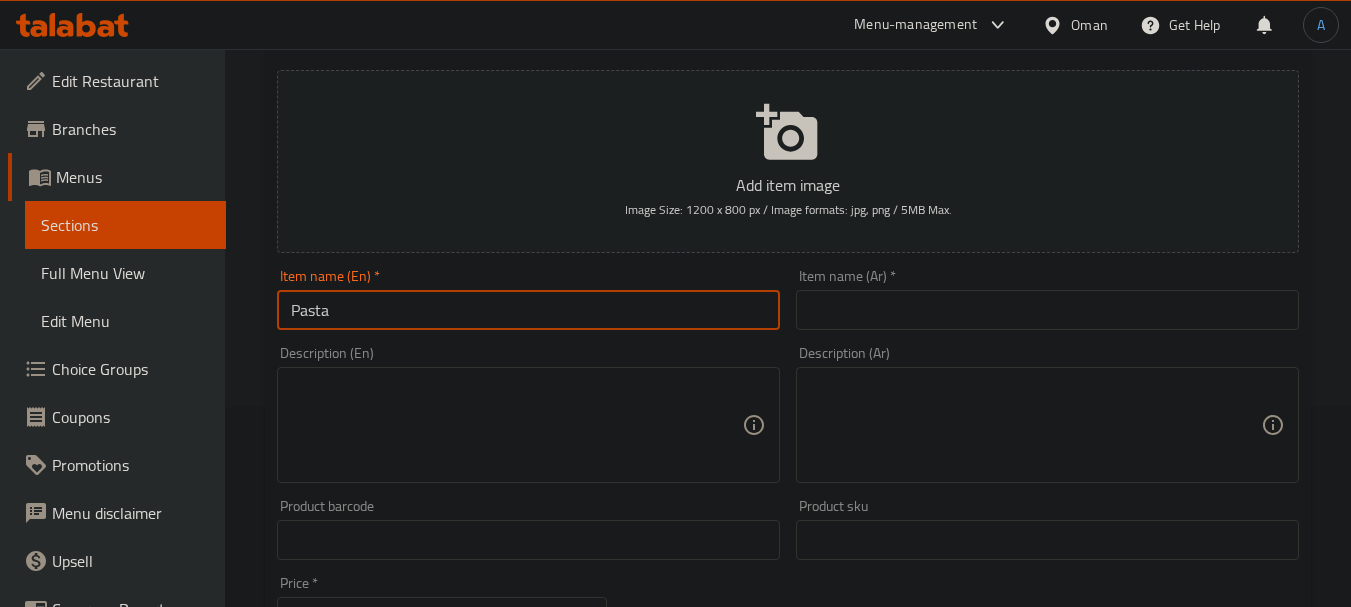 type on "Pasta" 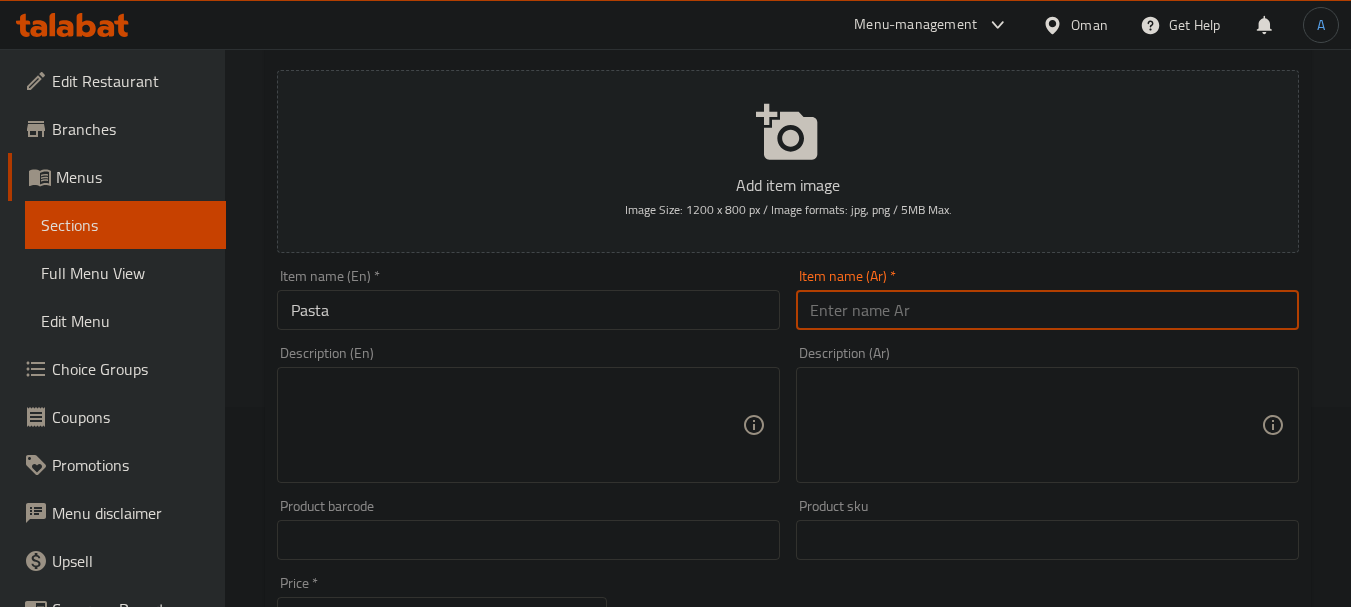 click at bounding box center [1047, 310] 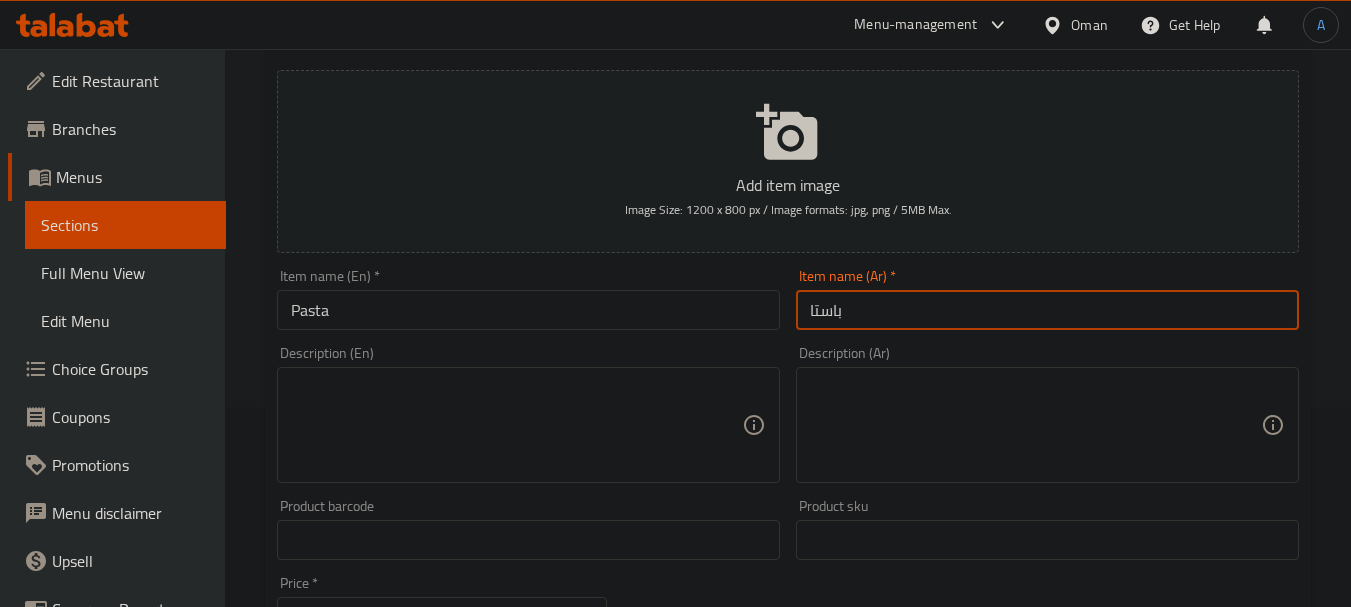type on "باستا" 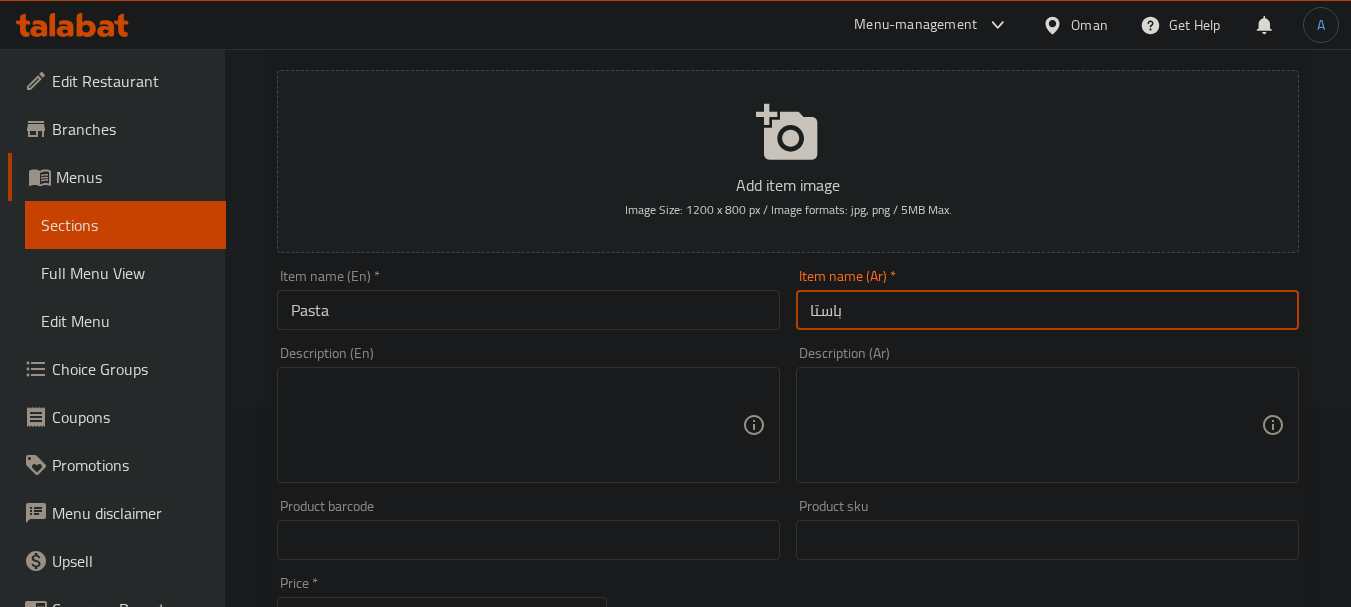 click at bounding box center [516, 425] 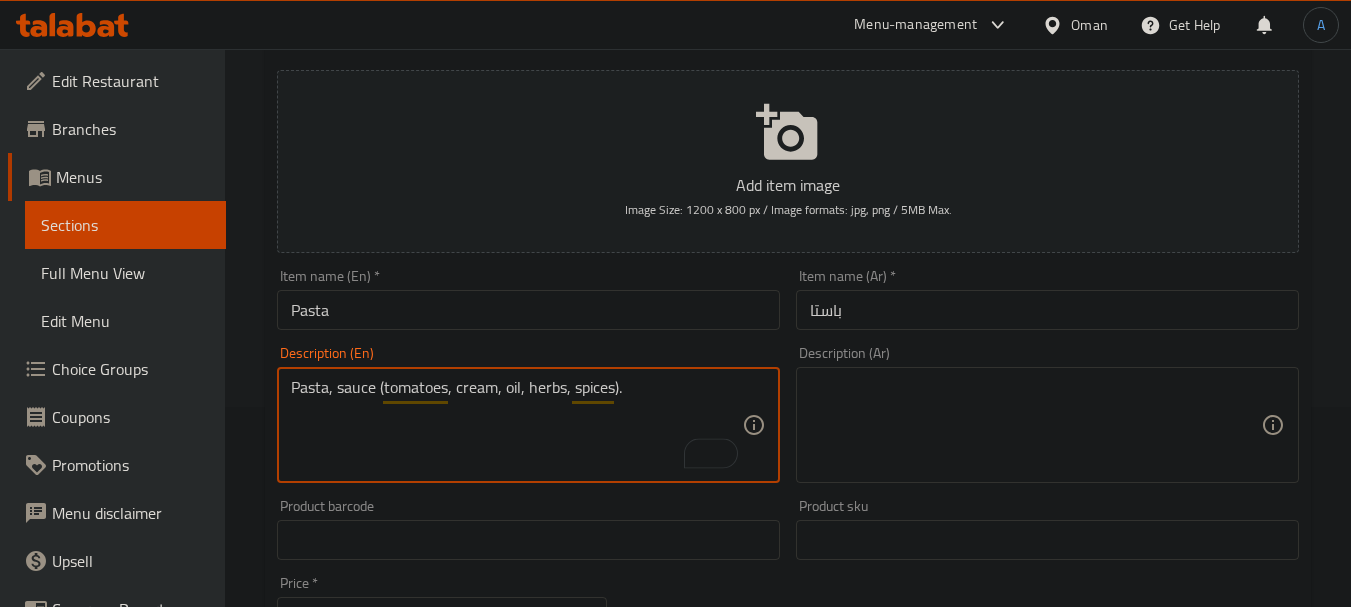 type on "Pasta, sauce (tomatoes, cream, oil, herbs, spices)." 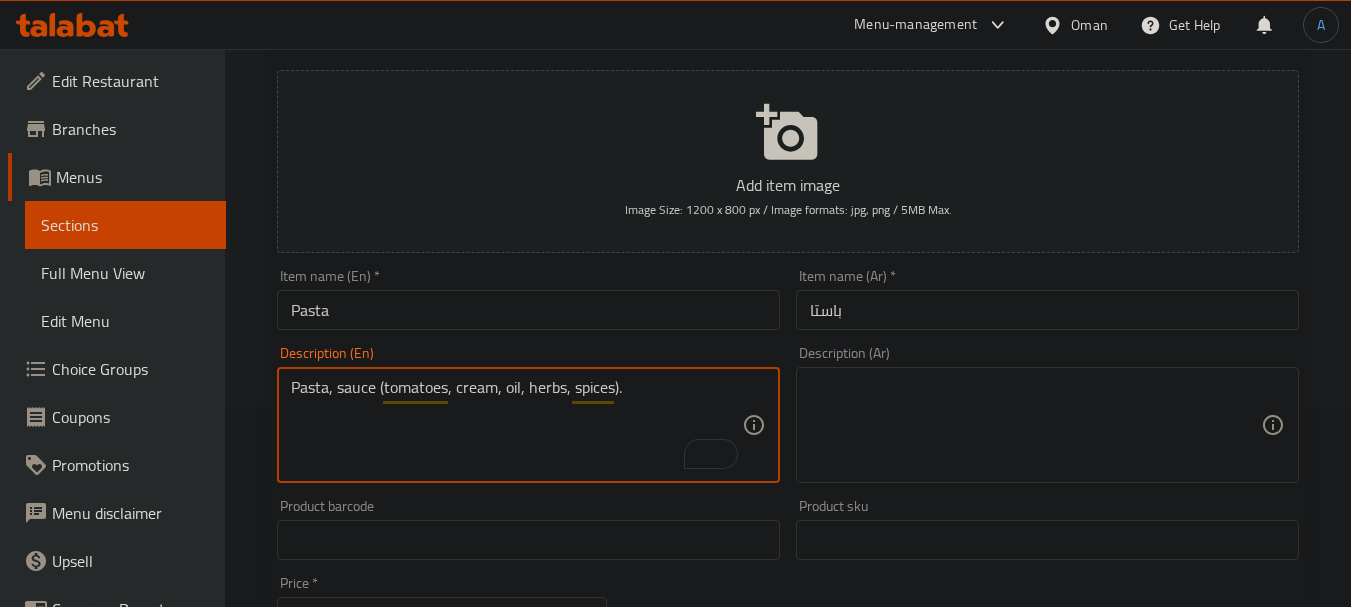 click at bounding box center [1035, 425] 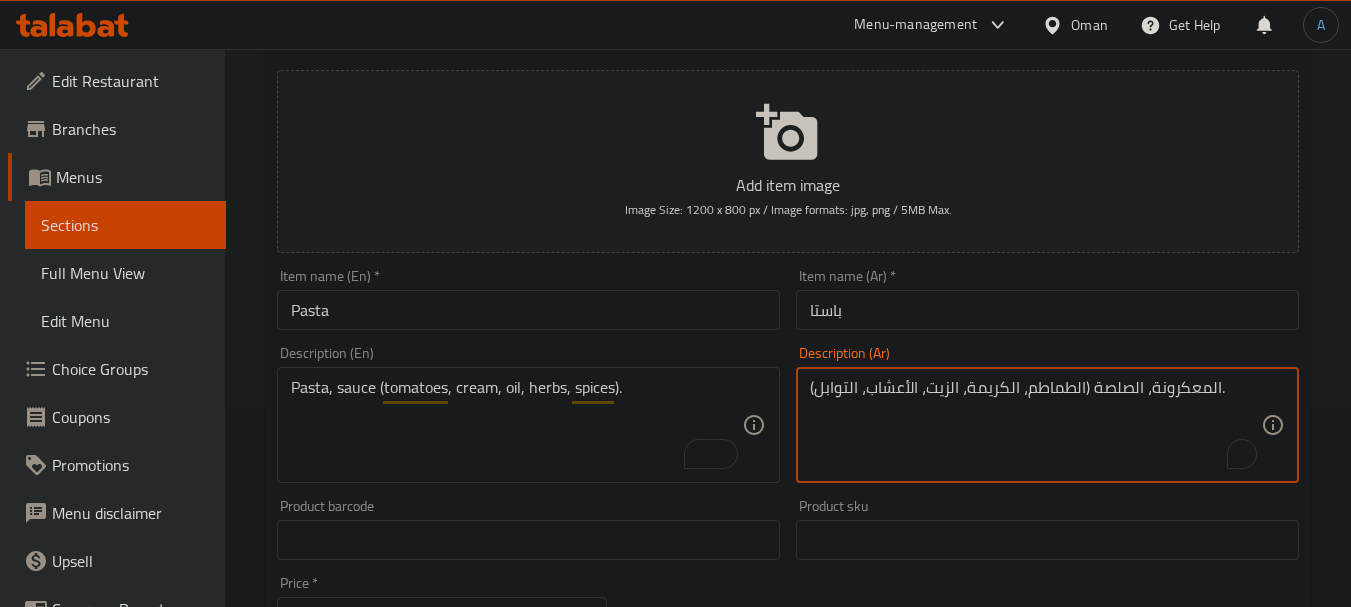 type on "المعكرونة، الصلصة (الطماطم، الكريمة، الزيت، الأعشاب، التوابل)." 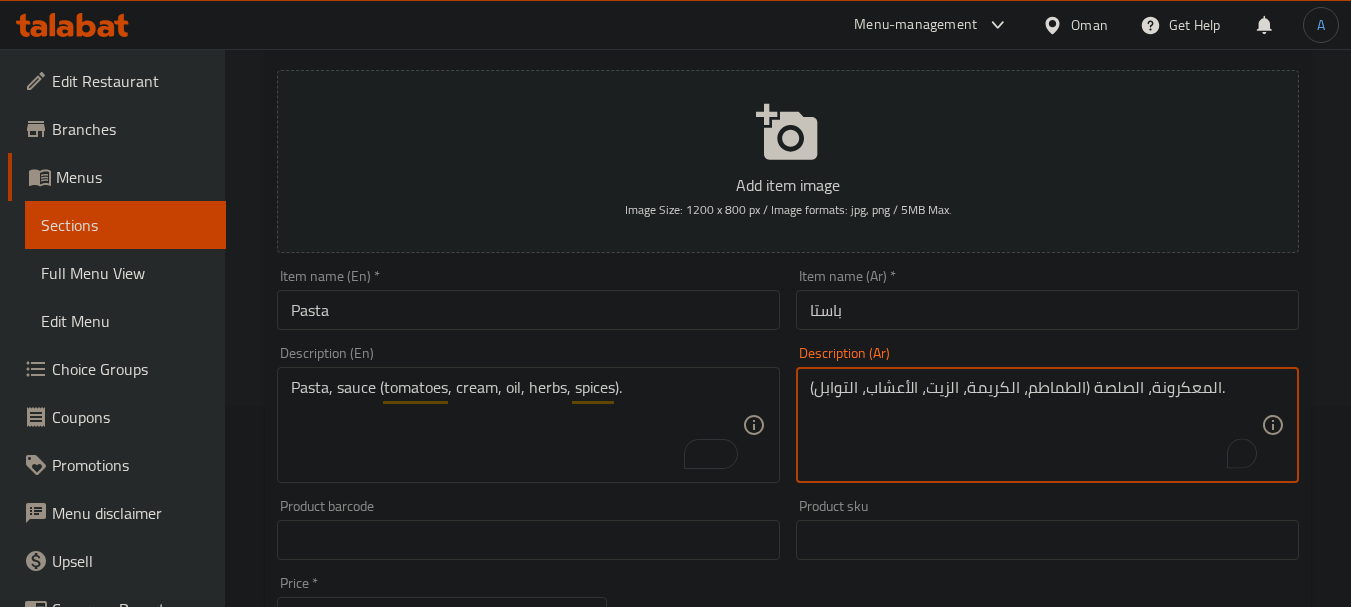 scroll, scrollTop: 400, scrollLeft: 0, axis: vertical 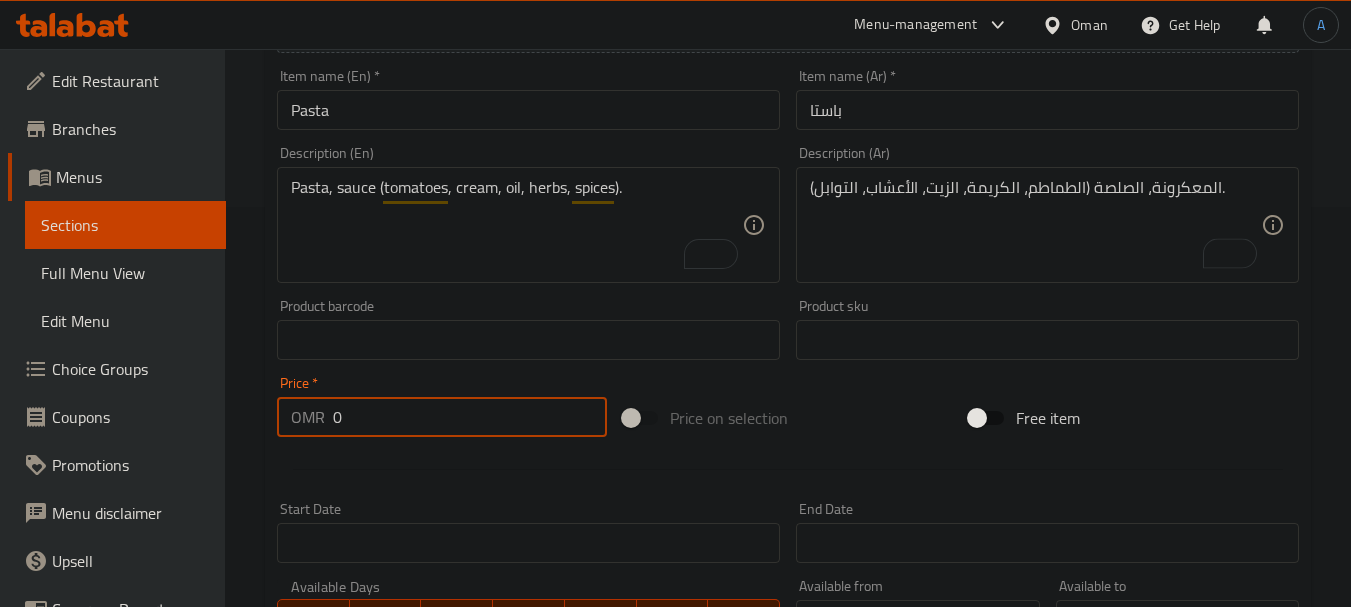 drag, startPoint x: 294, startPoint y: 425, endPoint x: 250, endPoint y: 416, distance: 44.911022 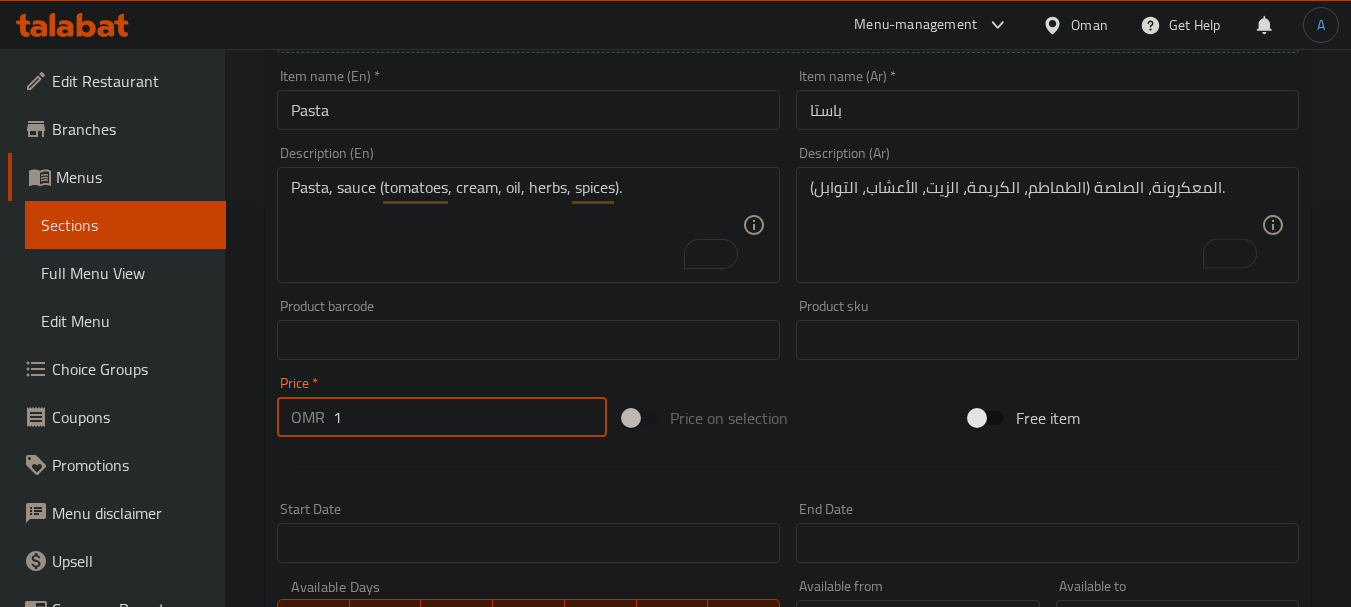 type on "1" 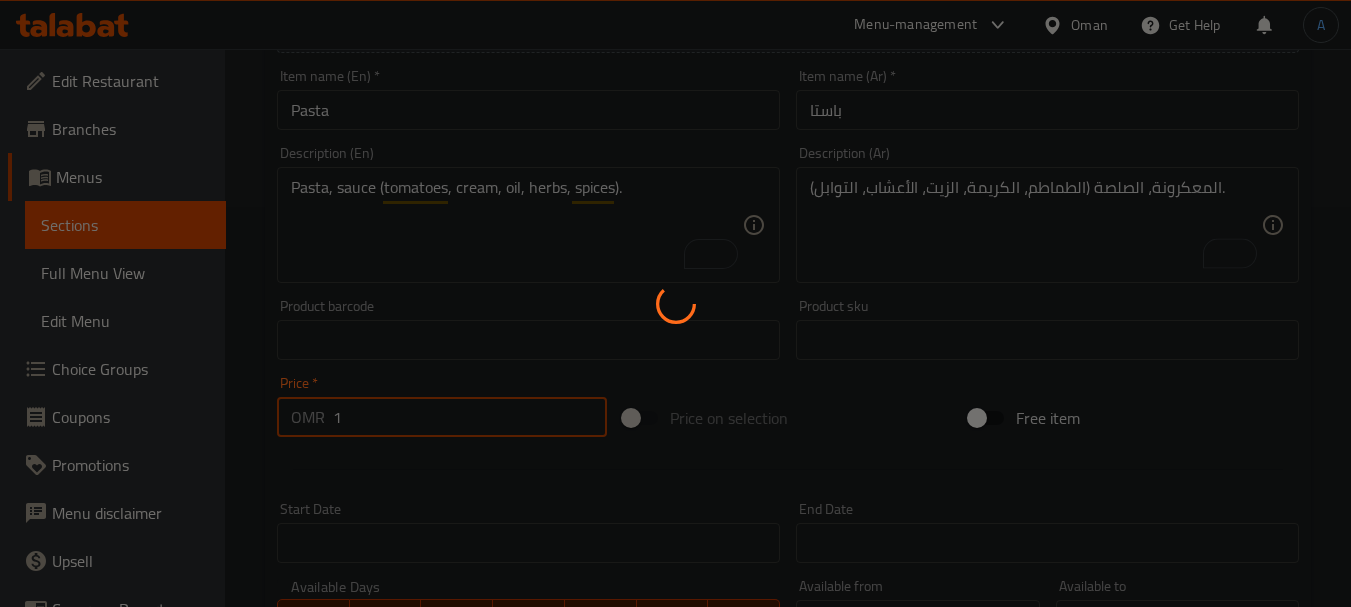 type 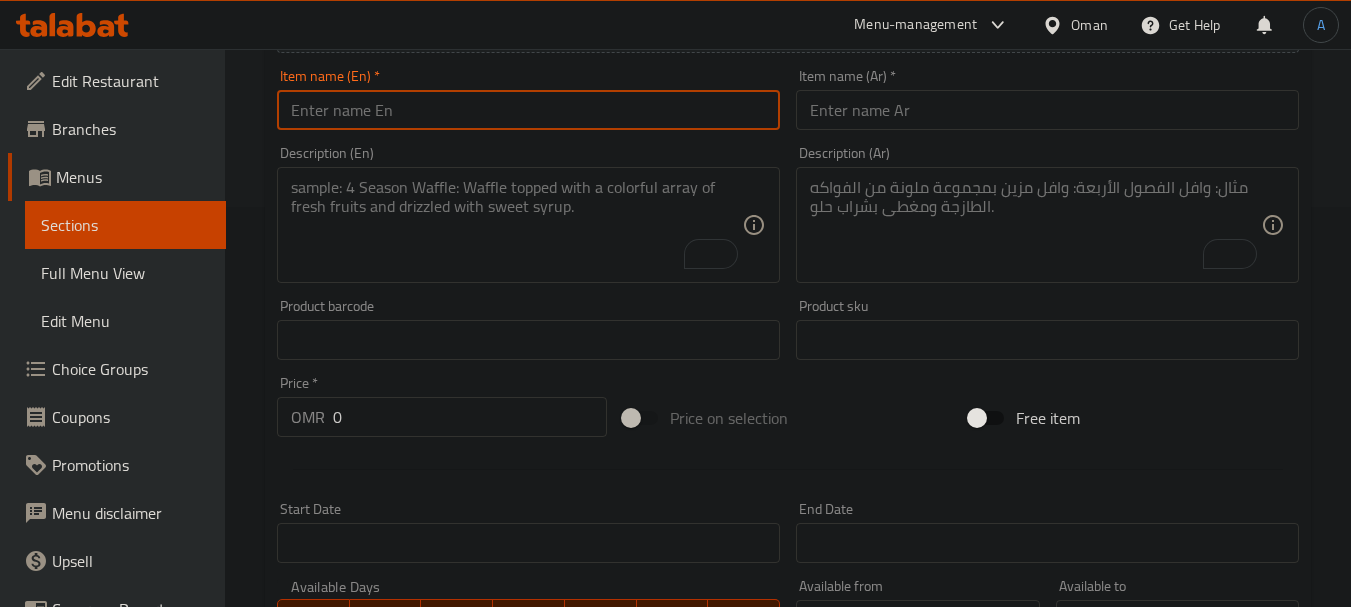 click at bounding box center (528, 110) 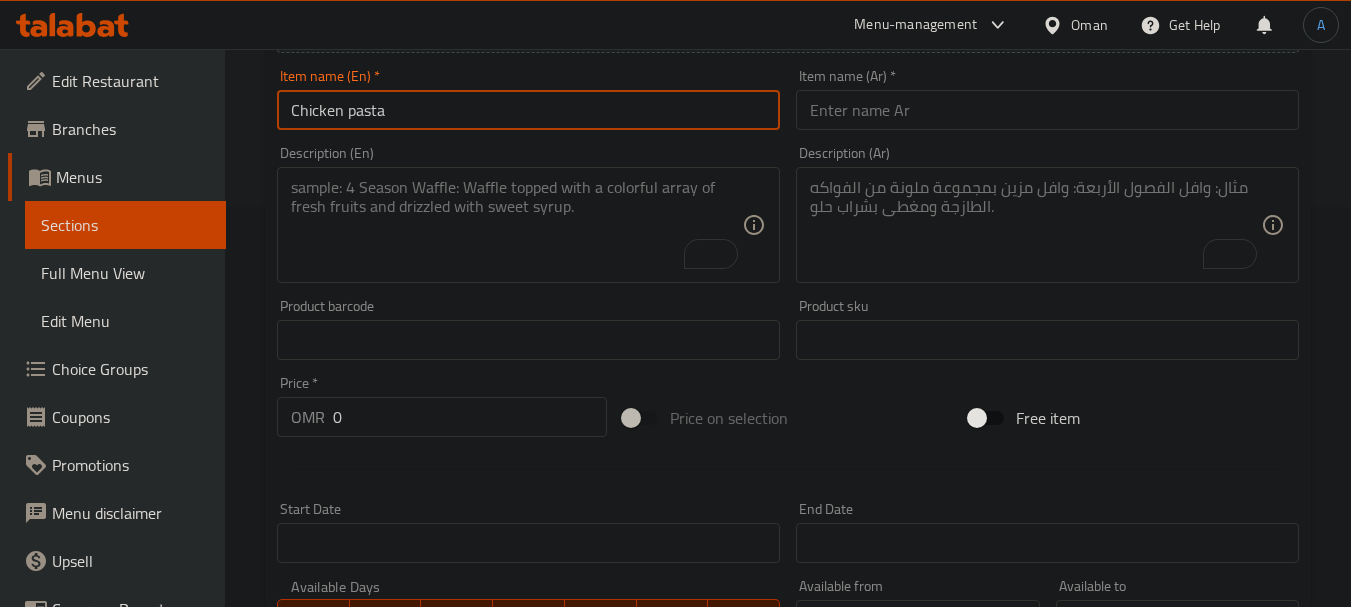 type on "Chicken pasta" 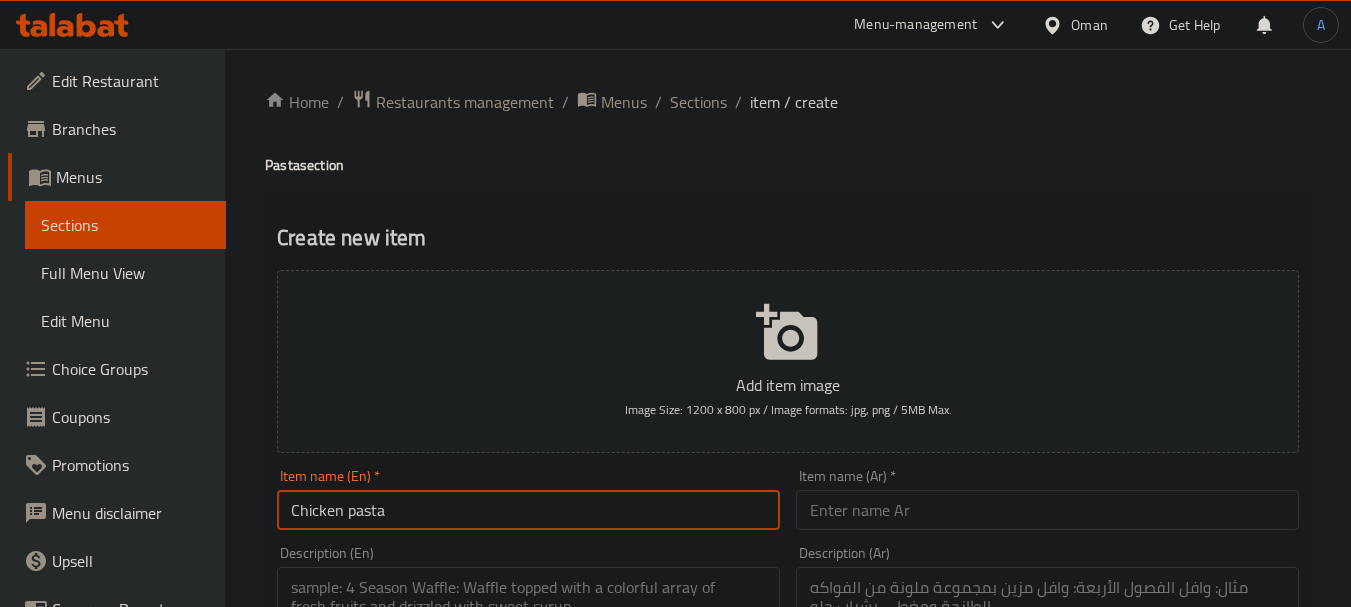 click at bounding box center (516, 625) 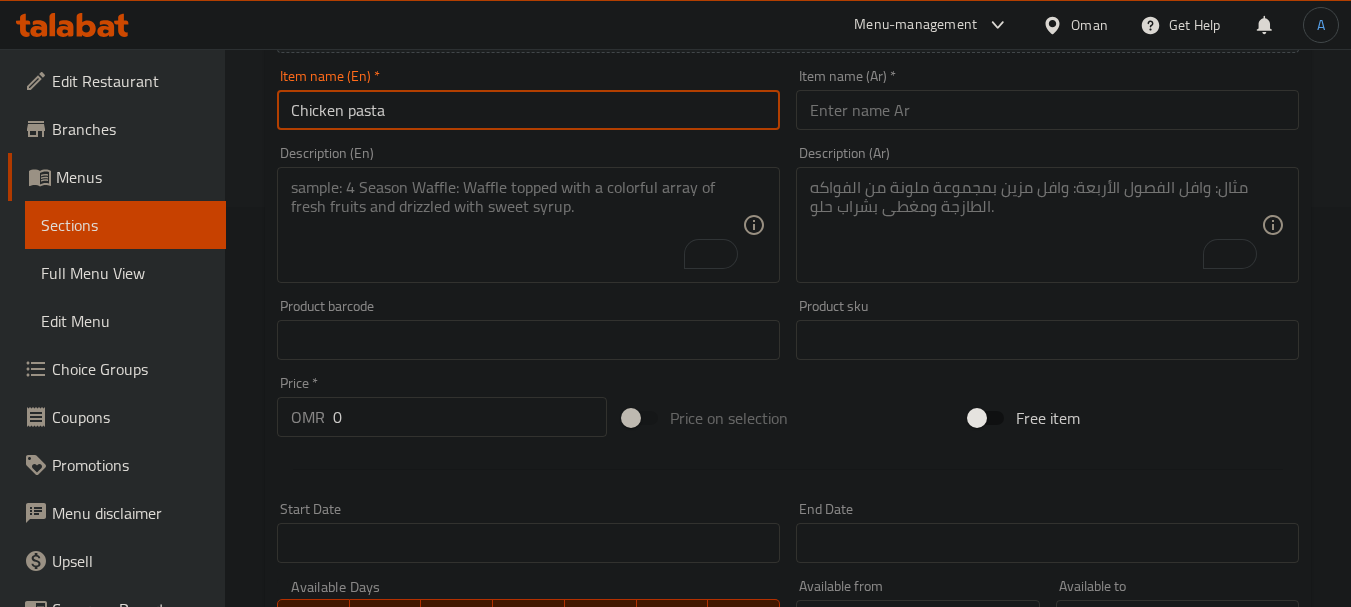 paste on "Pasta, Halal chicken, sauce, (vegetables, cheese)." 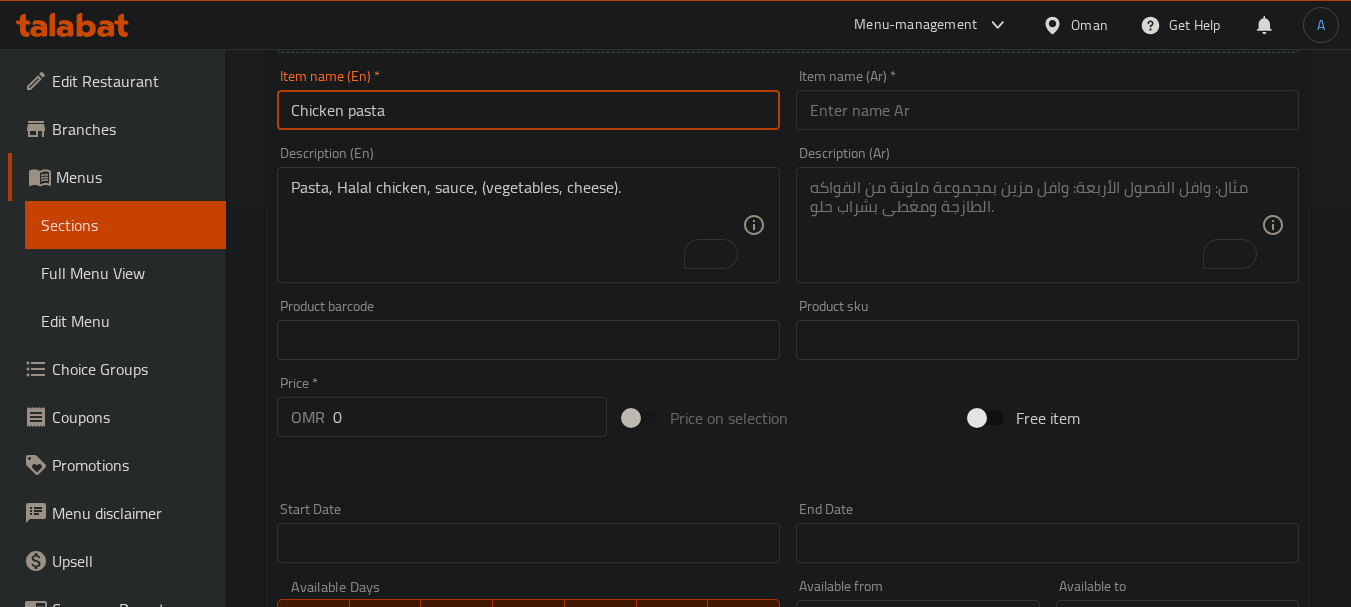 scroll, scrollTop: 400, scrollLeft: 0, axis: vertical 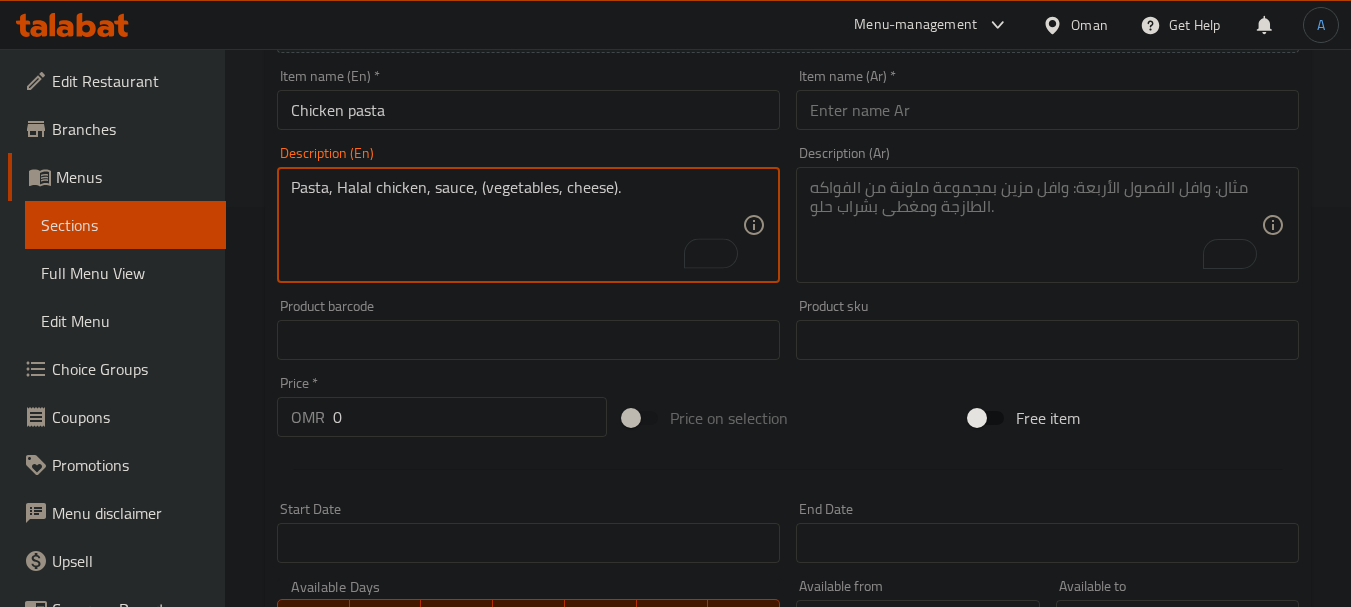 type on "Pasta, Halal chicken, sauce, (vegetables, cheese)." 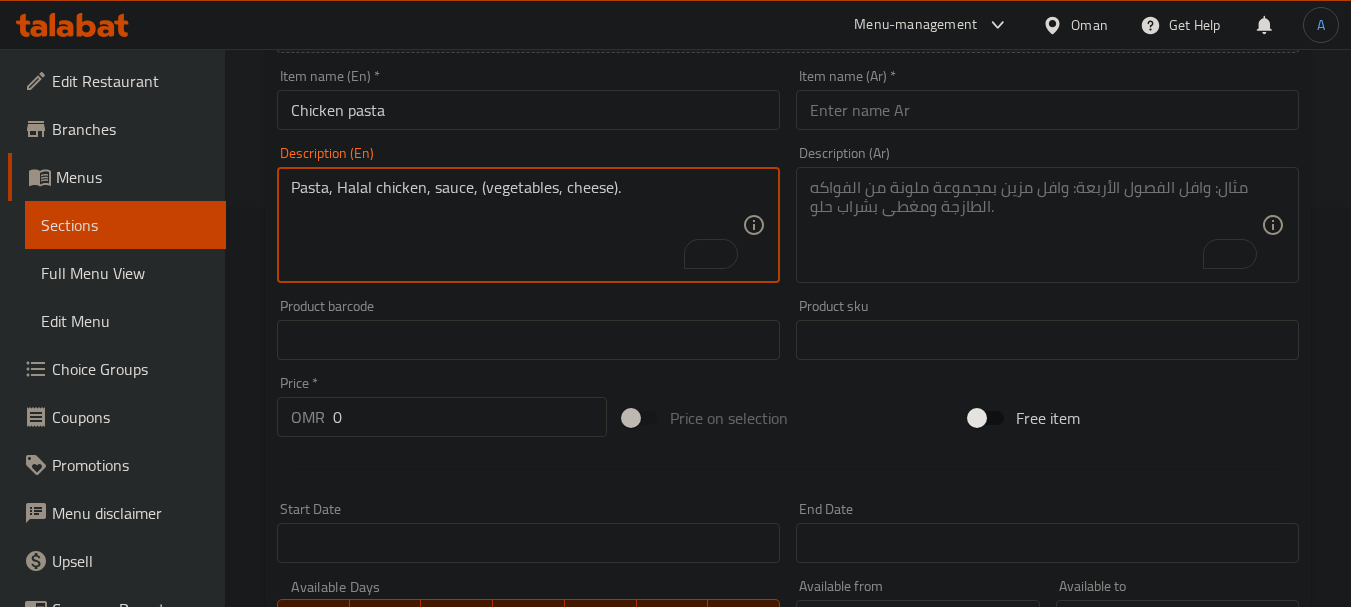 click at bounding box center (1035, 225) 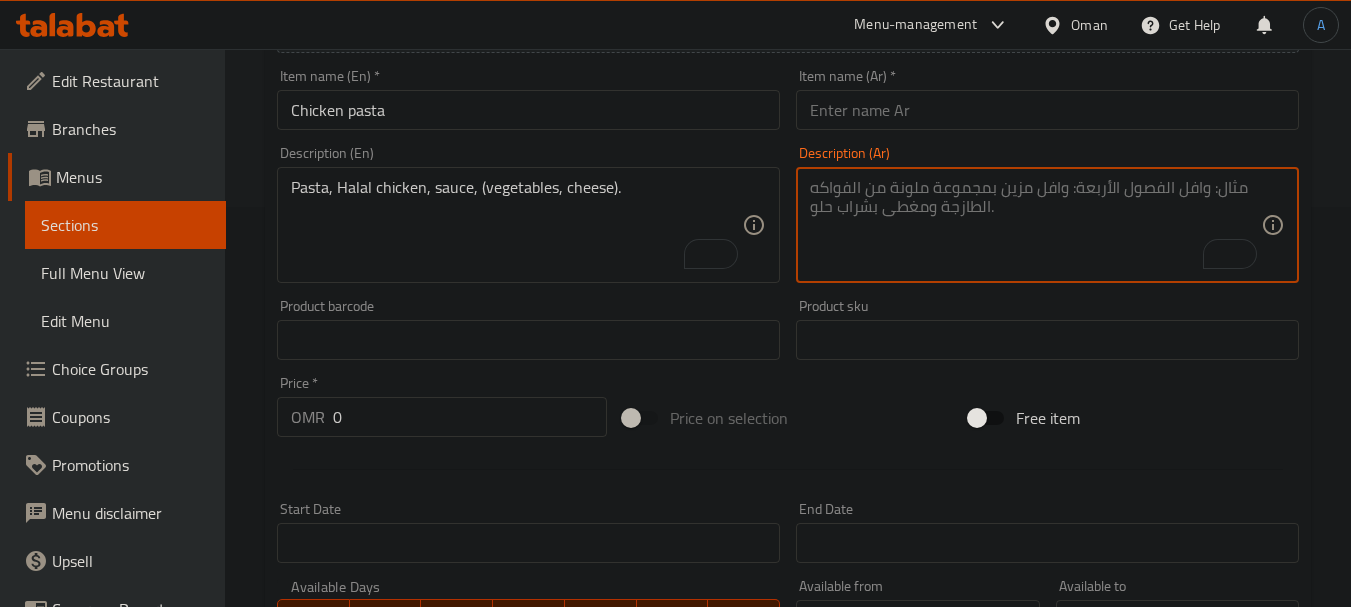 paste on "معكرونة، دجاج حلال، صلصة، (خضار، جبن)." 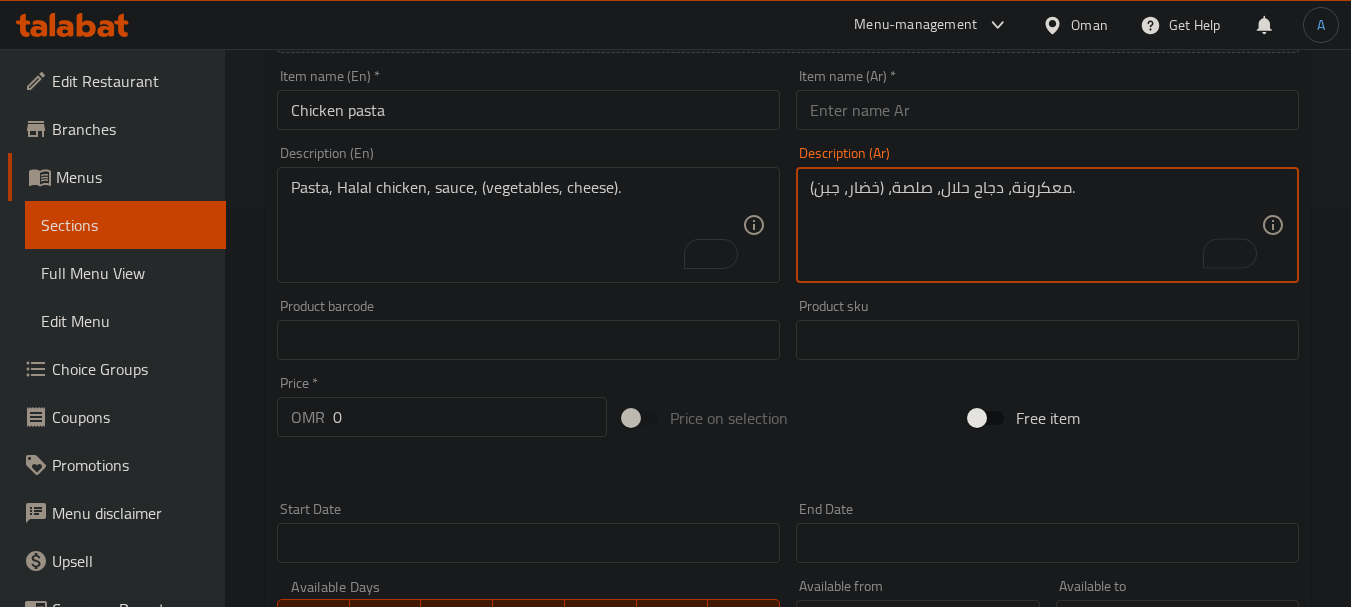 type on "معكرونة، دجاج حلال، صلصة، (خضار، جبن)." 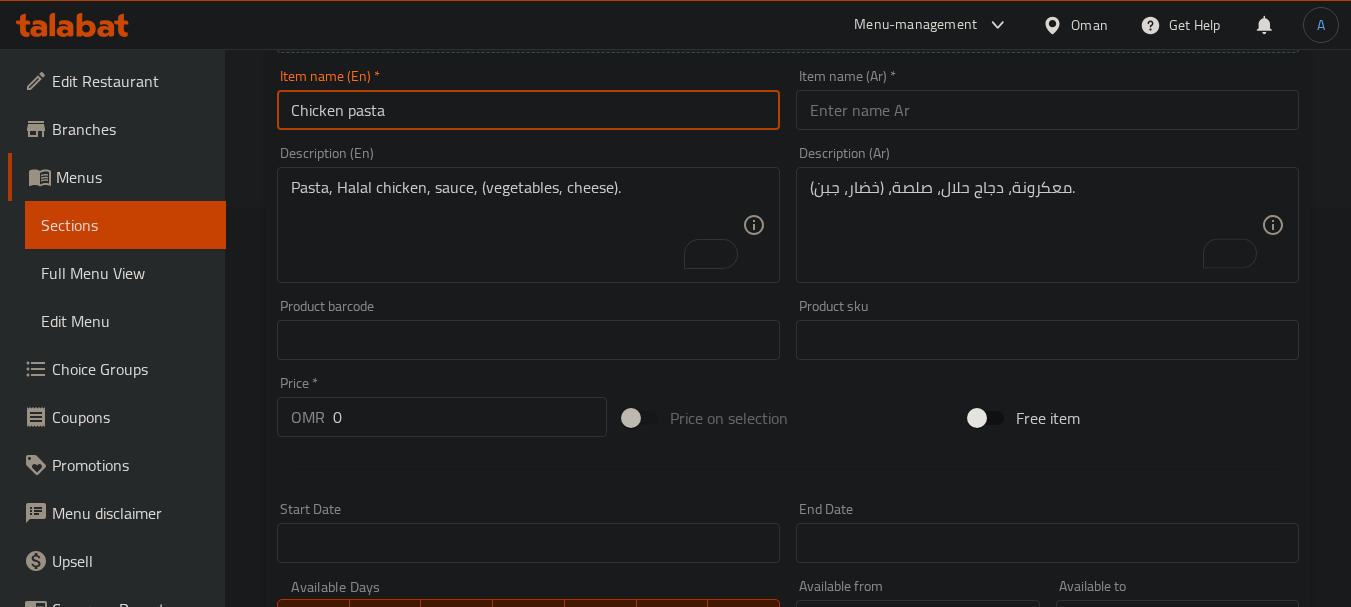click on "Chicken pasta" at bounding box center [528, 110] 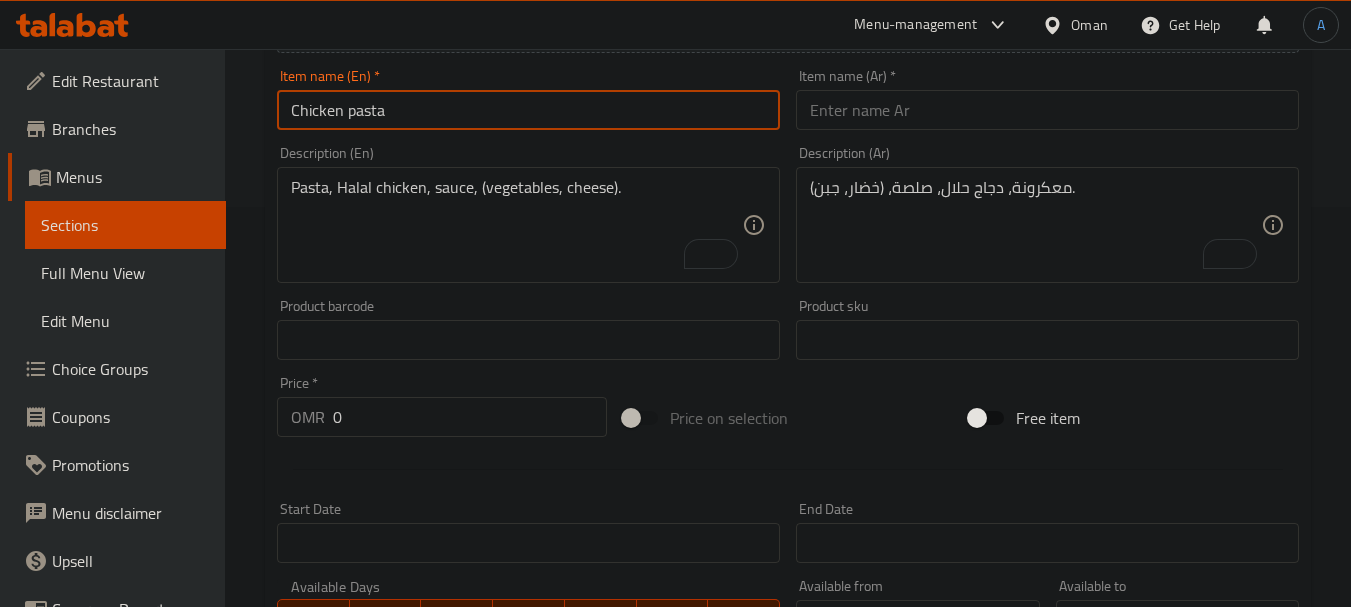 click at bounding box center (1047, 110) 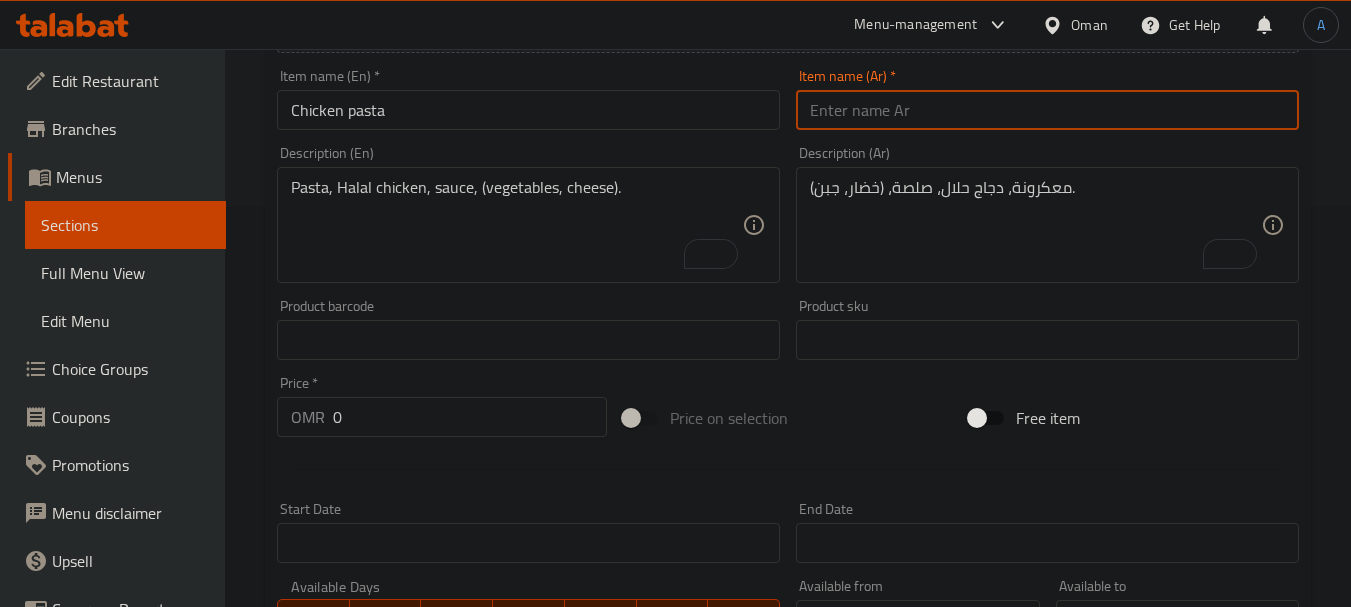 paste on "باستا الدجاج" 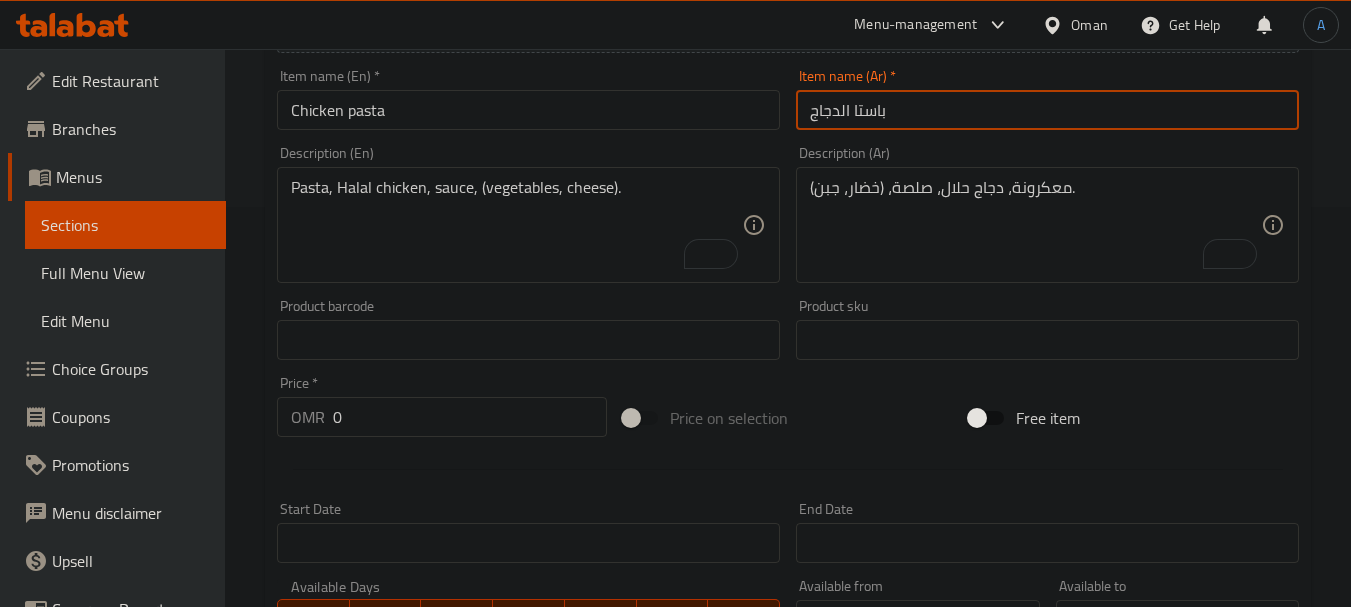 type on "باستا الدجاج" 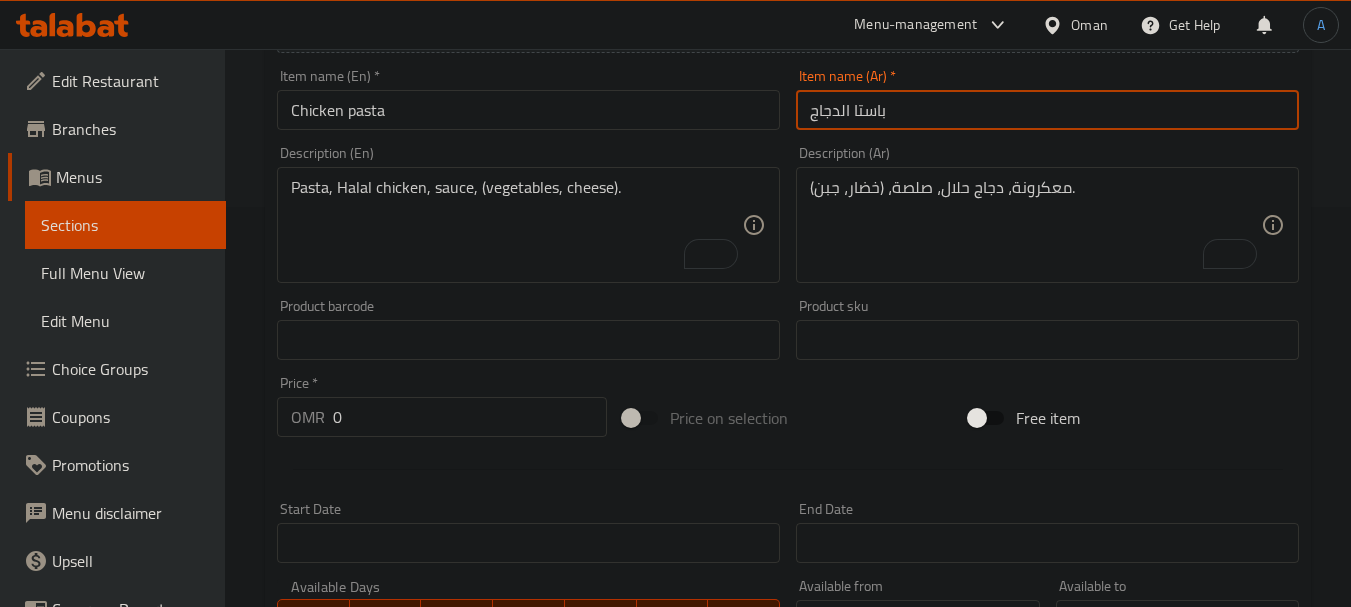 drag, startPoint x: 273, startPoint y: 418, endPoint x: 186, endPoint y: 407, distance: 87.69264 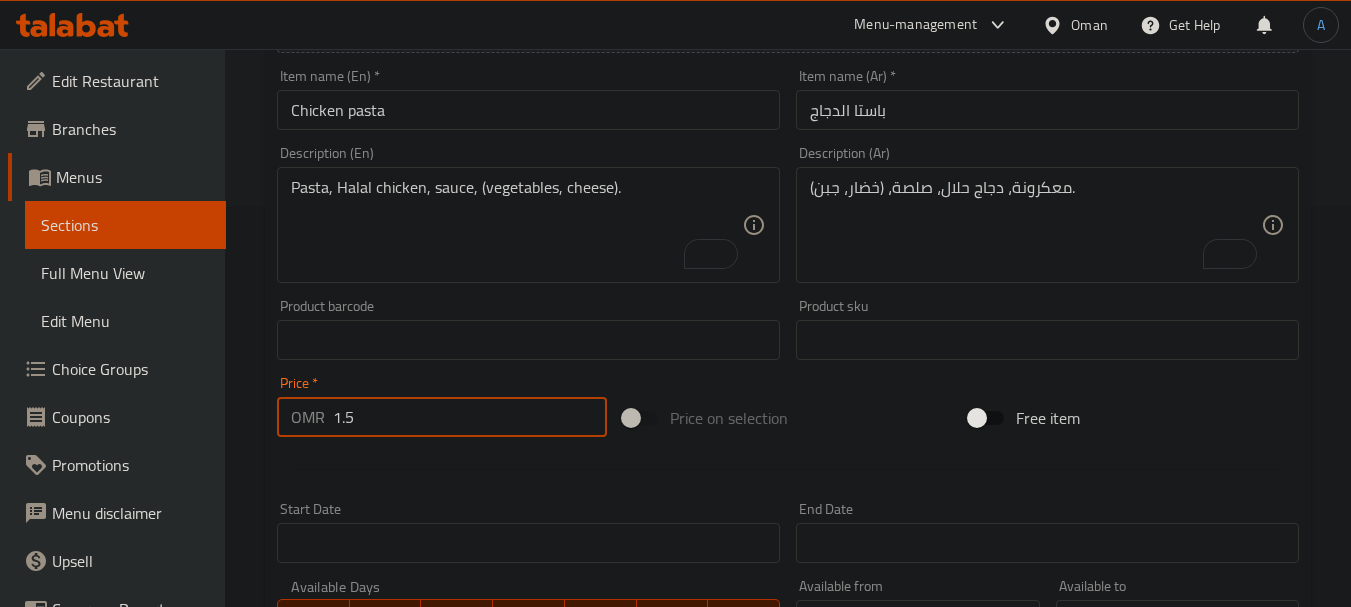 type on "1.5" 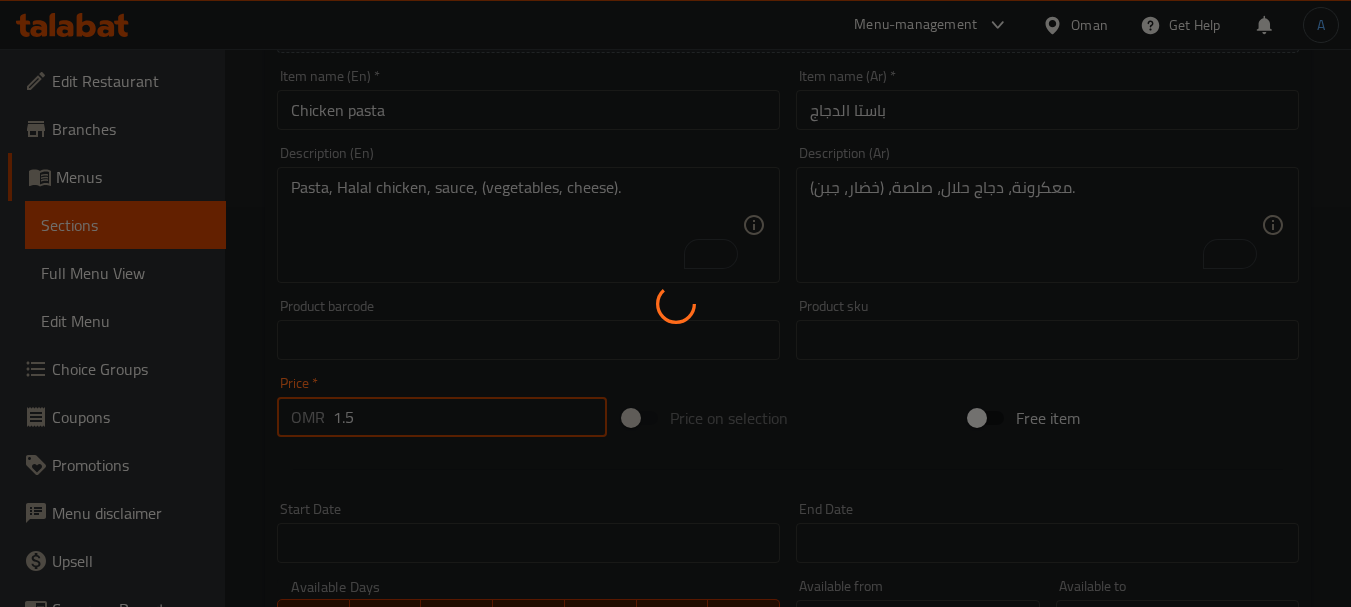 type 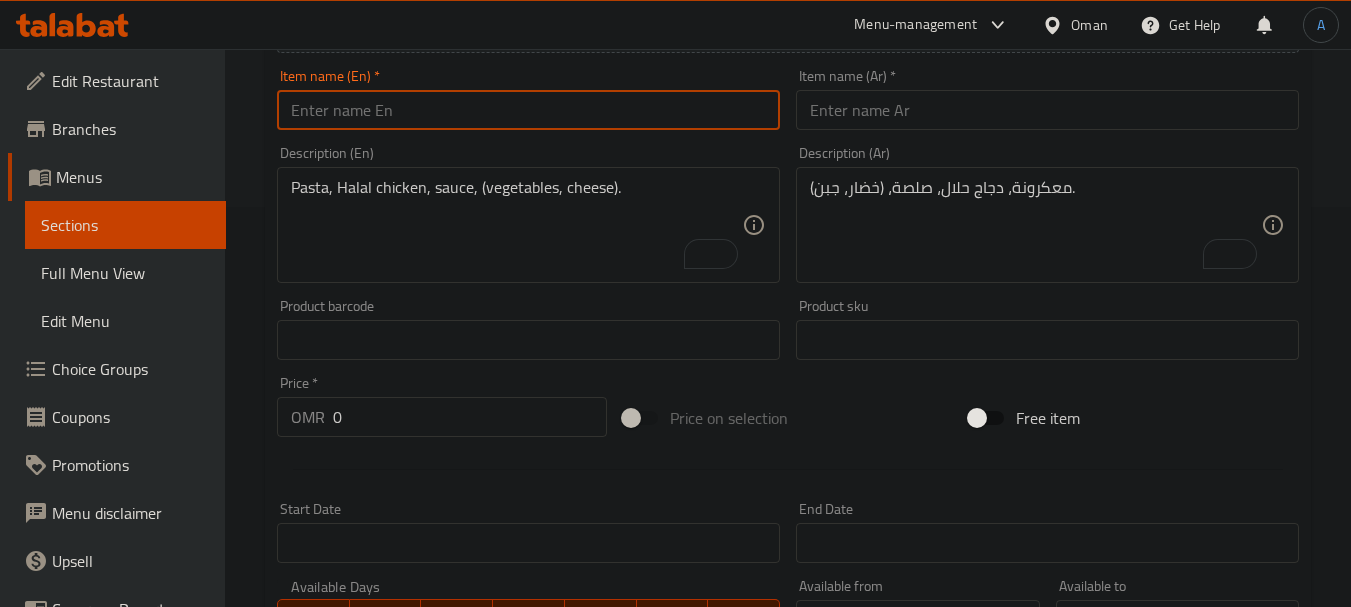 click at bounding box center (528, 110) 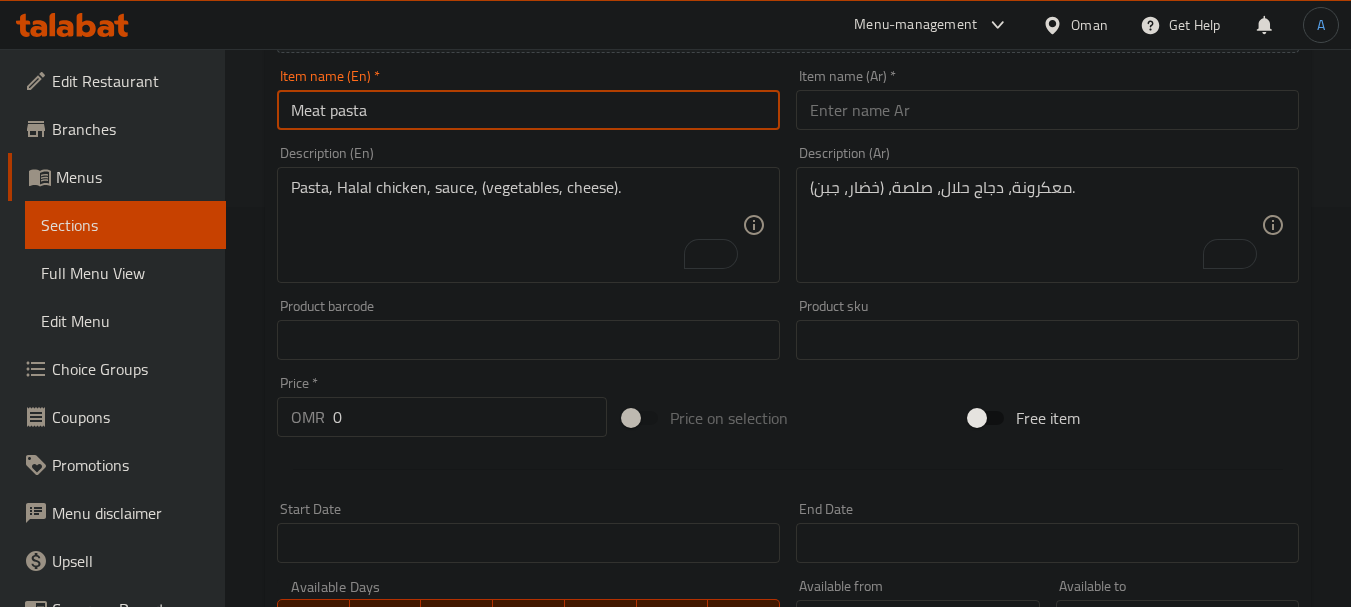 type on "Meat pasta" 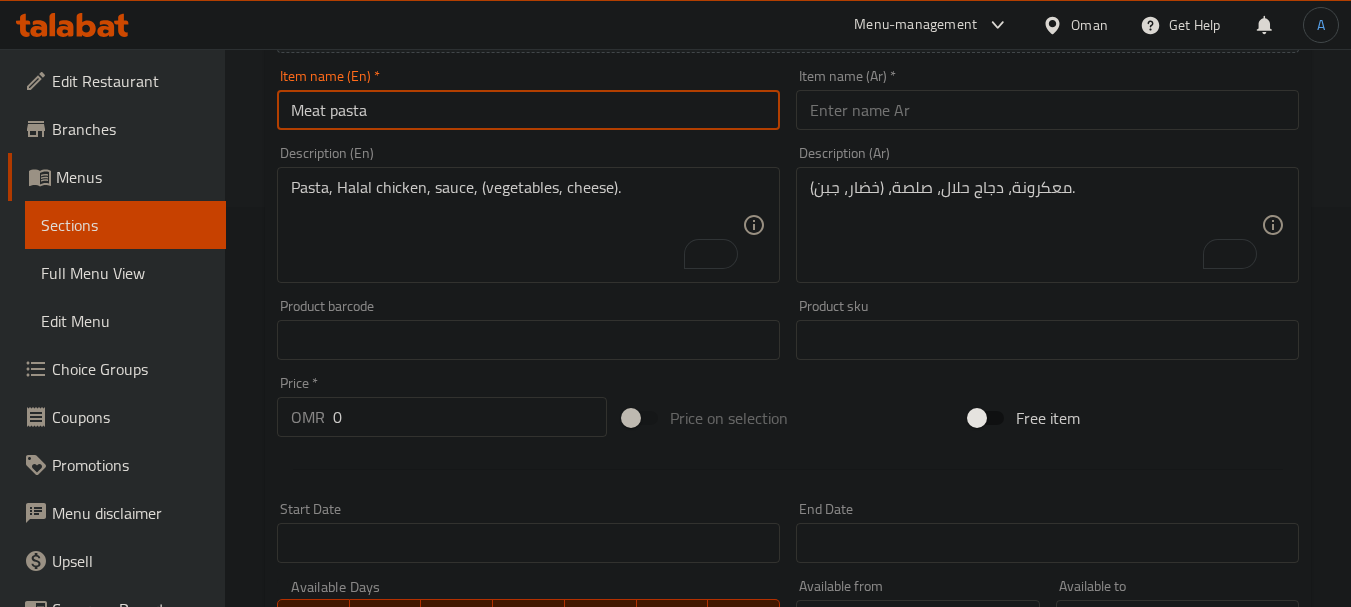 click at bounding box center (1047, 110) 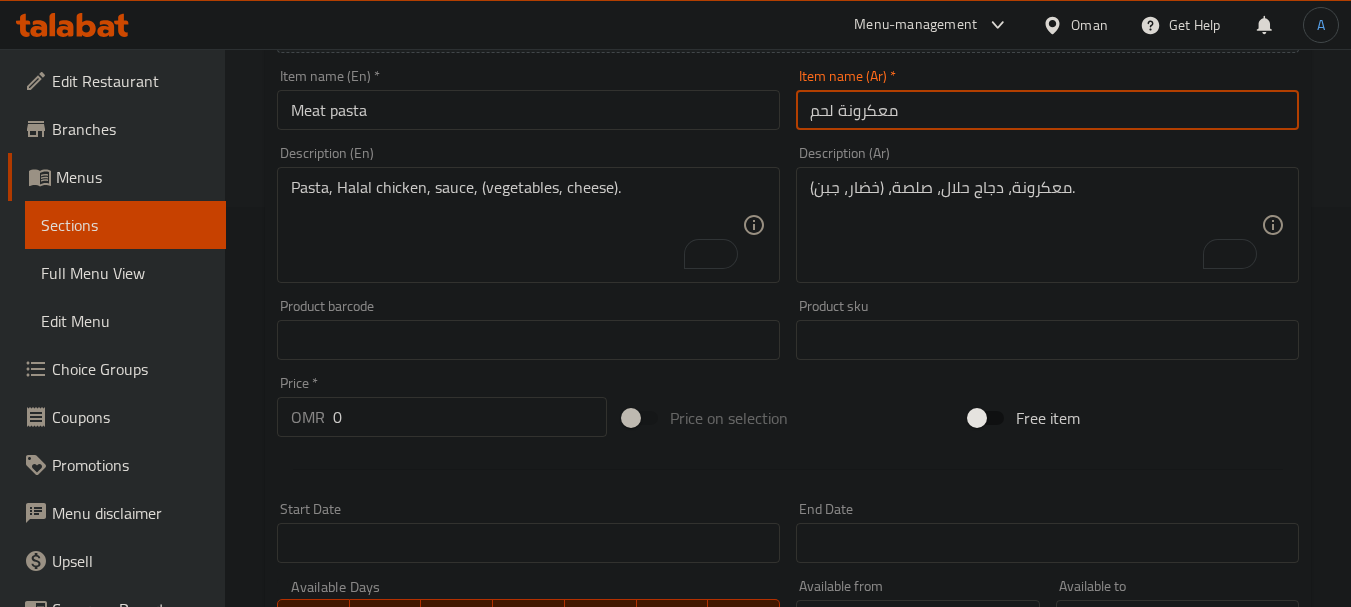 type on "معكرونة لحم" 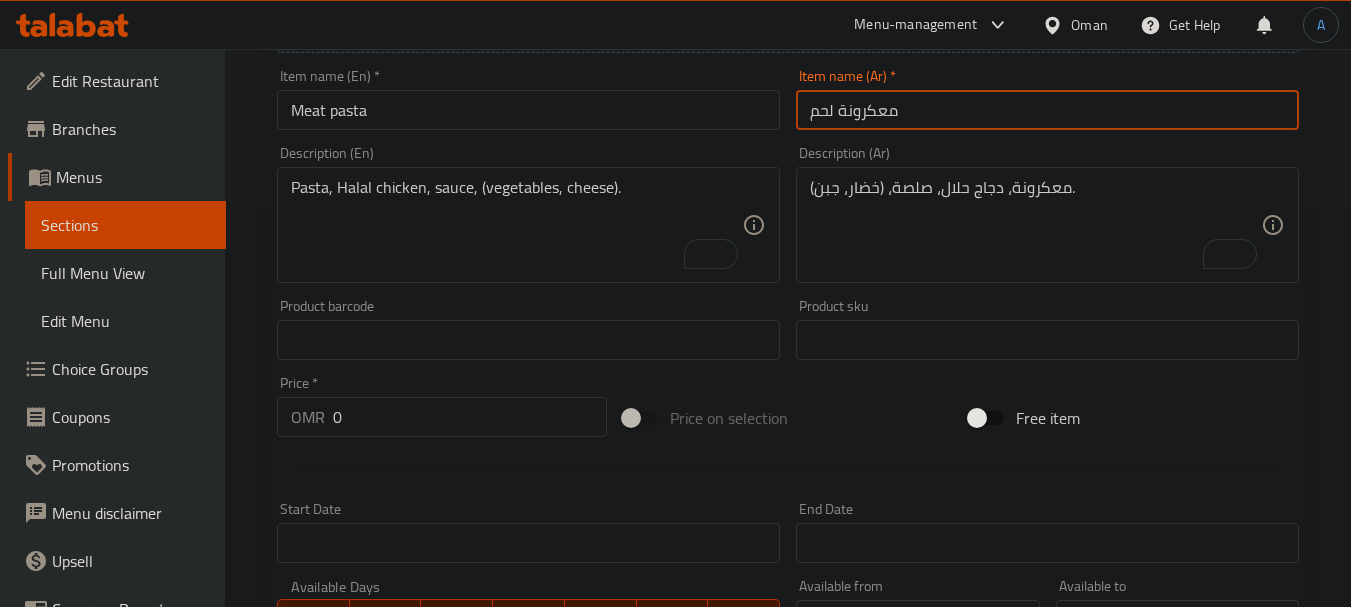 click on "معكرونة لحم" at bounding box center (1047, 110) 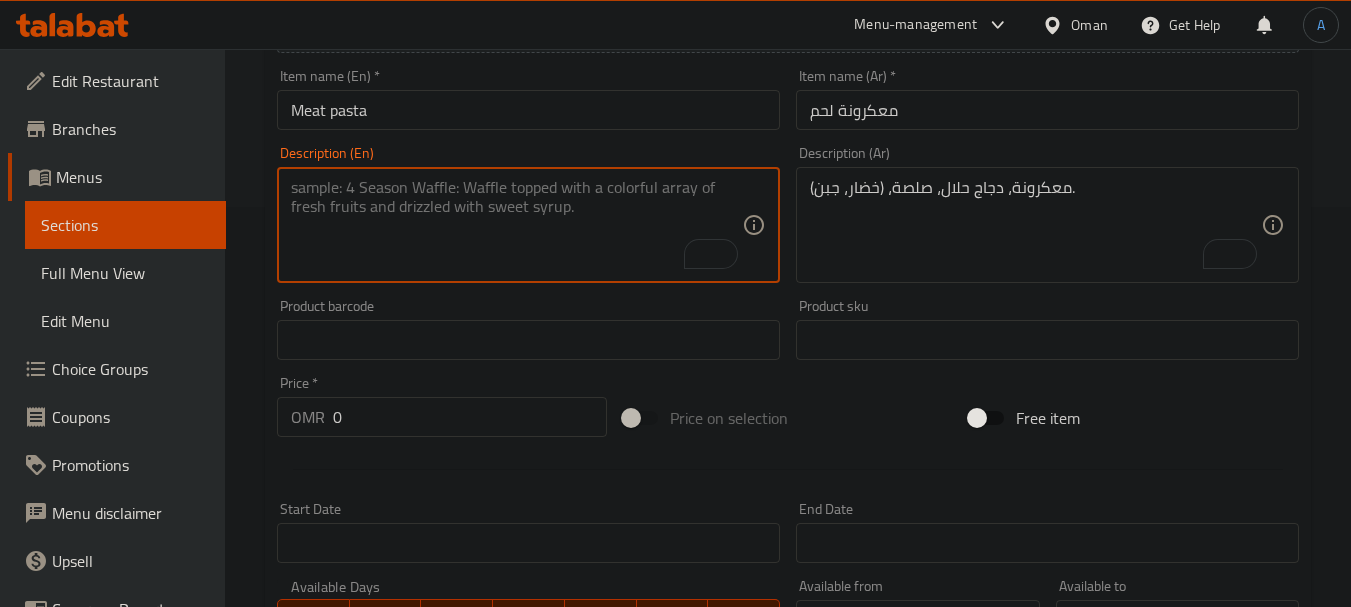 click at bounding box center [516, 225] 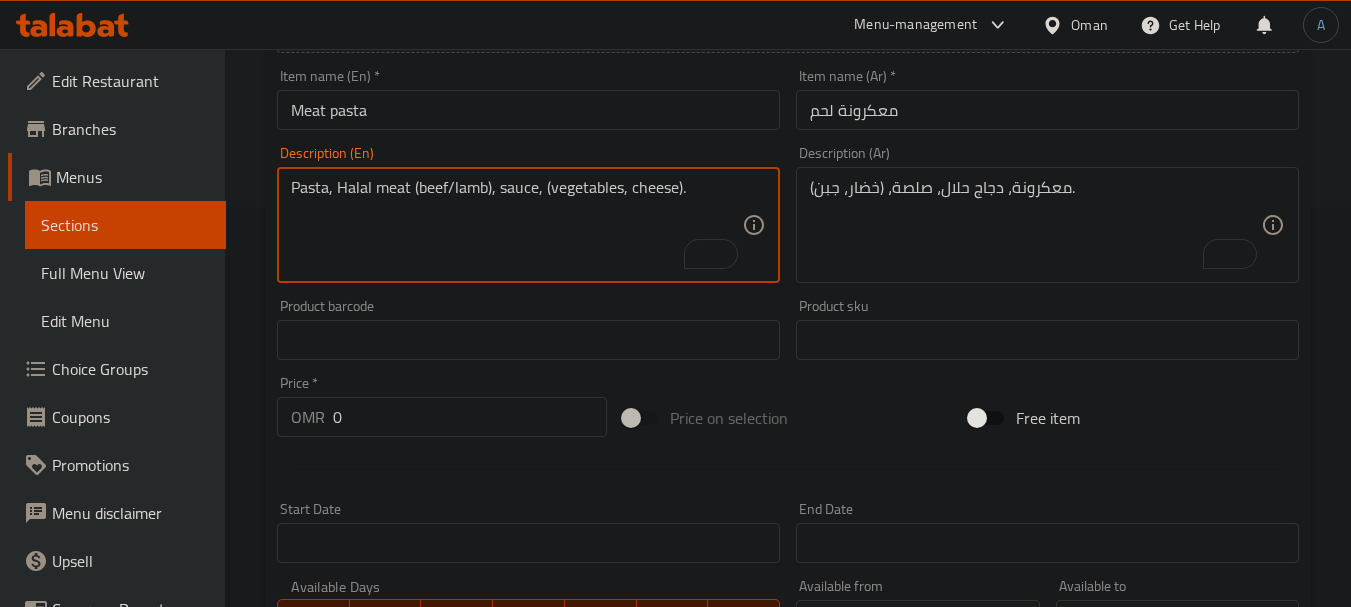 type on "Pasta, Halal meat (beef/lamb), sauce, (vegetables, cheese)." 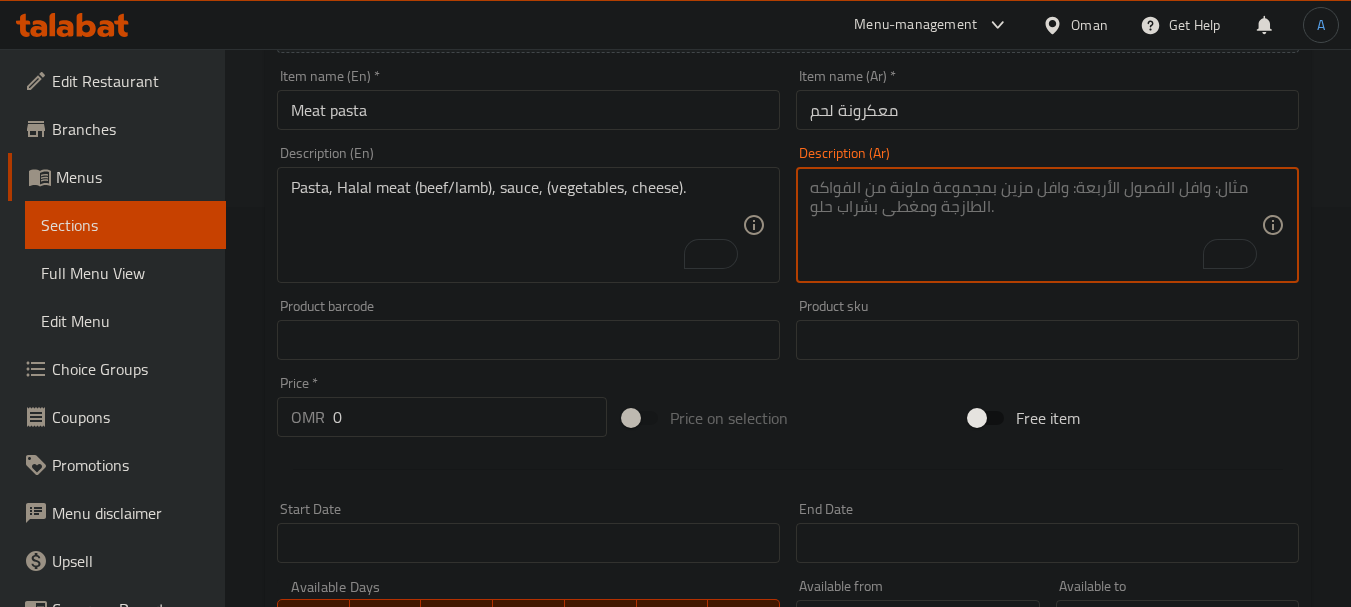 click at bounding box center (1035, 225) 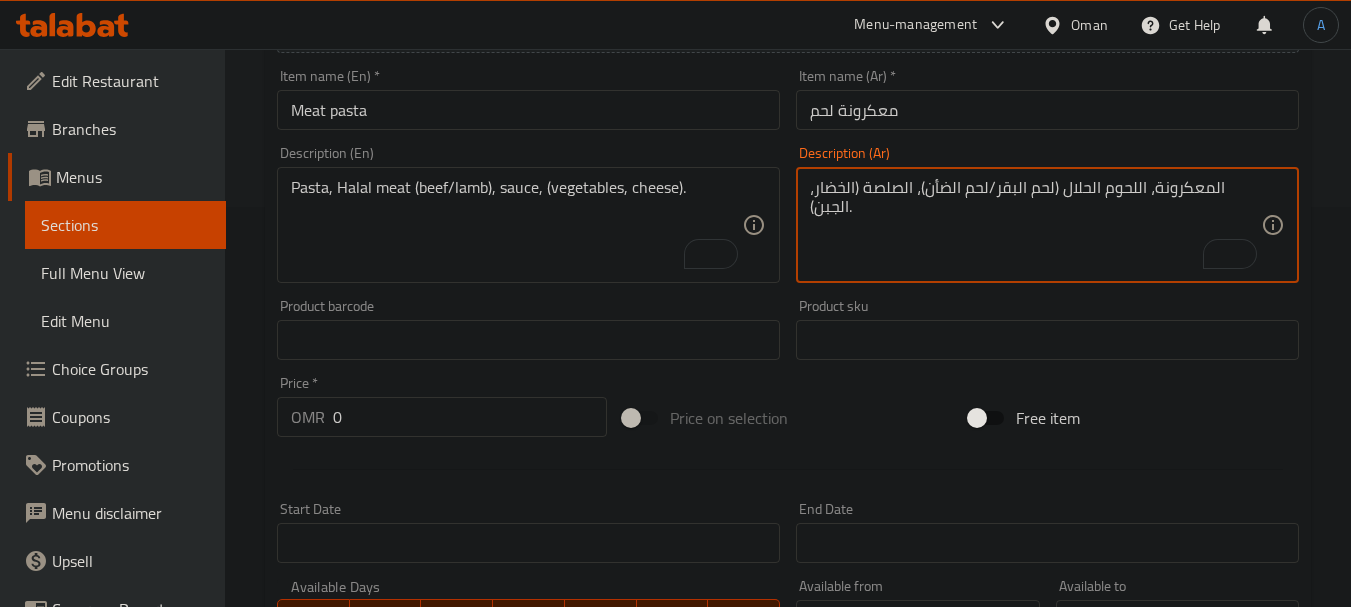type on "المعكرونة، اللحوم الحلال (لحم البقر/لحم الضأن)، الصلصة (الخضار، الجبن)." 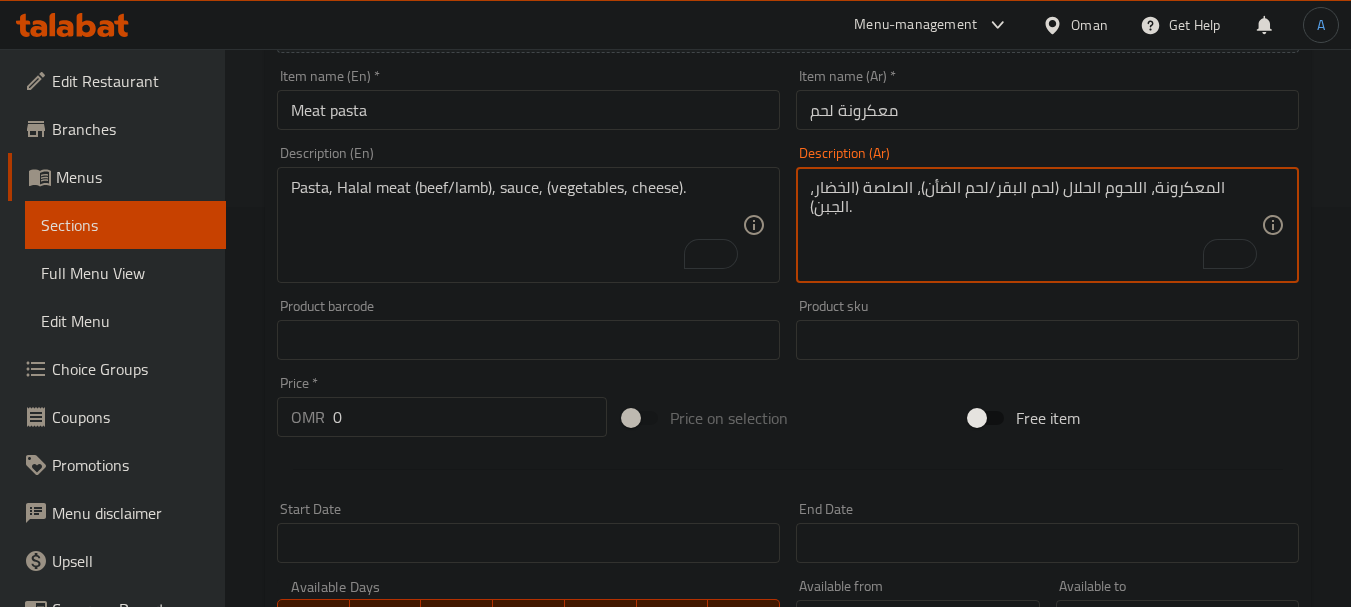 drag, startPoint x: 327, startPoint y: 415, endPoint x: 214, endPoint y: 416, distance: 113.004425 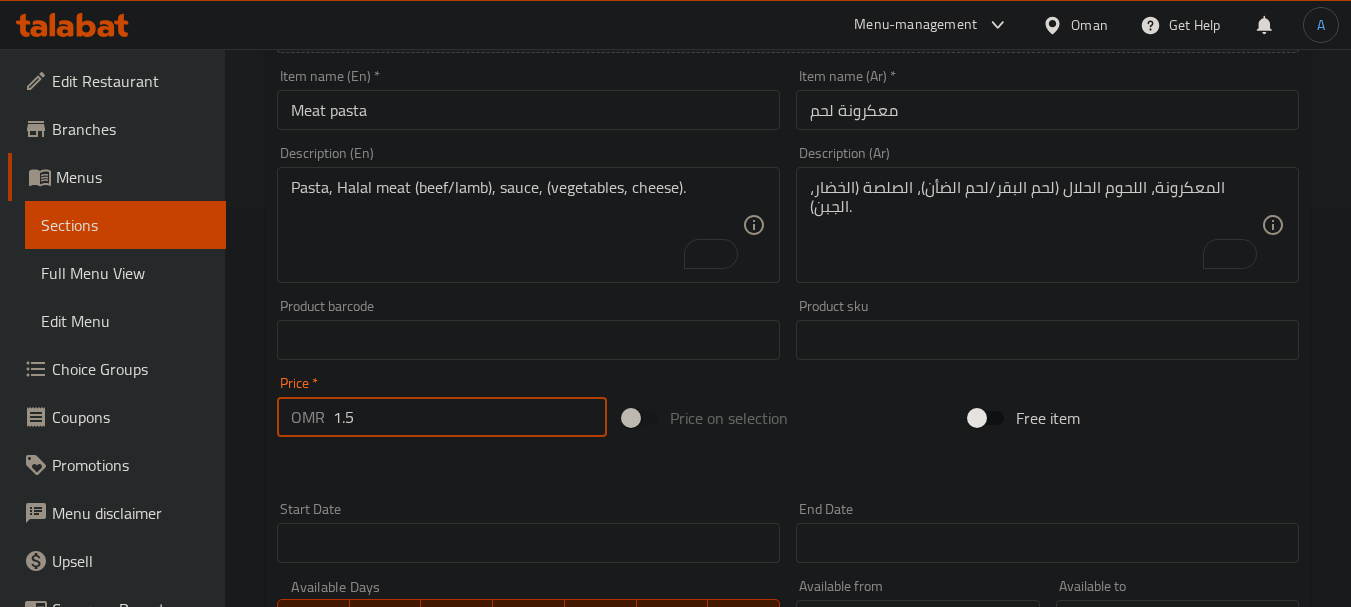 type on "1.5" 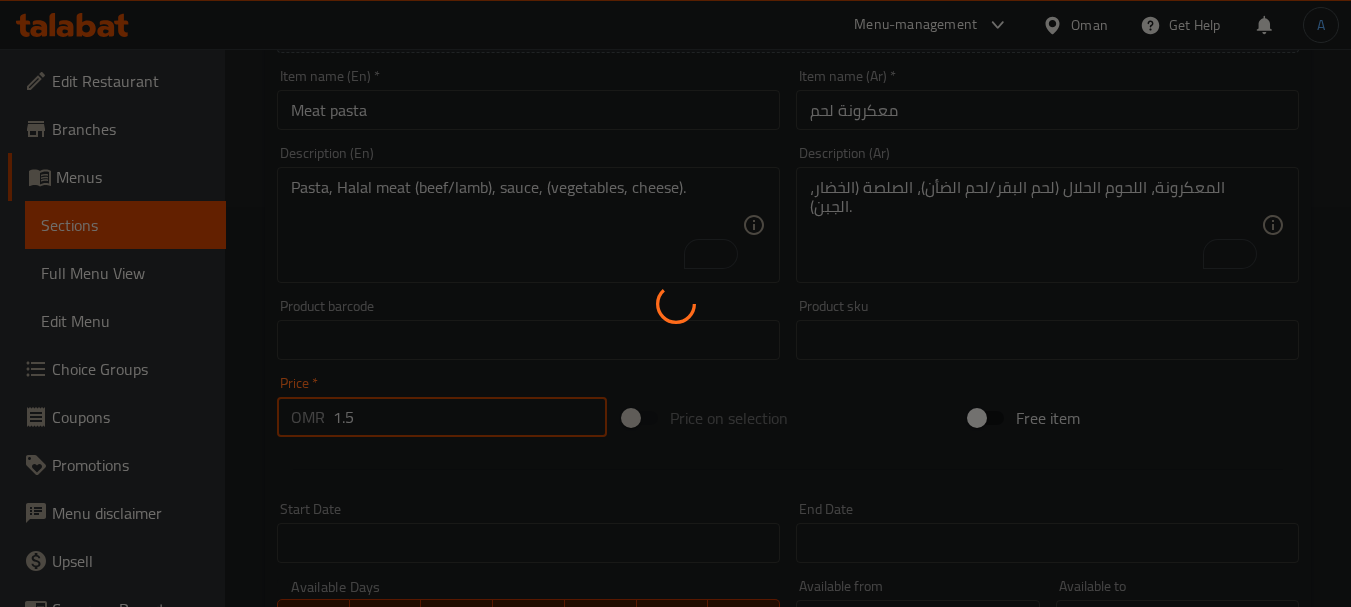 type 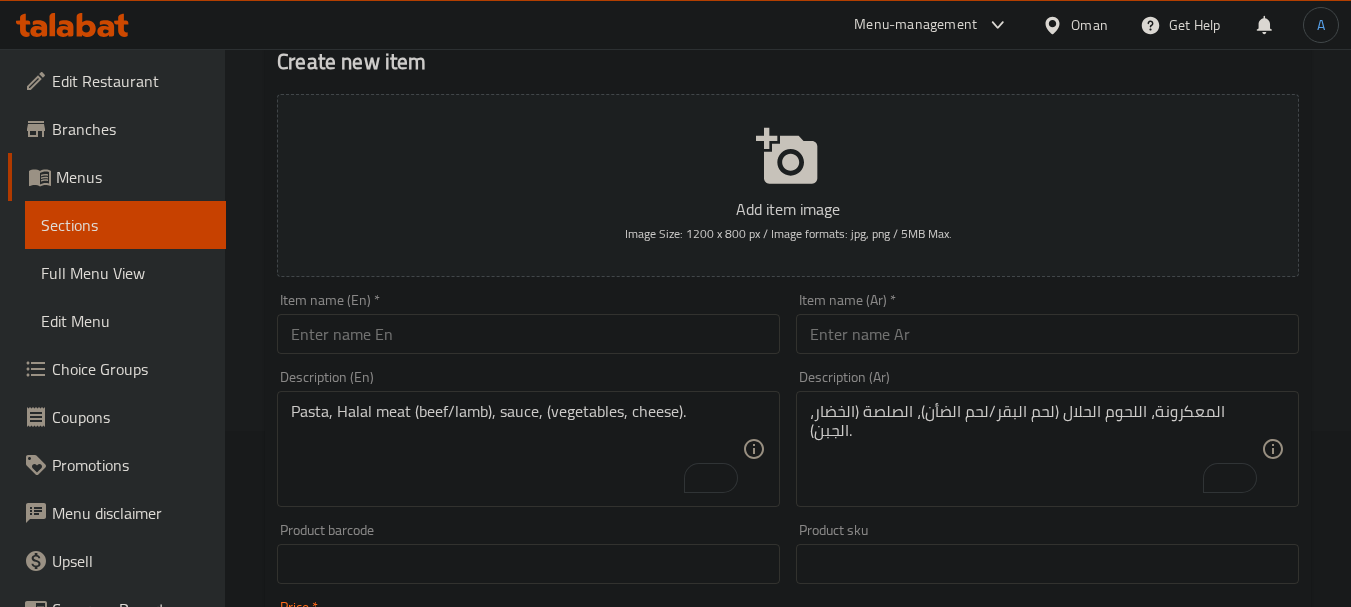 scroll, scrollTop: 0, scrollLeft: 0, axis: both 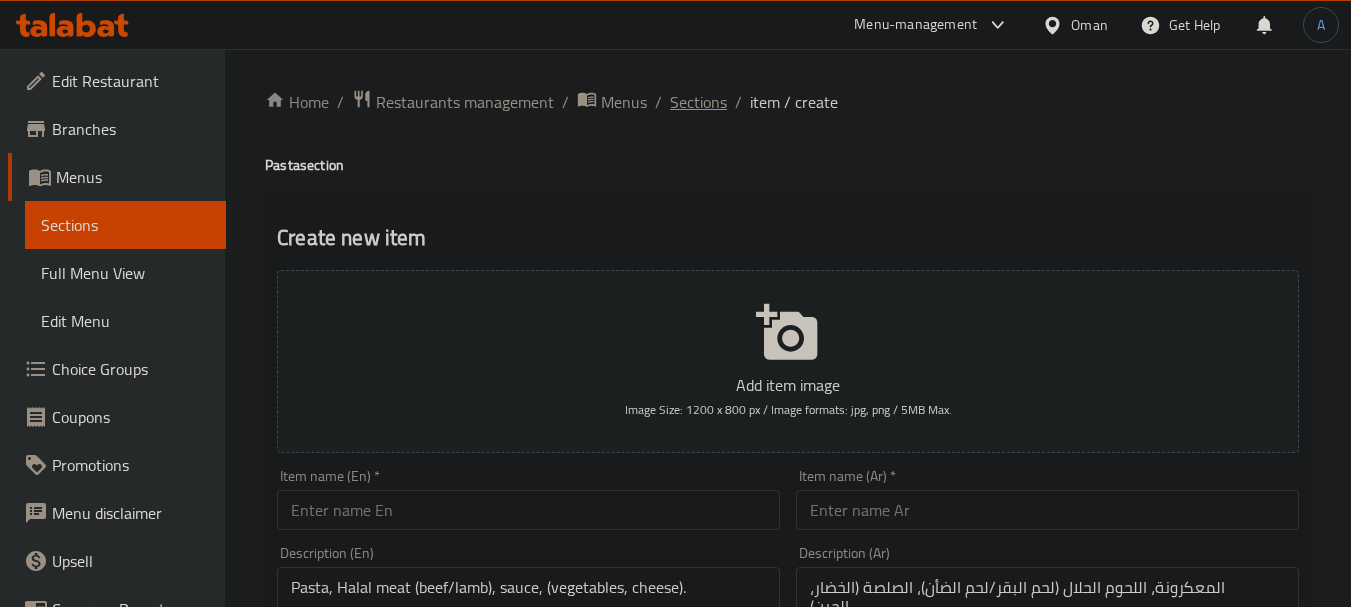 click on "Sections" at bounding box center [698, 102] 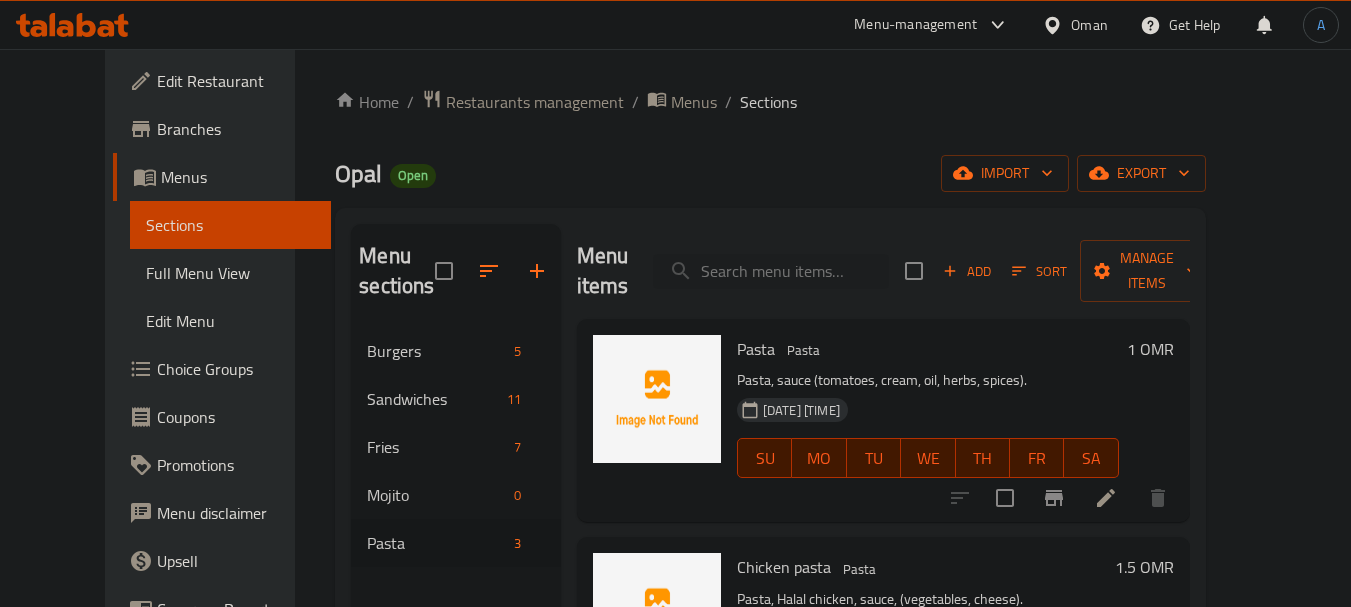 click 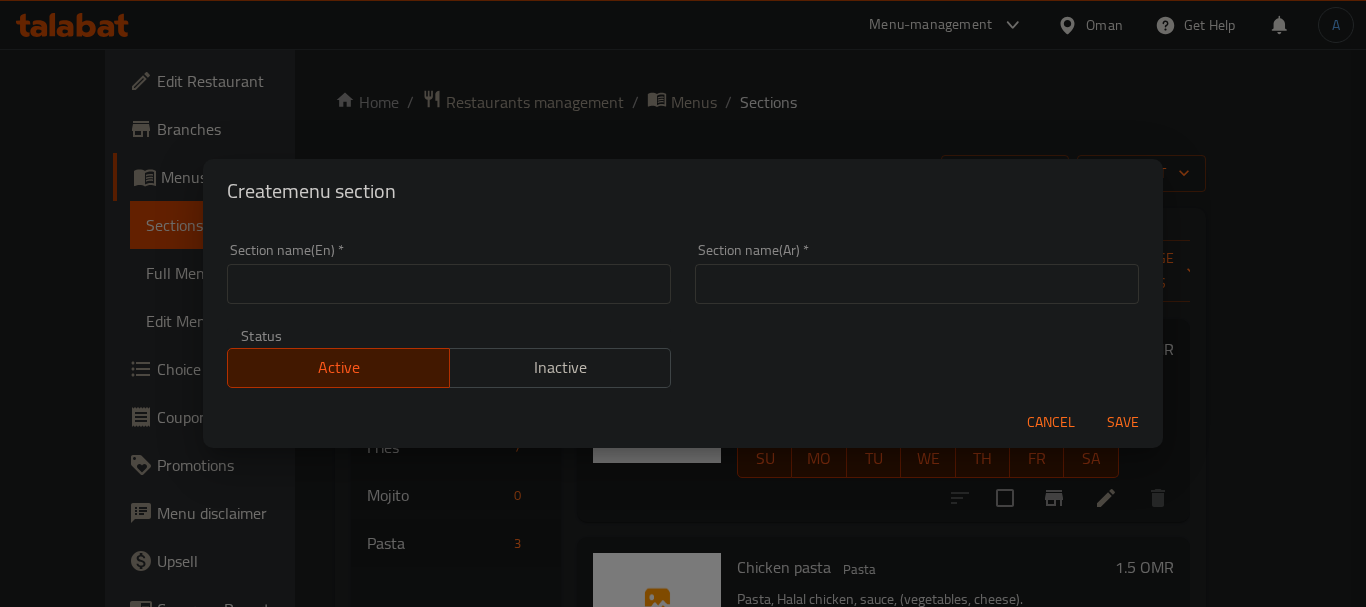 click at bounding box center [449, 284] 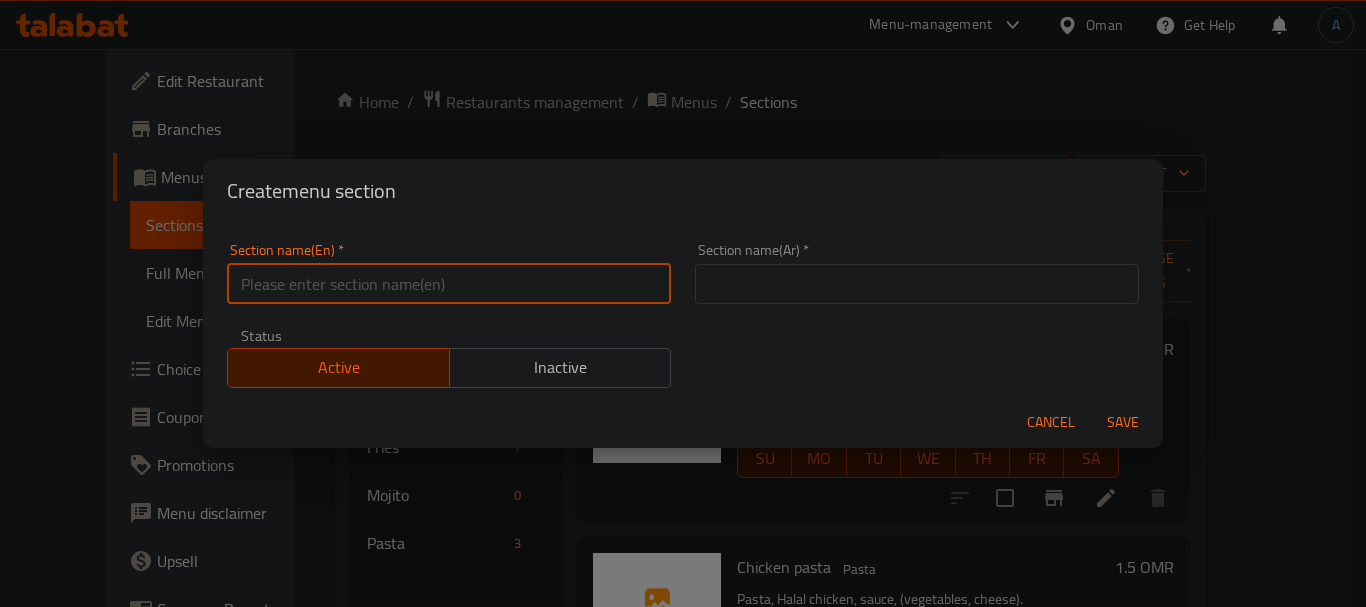 paste on "Dishes" 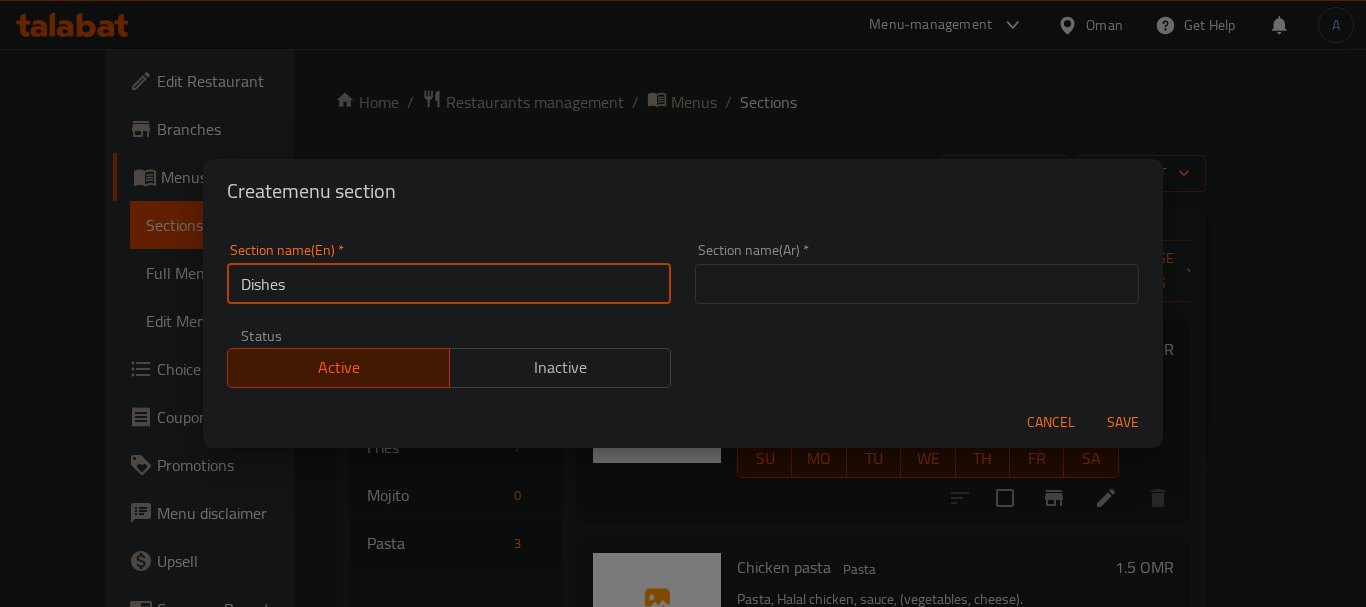 type on "Dishes" 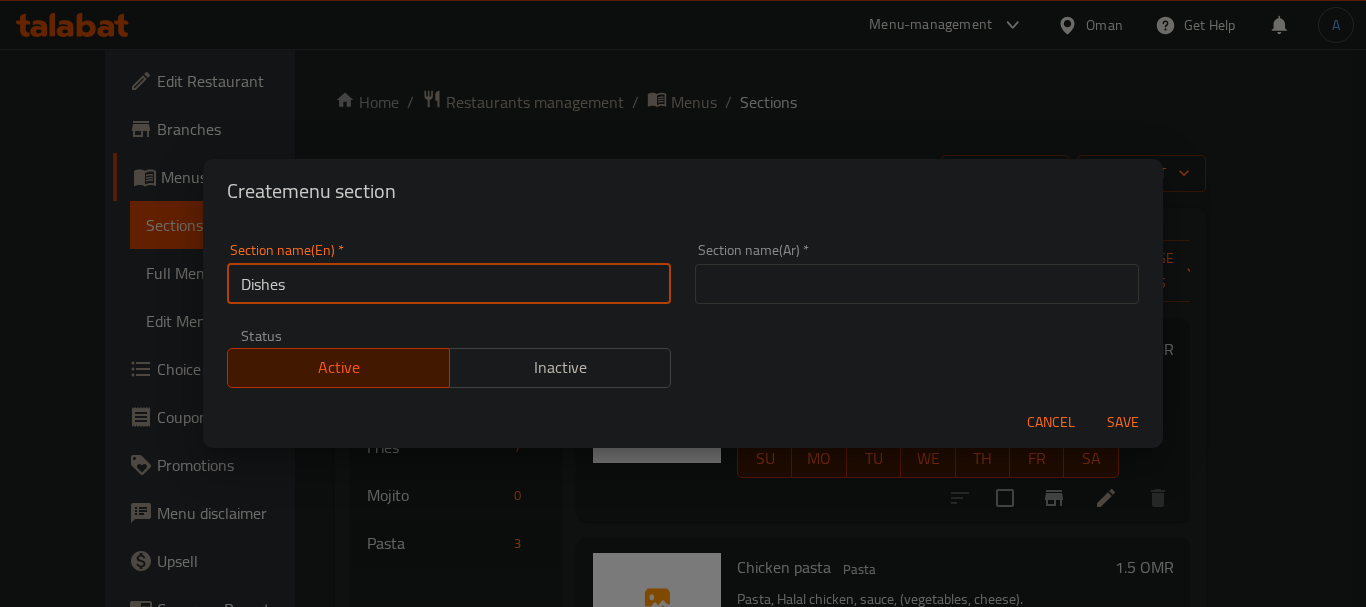 click at bounding box center (917, 284) 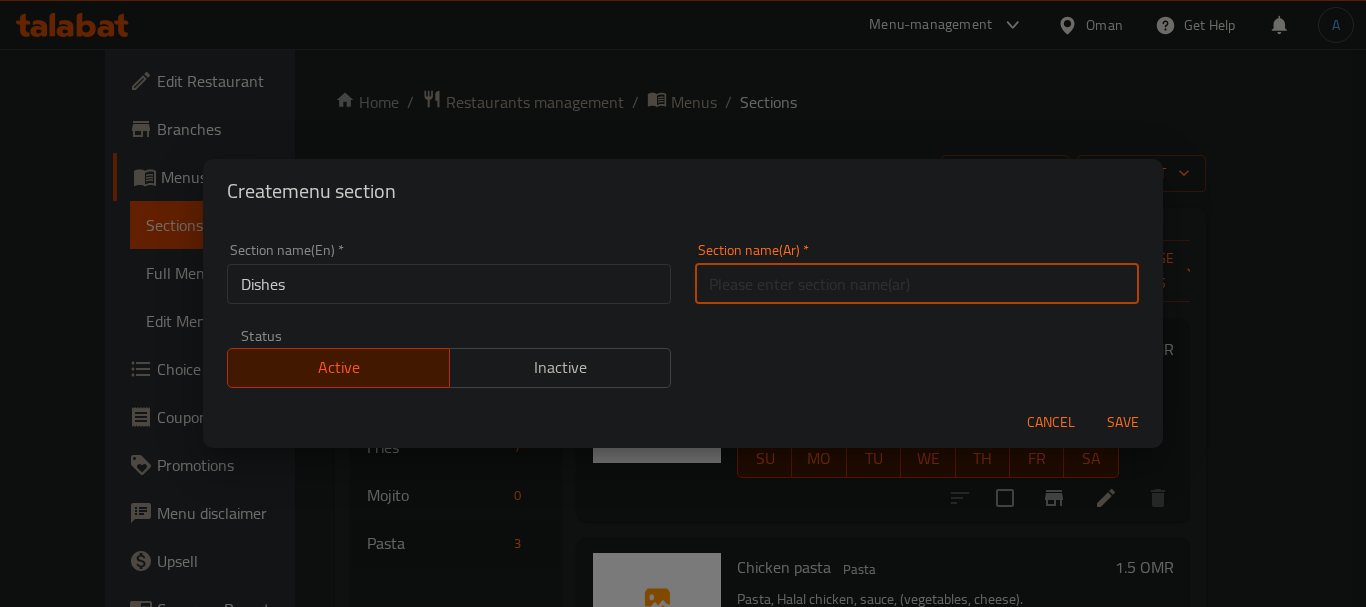 paste on "أطباق" 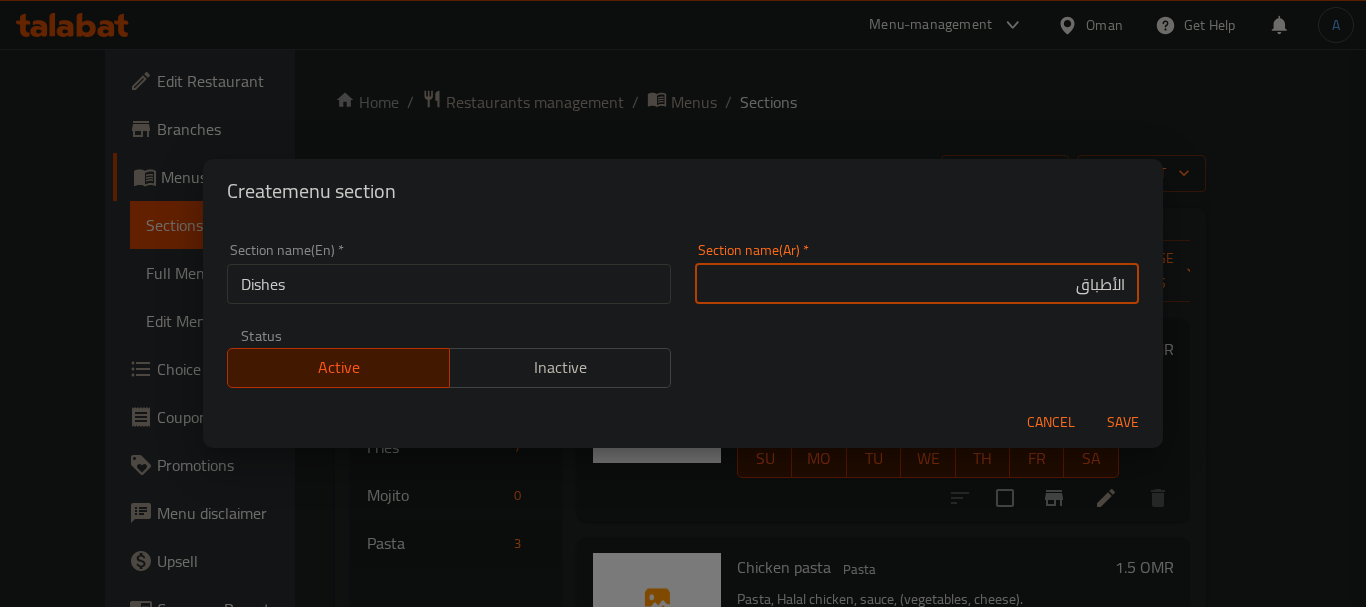 type on "الأطباق" 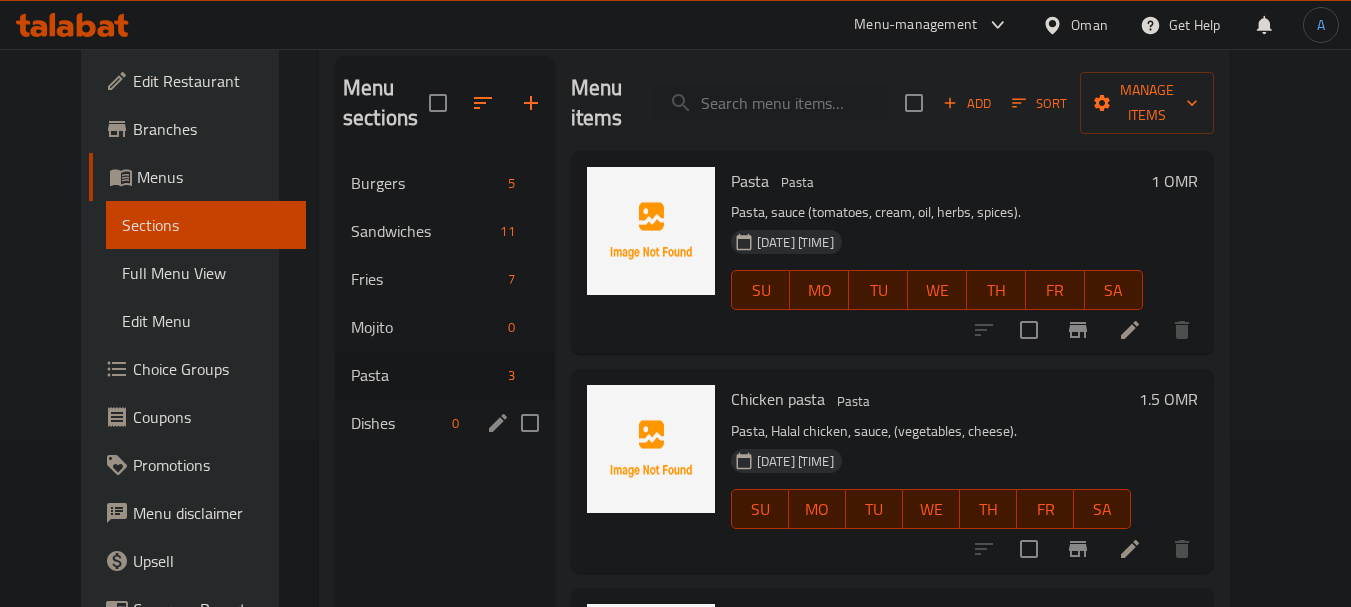 scroll, scrollTop: 280, scrollLeft: 0, axis: vertical 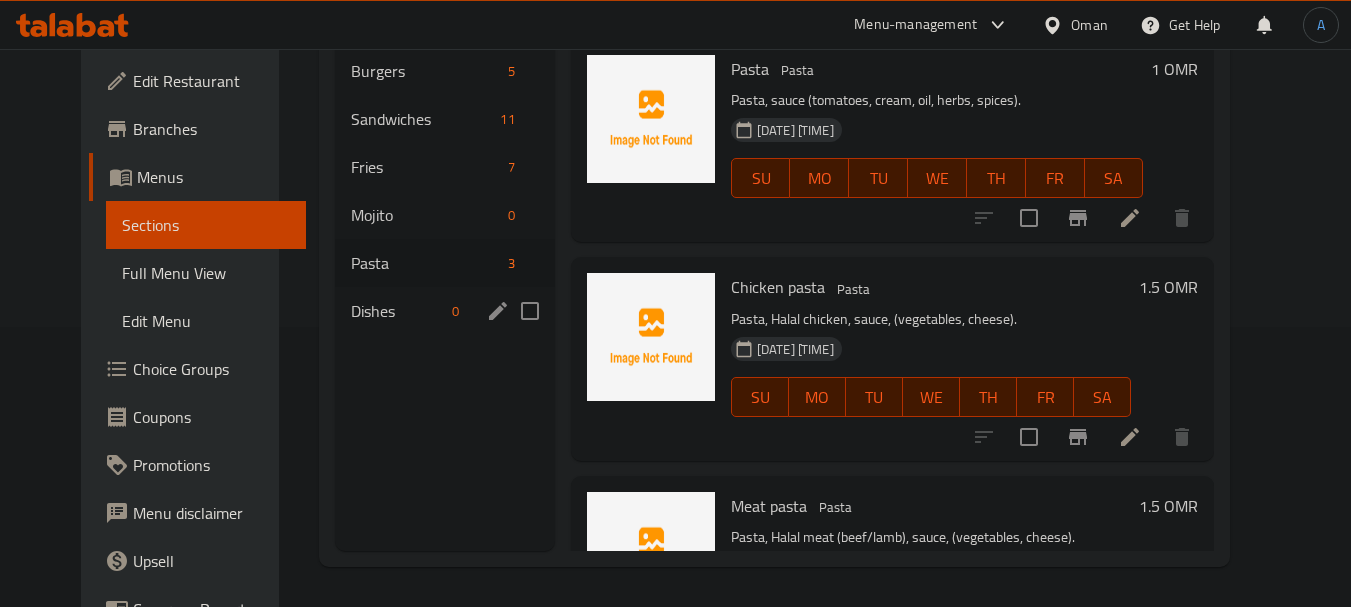 click on "Dishes" at bounding box center (397, 311) 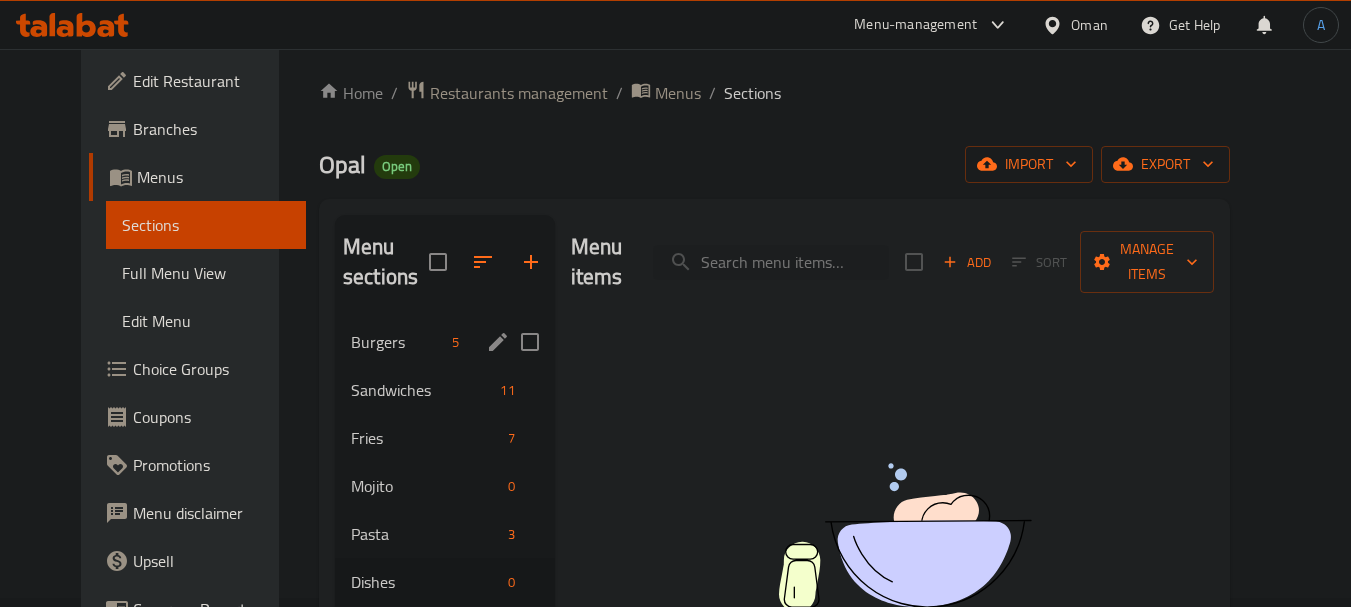 scroll, scrollTop: 0, scrollLeft: 0, axis: both 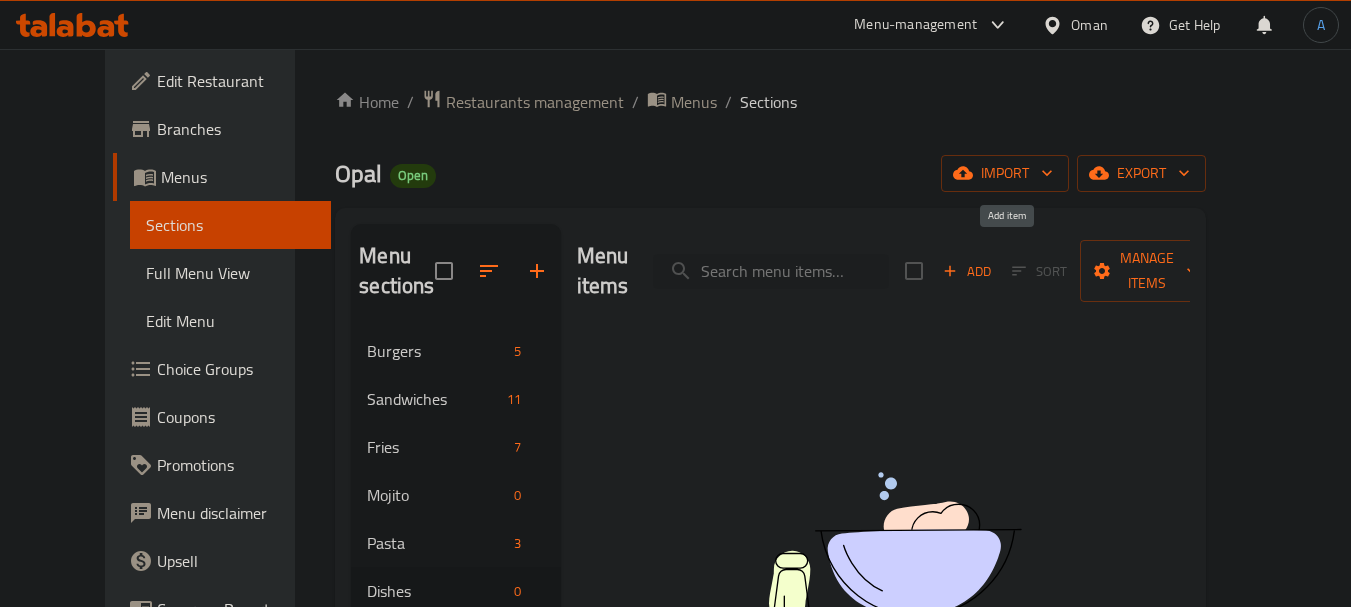 click on "Add" at bounding box center (967, 271) 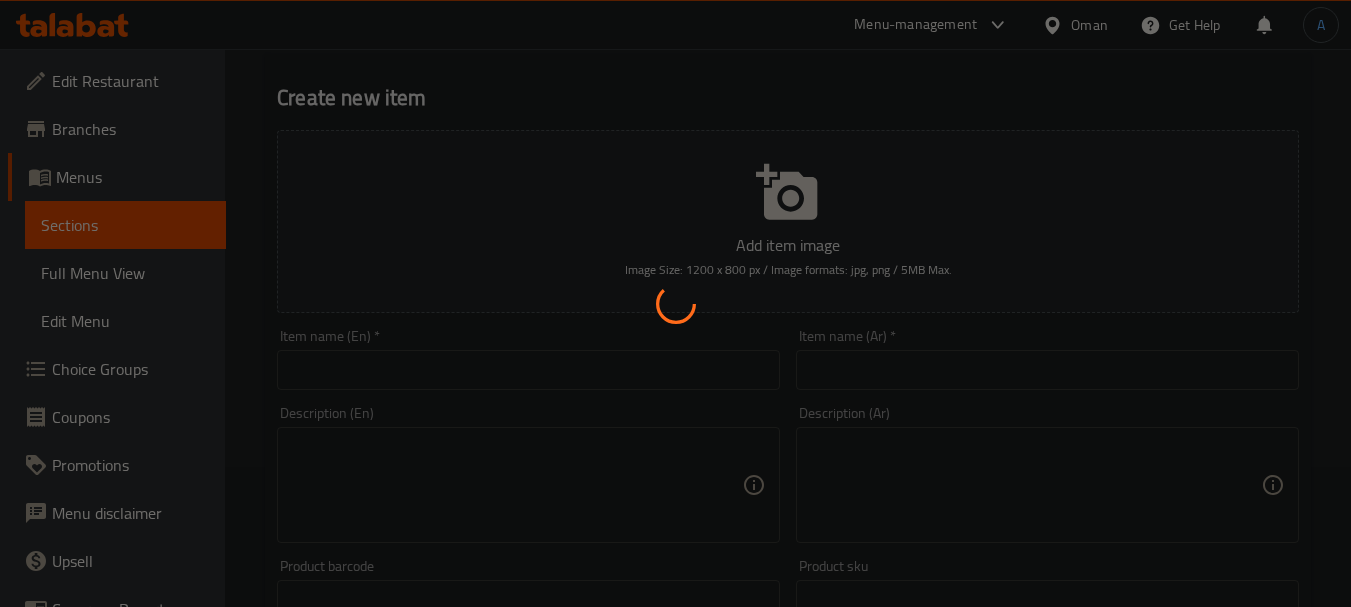 scroll, scrollTop: 200, scrollLeft: 0, axis: vertical 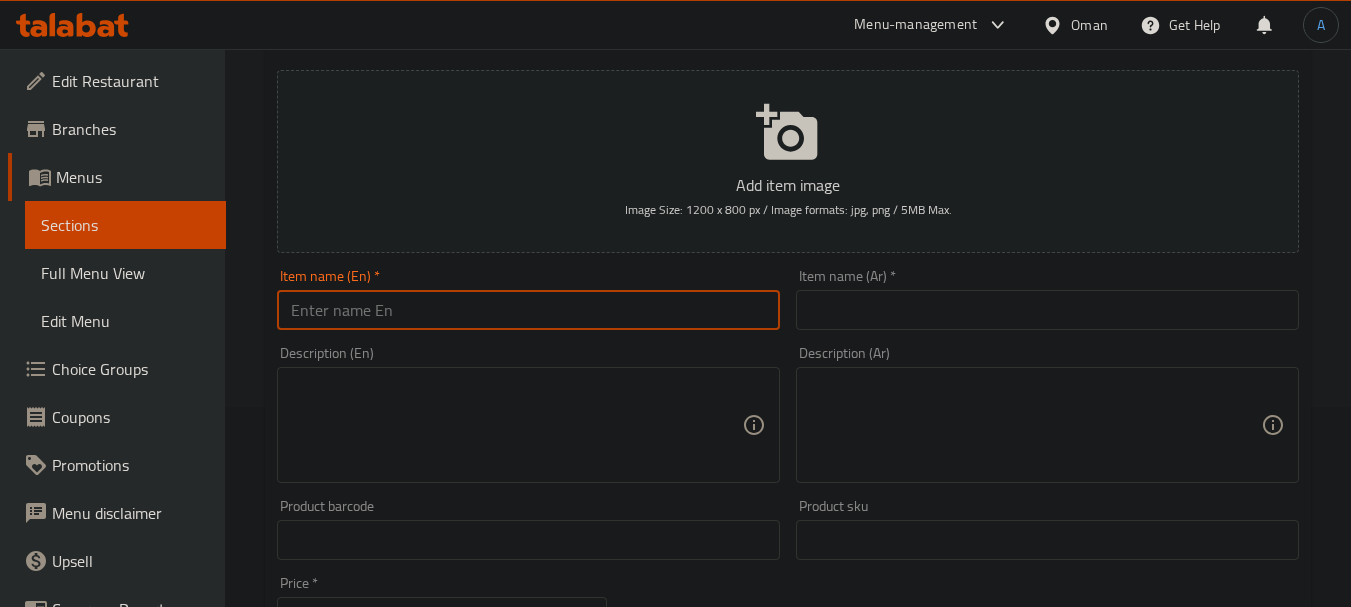 click at bounding box center [528, 310] 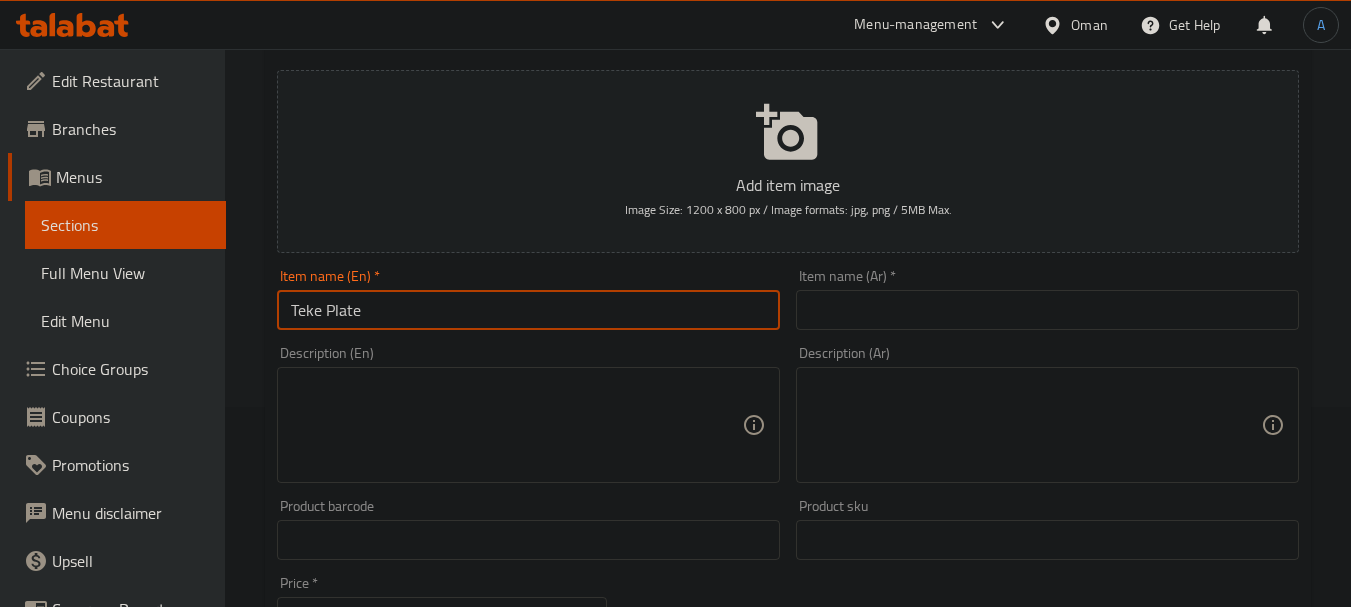 type on "Teke Plate" 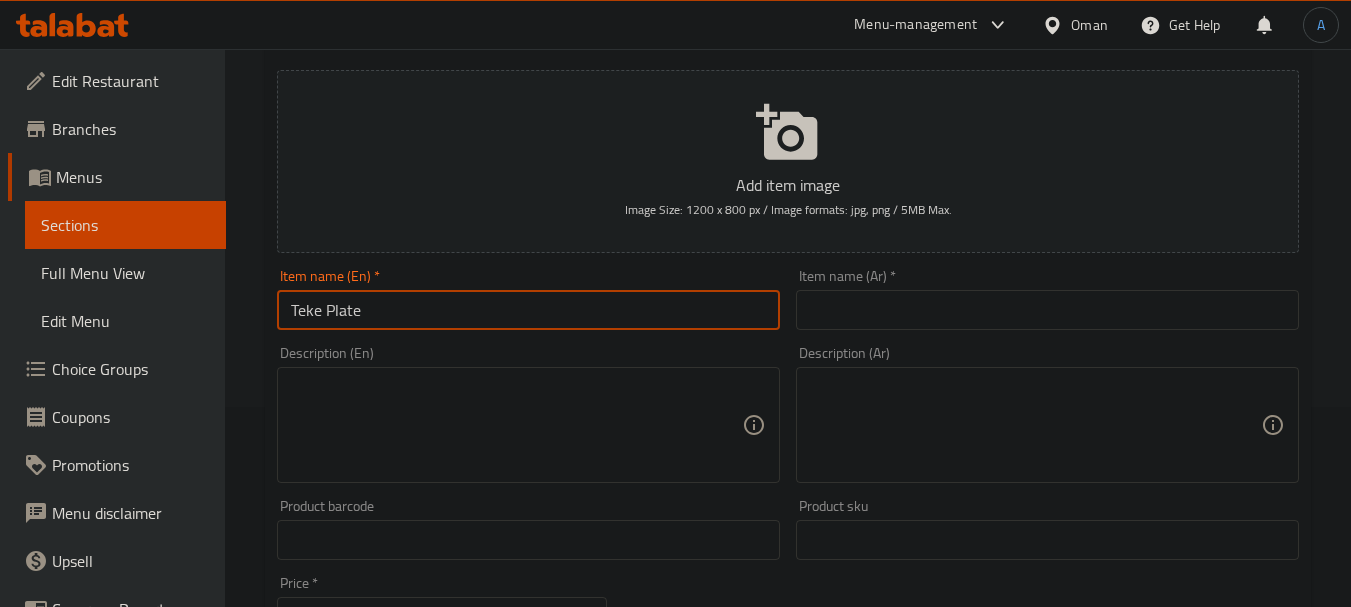 click at bounding box center [1047, 310] 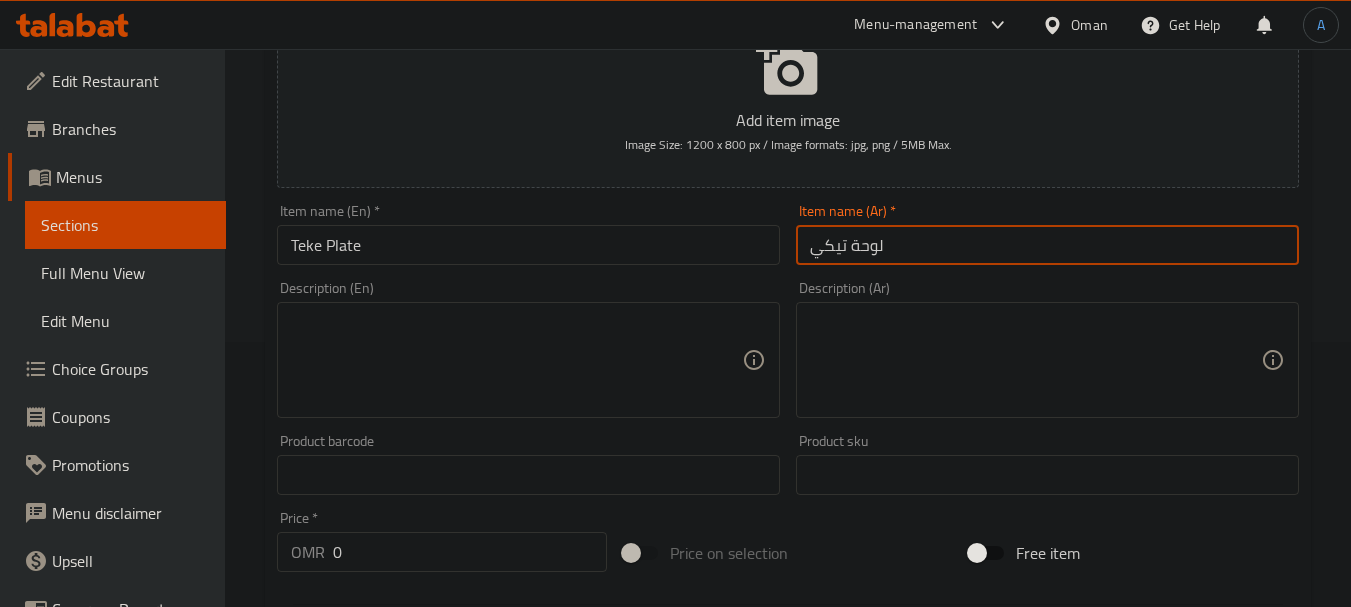 scroll, scrollTop: 300, scrollLeft: 0, axis: vertical 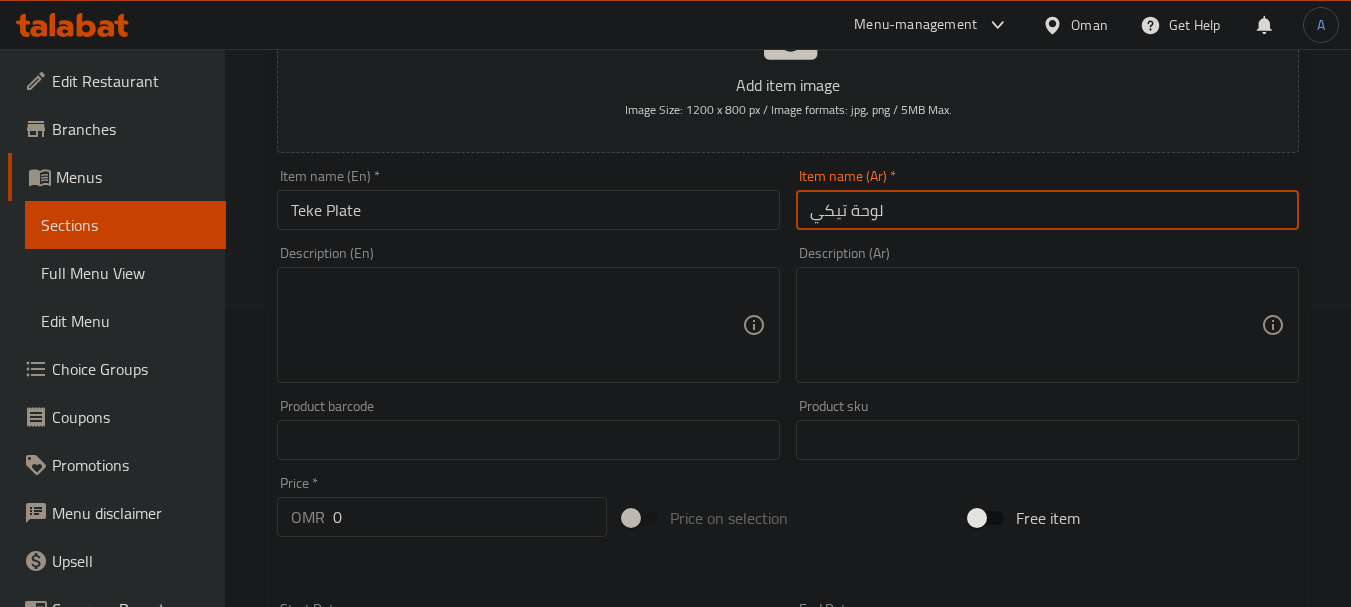 click on "لوحة تيكي" at bounding box center [1047, 210] 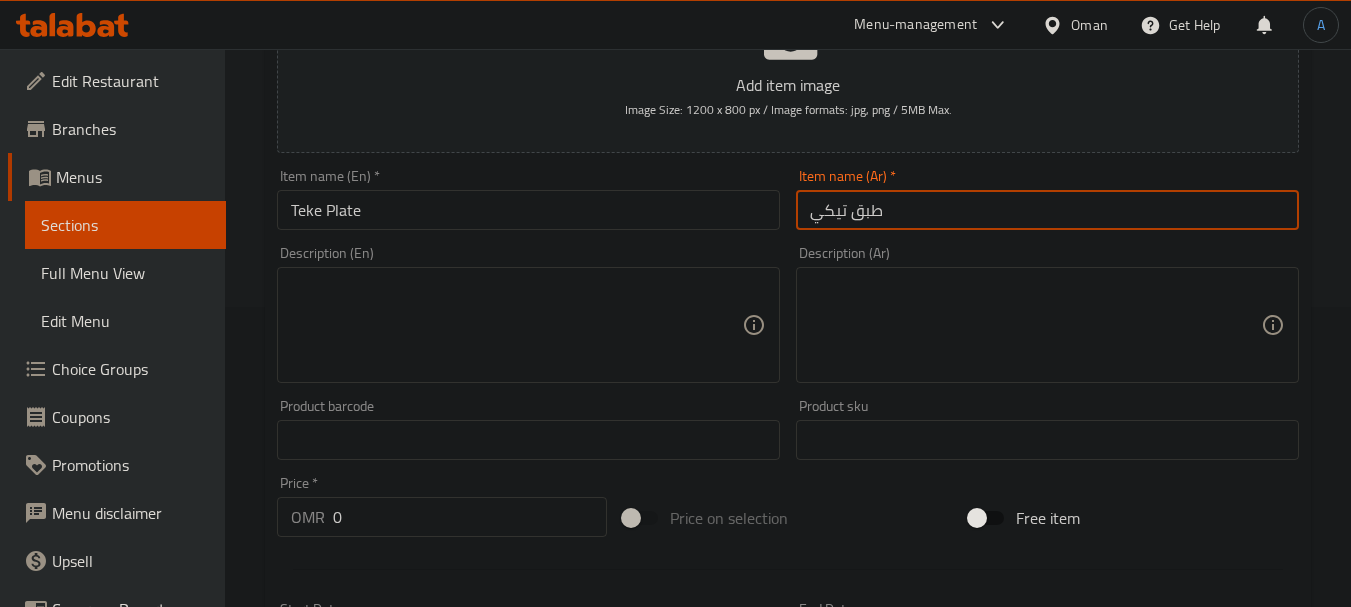 type on "طبق تيكي" 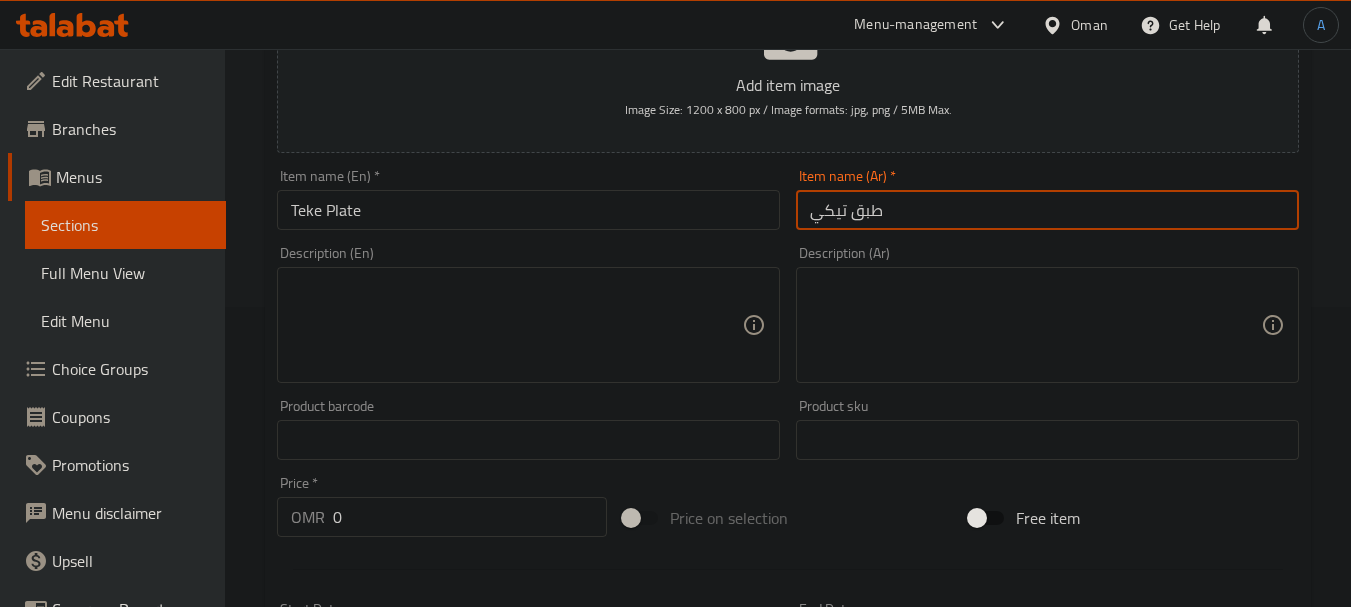 click at bounding box center (516, 325) 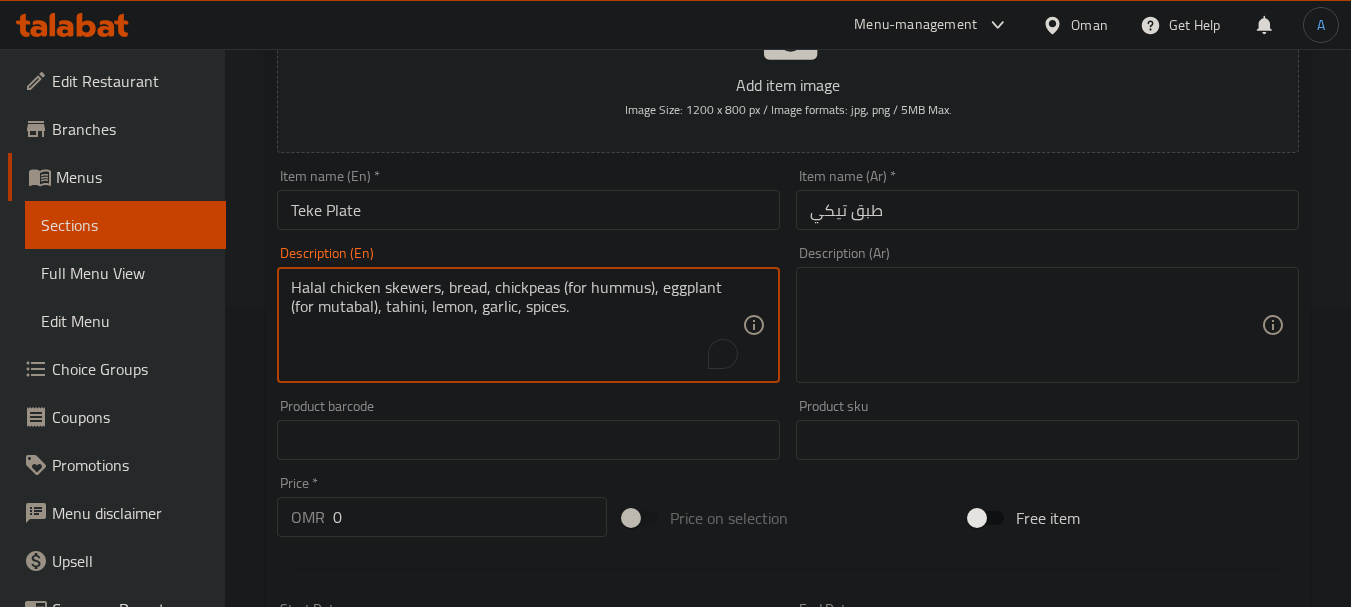type on "Halal chicken skewers, bread, chickpeas (for hummus), eggplant (for mutabal), tahini, lemon, garlic, spices." 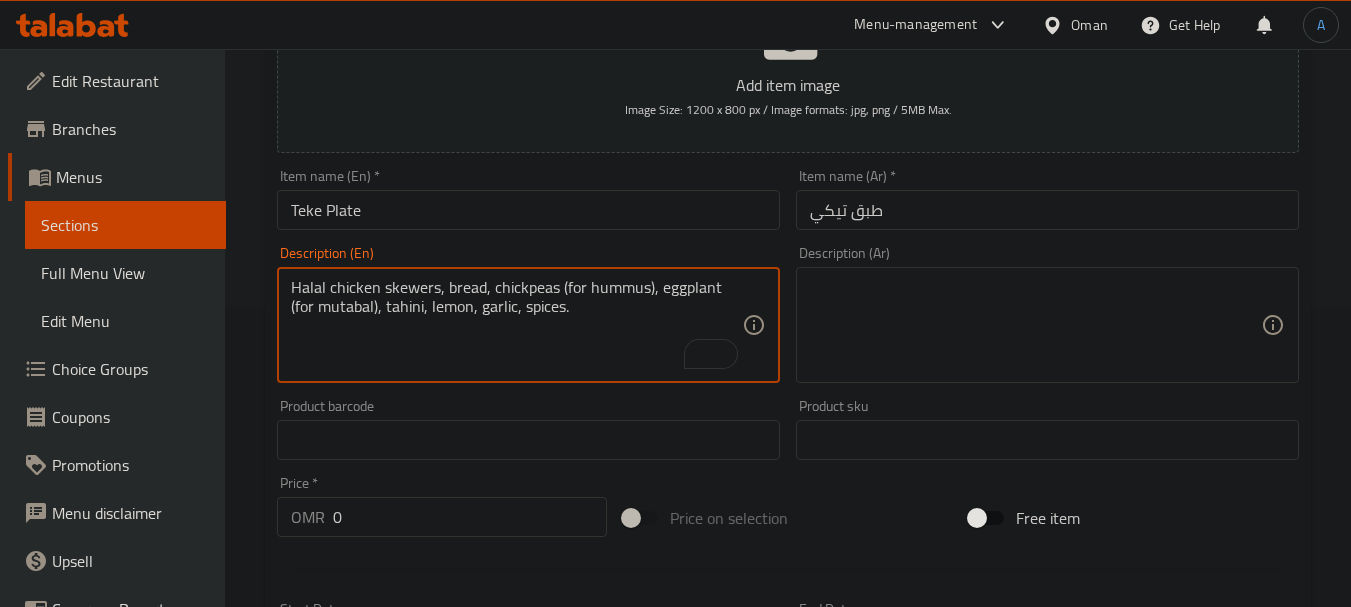 click at bounding box center [1035, 325] 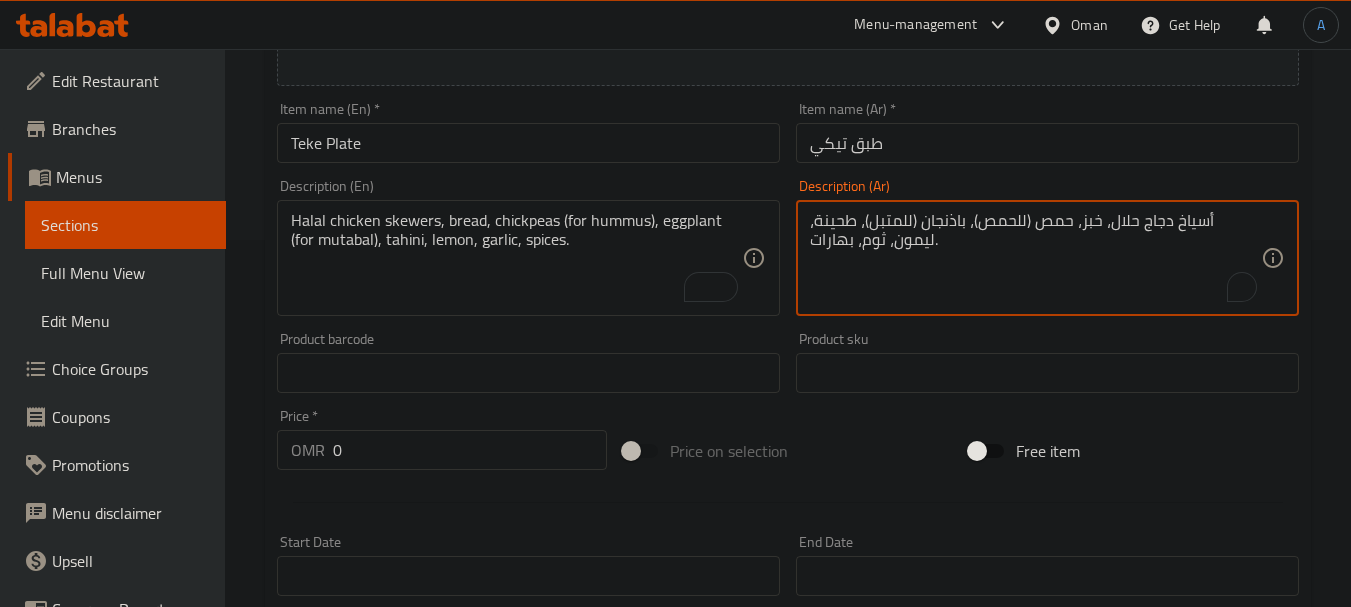 scroll, scrollTop: 400, scrollLeft: 0, axis: vertical 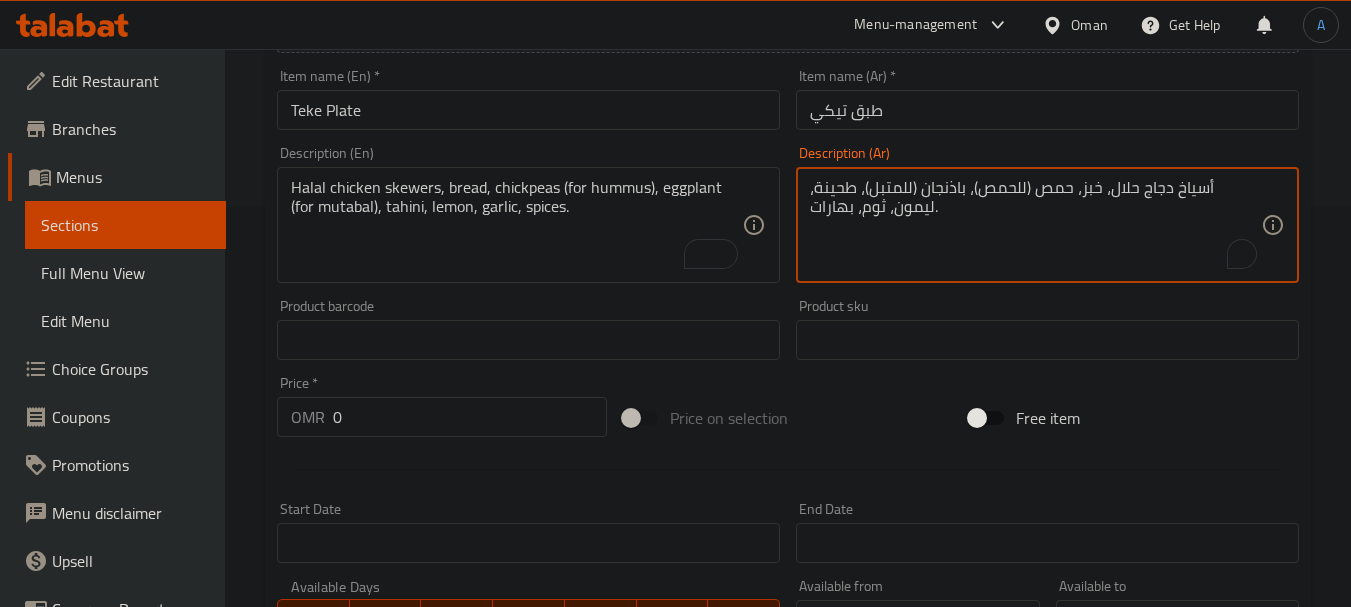 type on "أسياخ دجاج حلال، خبز، حمص (للحمص)، باذنجان (للمتبل)، طحينة، ليمون، ثوم، بهارات." 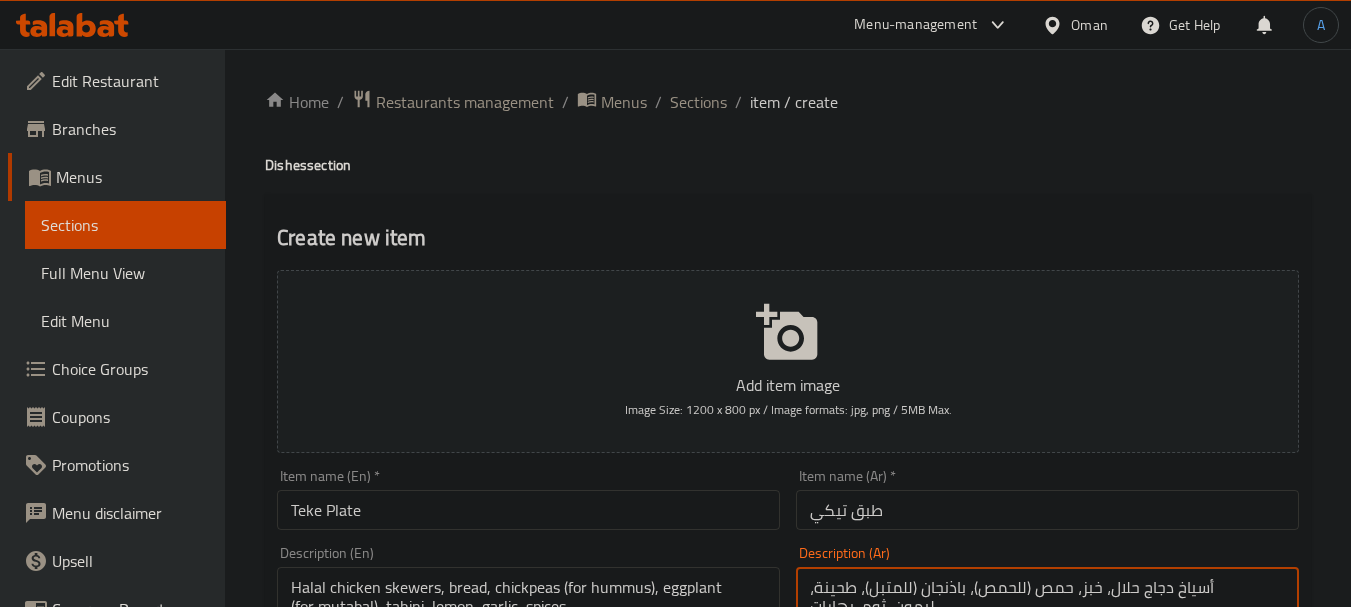 click on "Edit Restaurant   Branches   Menus   Sections   Full Menu View   Edit Menu   Choice Groups   Coupons   Promotions   Menu disclaimer   Upsell   Coverage Report   Grocery Checklist  Version:    1.0.0  Get support on:    Support.OpsPlatform Home / Restaurants management / Menus / Sections / item / create Dishes  section Create new item Add item image Image Size: 1200 x 800 px / Image formats: jpg, png / 5MB Max. Item name (En)   * Teke Plate Item name (En)  * Item name (Ar)   * طبق تيكي Item name (Ar)  * Description (En) Halal chicken skewers, bread, chickpeas (for hummus), eggplant (for mutabal), tahini, lemon, garlic, spices.
Description (En) Description (Ar) أسياخ دجاج حلال، خبز، حمص (للحمص)، باذنجان (للمتبل)، طحينة، ليمون، ثوم، بهارات.
Description (Ar) Product barcode Product barcode Product sku Product sku Price   * OMR 0 Price  * Price on selection Free item Start Date Start Date End Date End Date Available Days SU MO TU WE" at bounding box center [675, 731] 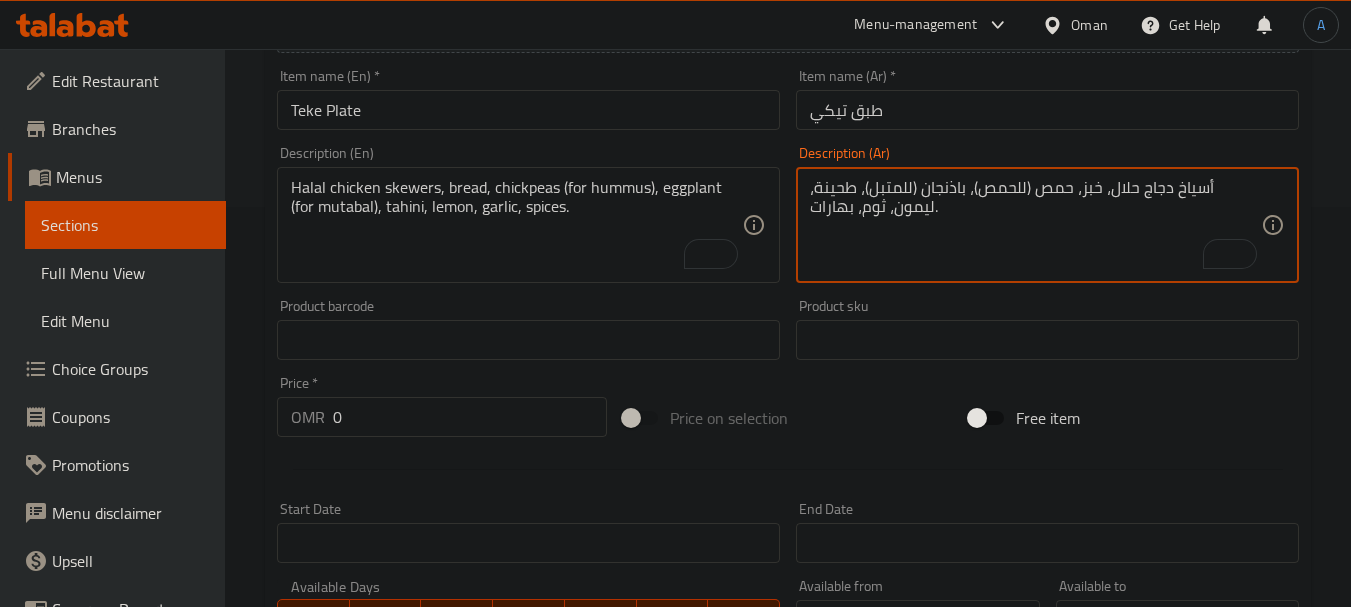 scroll, scrollTop: 400, scrollLeft: 0, axis: vertical 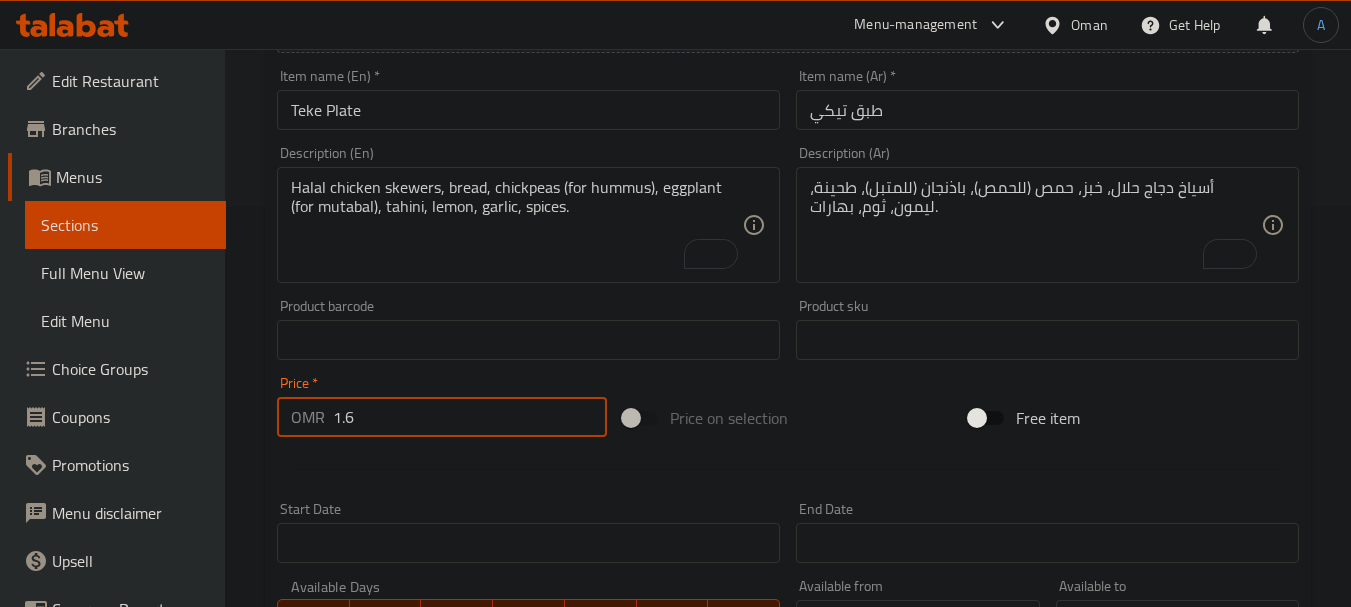 type on "1.6" 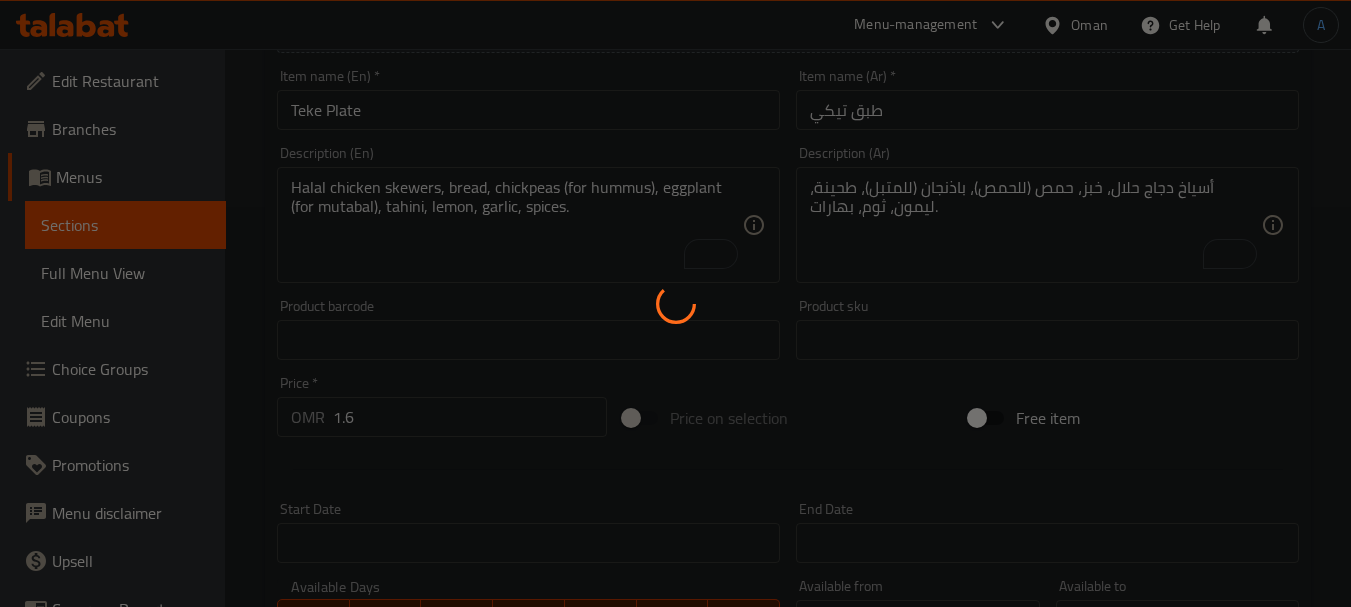 type 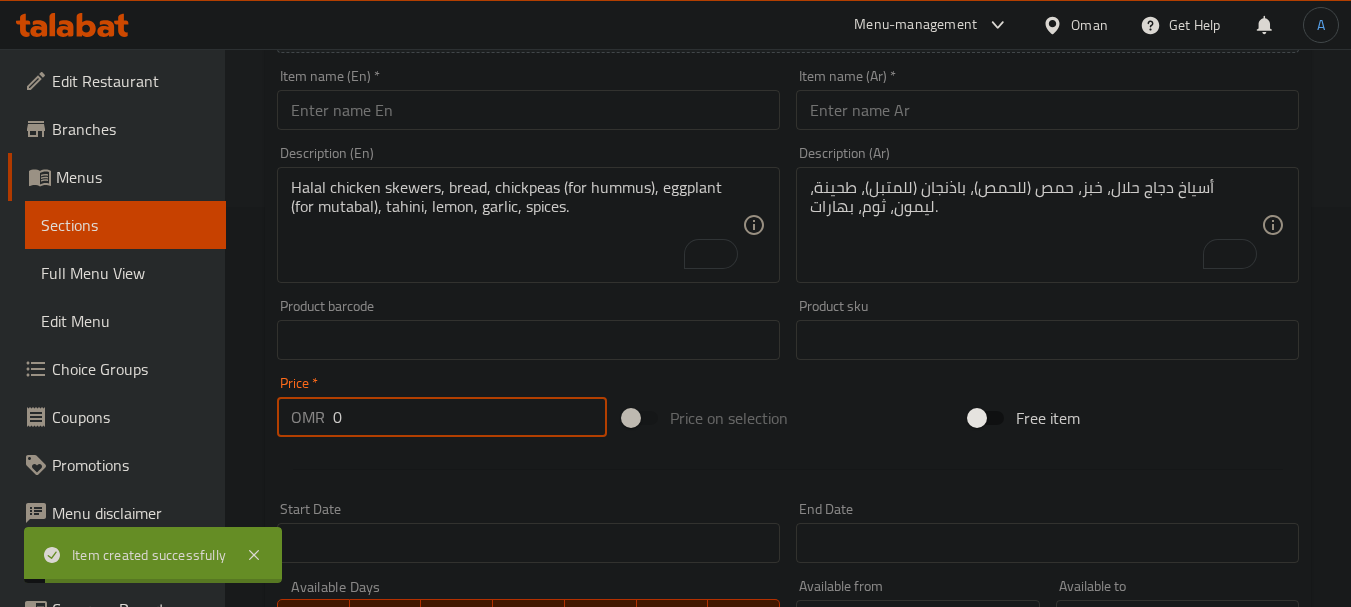 click at bounding box center (528, 110) 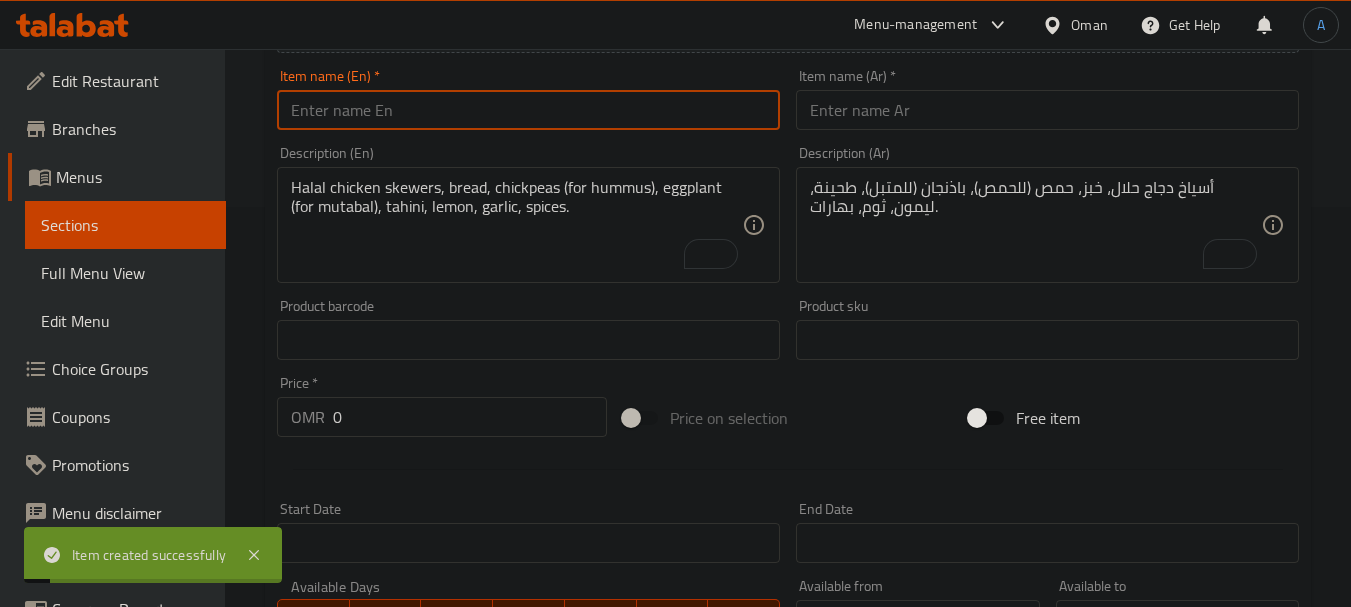 paste on "Kebab Plate" 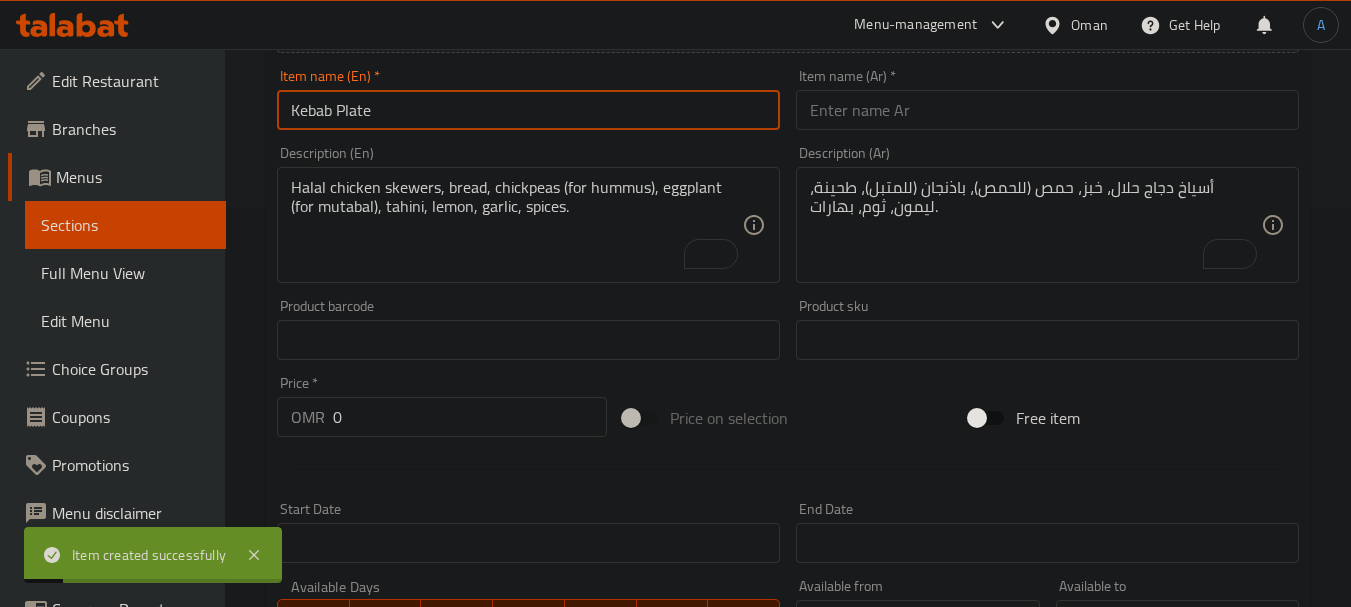type on "Kebab Plate" 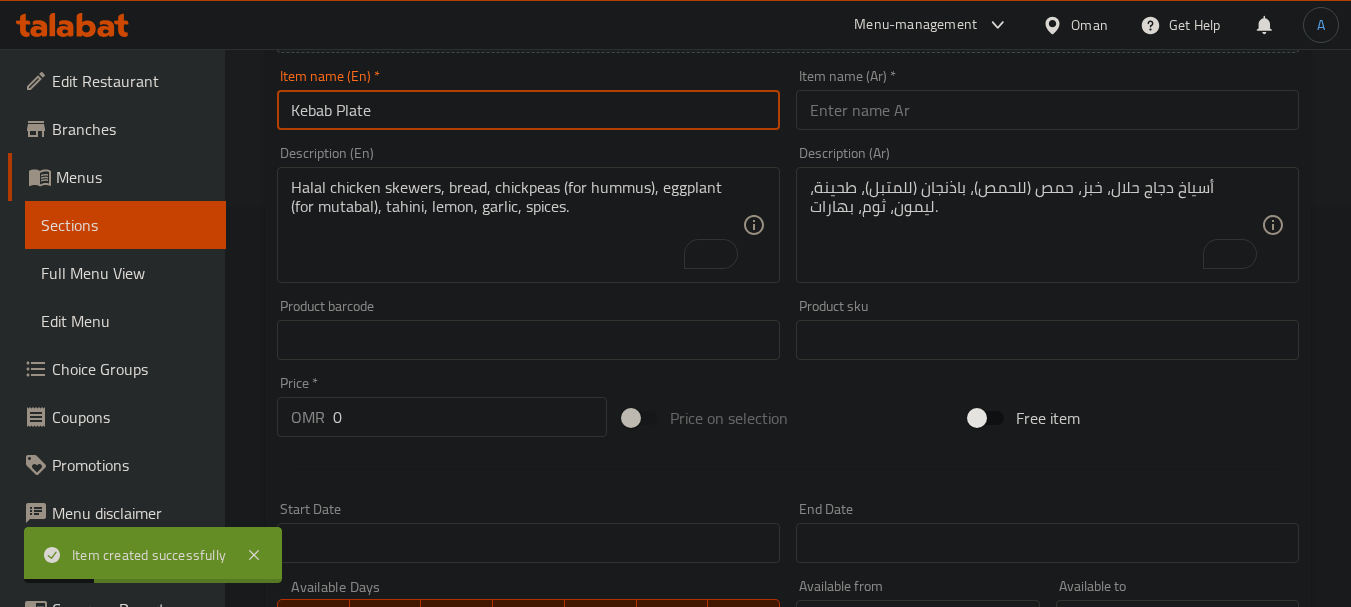 click at bounding box center (1047, 110) 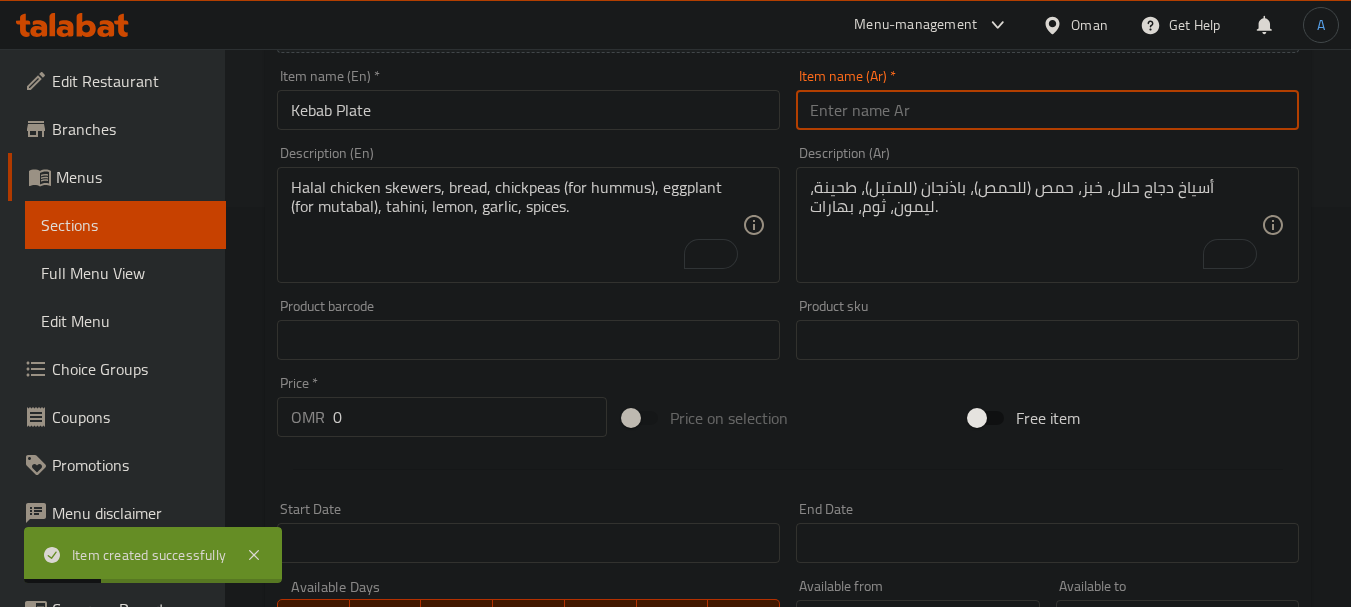 paste on "طبق كباب" 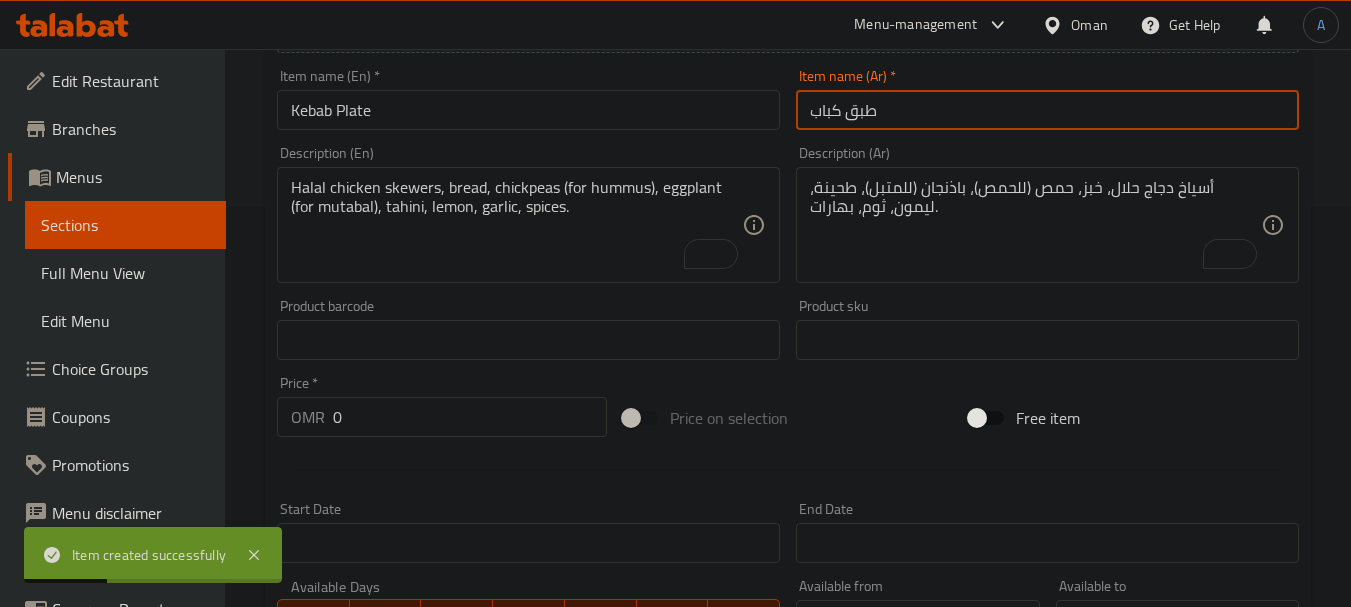 type on "طبق كباب" 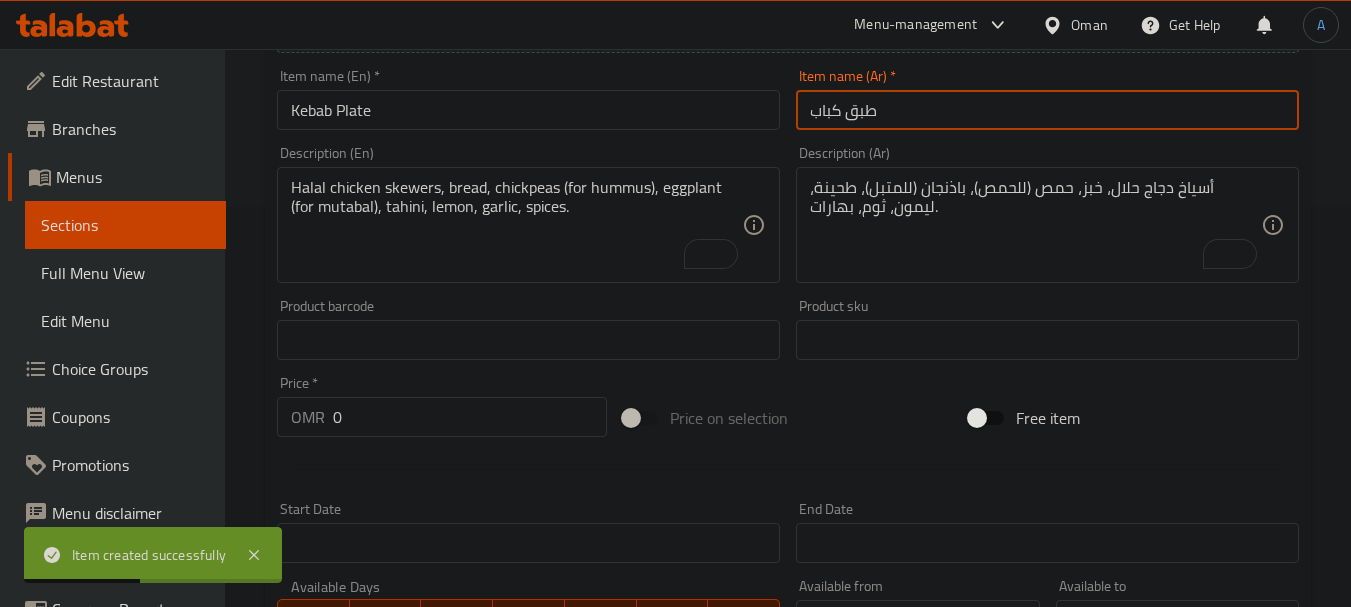 click on "Halal chicken skewers, bread, chickpeas (for hummus), eggplant (for mutabal), tahini, lemon, garlic, spices." at bounding box center [516, 225] 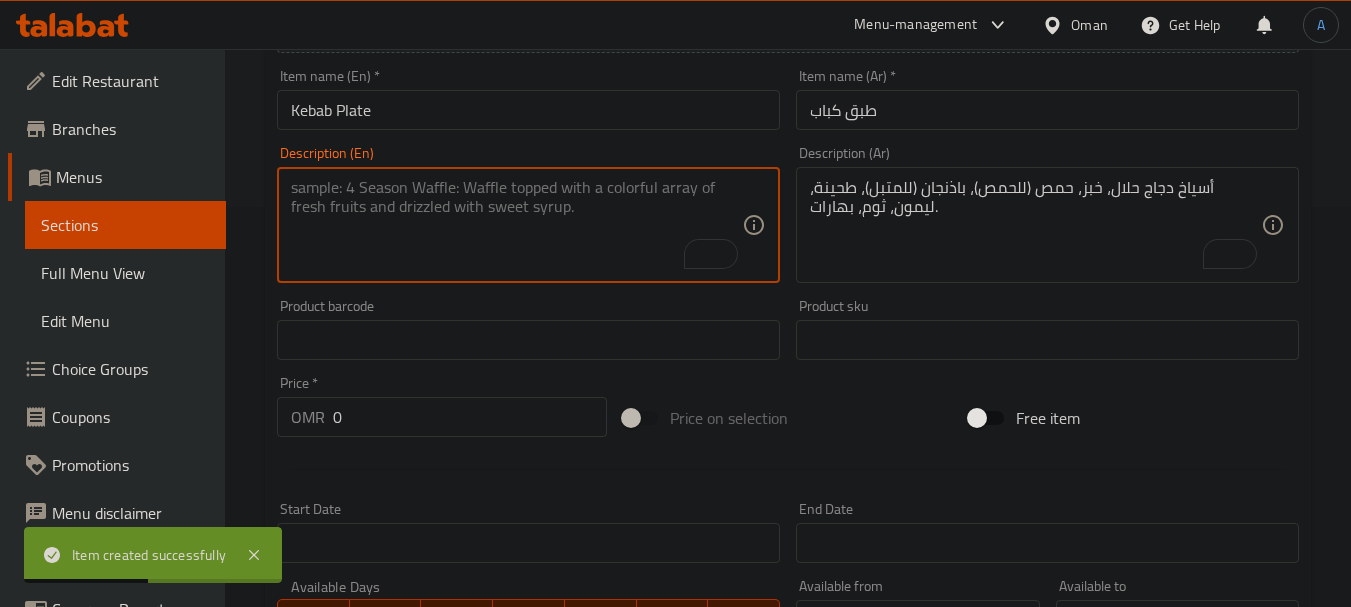 paste on "Halal minced meat, bread, chickpeas (for hummus), eggplant (for mutabal), tahini, lemon, garlic, spices." 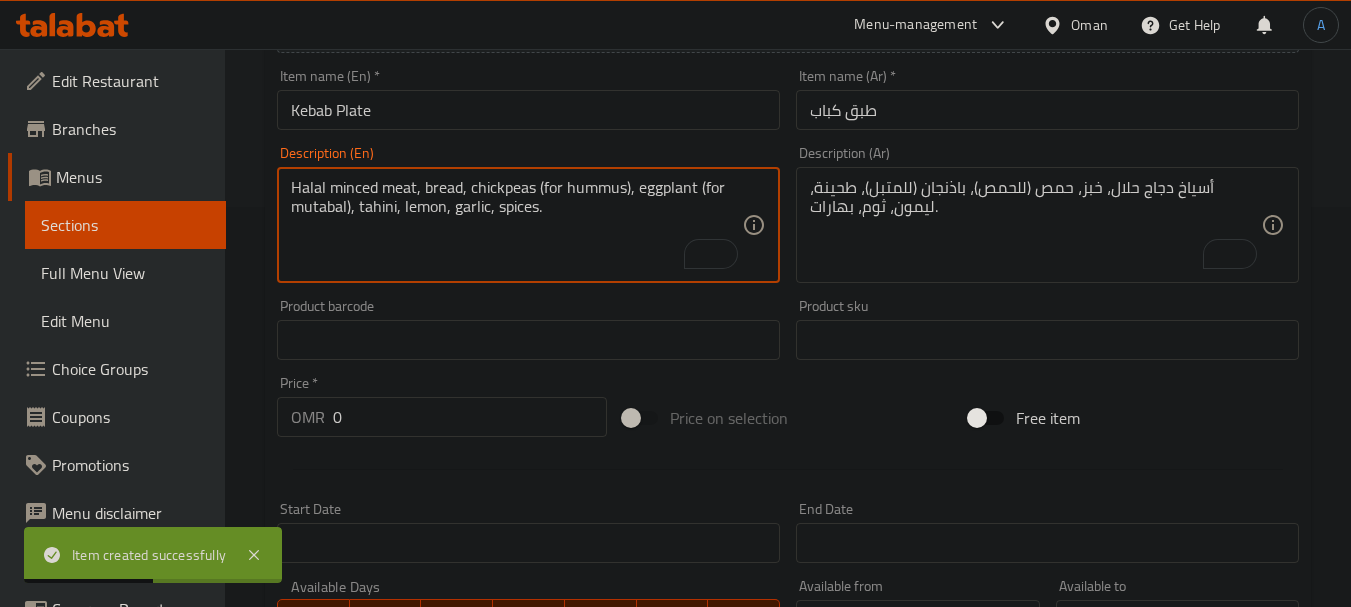 type on "Halal minced meat, bread, chickpeas (for hummus), eggplant (for mutabal), tahini, lemon, garlic, spices." 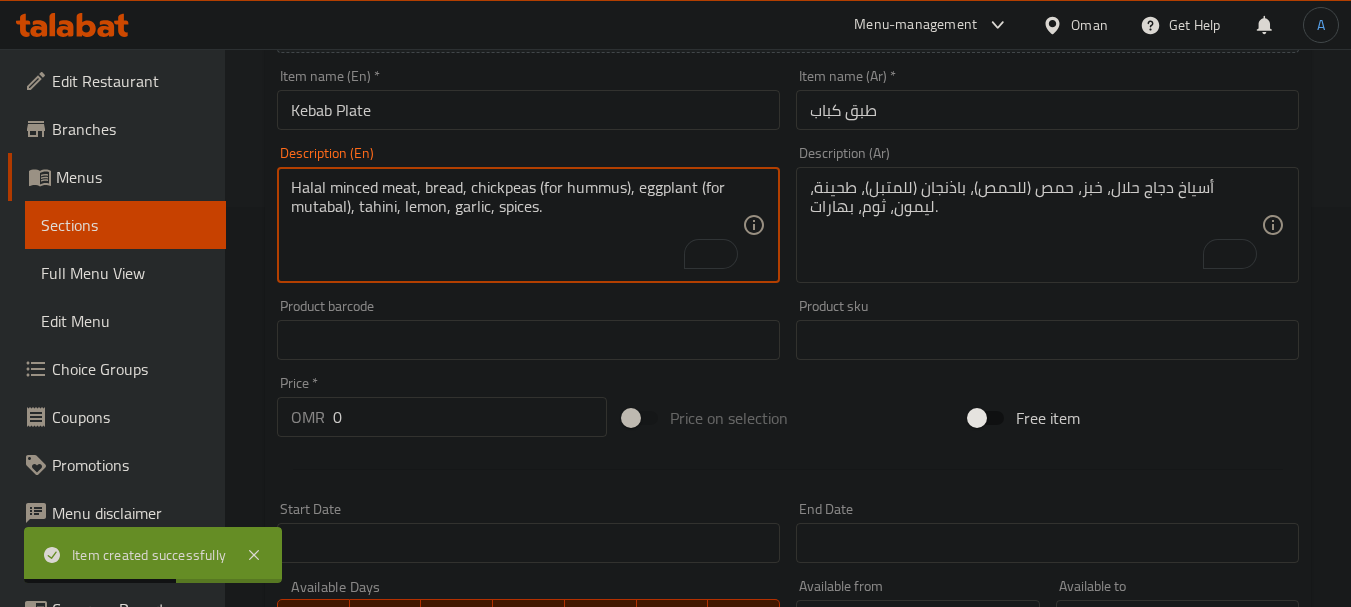click on "أسياخ دجاج حلال، خبز، حمص (للحمص)، باذنجان (للمتبل)، طحينة، ليمون، ثوم، بهارات." at bounding box center (1035, 225) 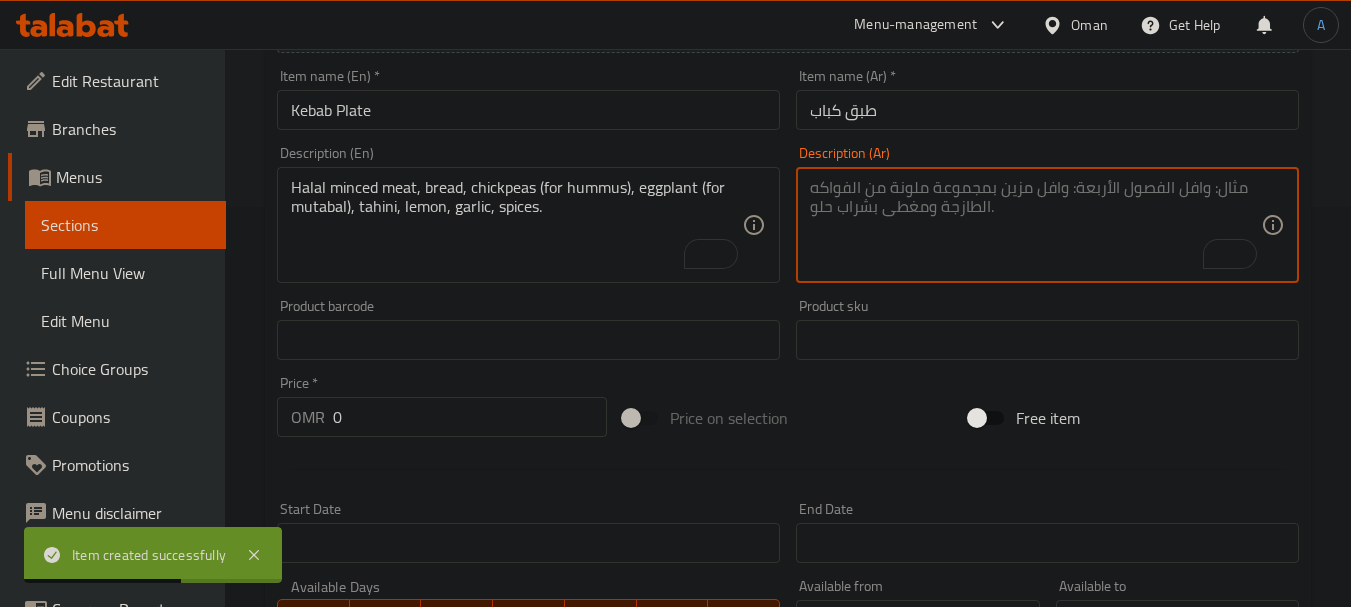 paste on "لحم مفروم حلال، خبز، حمص (للحمص)، باذنجان (للمتبل)، طحينة، ليمون، ثوم، بهارات." 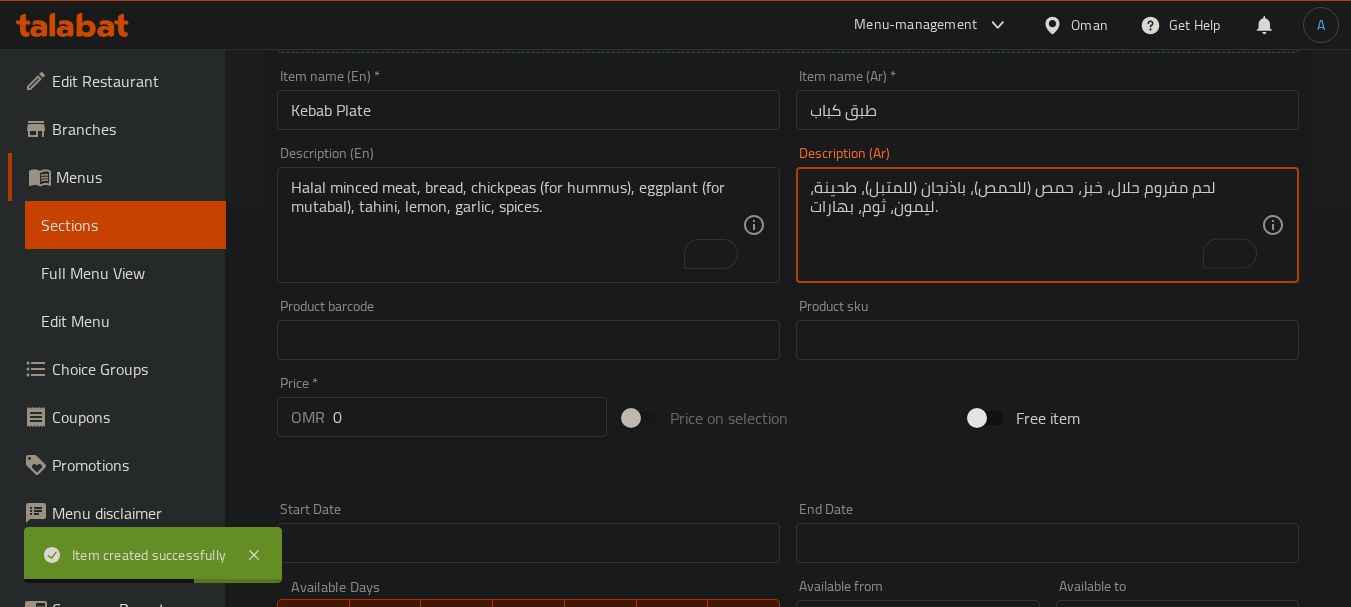 type on "لحم مفروم حلال، خبز، حمص (للحمص)، باذنجان (للمتبل)، طحينة، ليمون، ثوم، بهارات." 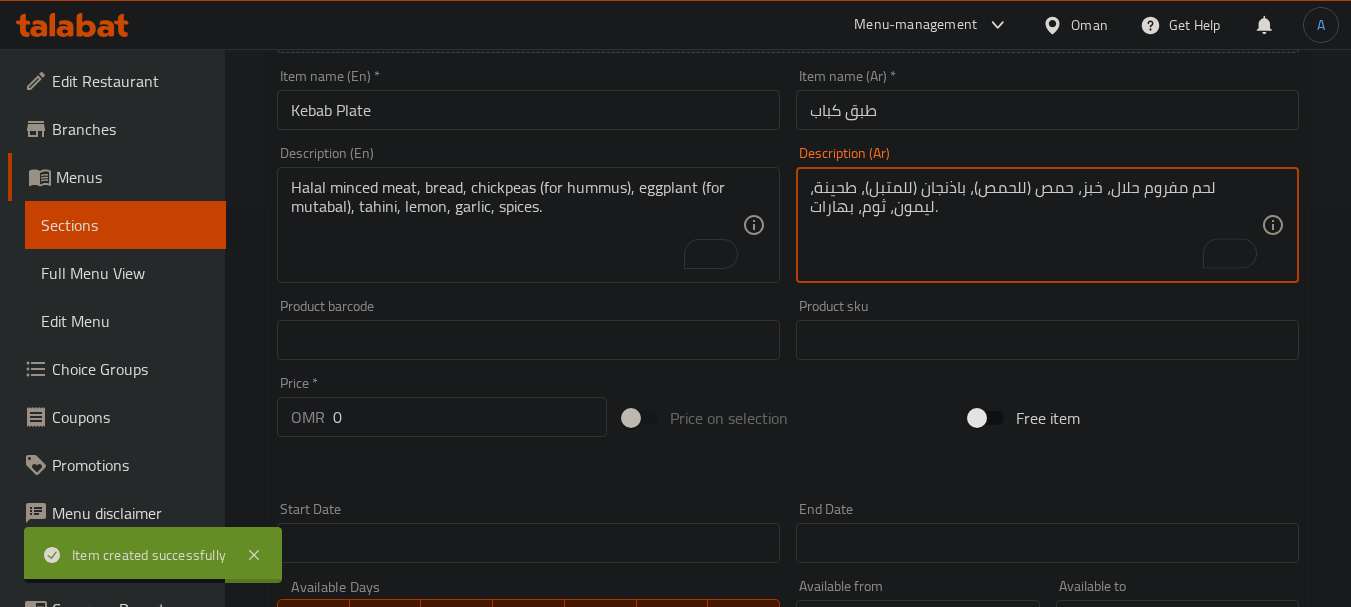drag, startPoint x: 397, startPoint y: 409, endPoint x: 249, endPoint y: 402, distance: 148.16545 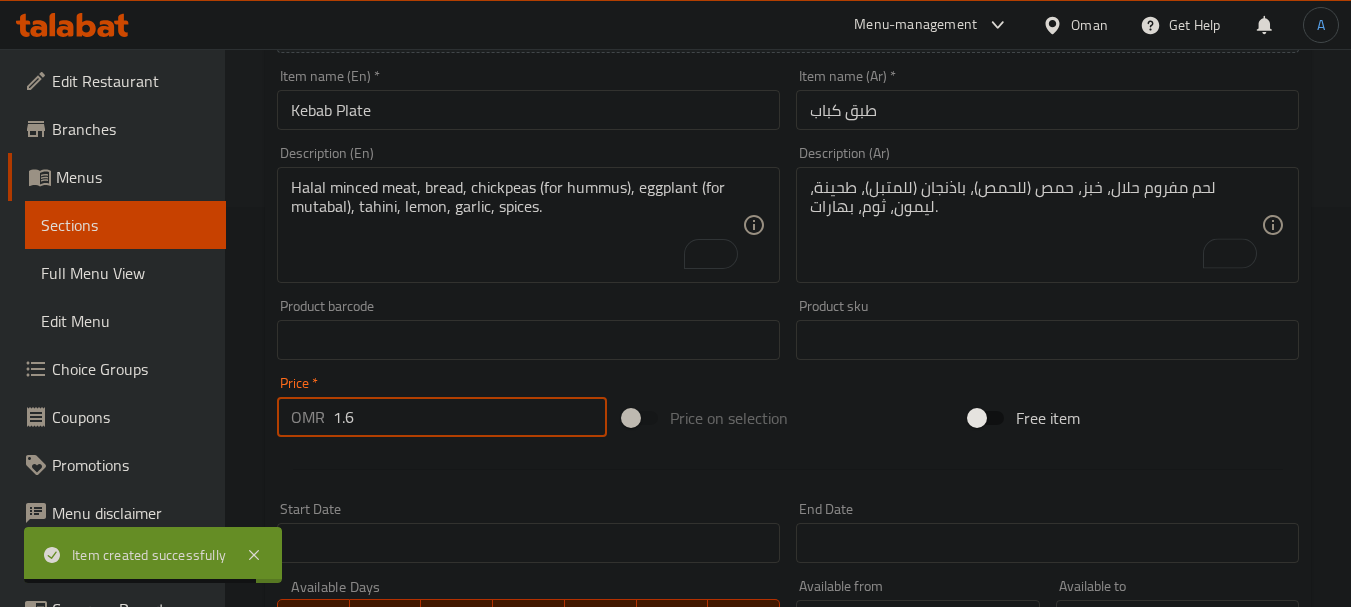 type on "1.6" 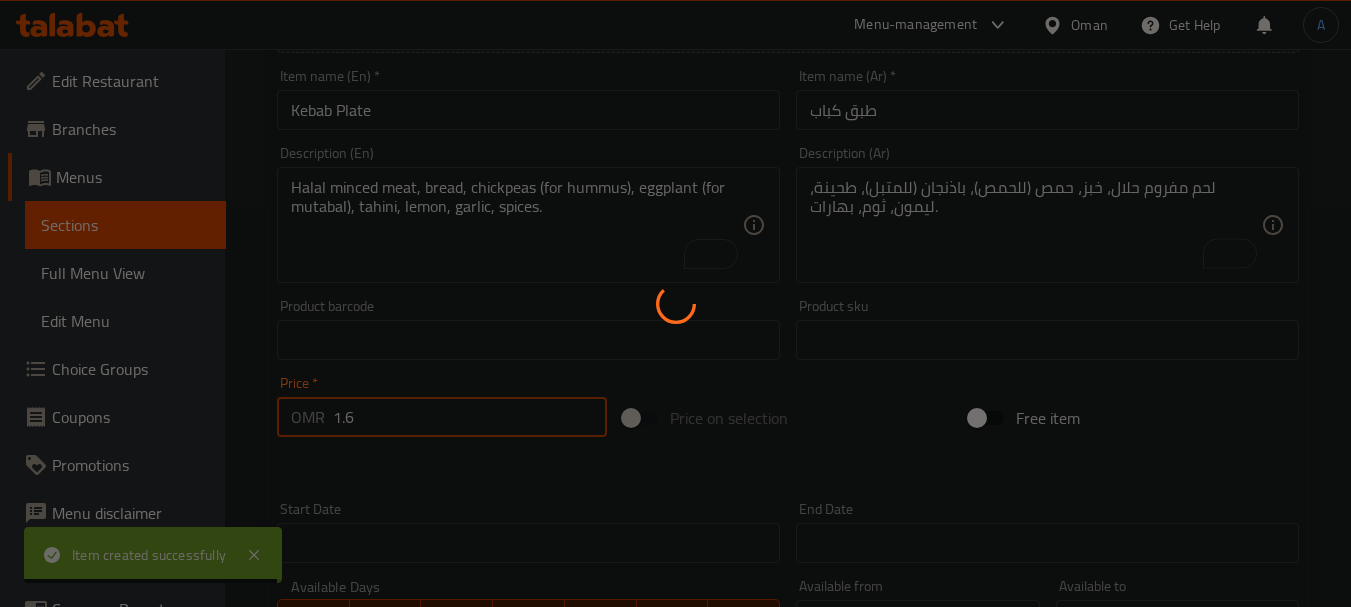 type 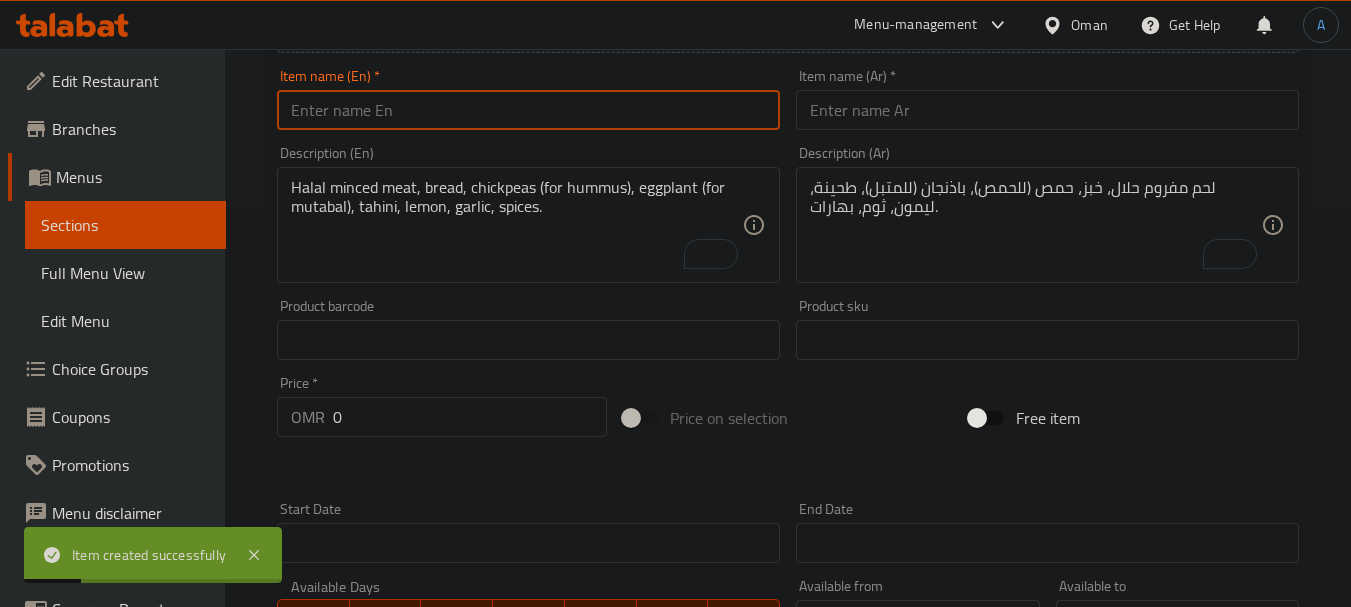 click at bounding box center (528, 110) 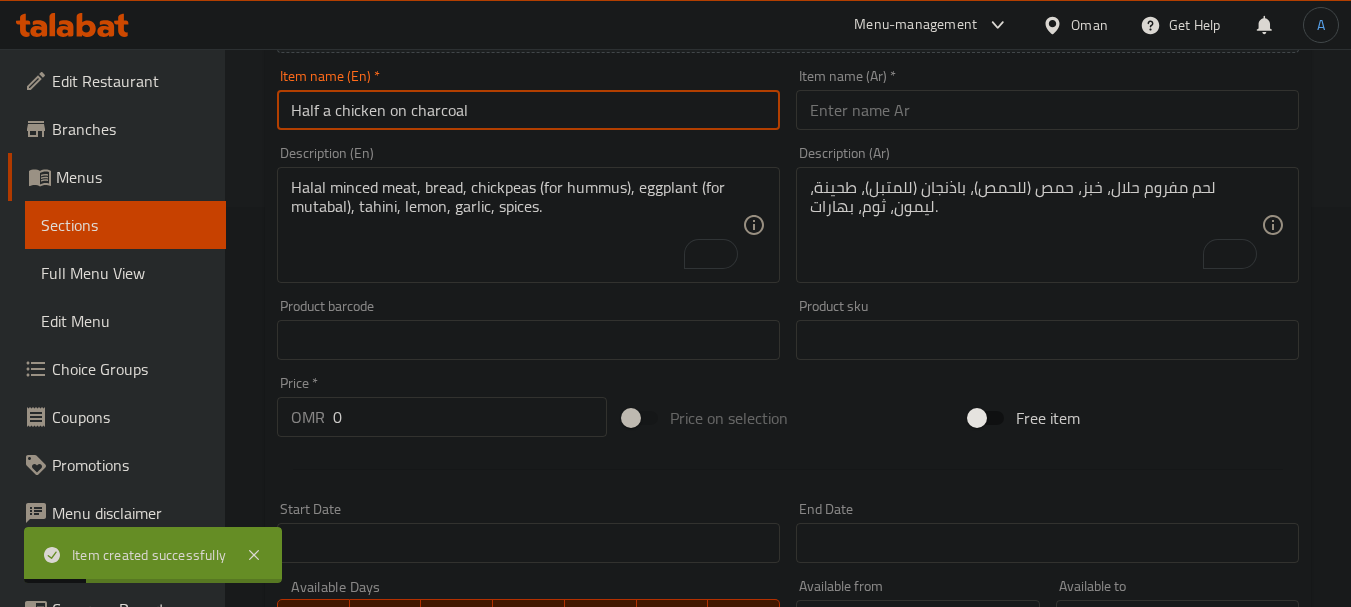type on "Half a chicken on charcoal" 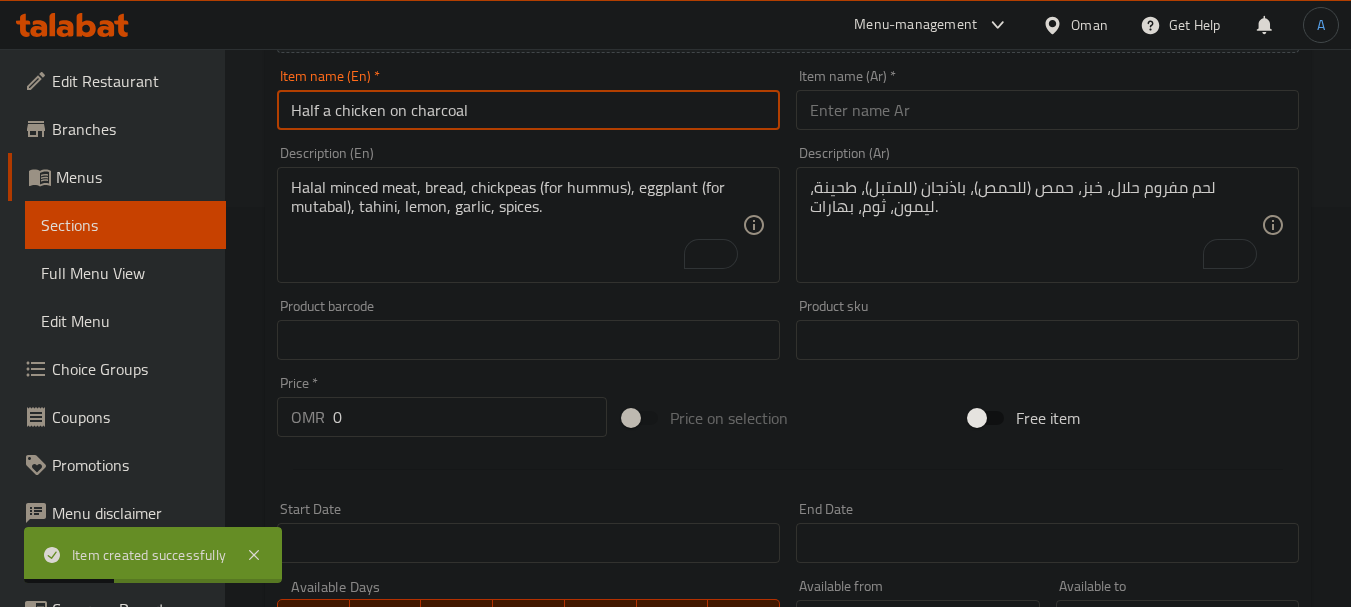 drag, startPoint x: 864, startPoint y: 110, endPoint x: 863, endPoint y: 120, distance: 10.049875 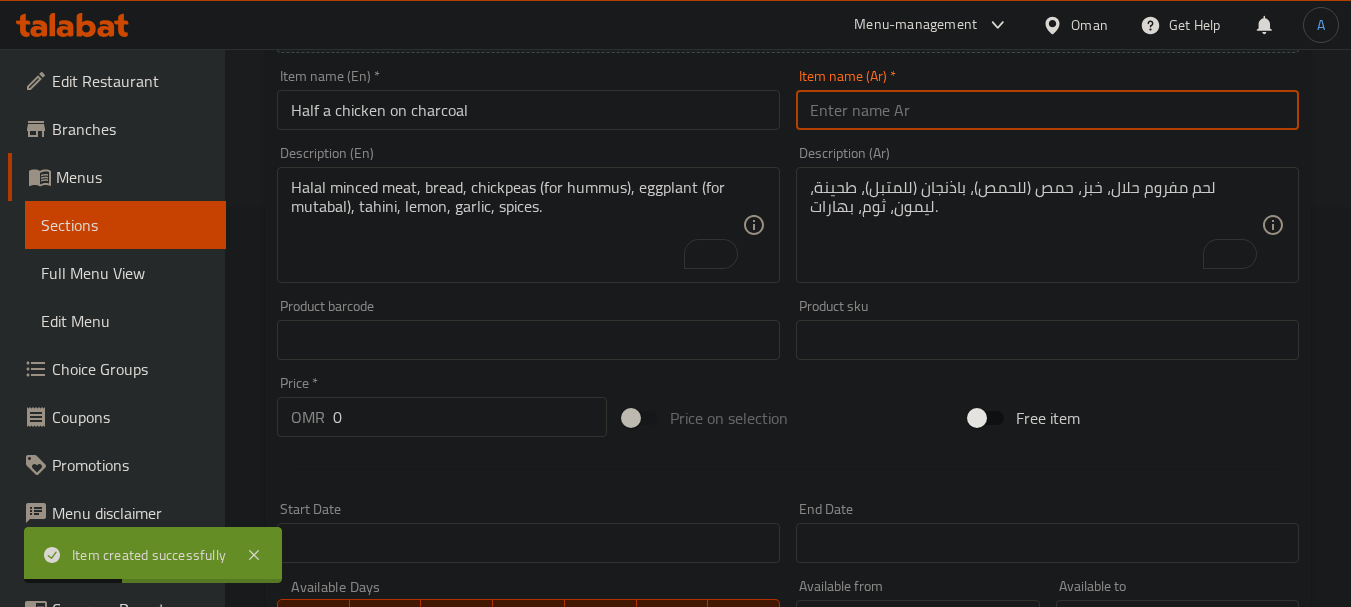 paste on "نصف دجاجة على الفحم" 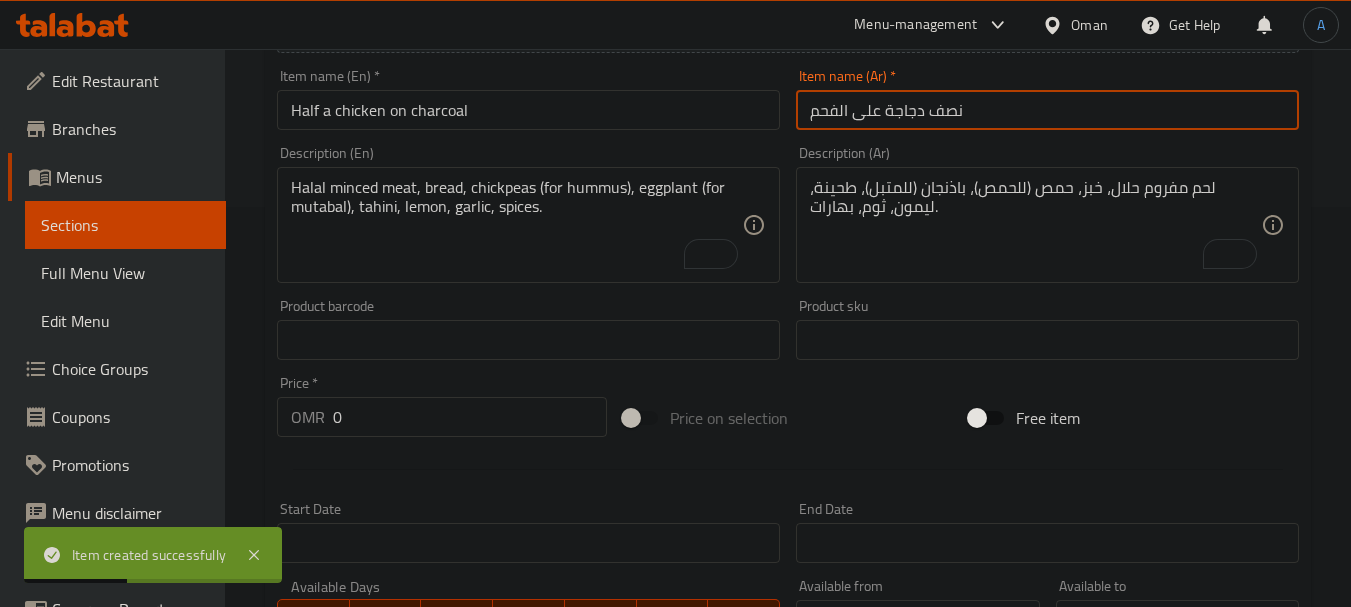 type on "نصف دجاجة على الفحم" 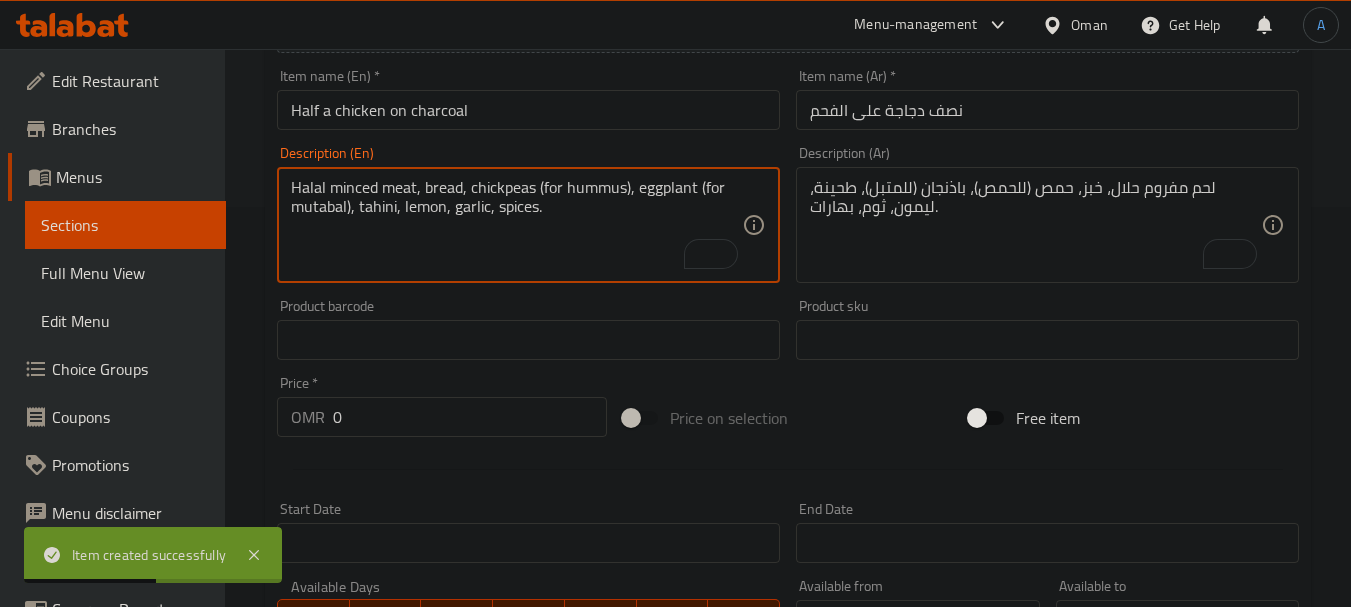 click on "Halal minced meat, bread, chickpeas (for hummus), eggplant (for mutabal), tahini, lemon, garlic, spices." at bounding box center [516, 225] 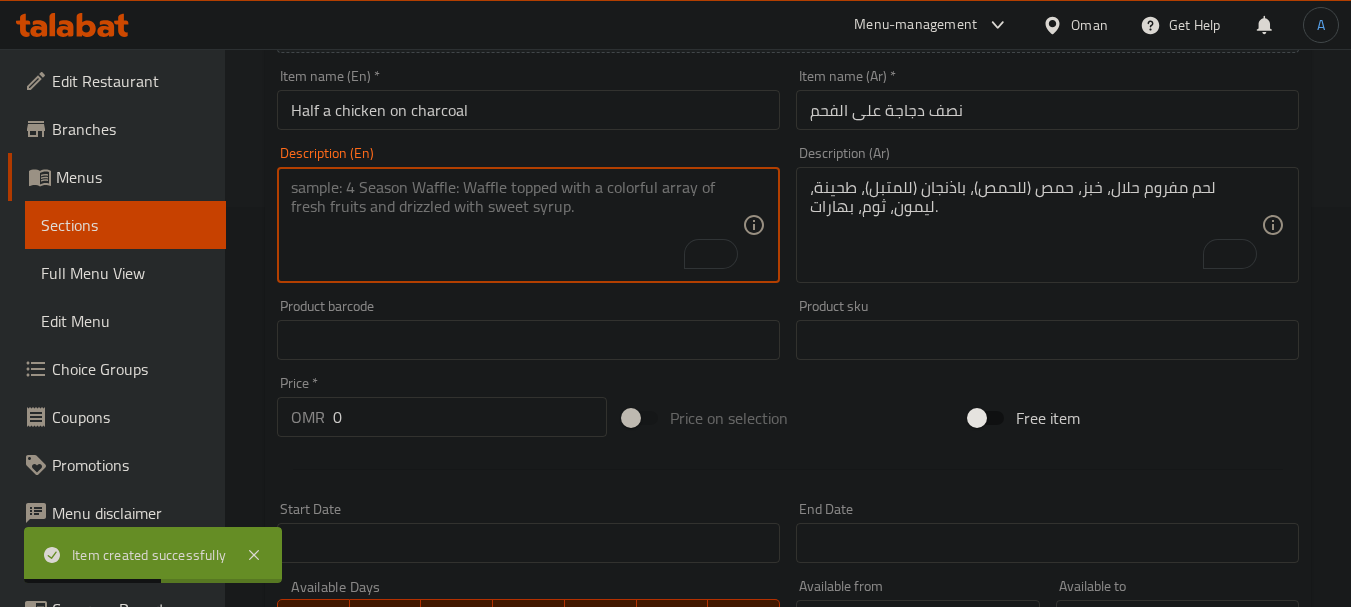 paste on "Halal half chicken, spices." 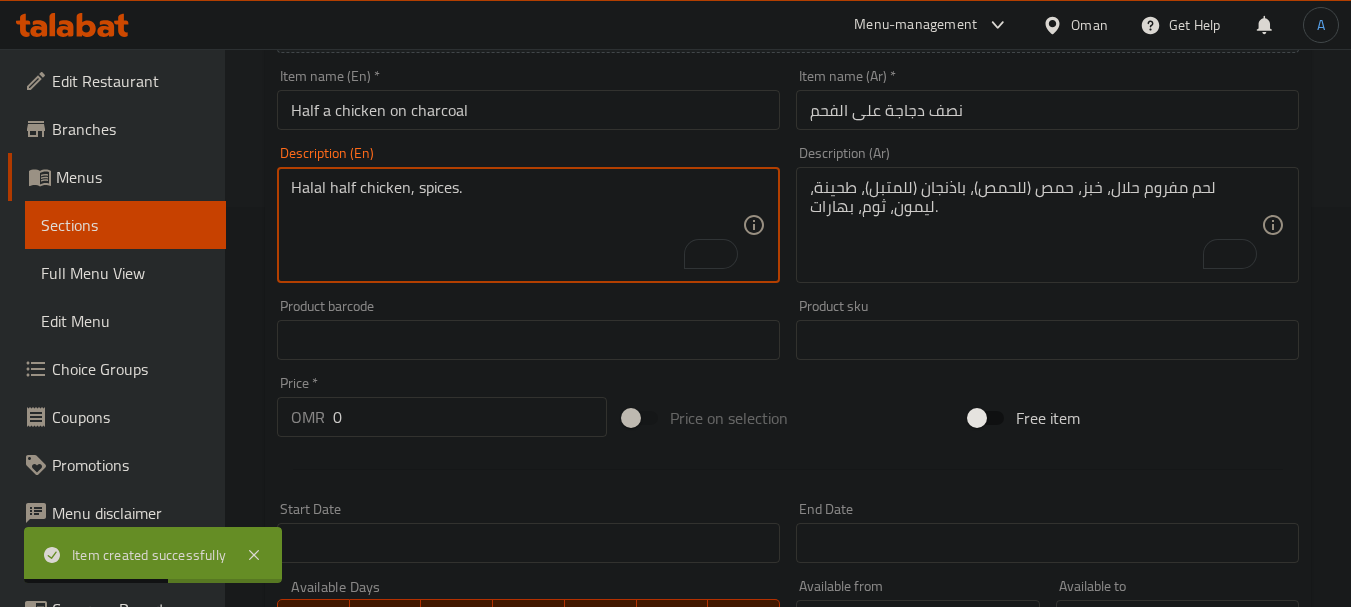 type on "Halal half chicken, spices." 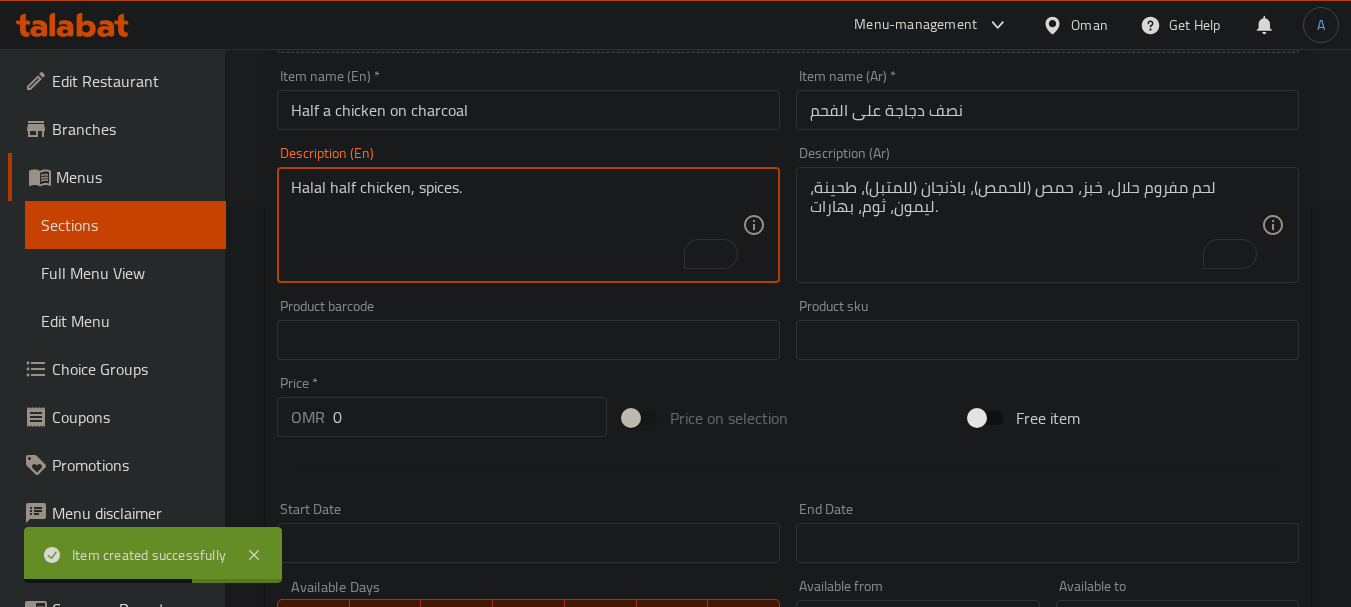 click on "لحم مفروم حلال، خبز، حمص (للحمص)، باذنجان (للمتبل)، طحينة، ليمون، ثوم، بهارات." at bounding box center [1035, 225] 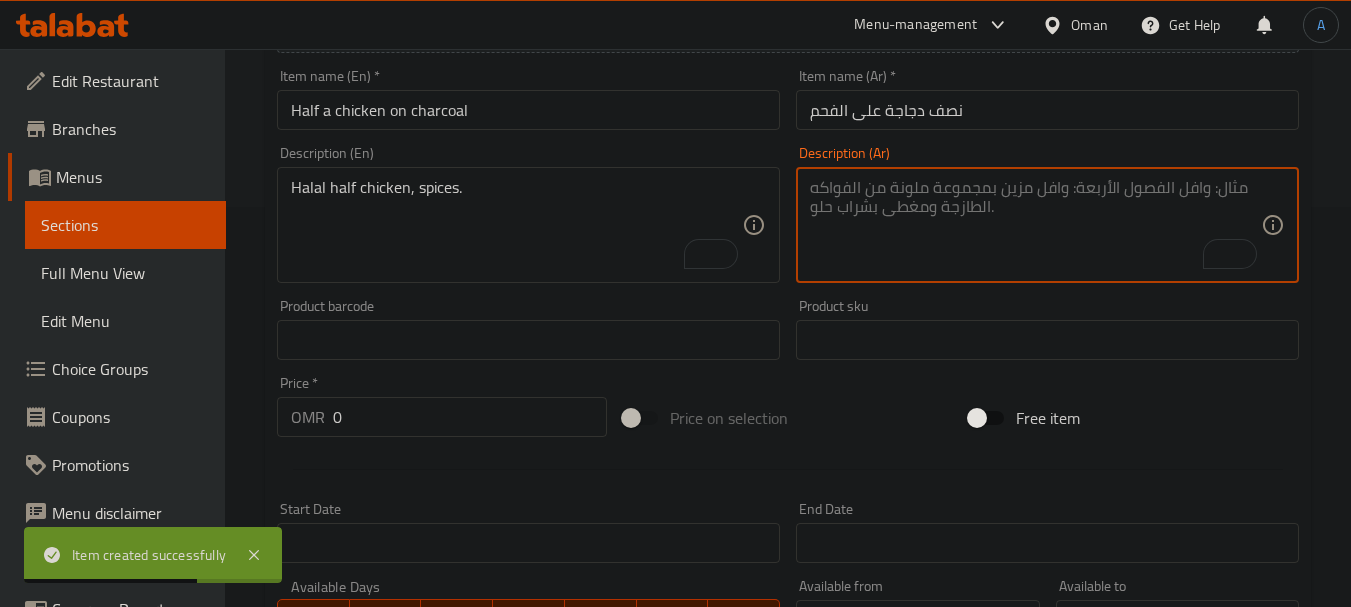 paste on "نصف دجاجة حلال، بهارات." 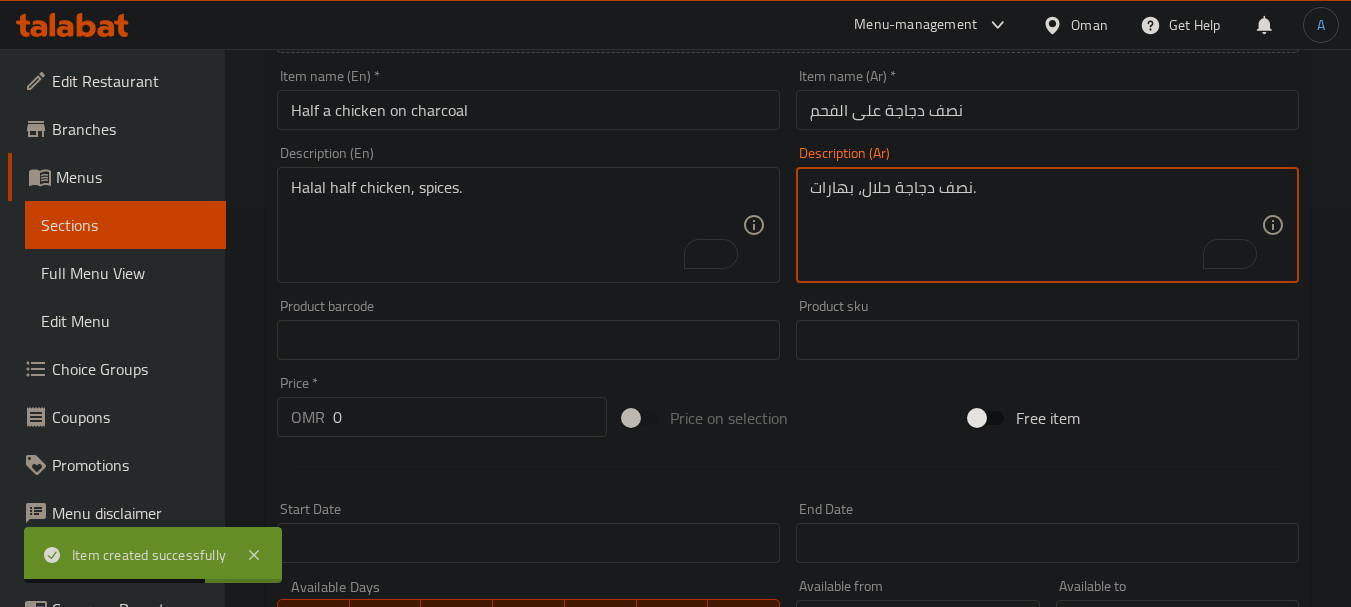 type on "نصف دجاجة حلال، بهارات." 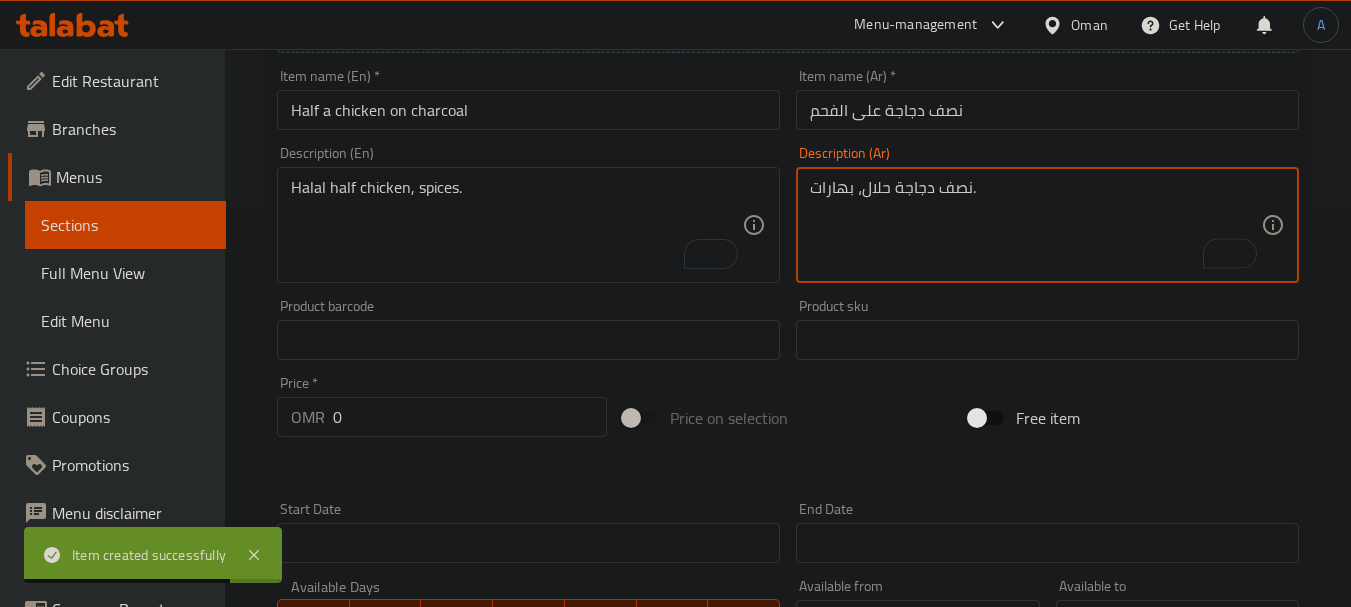 drag, startPoint x: 417, startPoint y: 420, endPoint x: 149, endPoint y: 421, distance: 268.00186 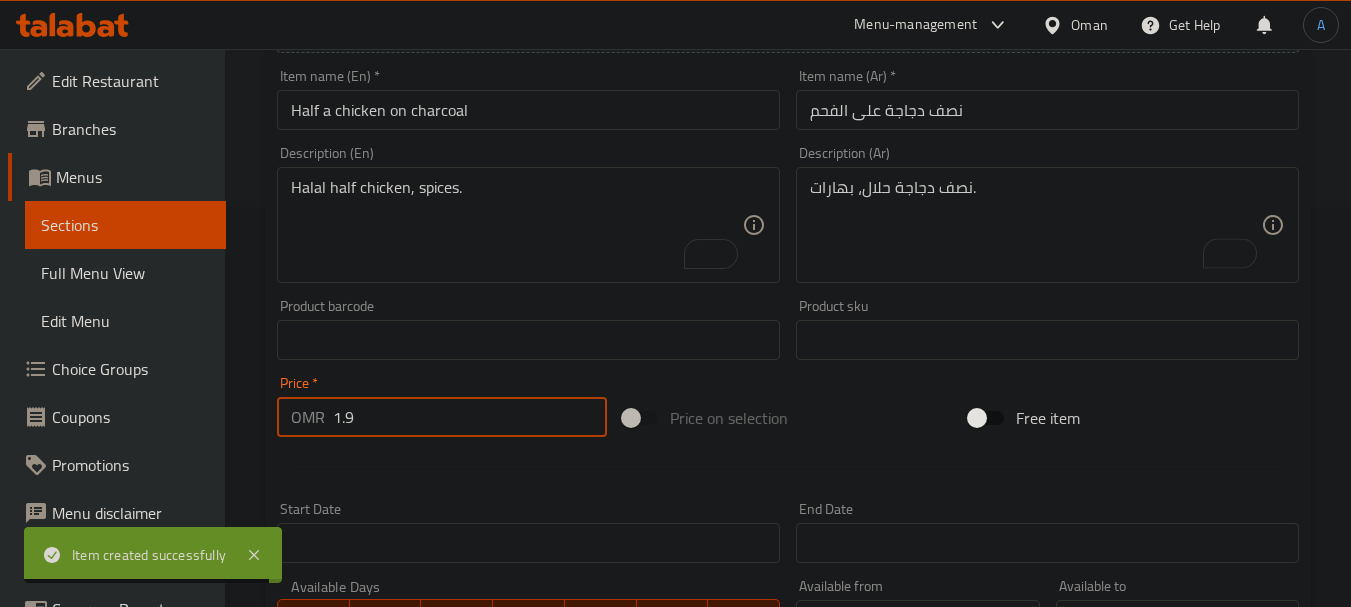 type on "1.9" 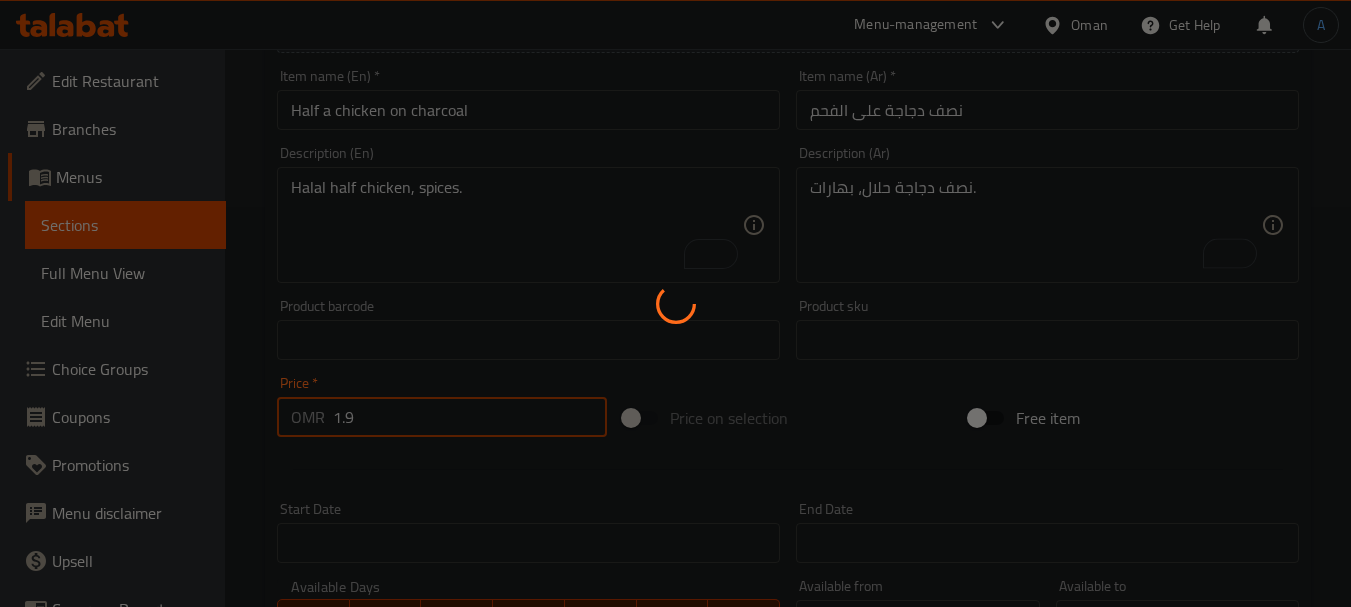 type 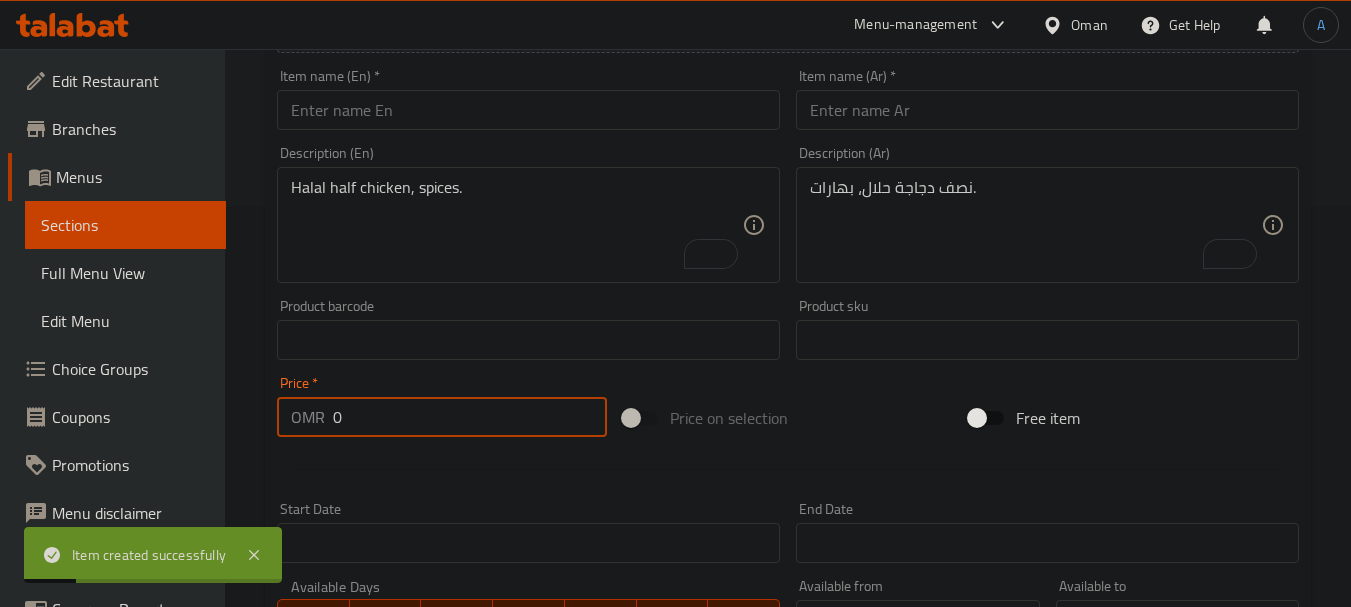 click at bounding box center (528, 110) 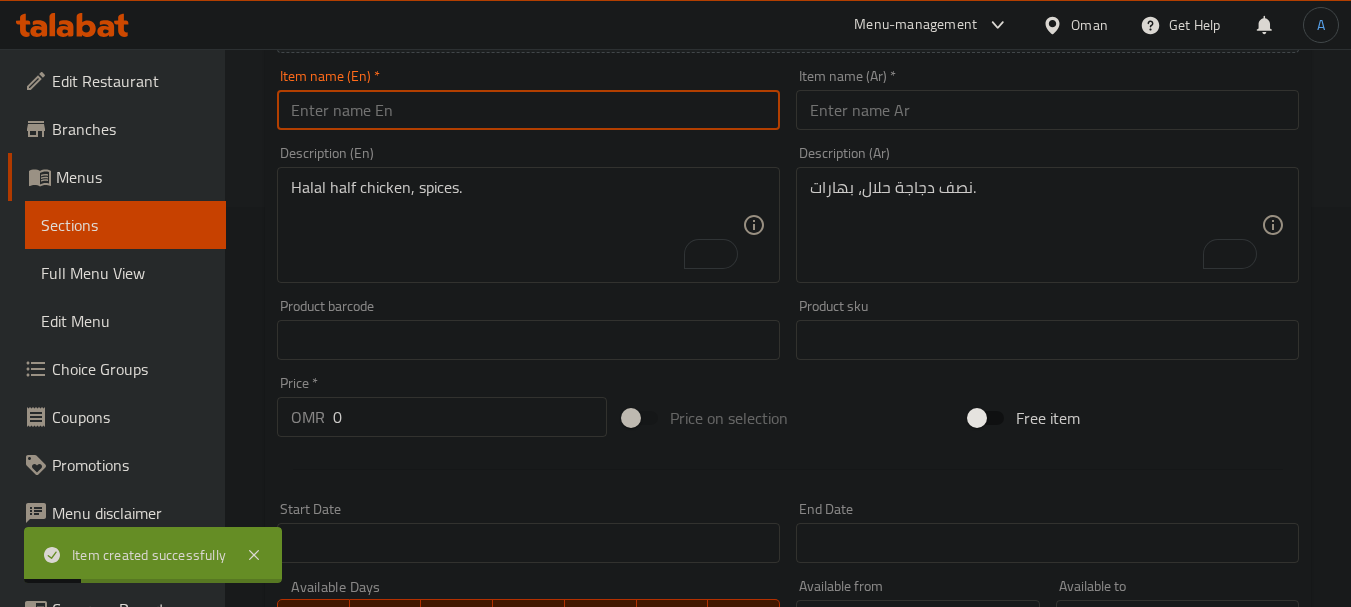 paste on "Whole chicken on charcoal" 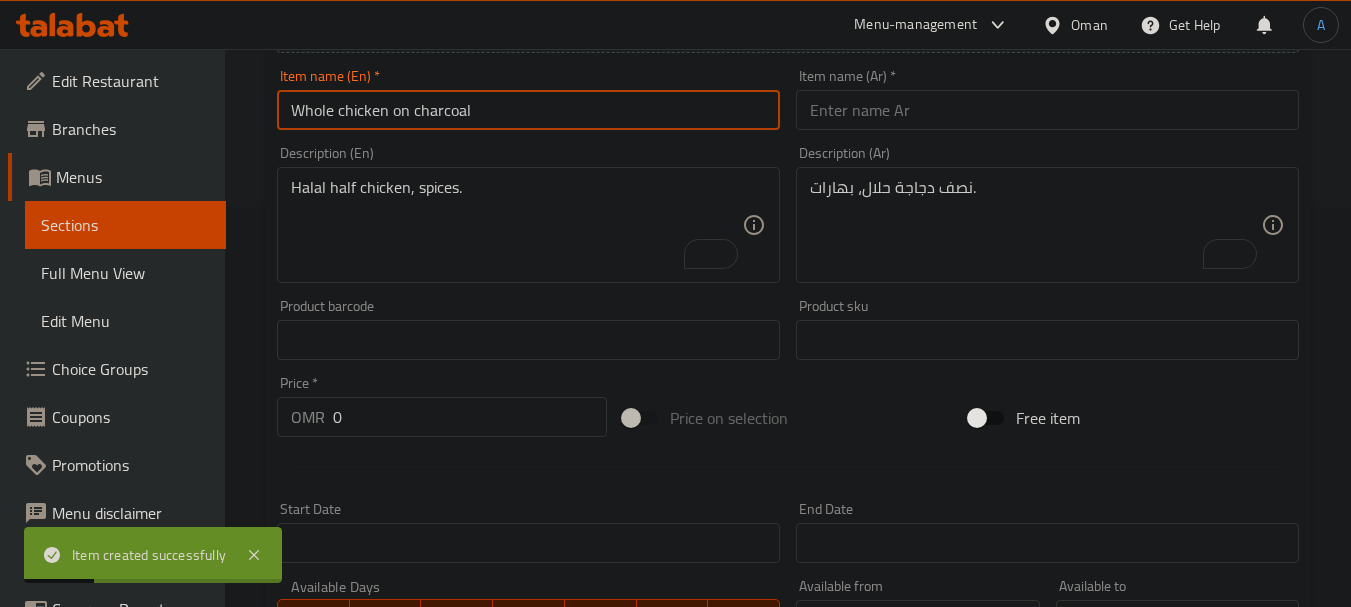 type on "Whole chicken on charcoal" 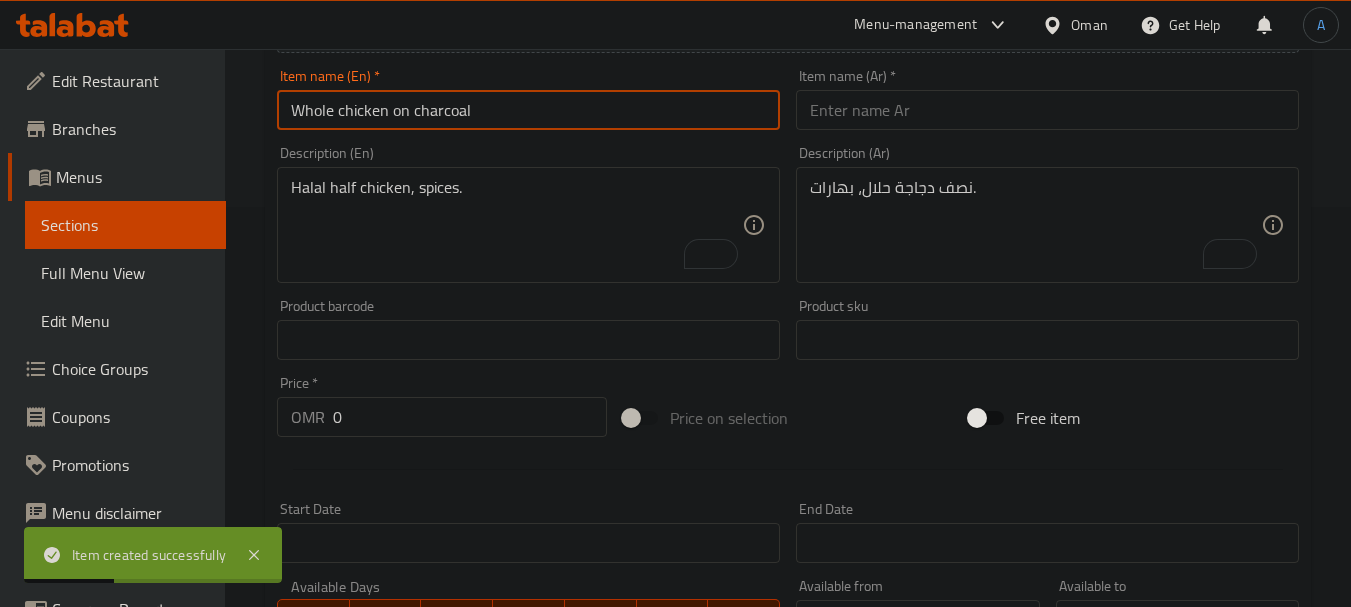 click at bounding box center (1047, 110) 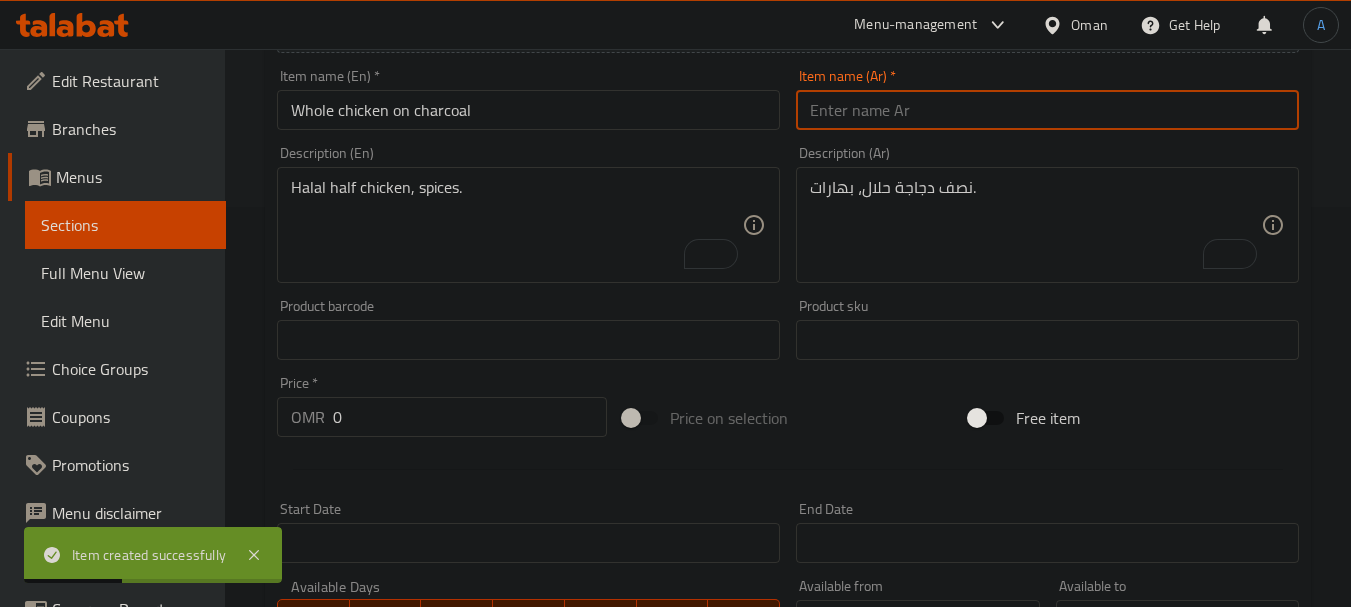 paste on "دجاجة كاملة على الفحم" 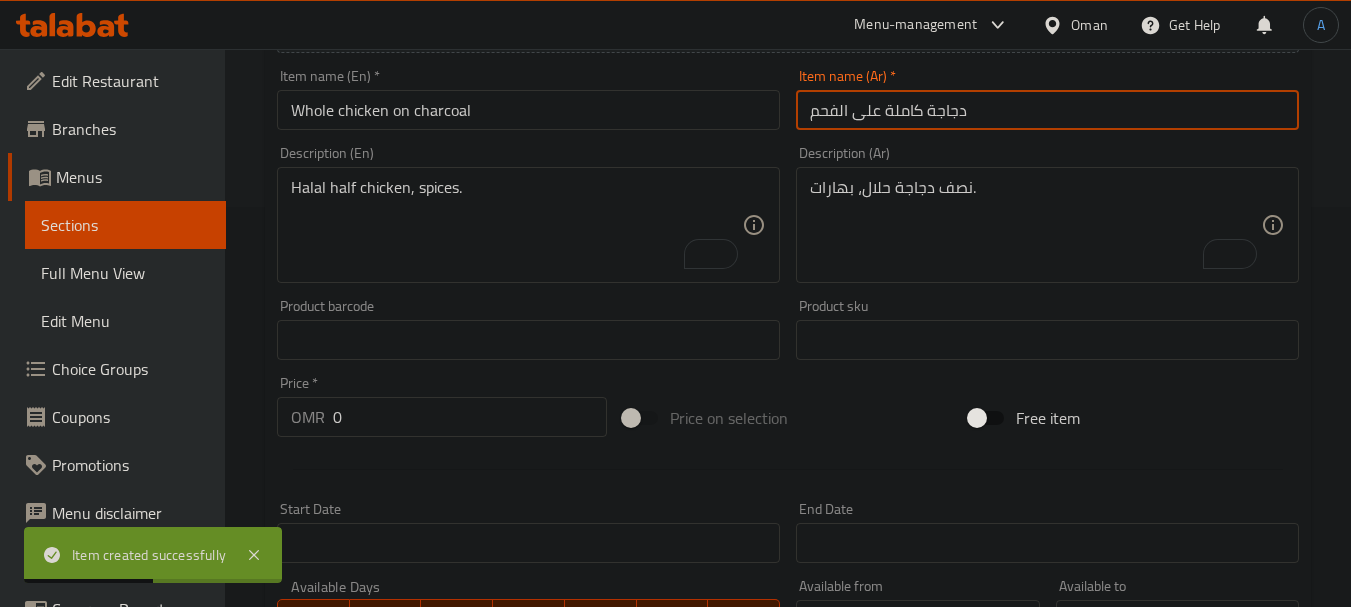 type on "دجاجة كاملة على الفحم" 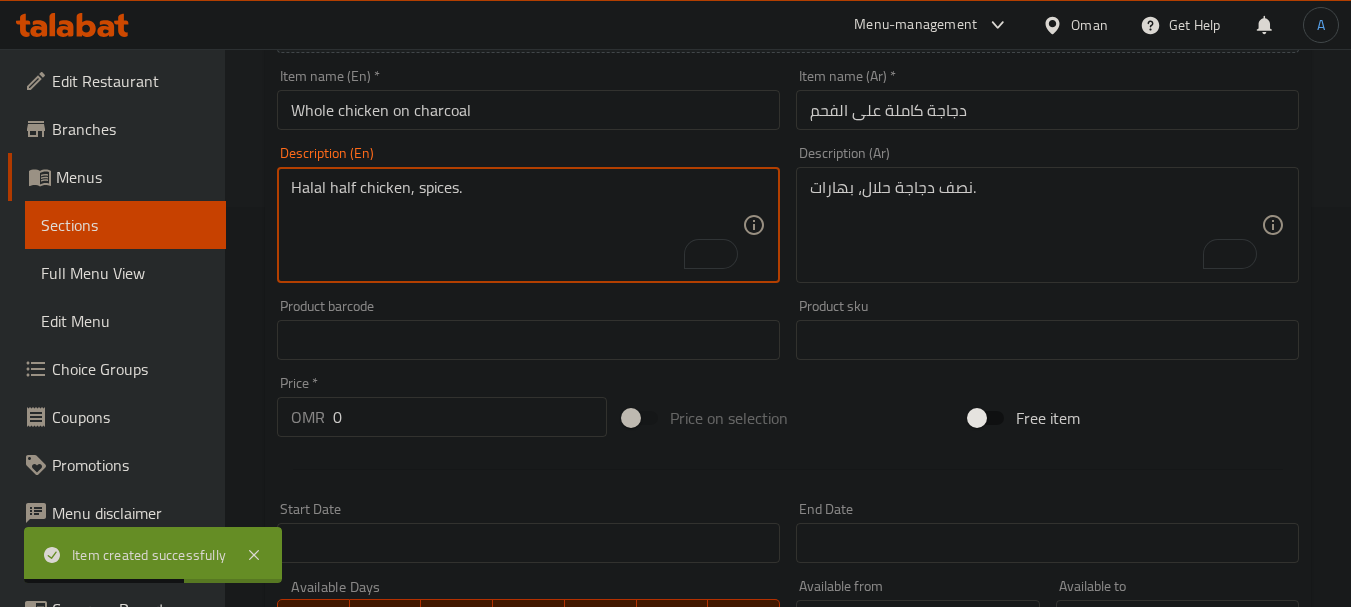 click on "Halal half chicken, spices." at bounding box center [516, 225] 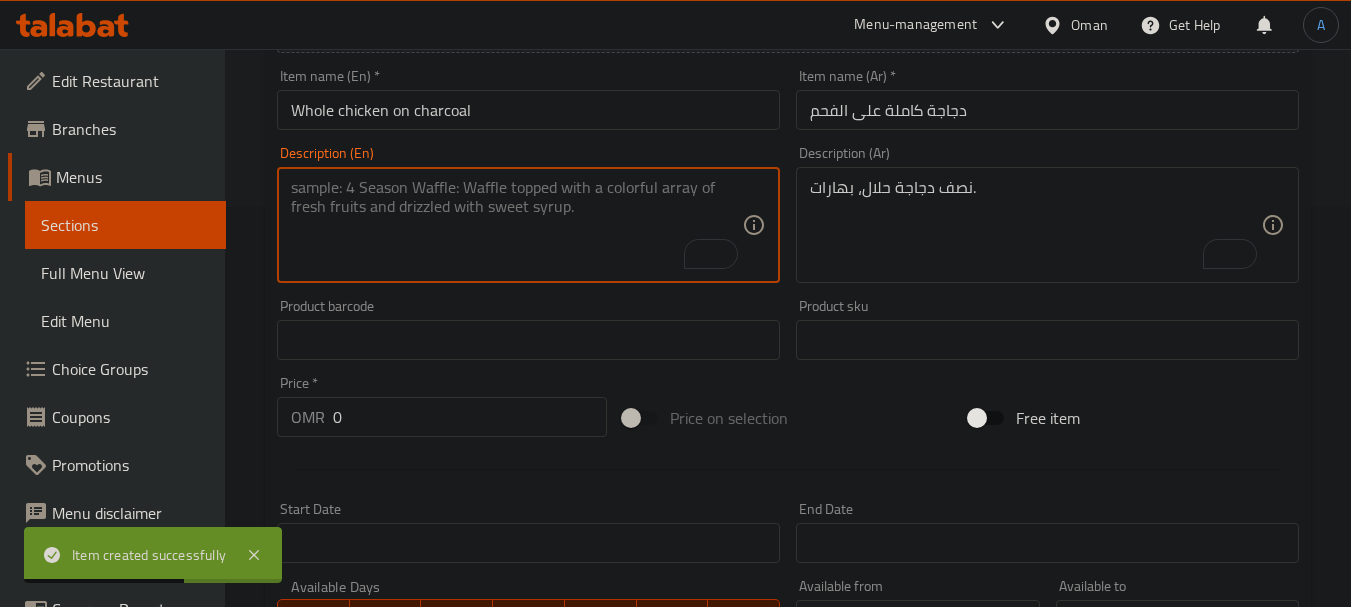 paste on "Halal whole chicken, spices." 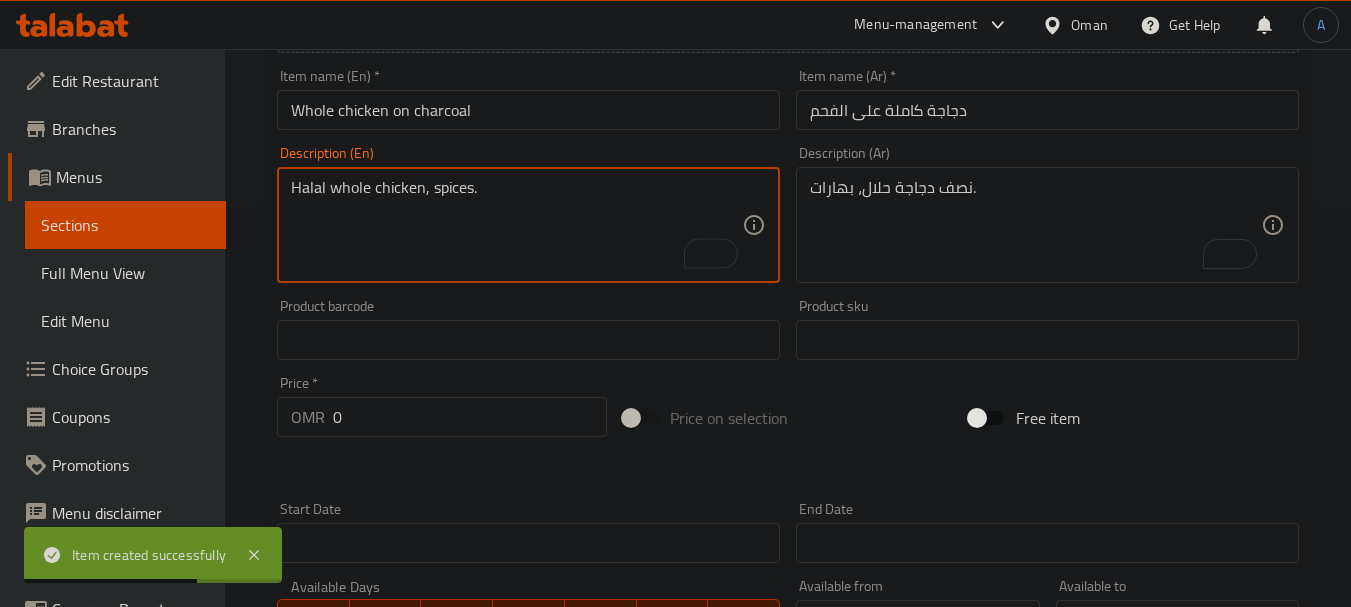 type on "Halal whole chicken, spices." 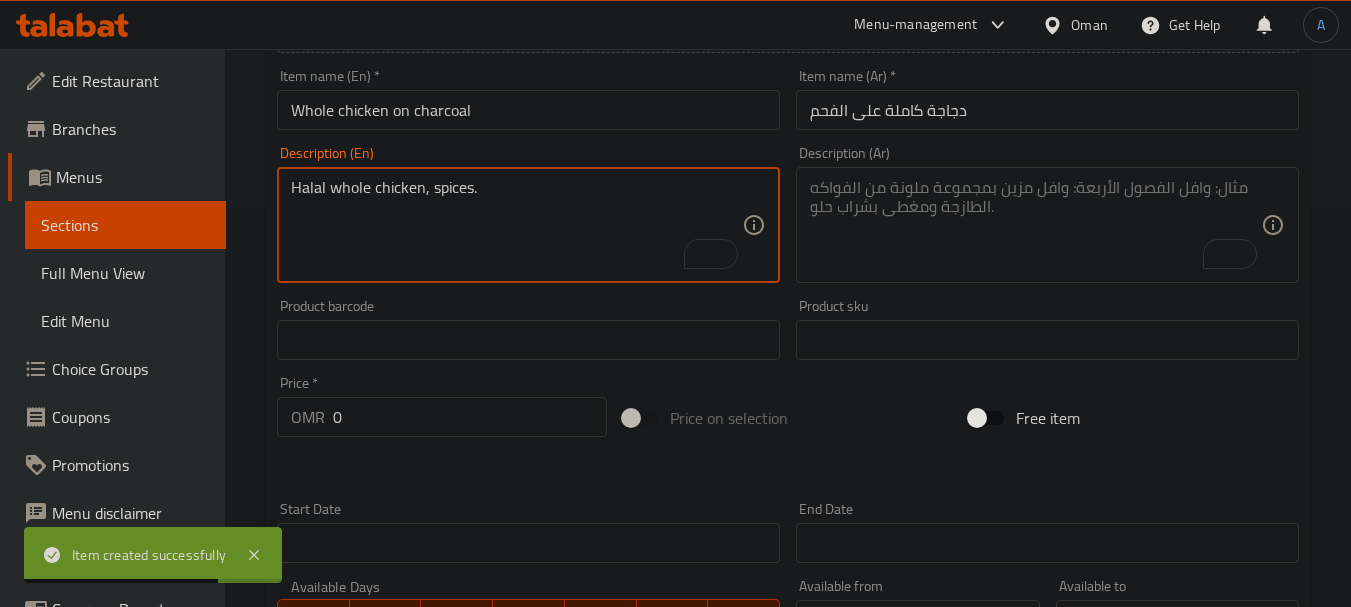 click at bounding box center (1035, 225) 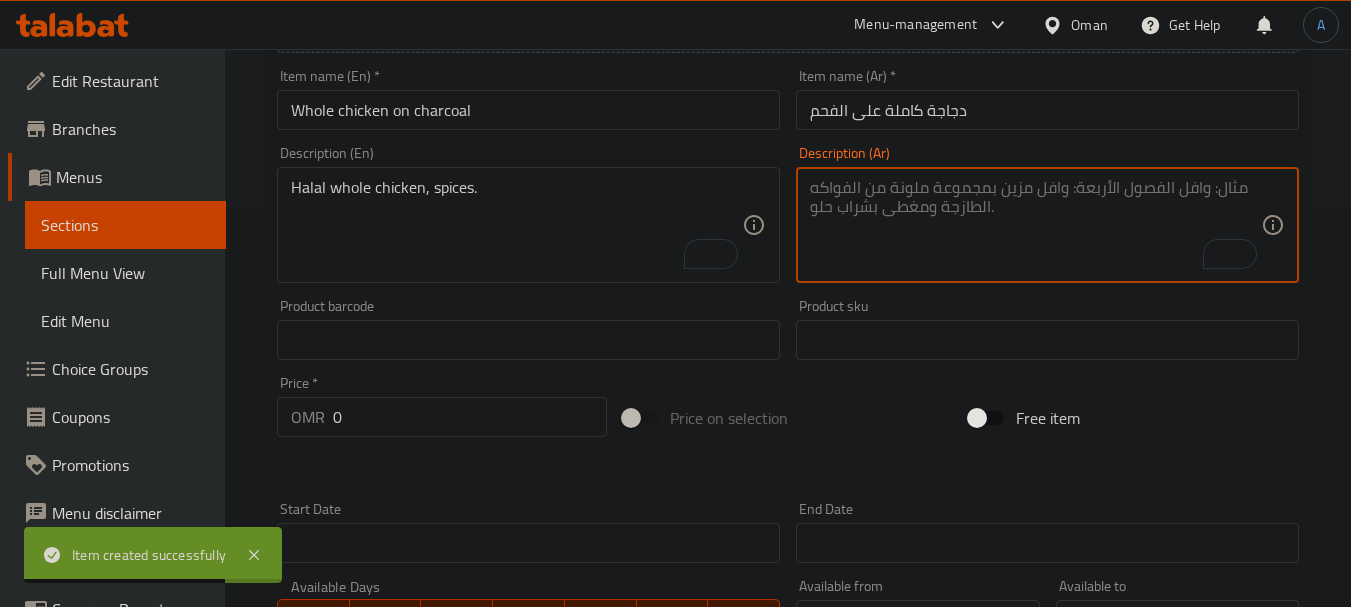 paste on "دجاجة كاملة حلال مع البهارات." 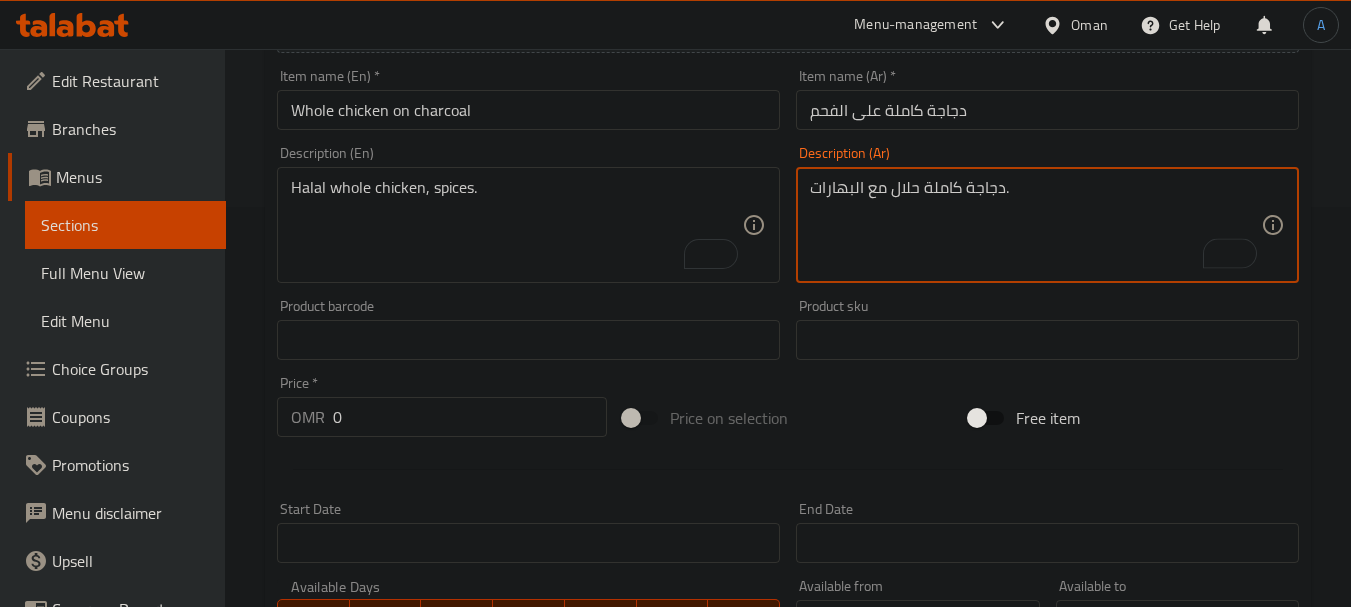 type on "دجاجة كاملة حلال مع البهارات." 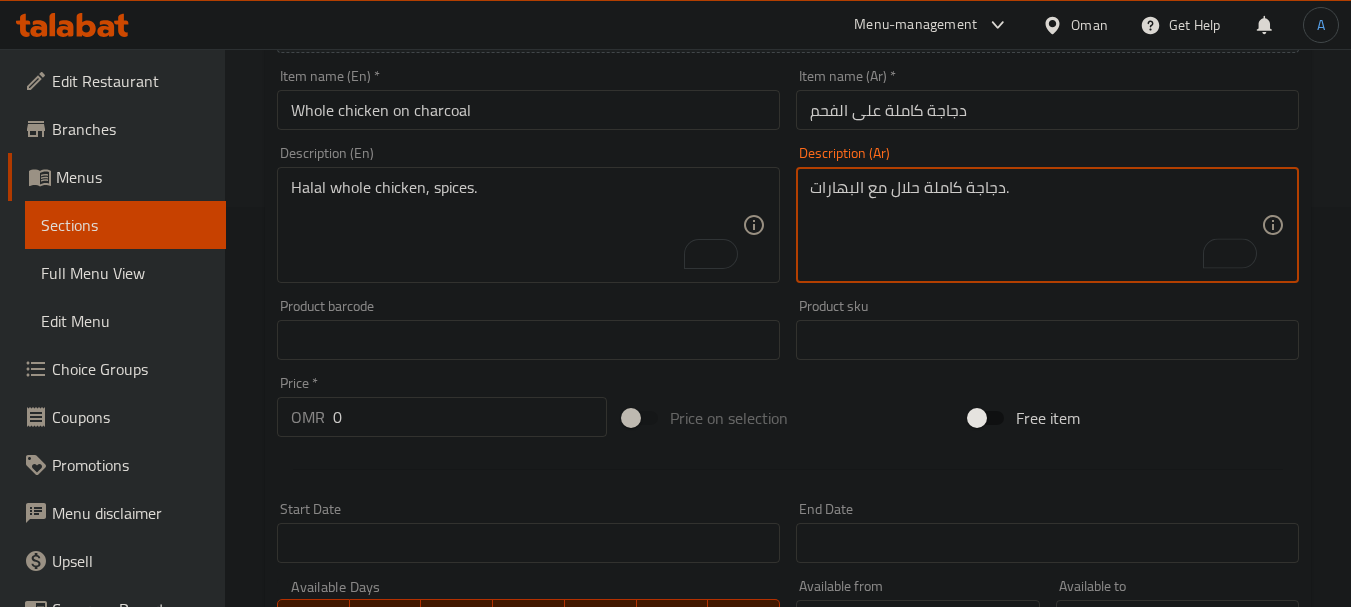 click on "Home / Restaurants management / Menus / Sections / item / create Dishes  section Create new item Add item image Image Size: 1200 x 800 px / Image formats: jpg, png / 5MB Max. Item name (En)   * Whole chicken on charcoal Item name (En)  * Item name (Ar)   * دجاجة كاملة على الفحم Item name (Ar)  * Description (En) Halal whole chicken, spices.
Description (En) Description (Ar) دجاجة كاملة حلال مع البهارات.
Description (Ar) Product barcode Product barcode Product sku Product sku Price   * OMR 0 Price  * Price on selection Free item Start Date Start Date End Date End Date Available Days SU MO TU WE TH FR SA Available from ​ ​ Available to ​ ​ Status Active Inactive Exclude from GEM Variations & Choices Add variant ASSIGN CHOICE GROUP Create" at bounding box center [788, 331] 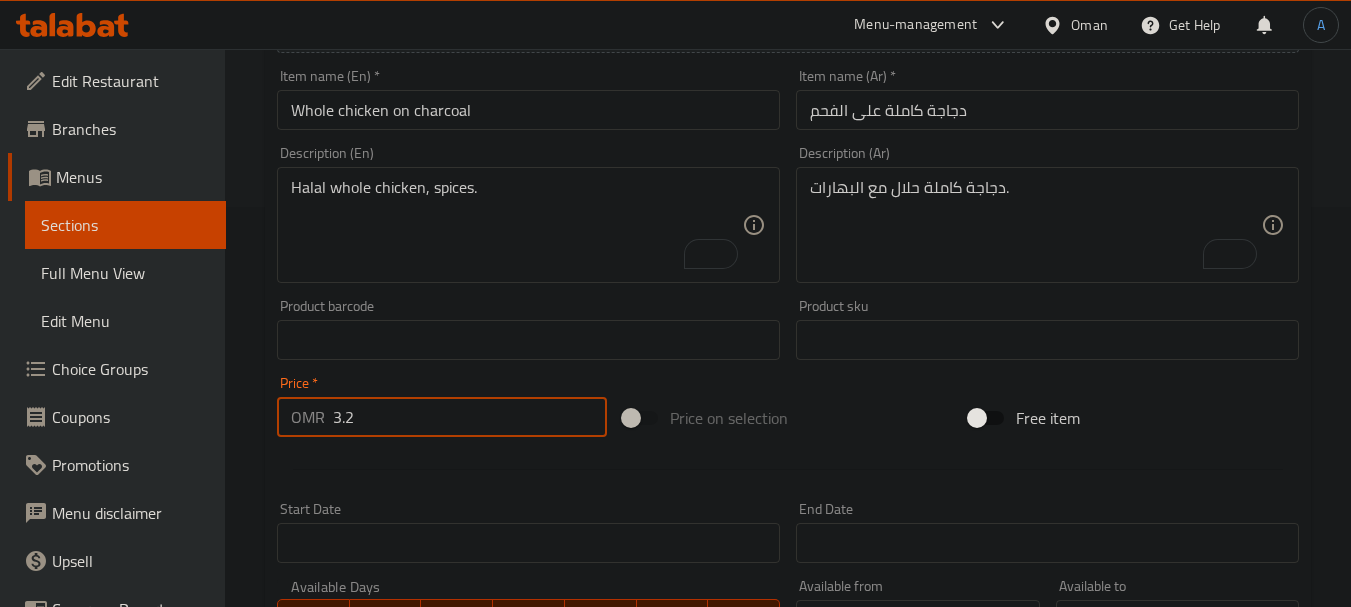 type on "3.2" 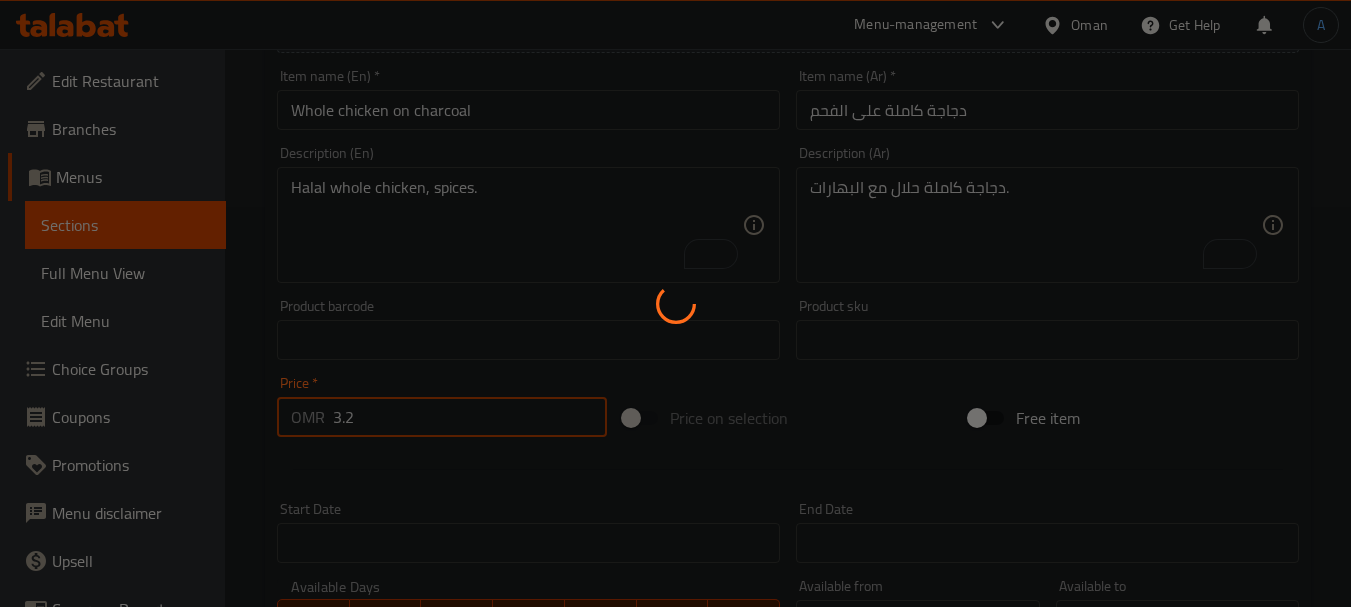 type 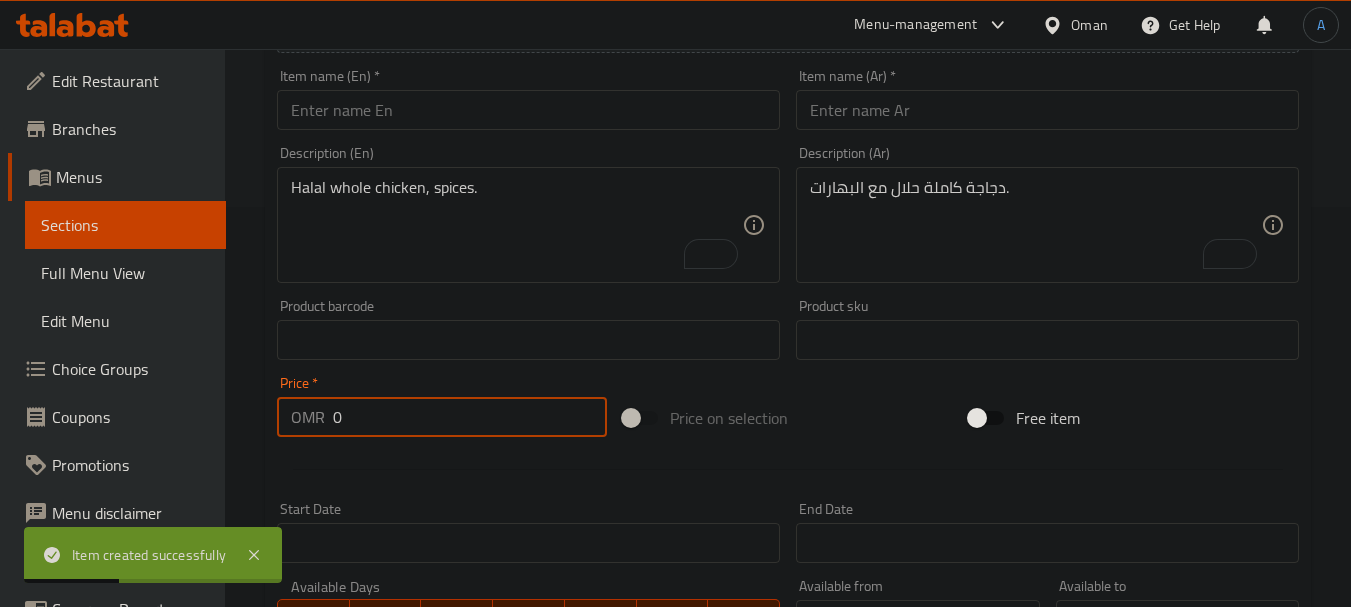 click at bounding box center [528, 110] 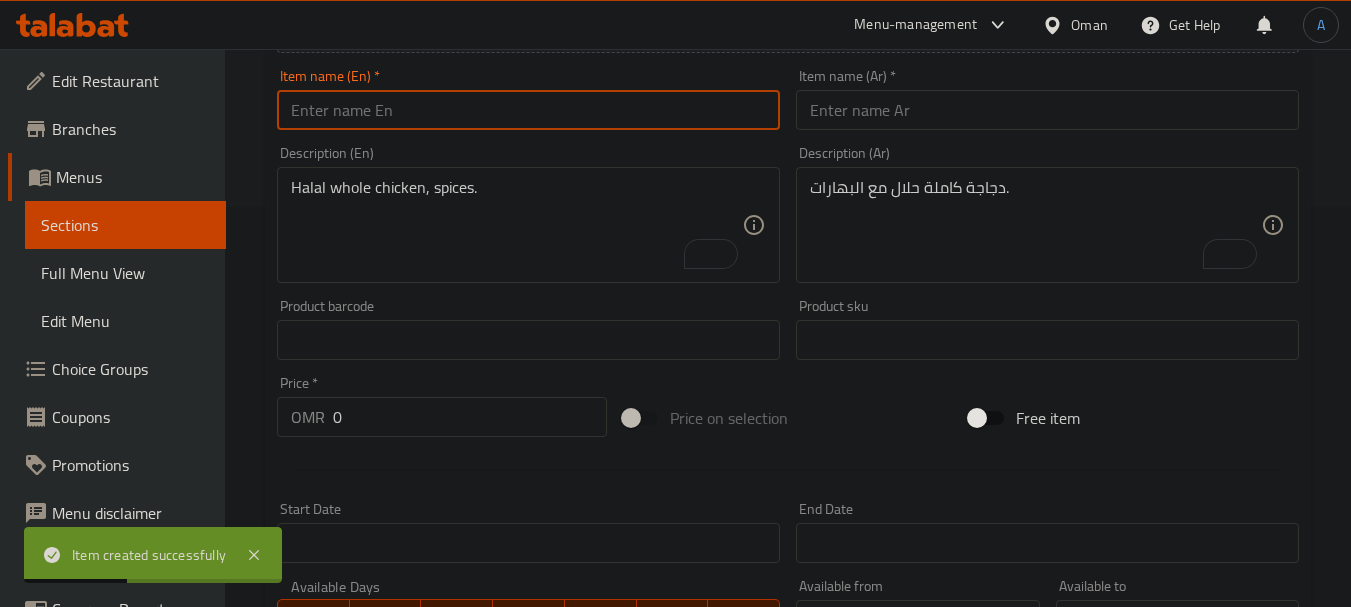 paste on "Feathers" 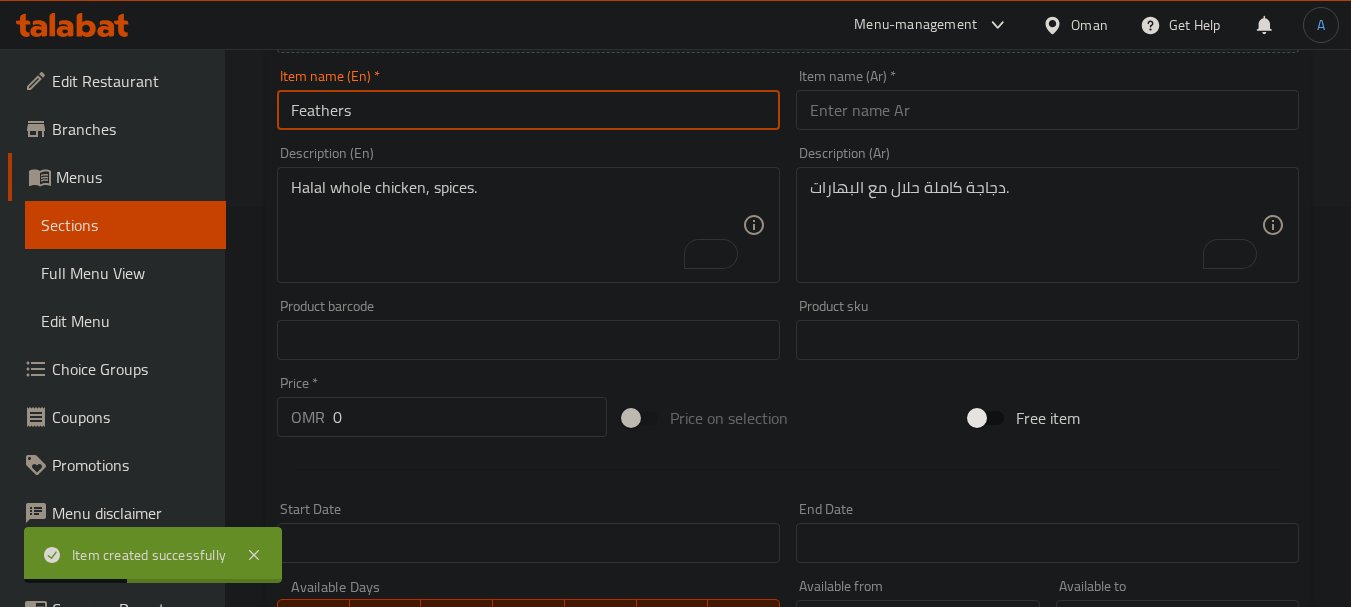 type on "Feathers" 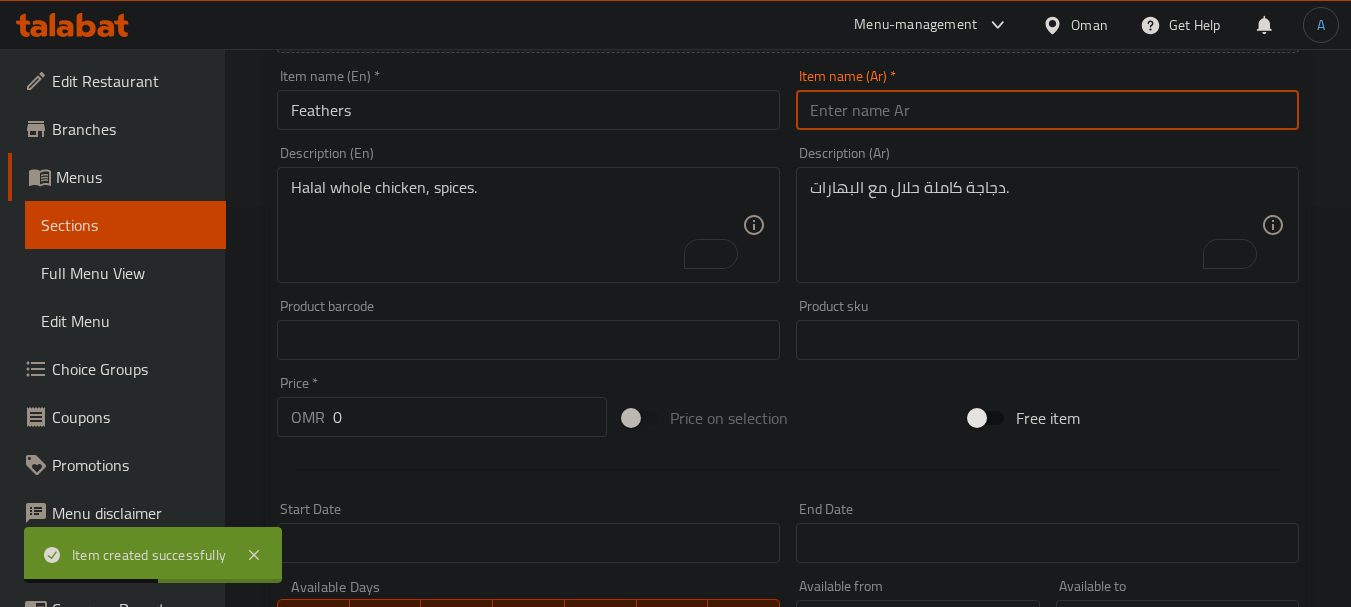 click at bounding box center [1047, 110] 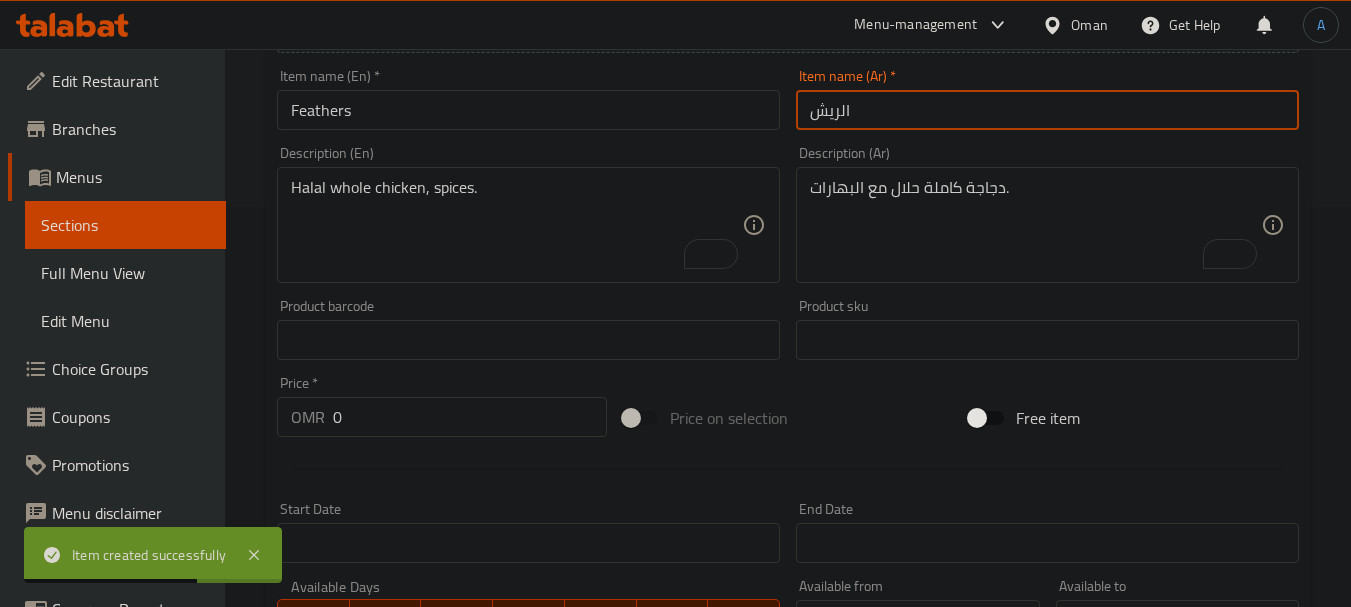 type on "الريش" 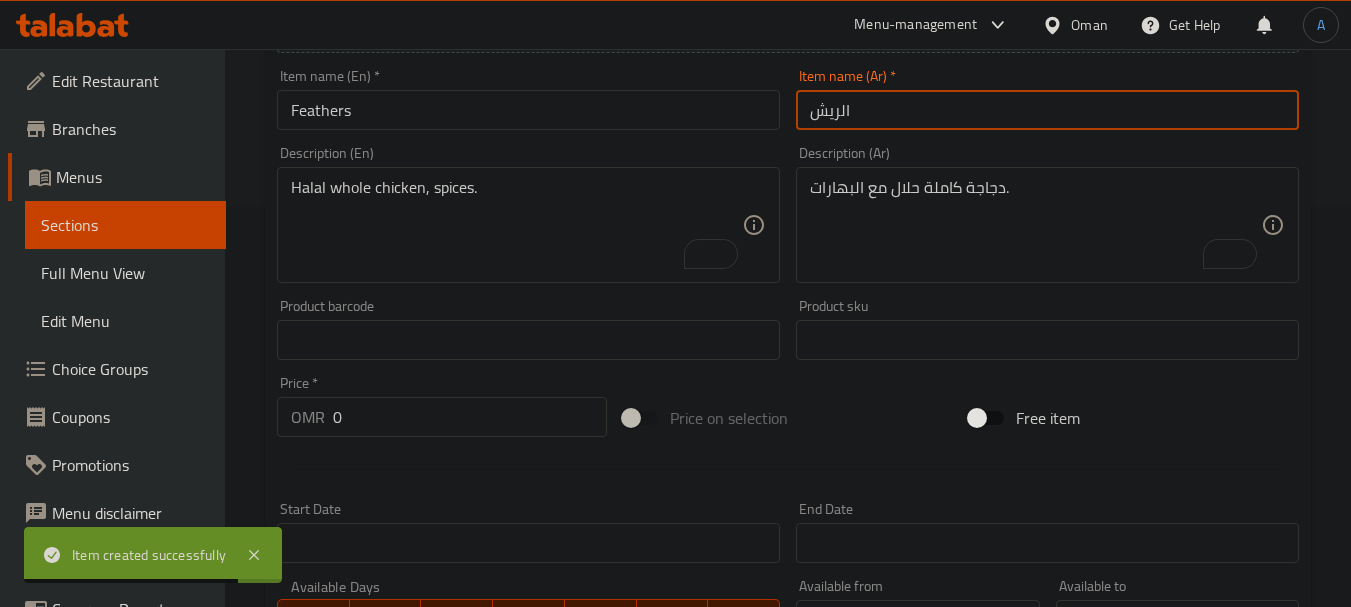 click on "Feathers" at bounding box center [528, 110] 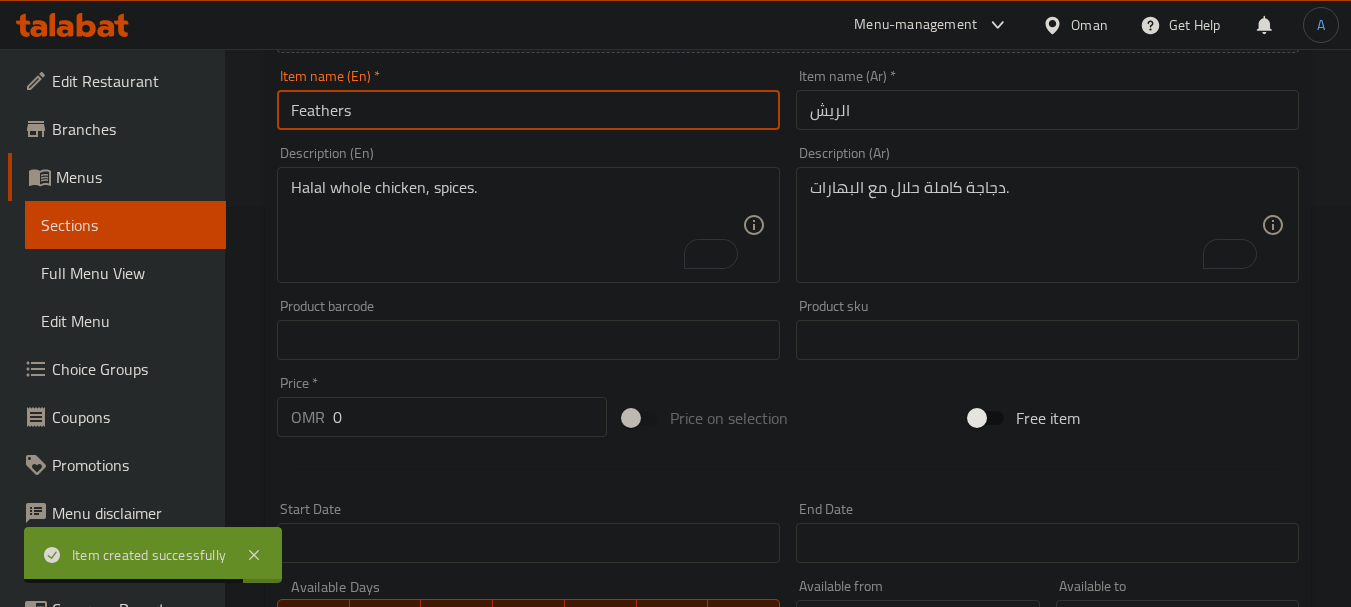 click on "Feathers" at bounding box center (528, 110) 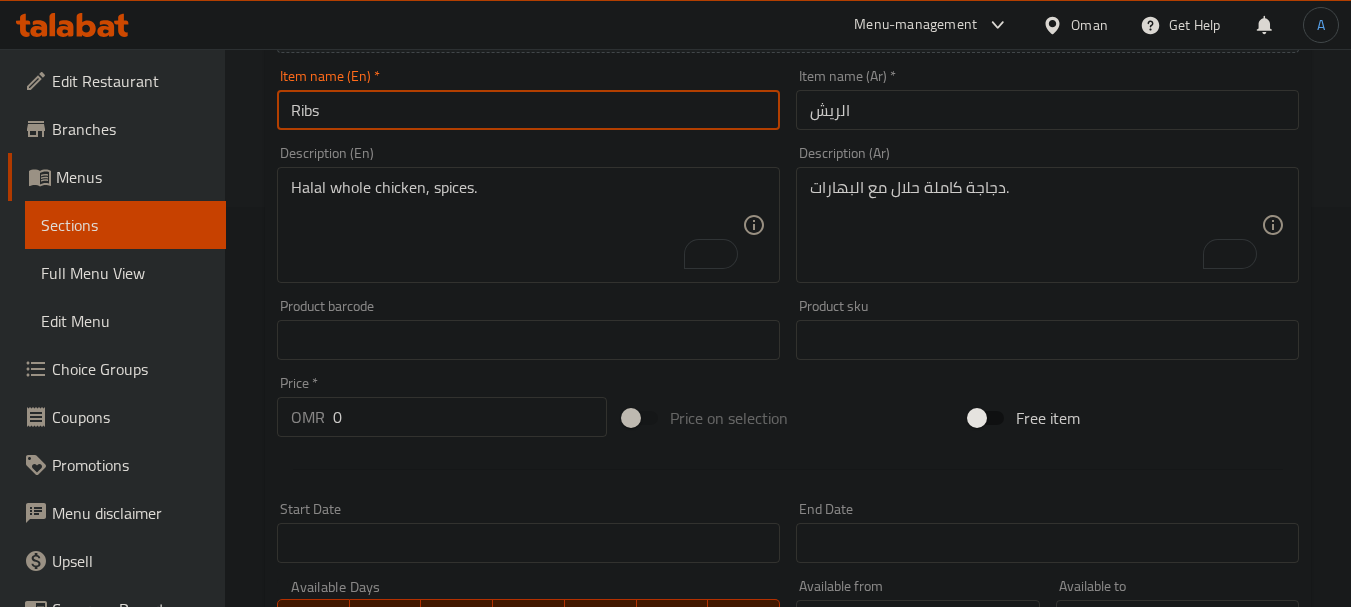 type on "Ribs" 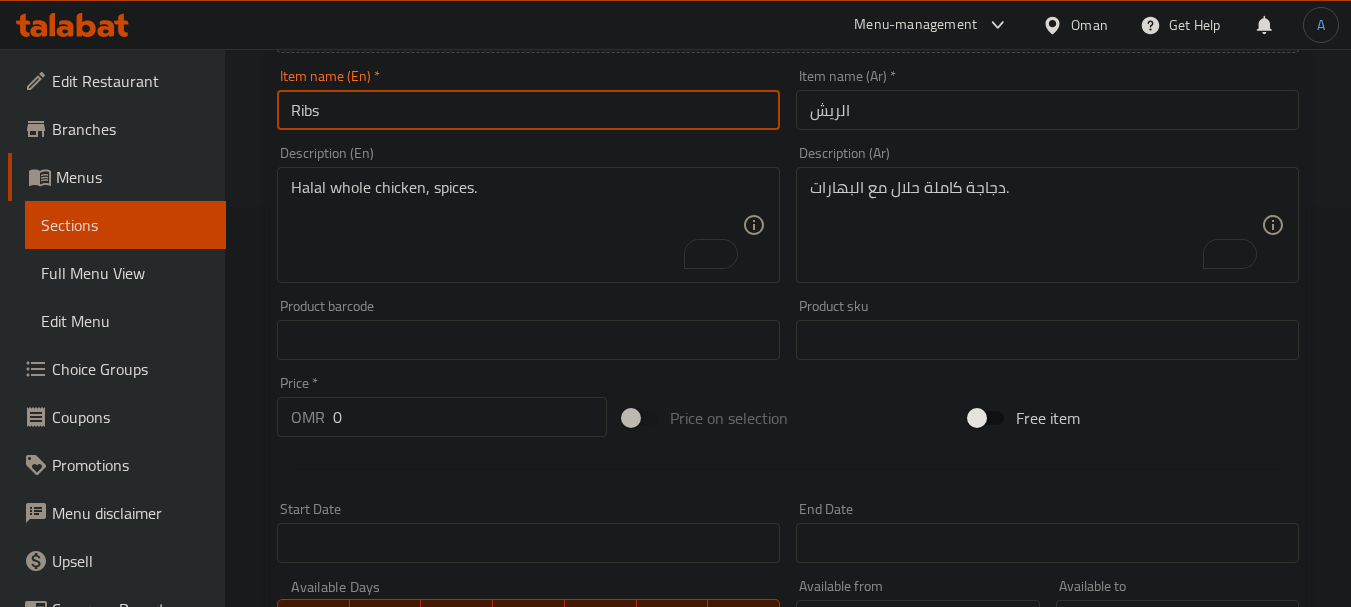 click on "Halal whole chicken, spices." at bounding box center [516, 225] 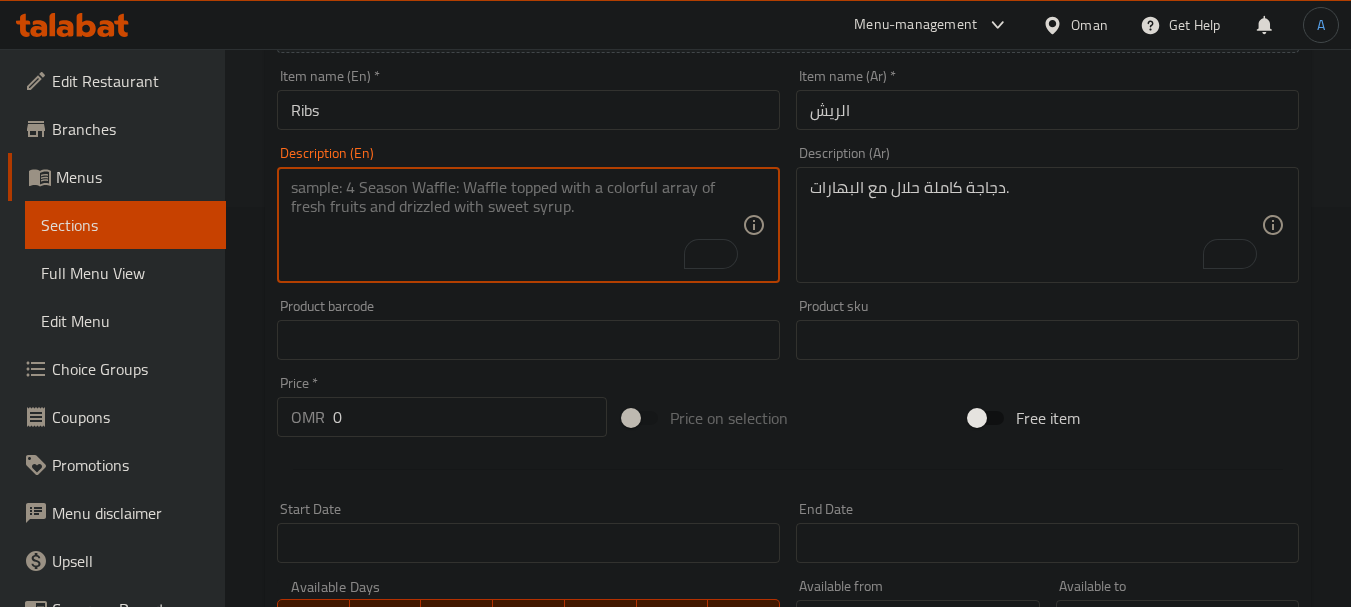 paste on "Halal lamb ribs, chickpeas (for hummus), eggplant (for mutabal), tahini, lemon, garlic, spices." 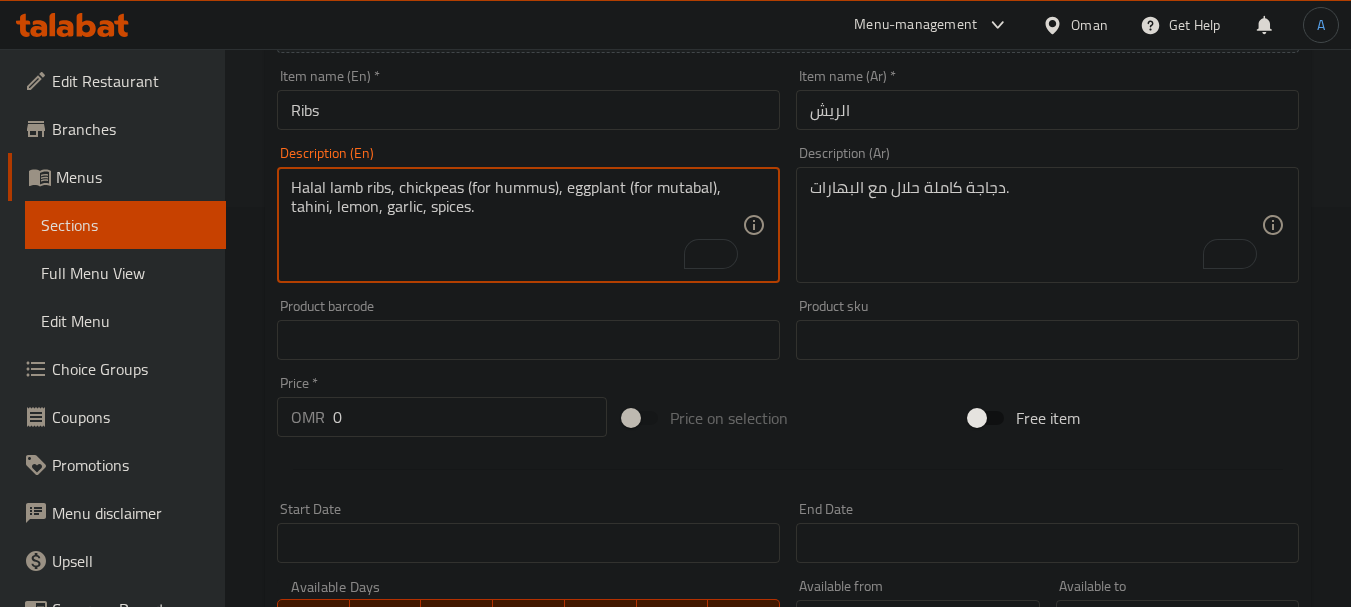 type on "Halal lamb ribs, chickpeas (for hummus), eggplant (for mutabal), tahini, lemon, garlic, spices." 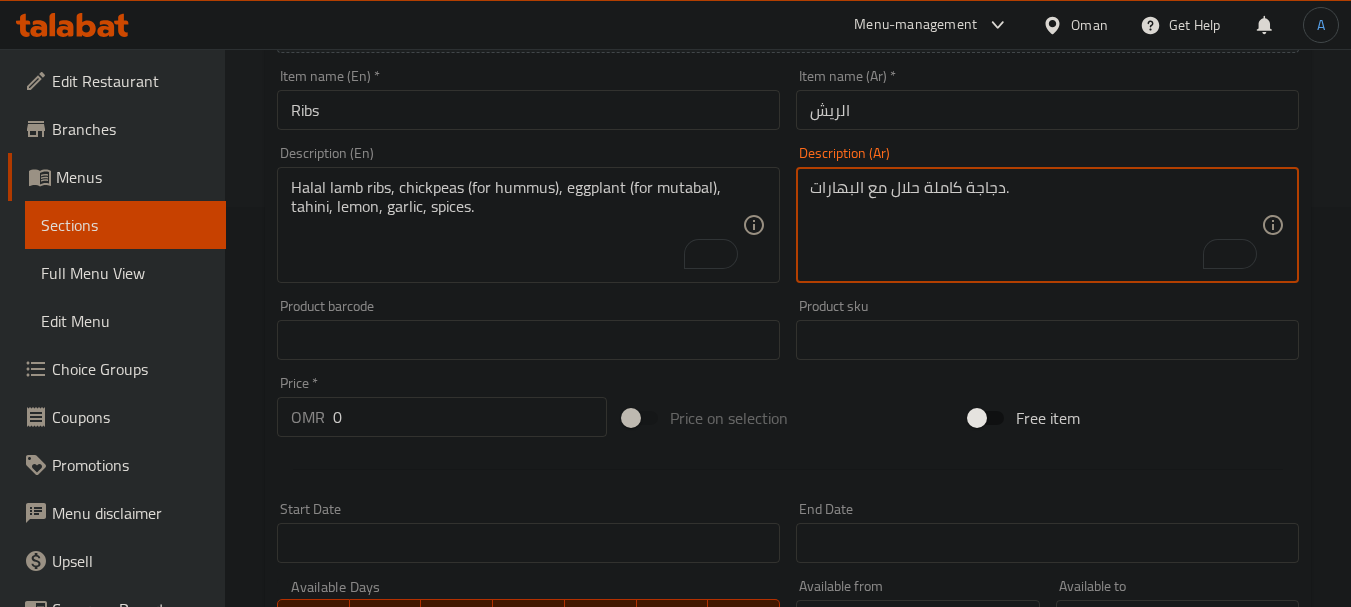 click on "دجاجة كاملة حلال مع البهارات." at bounding box center [1035, 225] 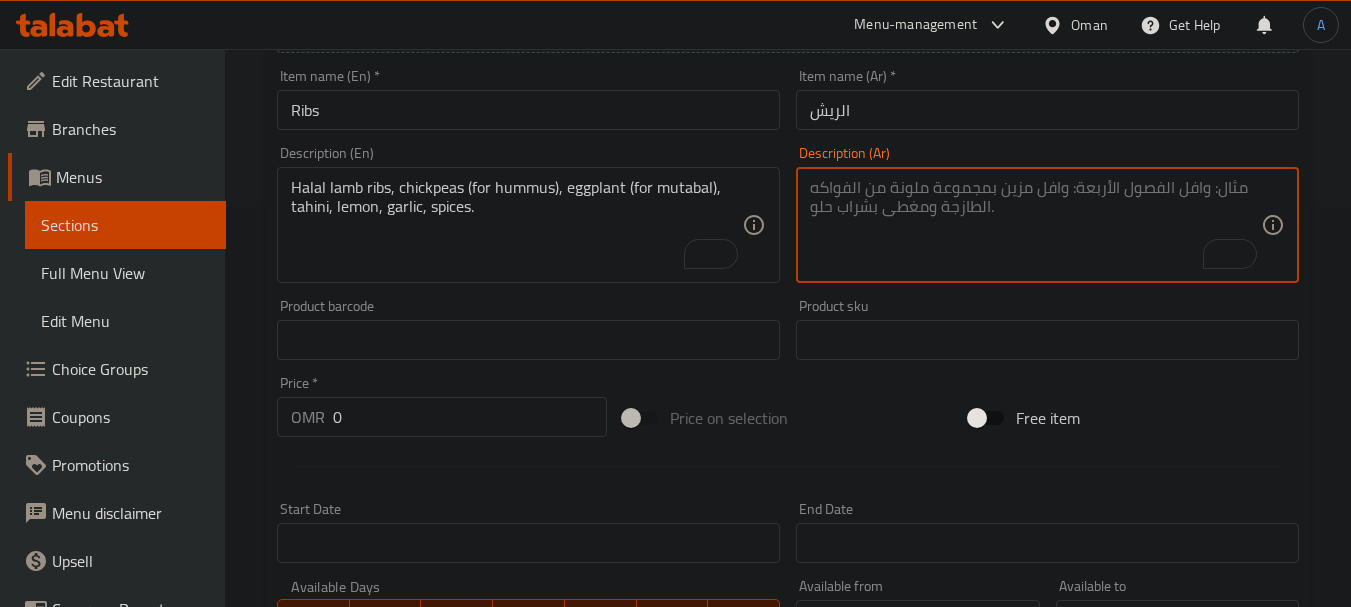 paste on "ضلوع لحم ضأن حلال، حمص (للحمص)، باذنجان (للمتبل)، طحينة، ليمون، ثوم، بهارات." 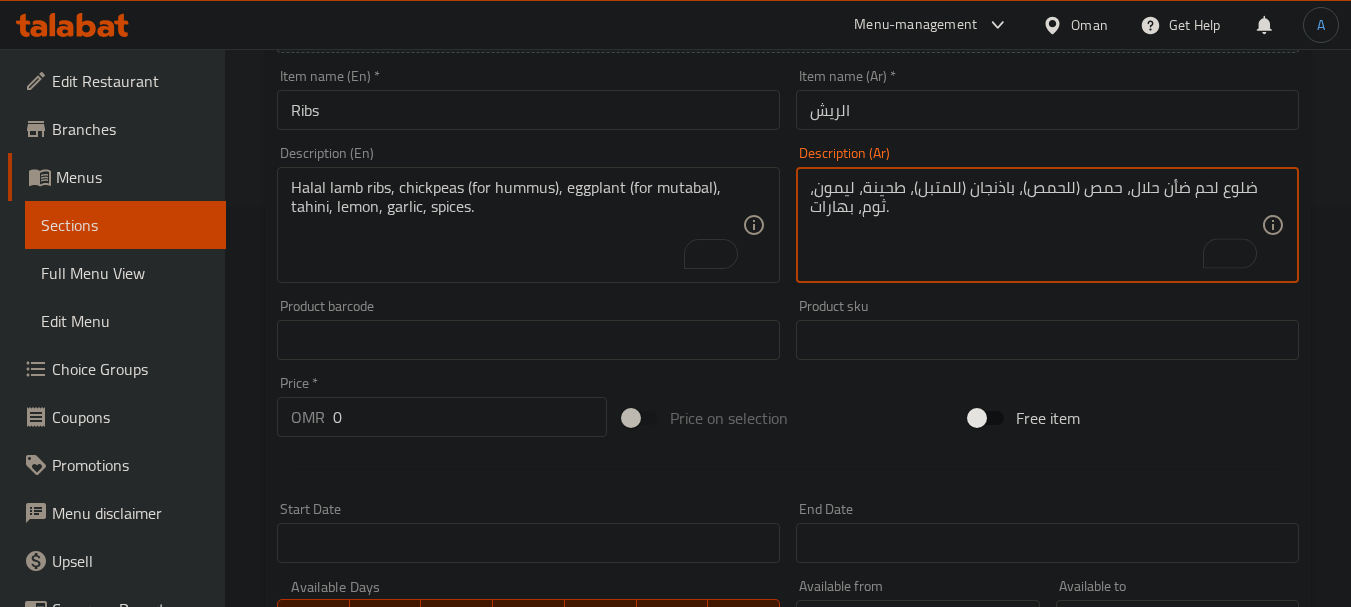 type on "ضلوع لحم ضأن حلال، حمص (للحمص)، باذنجان (للمتبل)، طحينة، ليمون، ثوم، بهارات." 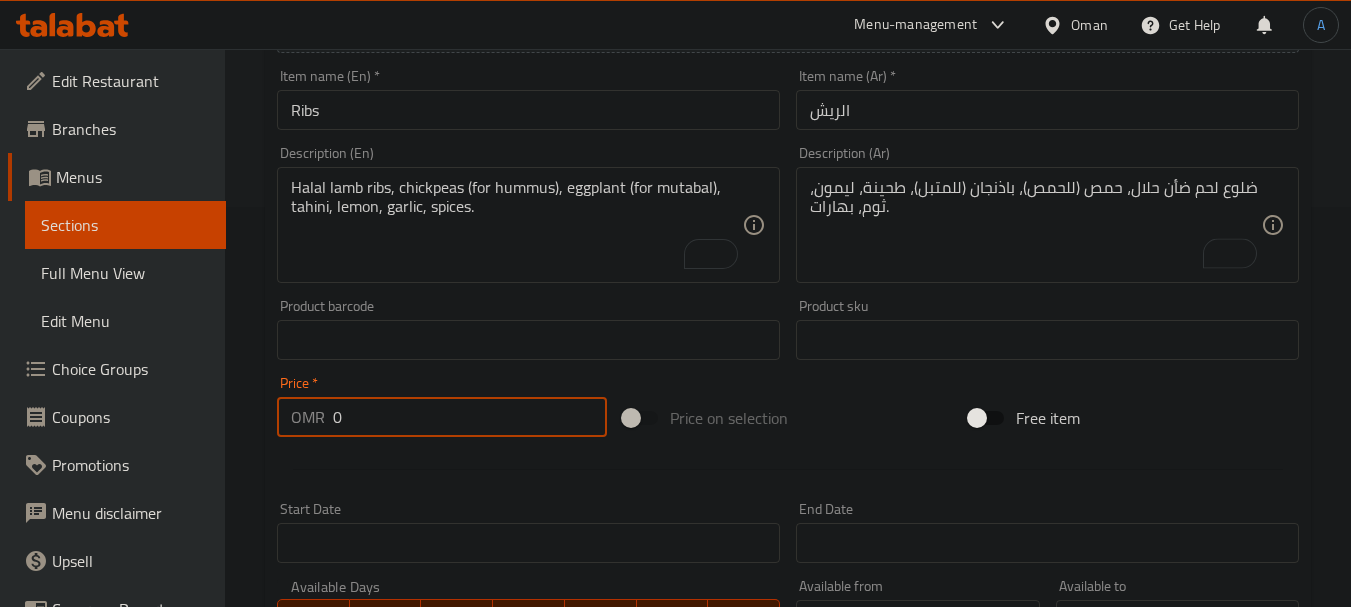 drag, startPoint x: 407, startPoint y: 421, endPoint x: 245, endPoint y: 407, distance: 162.6038 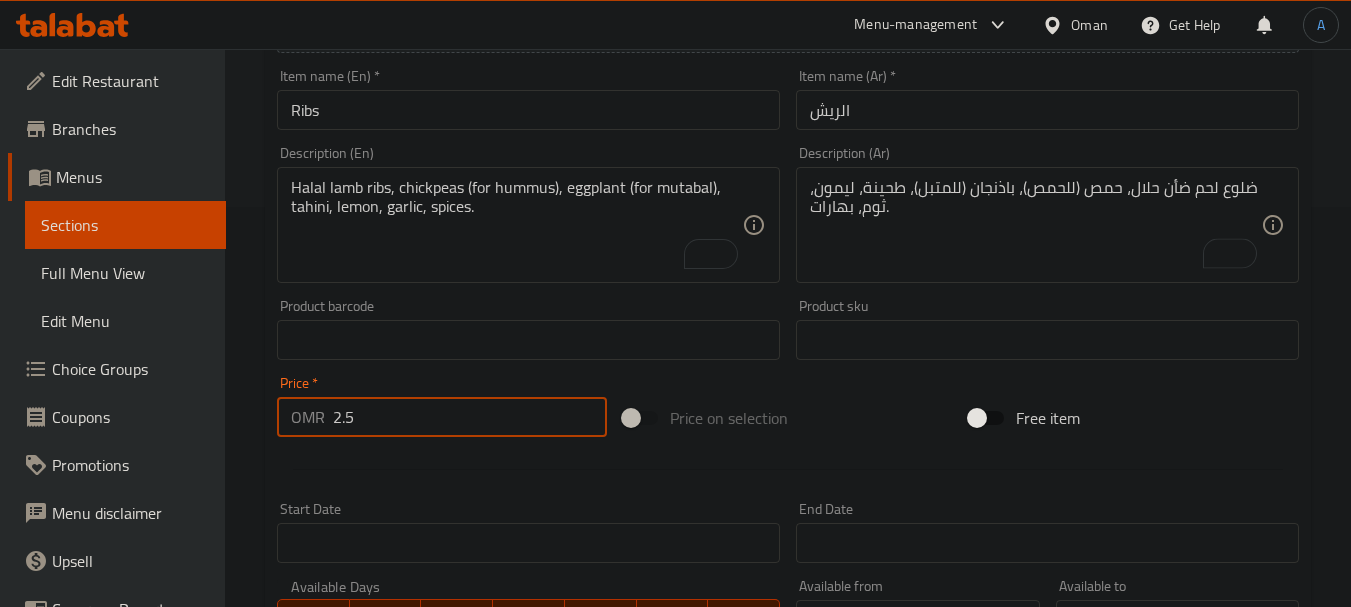 type on "2.5" 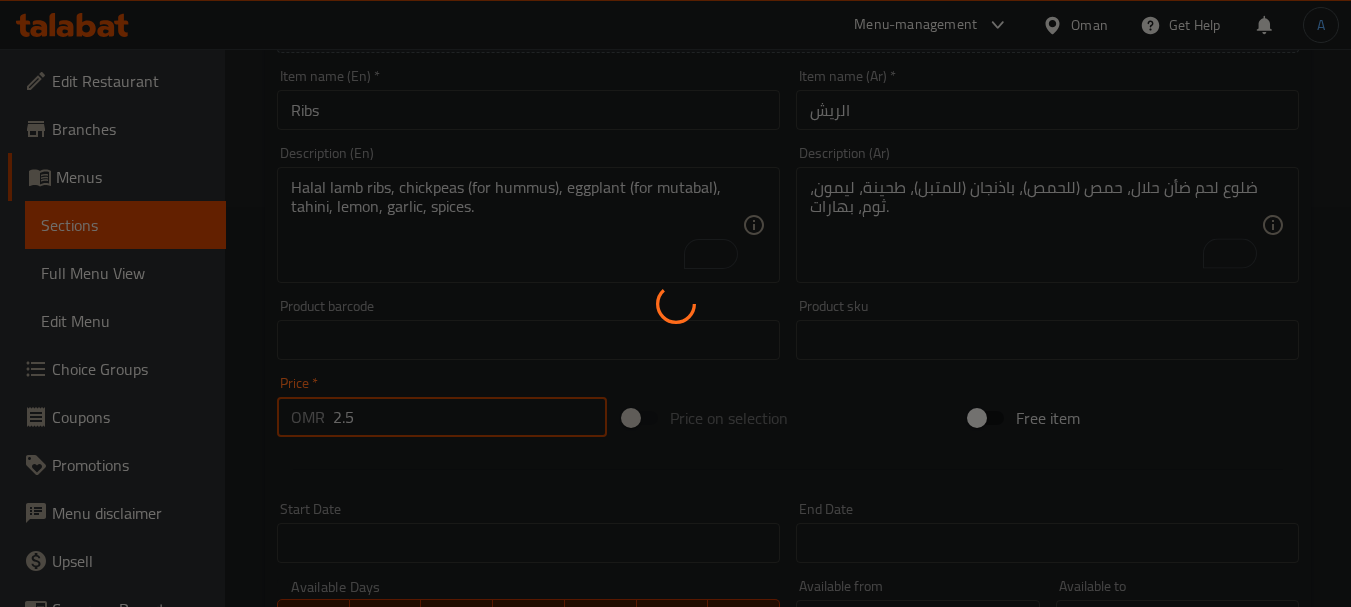 type 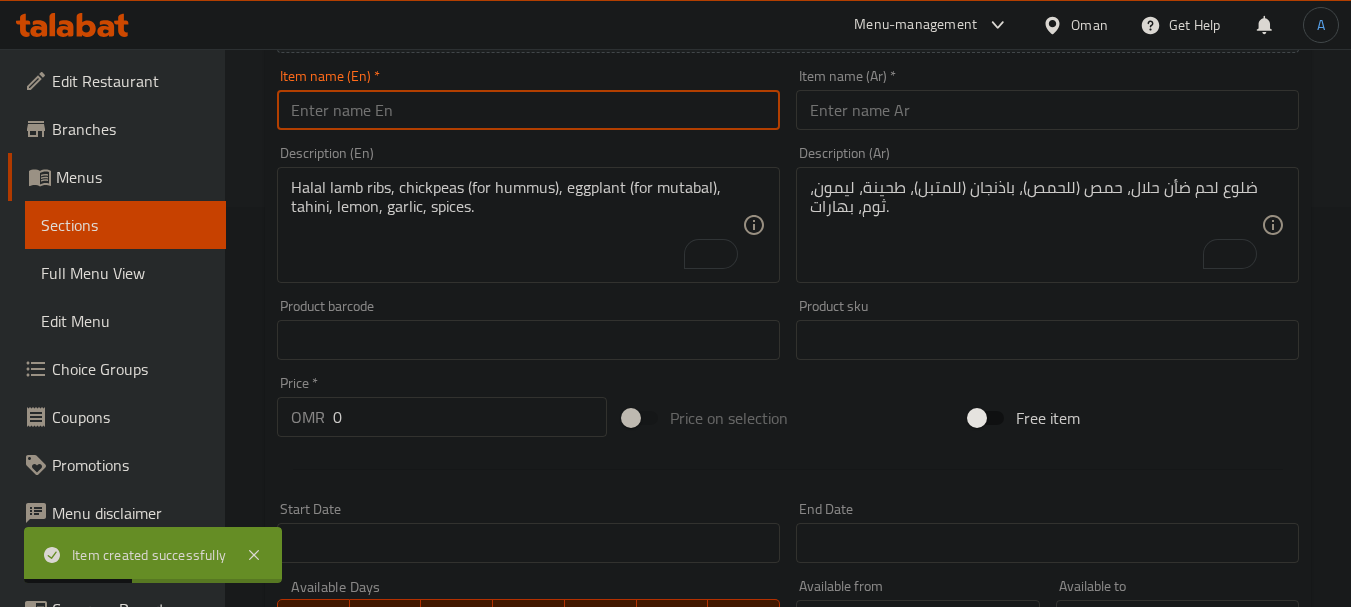click at bounding box center (528, 110) 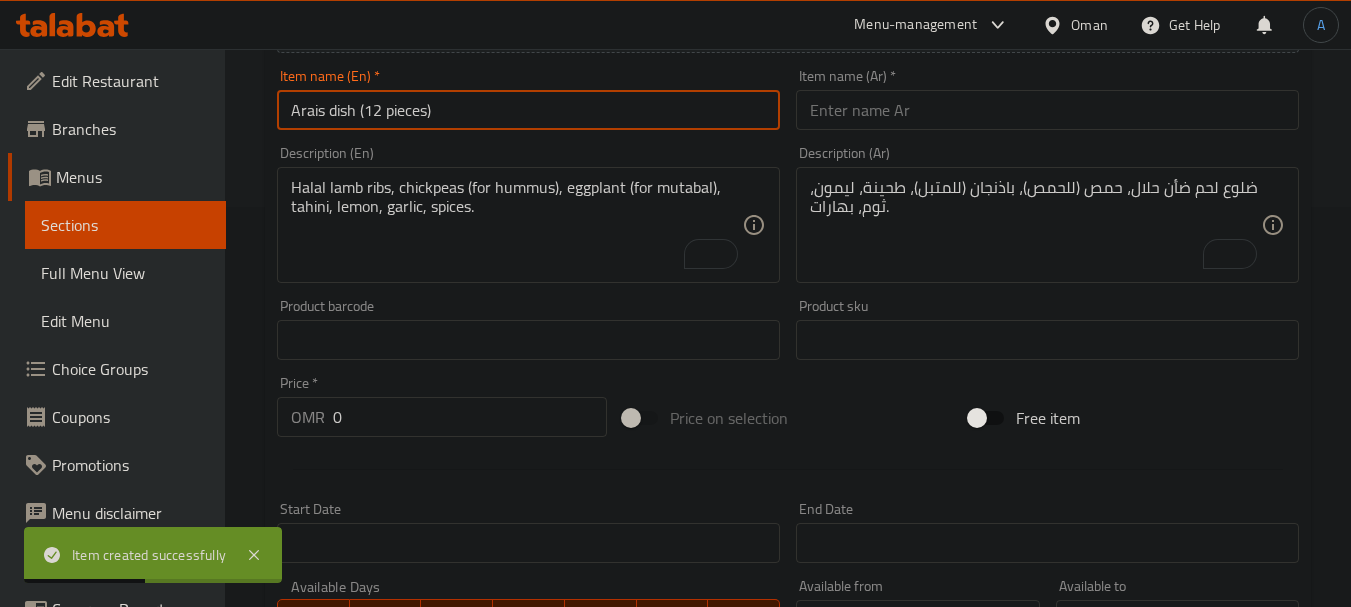 type on "Arais dish (12 pieces)" 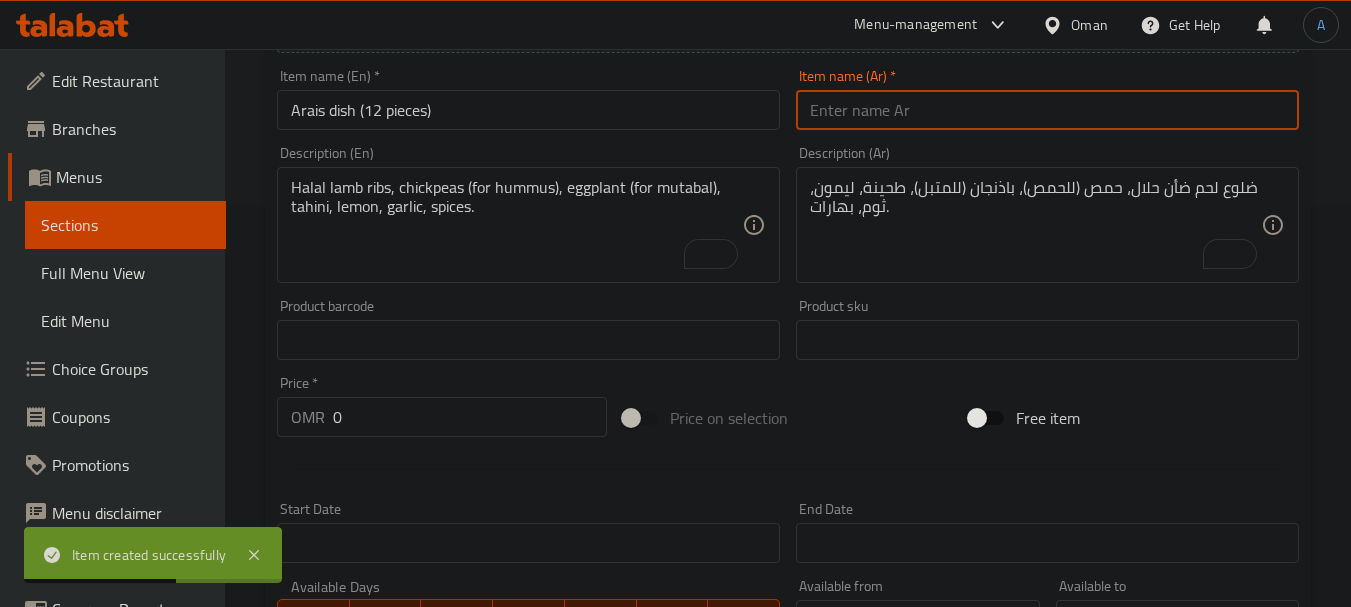 drag, startPoint x: 861, startPoint y: 125, endPoint x: 862, endPoint y: 154, distance: 29.017237 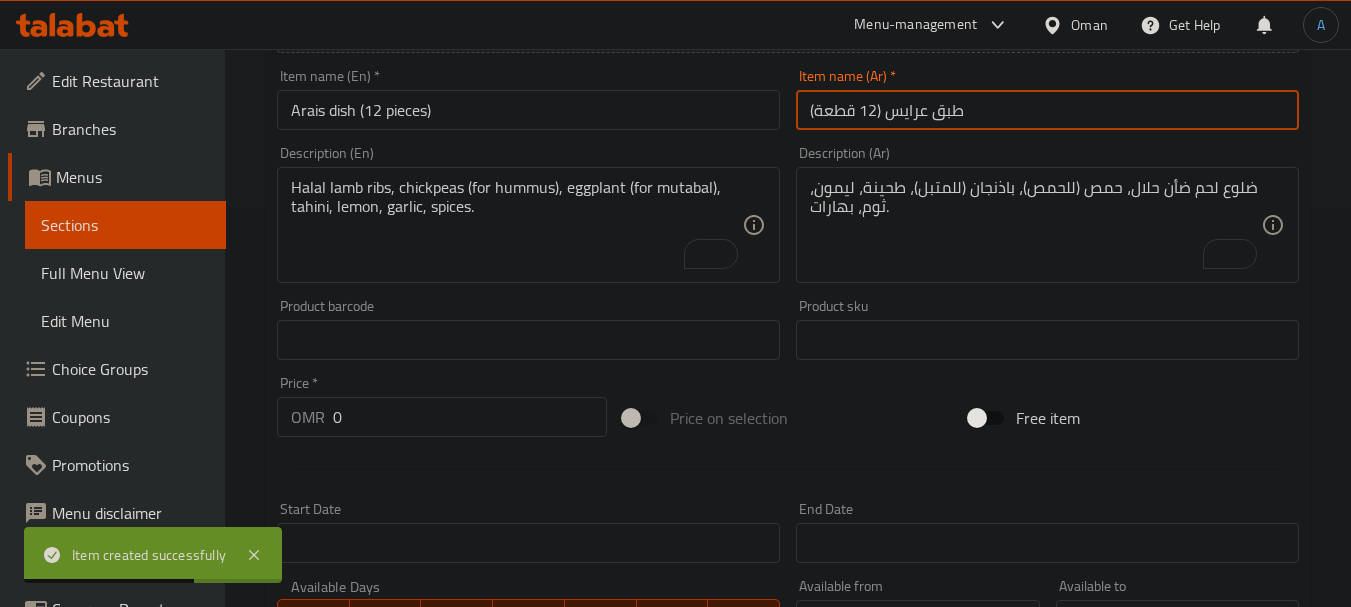 type on "طبق عرايس (12 قطعة)" 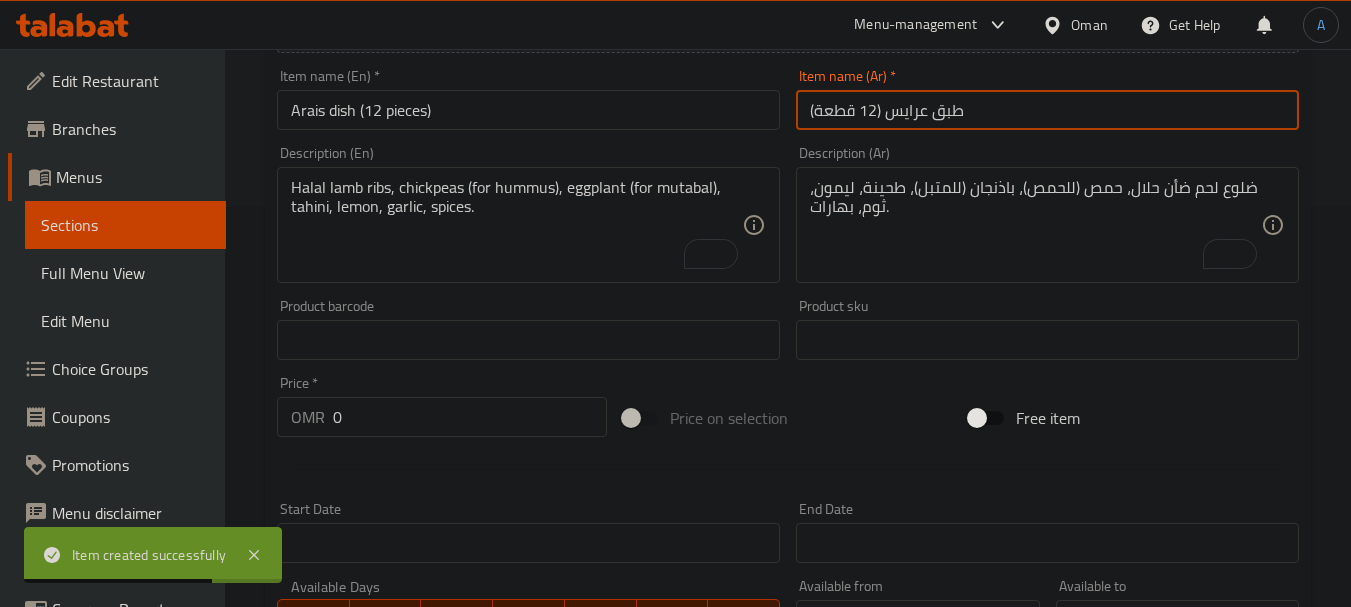 click on "Halal lamb ribs, chickpeas (for hummus), eggplant (for mutabal), tahini, lemon, garlic, spices." at bounding box center (516, 225) 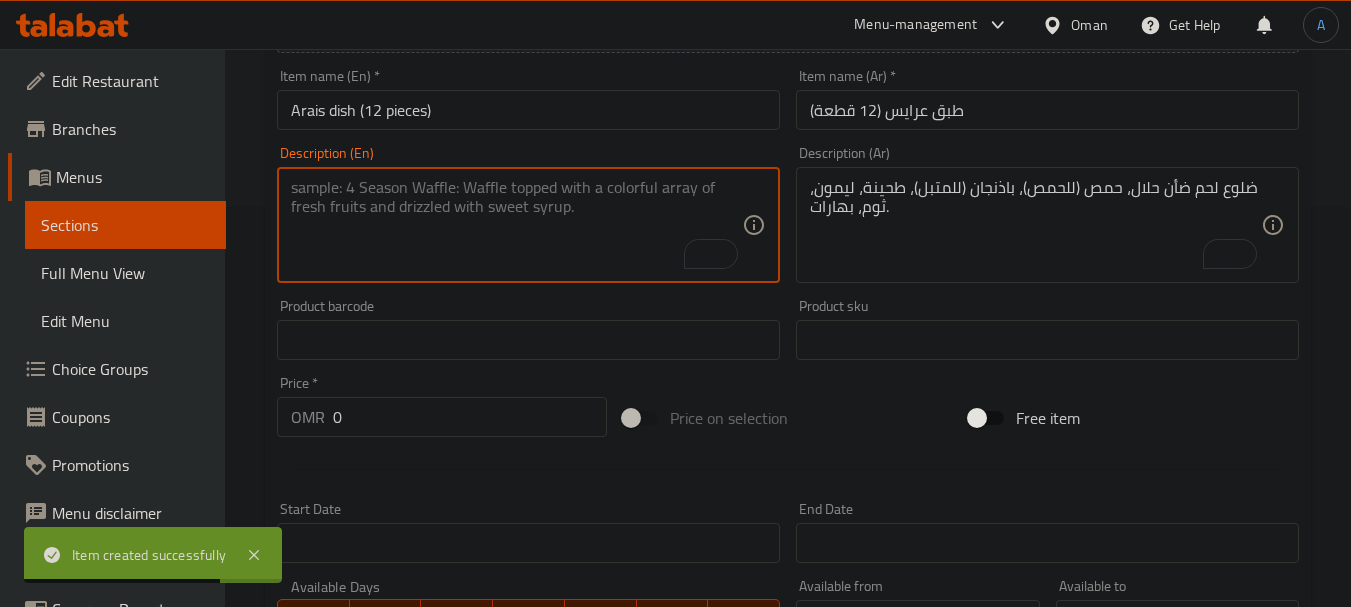paste on "Halal minced meat, pita bread, onions, spices." 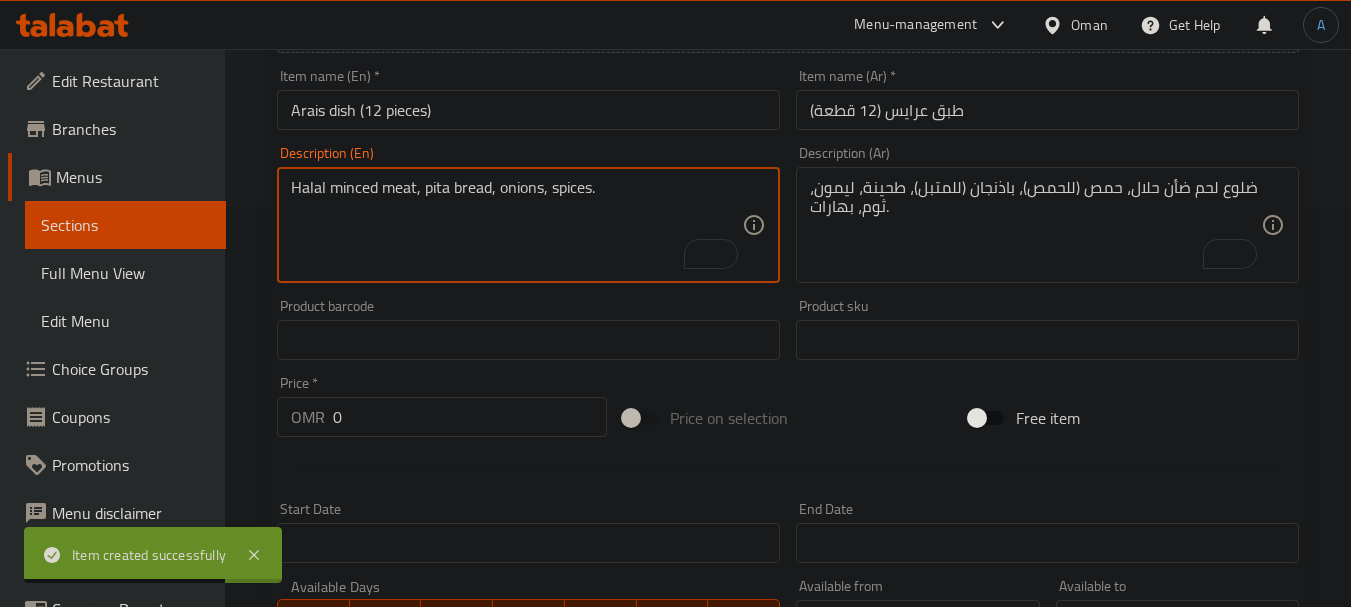 type on "Halal minced meat, pita bread, onions, spices." 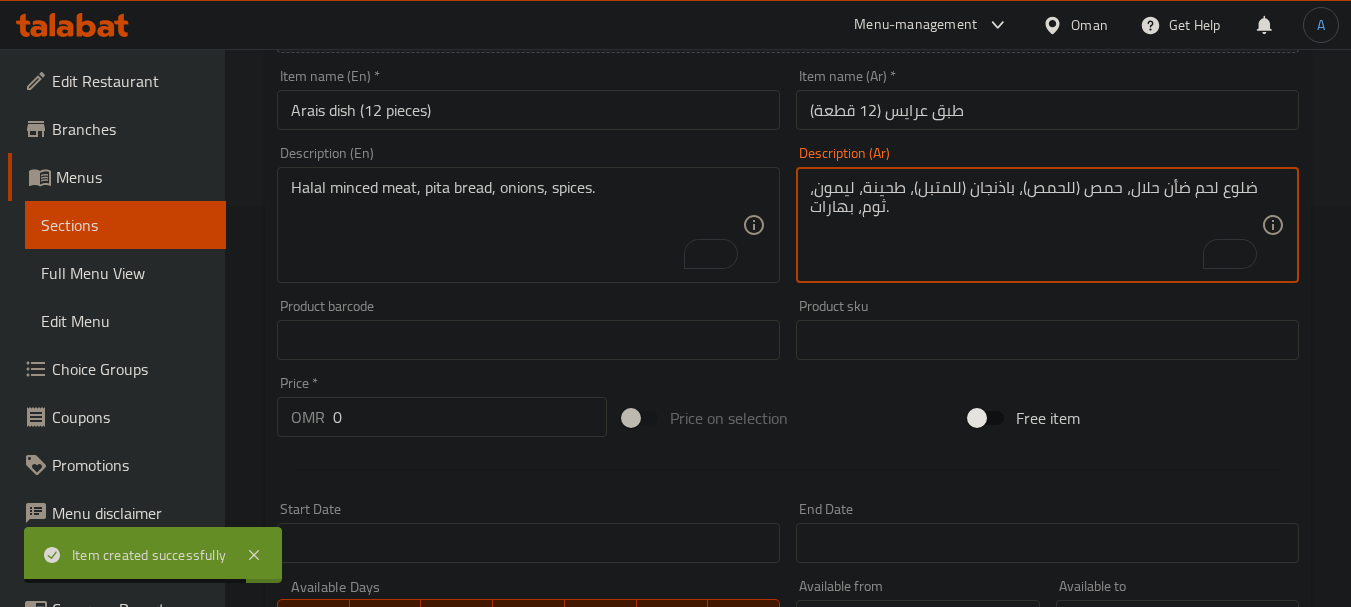 click on "ضلوع لحم ضأن حلال، حمص (للحمص)، باذنجان (للمتبل)، طحينة، ليمون، ثوم، بهارات." at bounding box center (1035, 225) 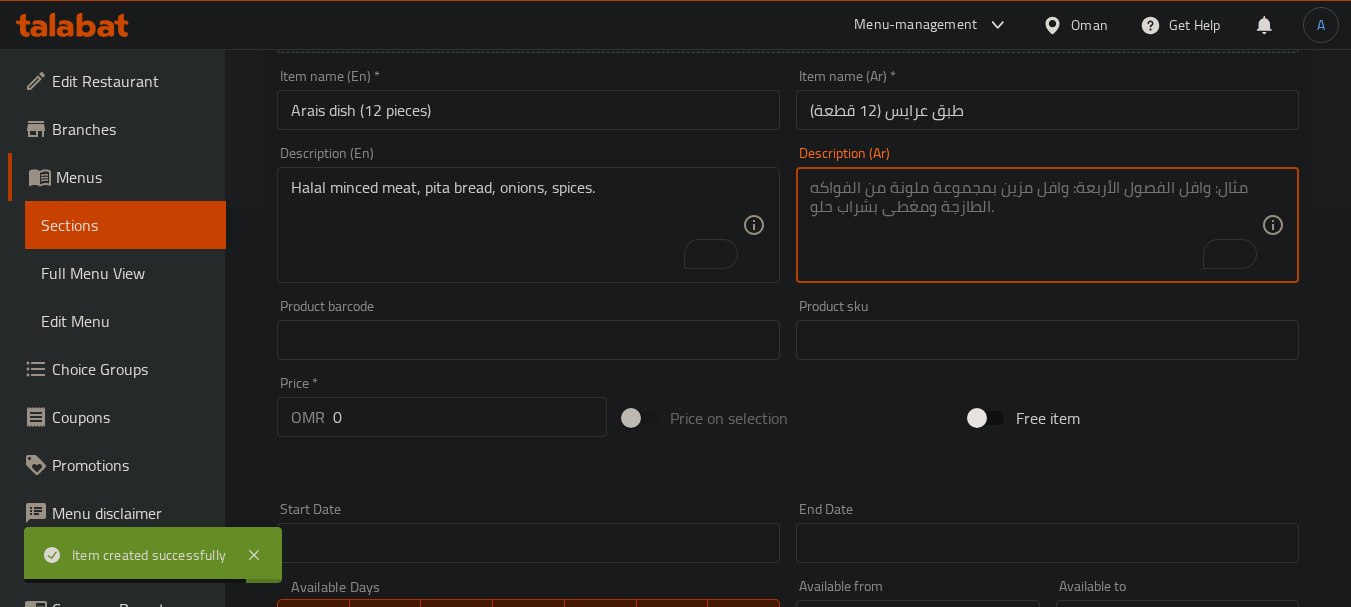 paste on "لحم مفروم حلال، خبز بيتا، بصل، بهارات." 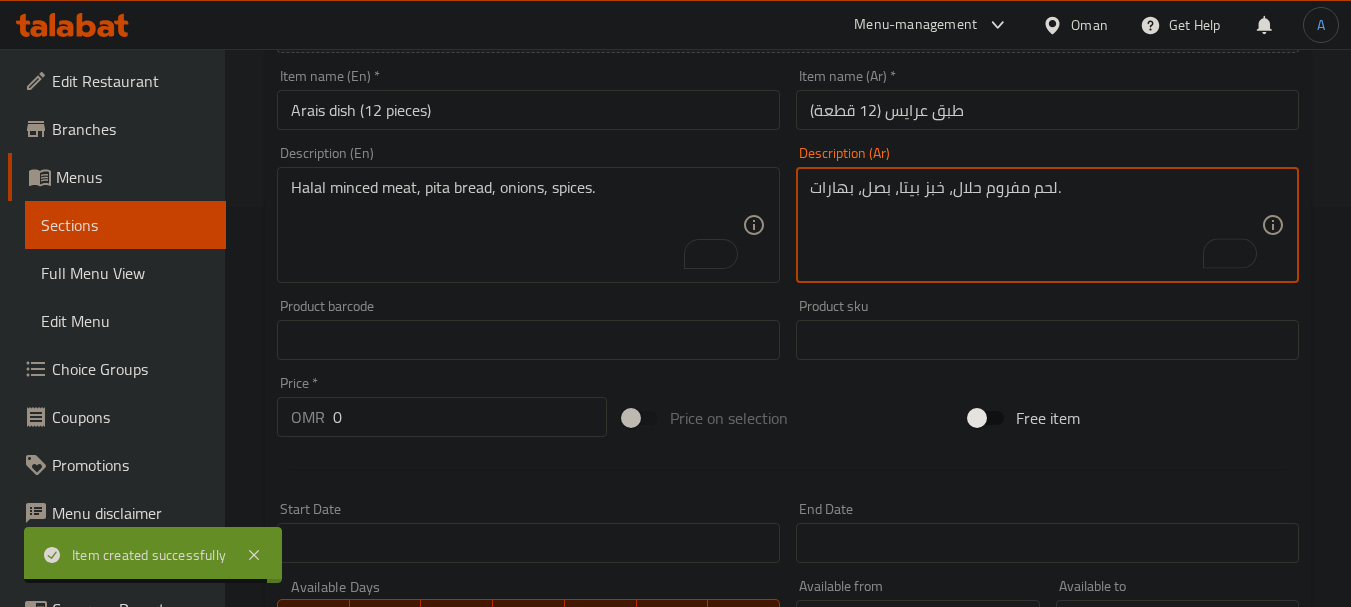 type on "لحم مفروم حلال، خبز بيتا، بصل، بهارات." 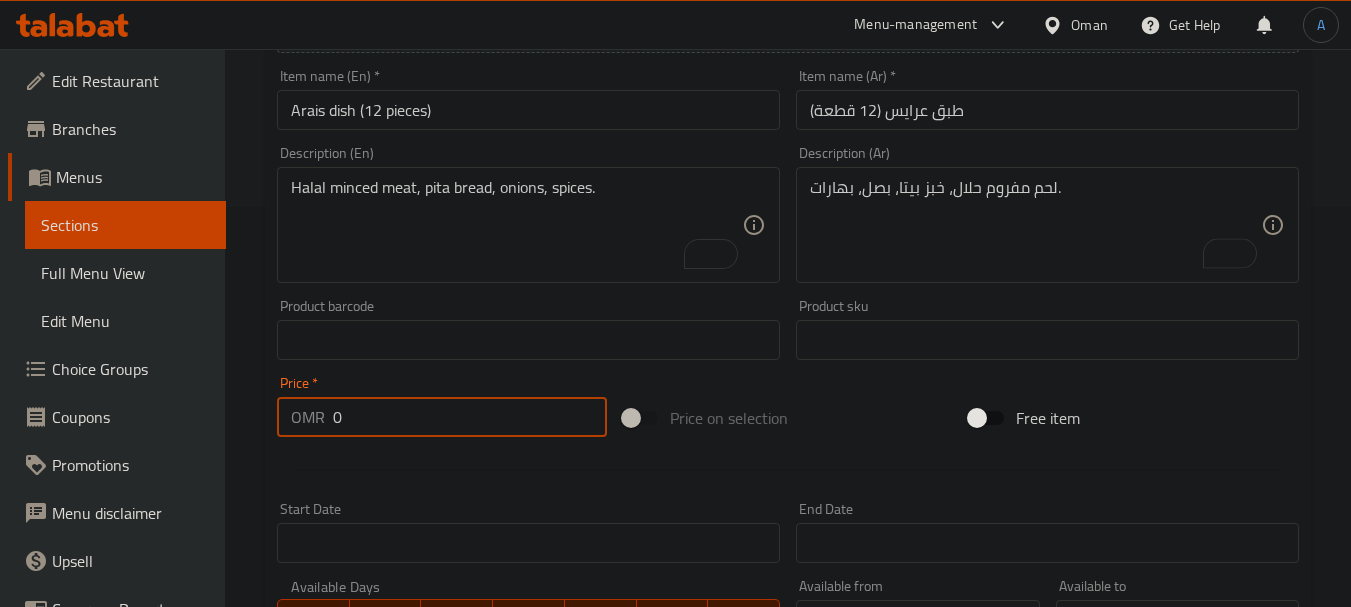 drag, startPoint x: 390, startPoint y: 403, endPoint x: 246, endPoint y: 400, distance: 144.03125 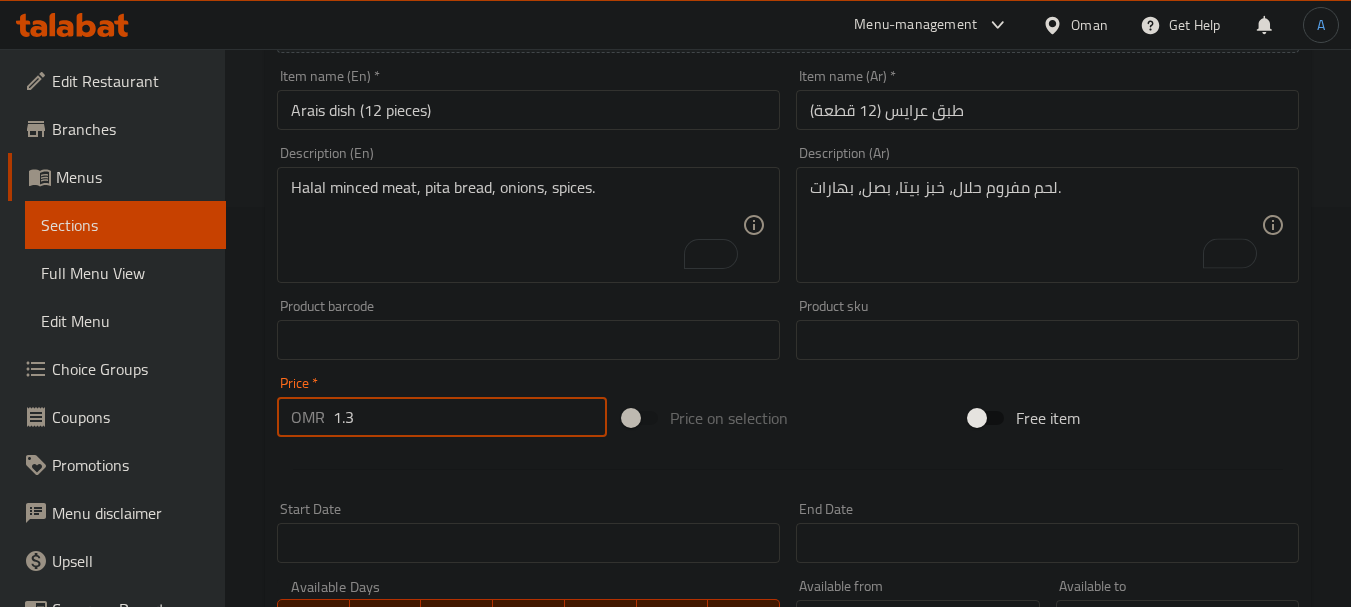 type on "1.3" 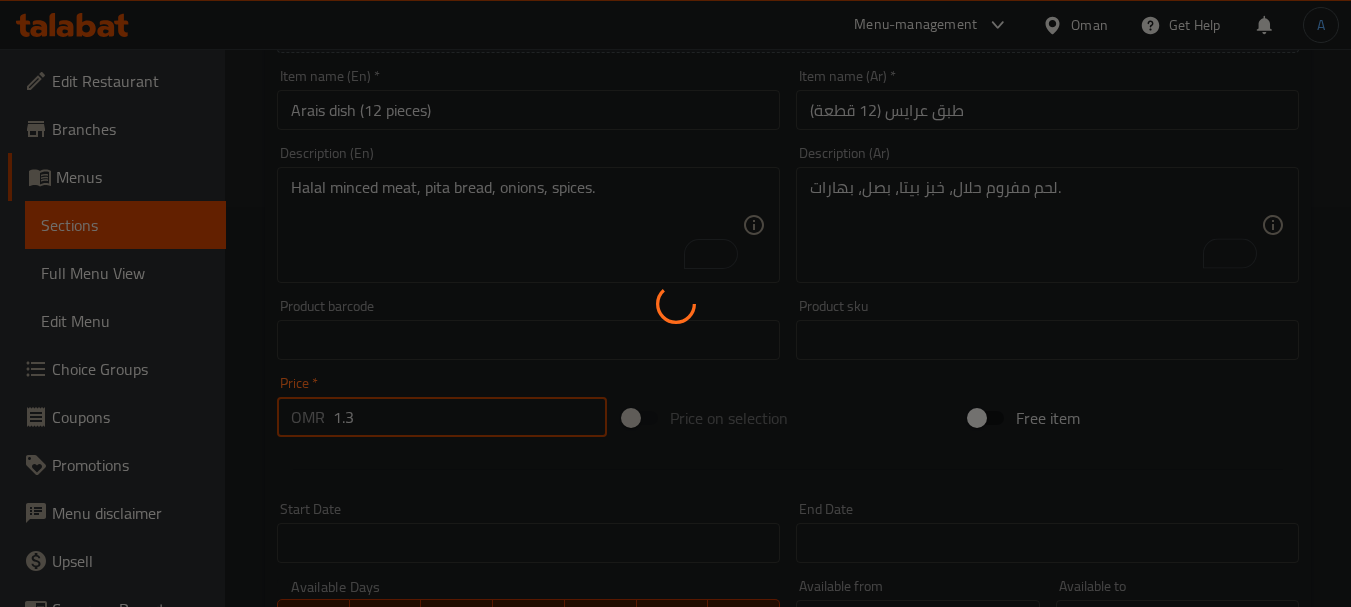 type 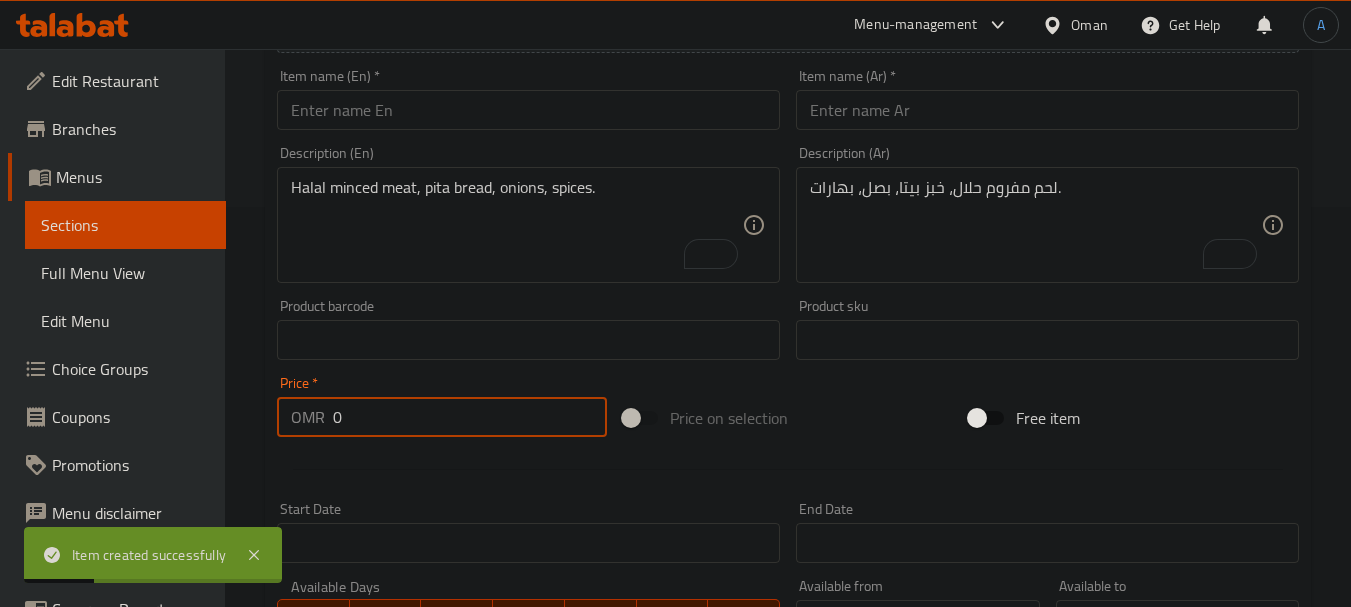 click at bounding box center [528, 110] 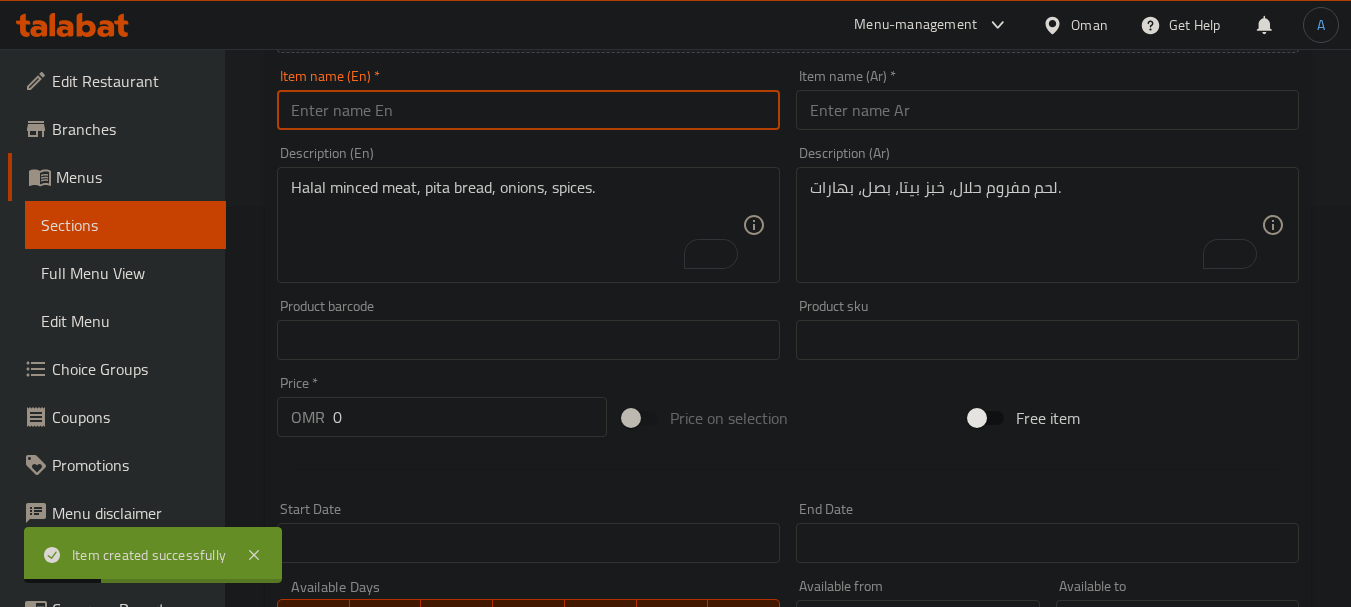paste on "Arais dish (20 pieces)" 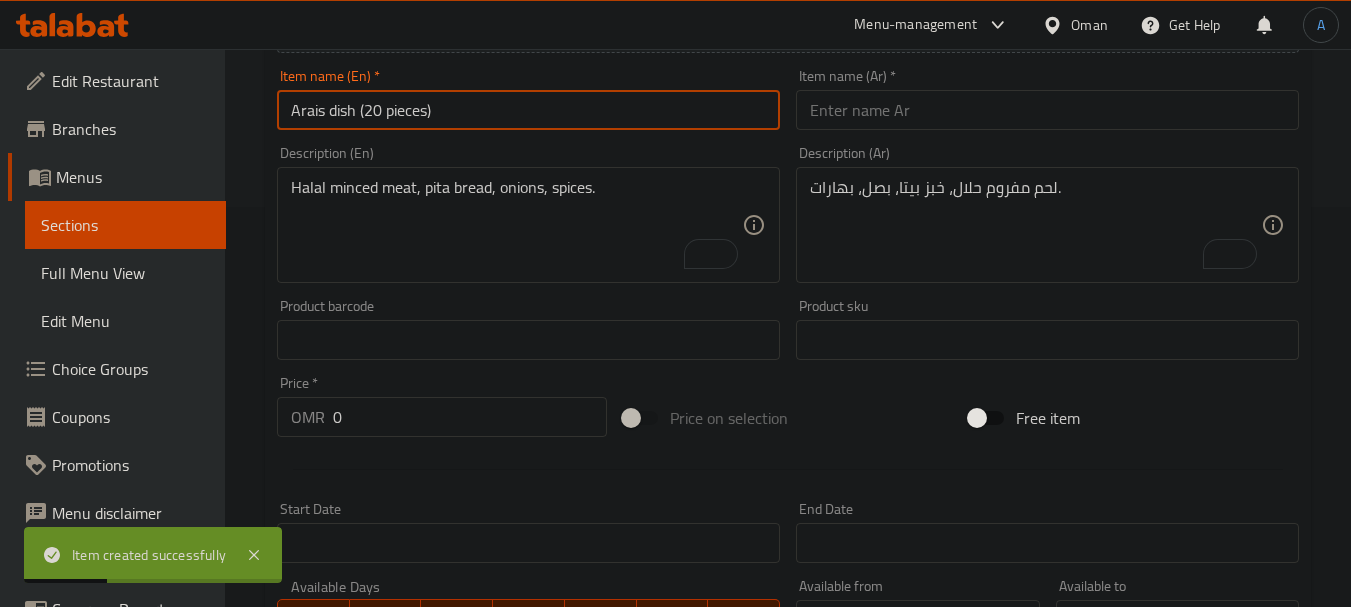 type on "Arais dish (20 pieces)" 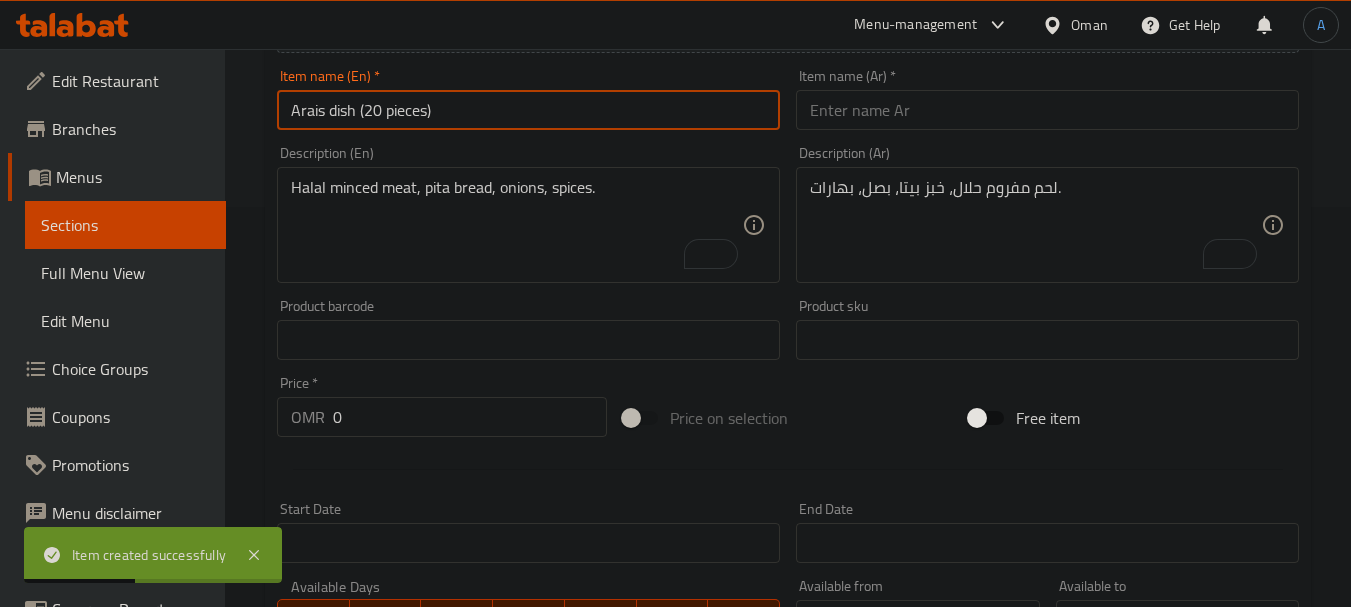 click at bounding box center (1047, 110) 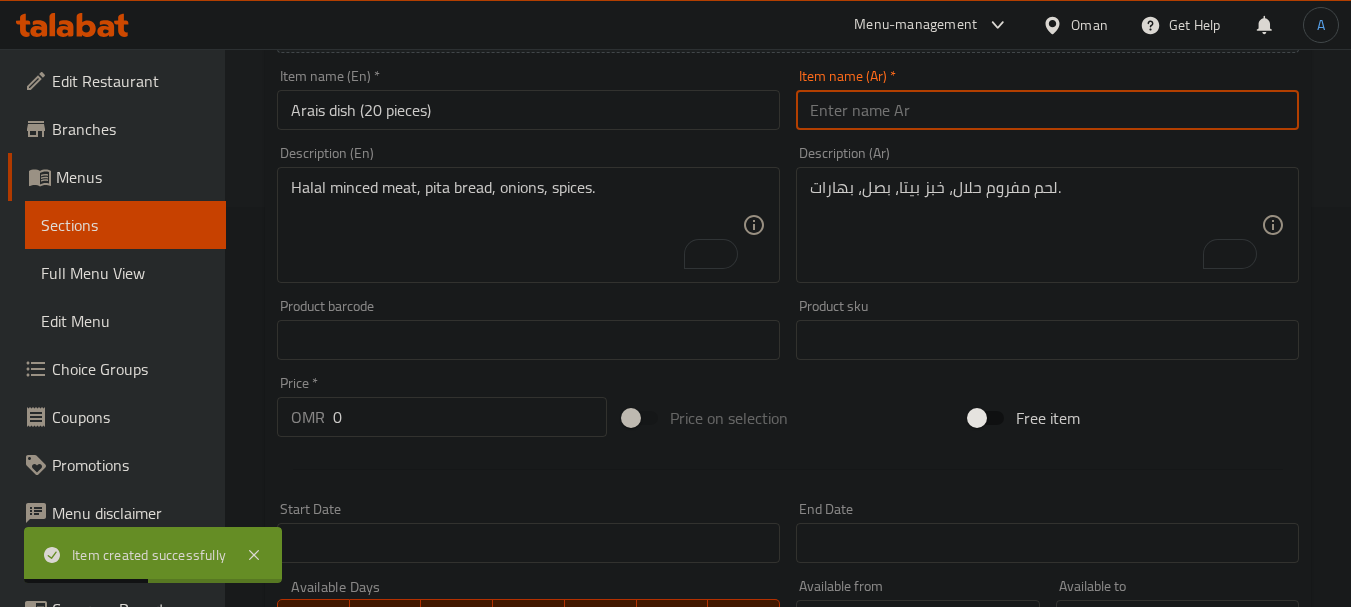 paste on "طبق عرايس (20 قطعة)" 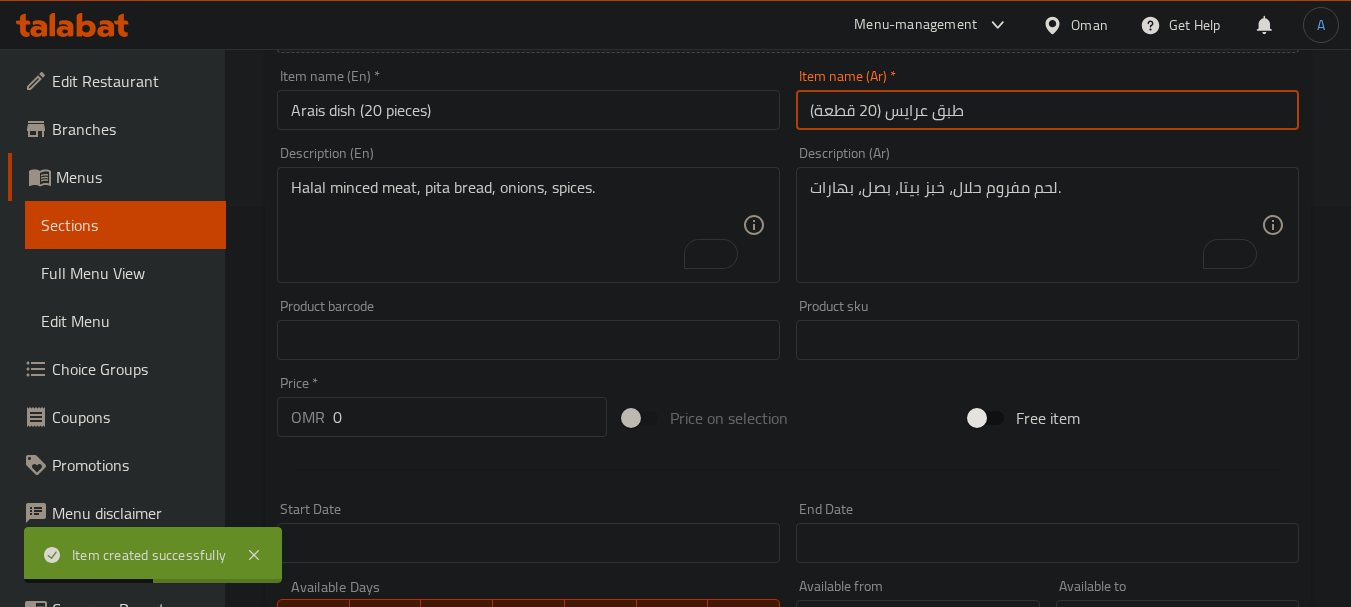 type on "طبق عرايس (20 قطعة)" 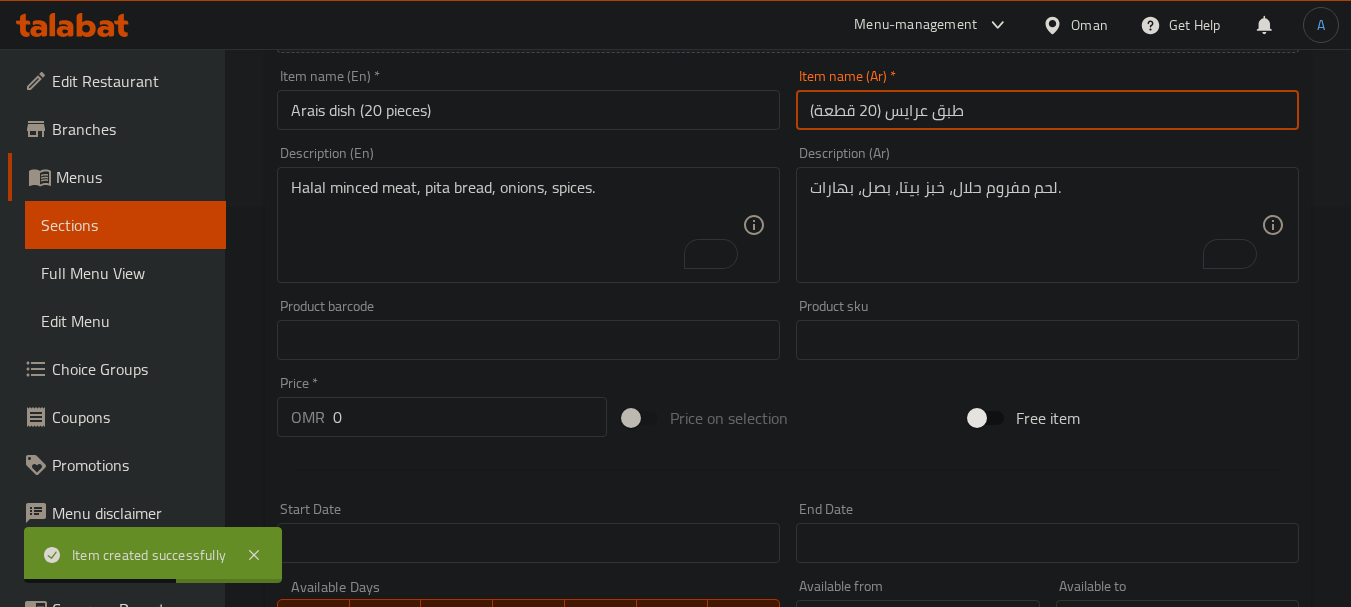 click on "Halal minced meat, pita bread, onions, spices." at bounding box center (516, 225) 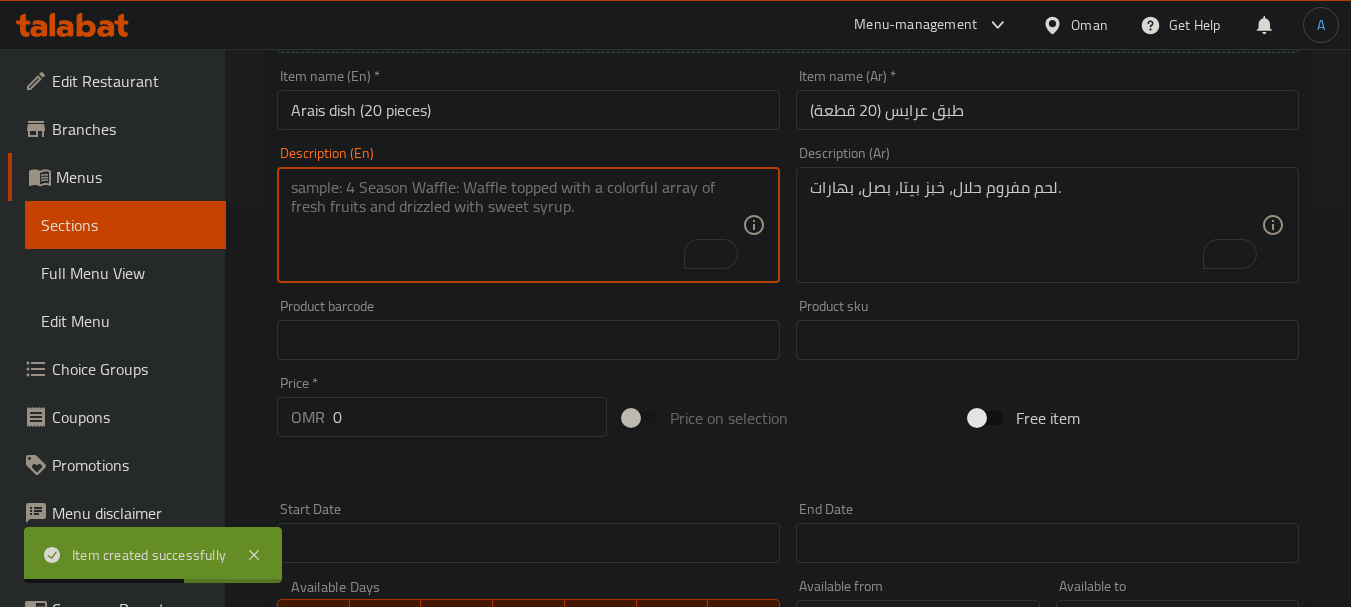 paste on "Halal minced meat, pita bread, onions, spices." 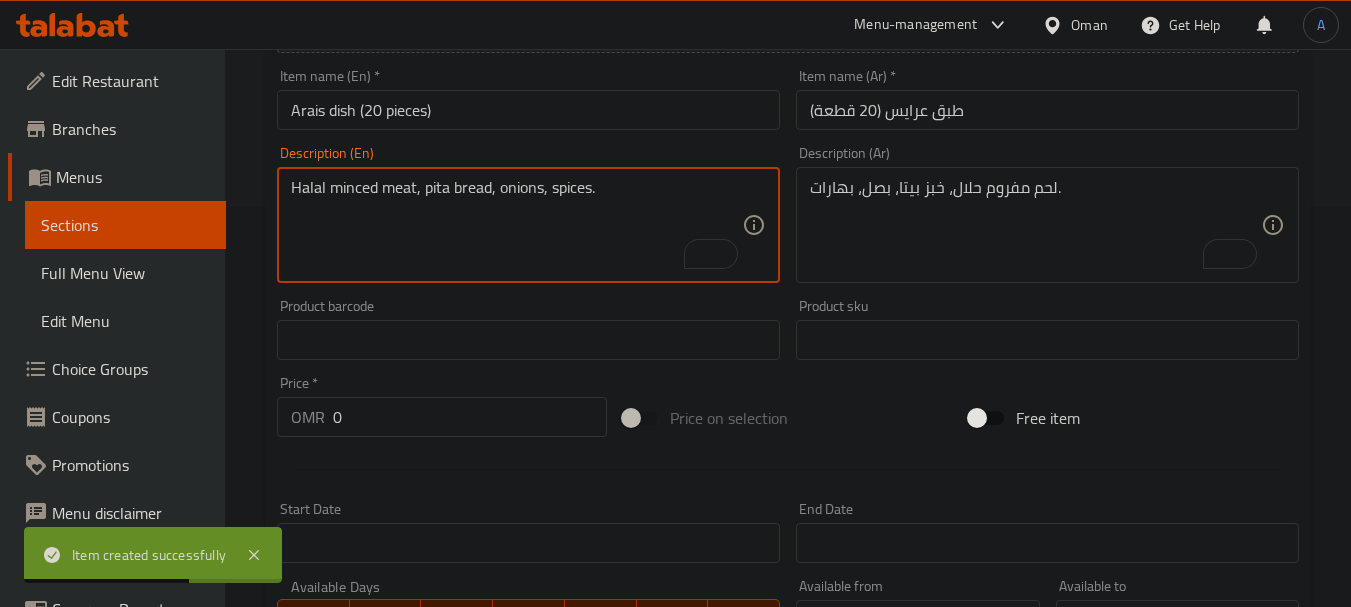type on "Halal minced meat, pita bread, onions, spices." 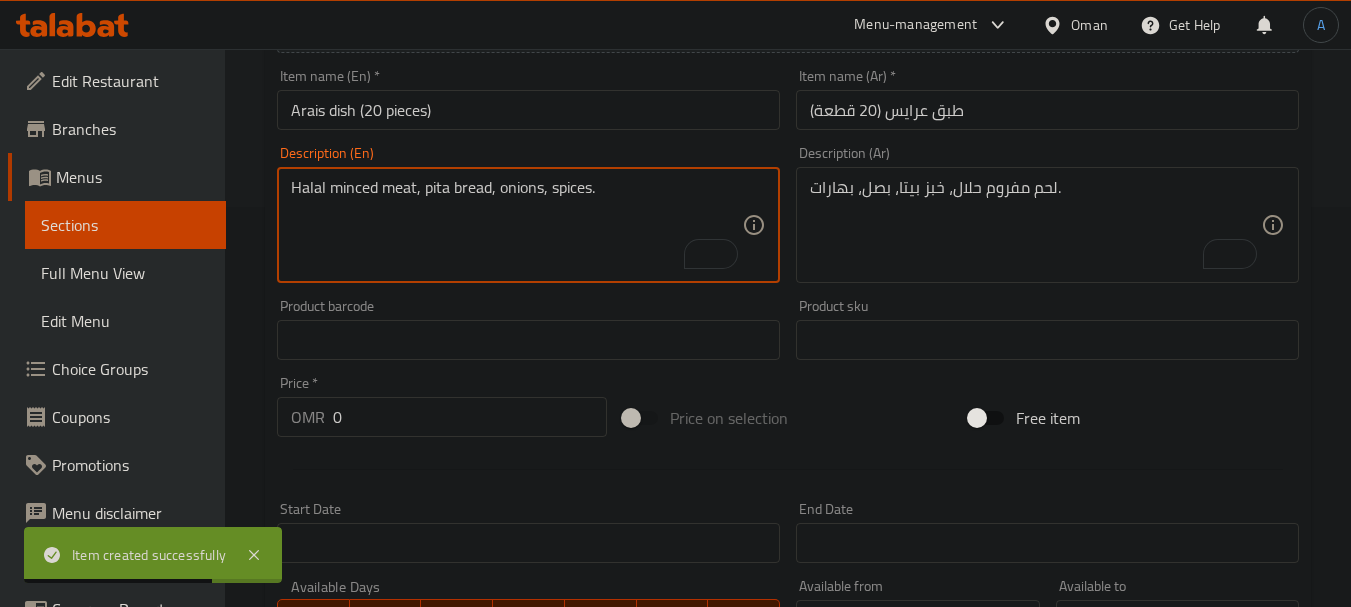click on "لحم مفروم حلال، خبز بيتا، بصل، بهارات." at bounding box center (1035, 225) 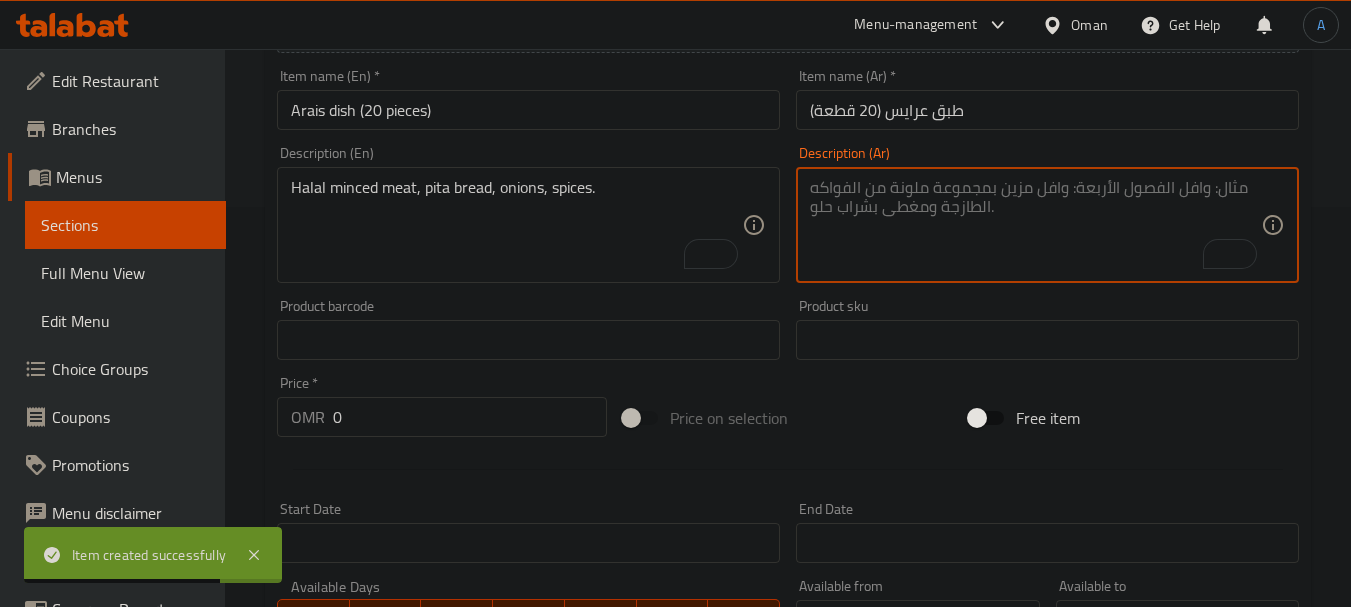paste on "لحم مفروم حلال، خبز بيتا، بصل، بهارات." 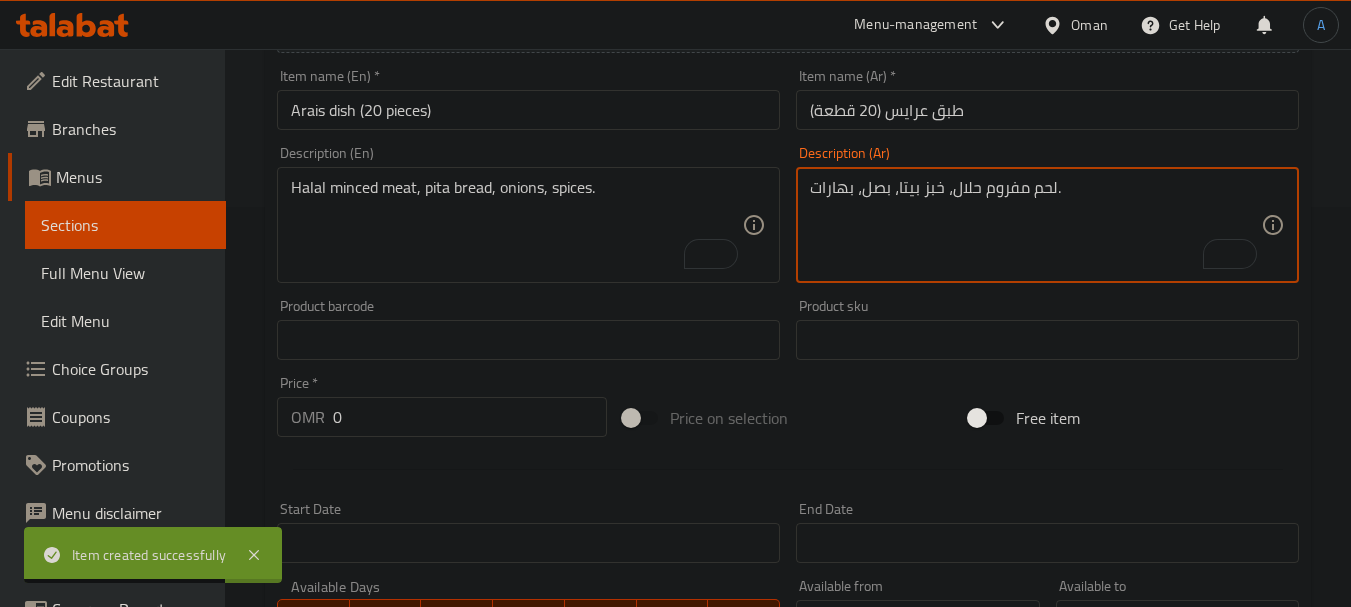 type on "لحم مفروم حلال، خبز بيتا، بصل، بهارات." 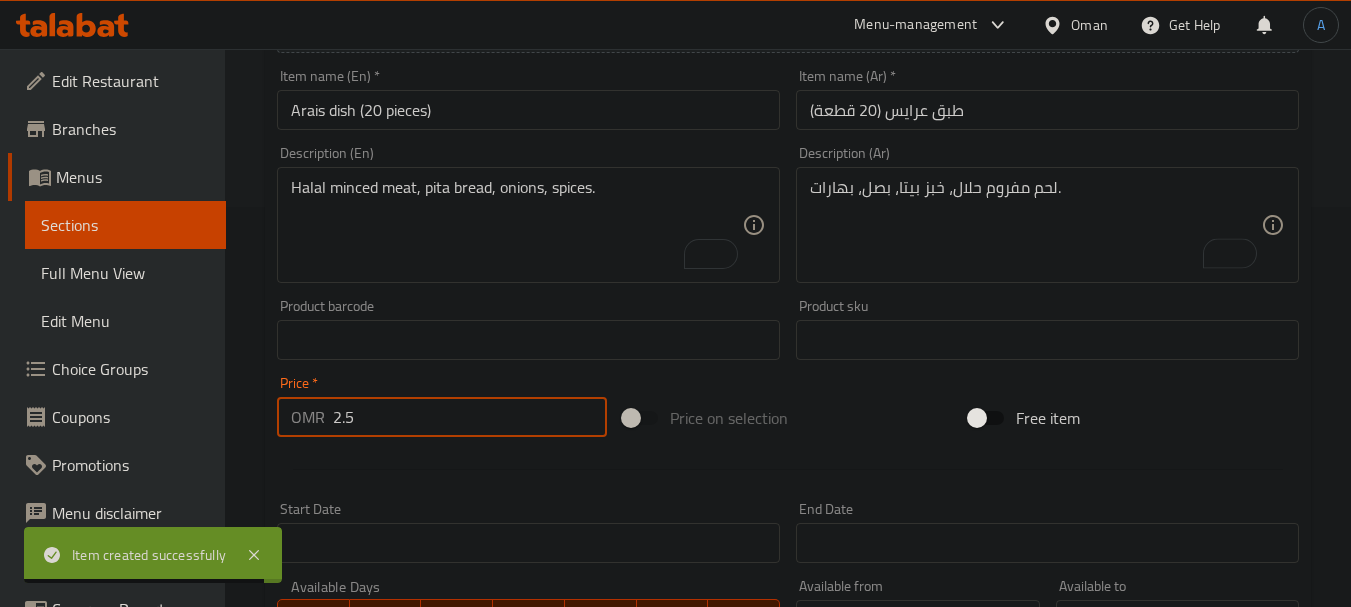 type on "2.5" 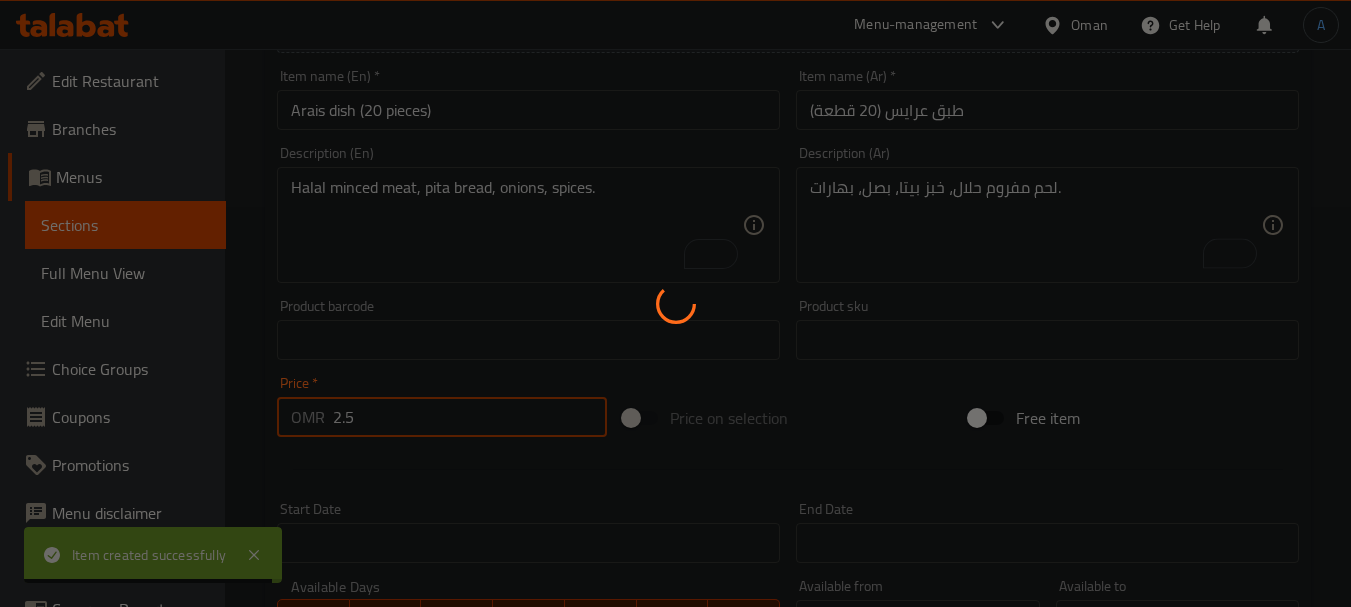 type 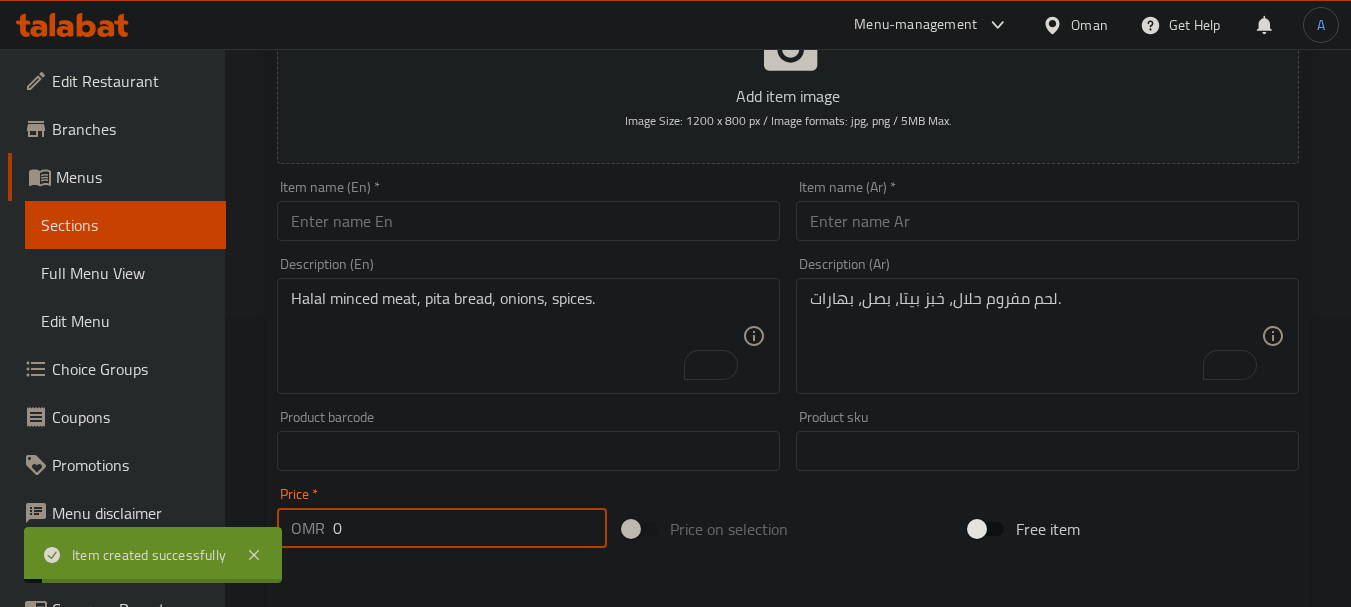 scroll, scrollTop: 0, scrollLeft: 0, axis: both 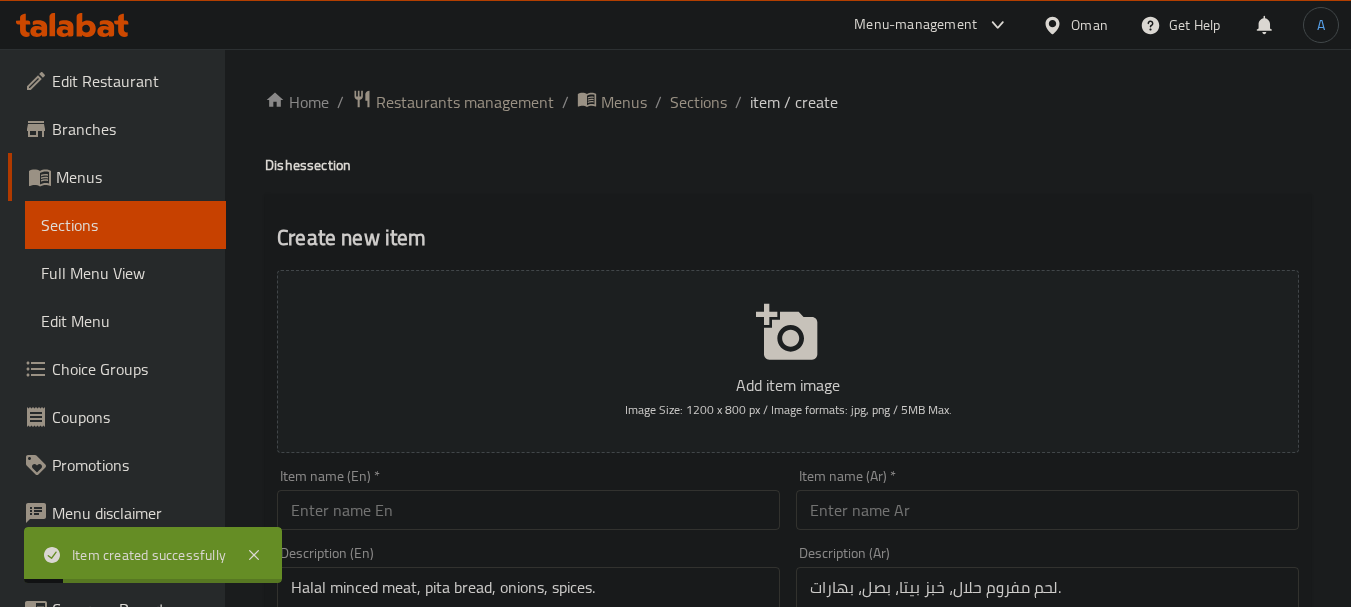 click on "Home / Restaurants management / Menus / Sections / item / create Dishes  section Create new item Add item image Image Size: 1200 x 800 px / Image formats: jpg, png / 5MB Max. Item name (En)   * Item name (En)  * Item name (Ar)   * Item name (Ar)  * Description (En) Halal minced meat, pita bread, onions, spices. Description (En) Description (Ar) لحم مفروم حلال، خبز بيتا، بصل، بهارات. Description (Ar) Product barcode Product barcode Product sku Product sku Price   * OMR 0 Price  * Price on selection Free item Start Date Start Date End Date End Date Available Days SU MO TU WE TH FR SA Available from ​ ​ Available to ​ ​ Status Active Inactive Exclude from GEM Variations & Choices Add variant ASSIGN CHOICE GROUP Create" at bounding box center [788, 731] 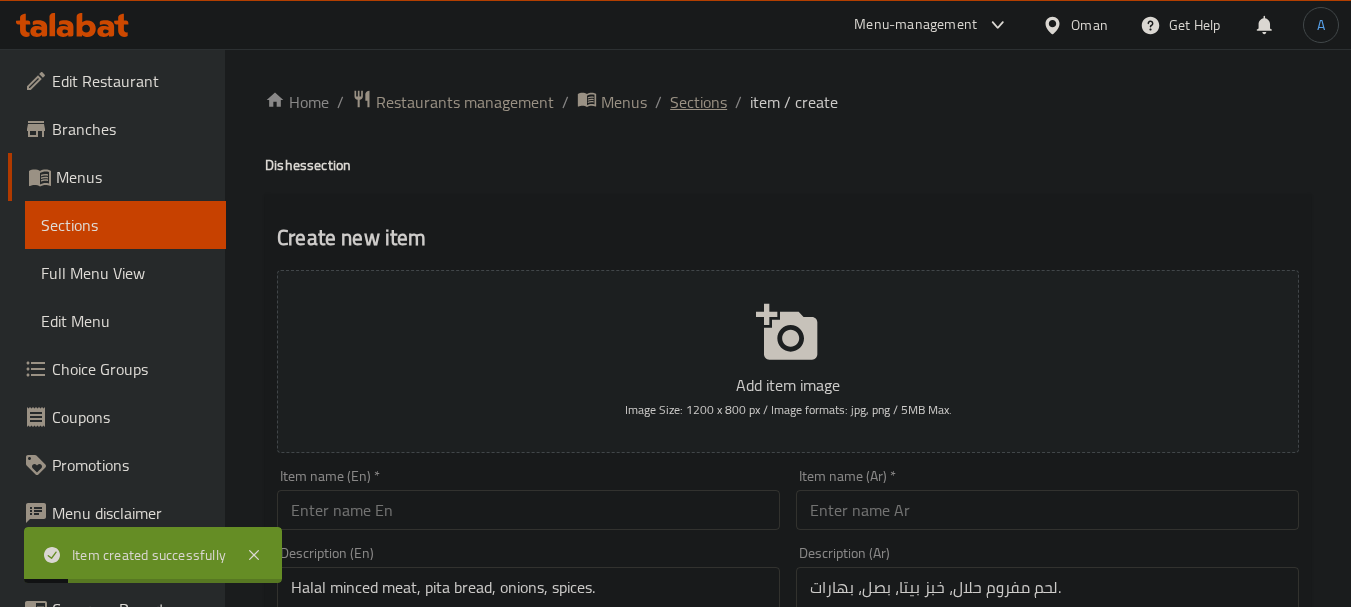 click on "Sections" at bounding box center [698, 102] 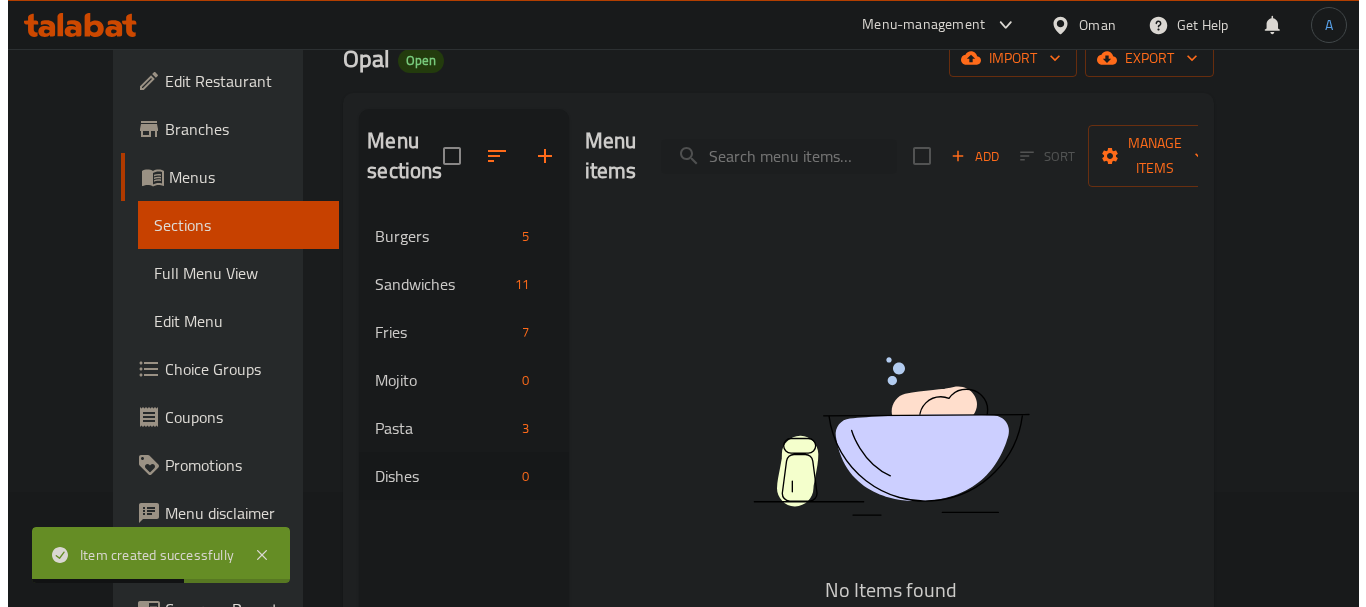 scroll, scrollTop: 80, scrollLeft: 0, axis: vertical 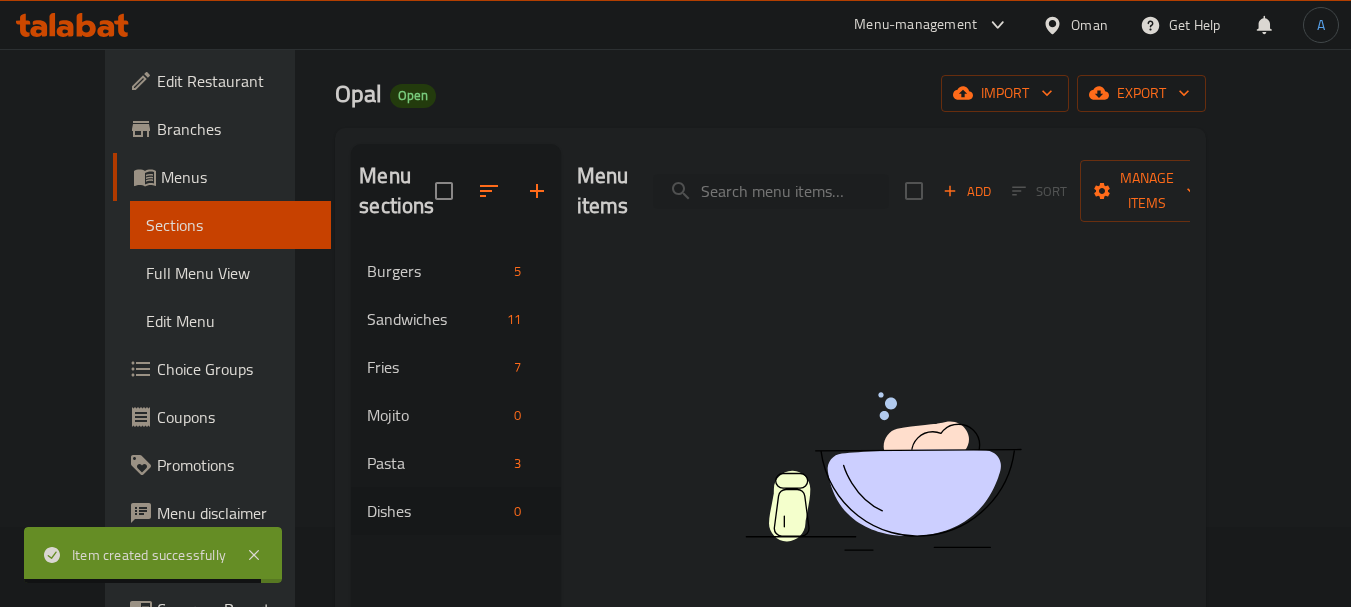 click at bounding box center [537, 191] 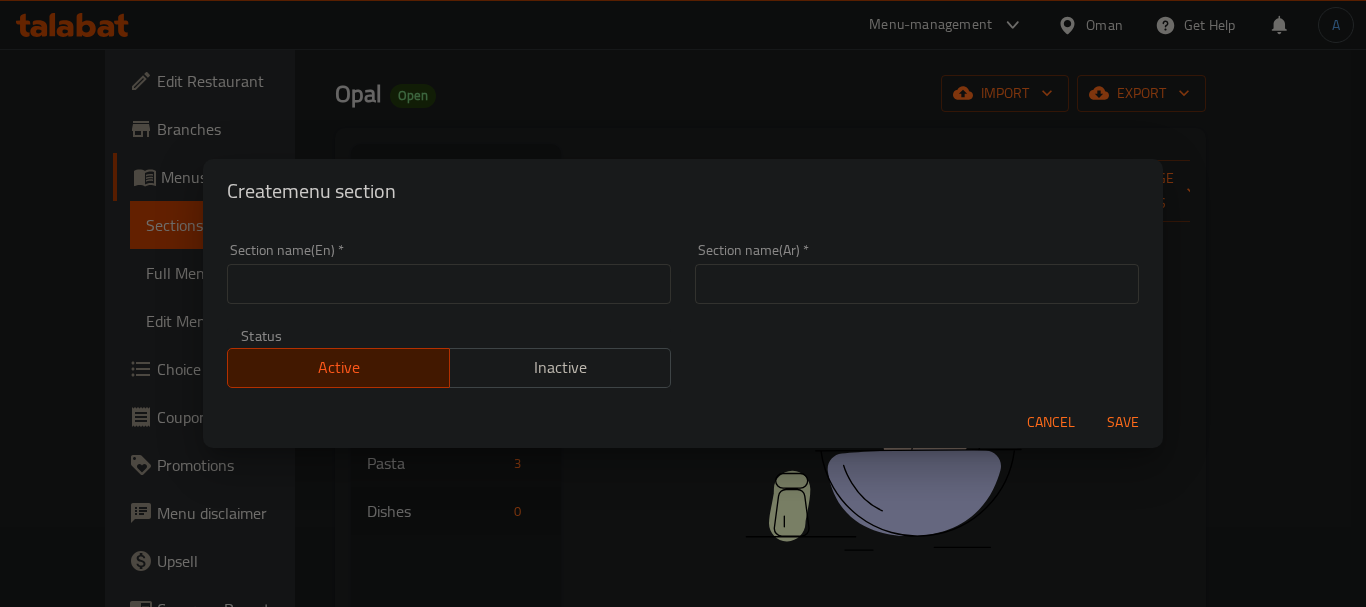 click at bounding box center [449, 284] 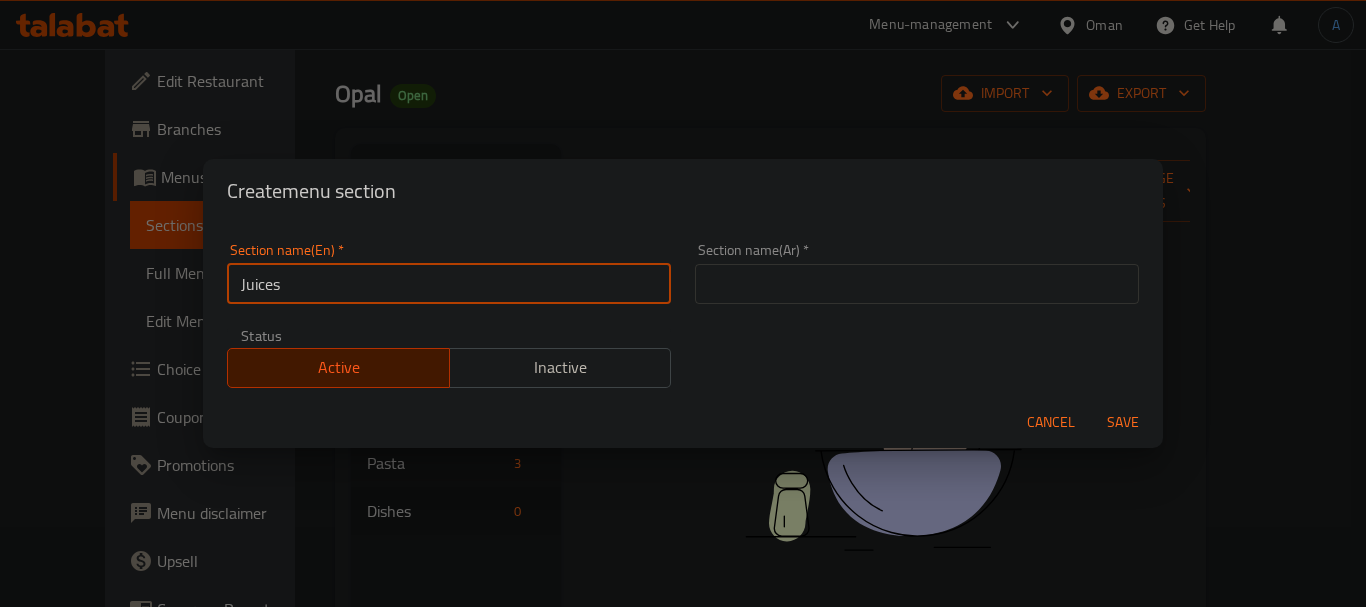 type on "Juices" 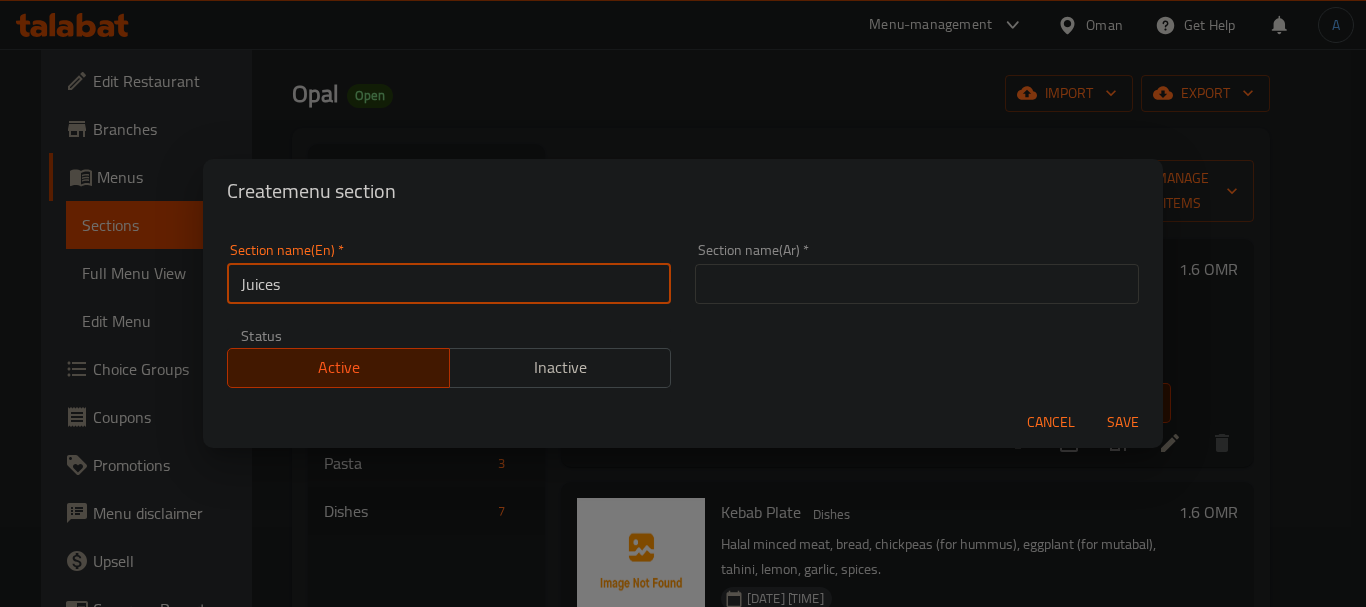 drag, startPoint x: 774, startPoint y: 295, endPoint x: 786, endPoint y: 304, distance: 15 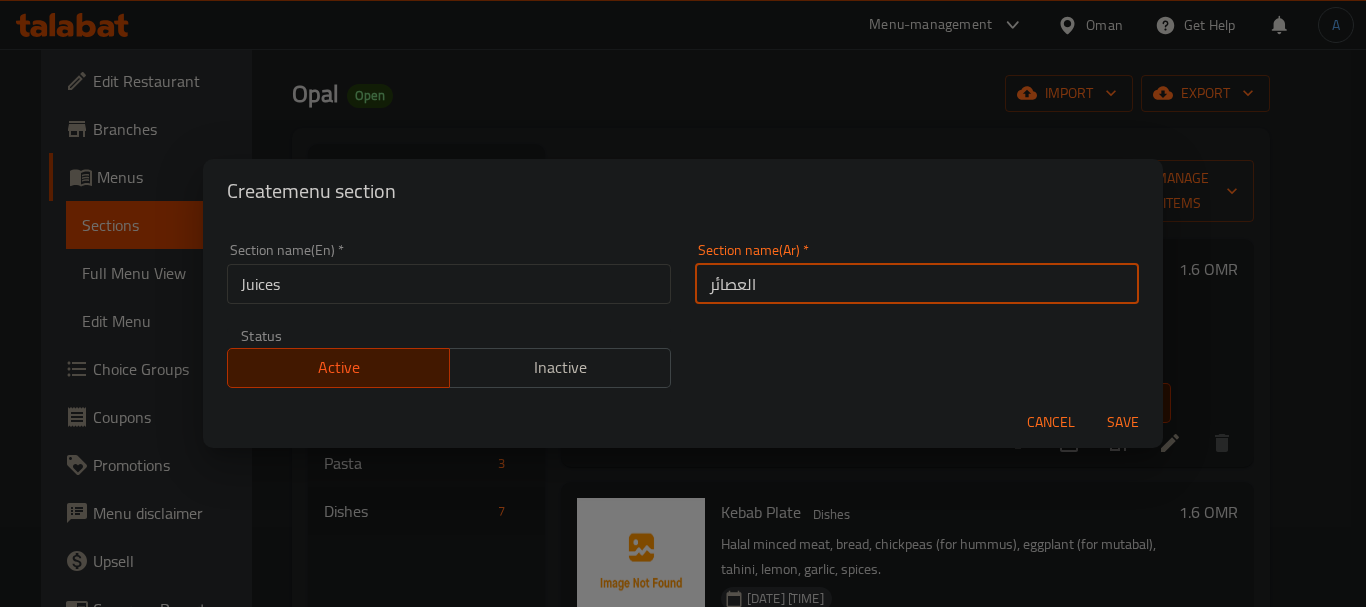 type on "العصائر" 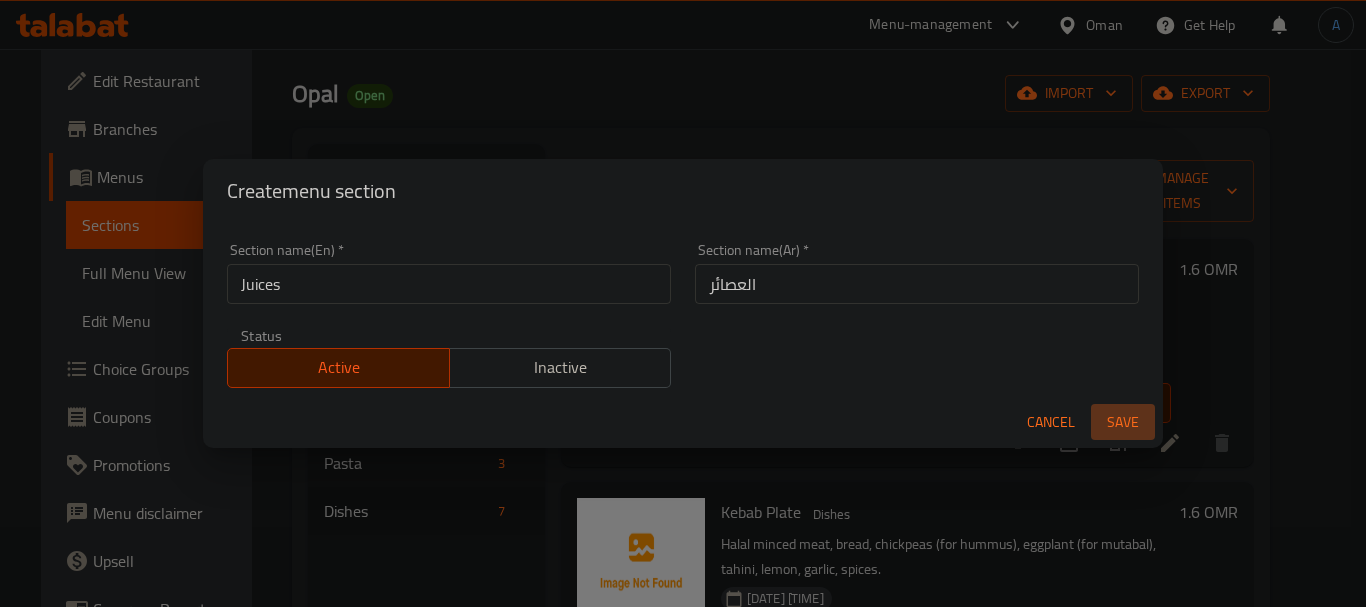 click on "Save" at bounding box center (1123, 422) 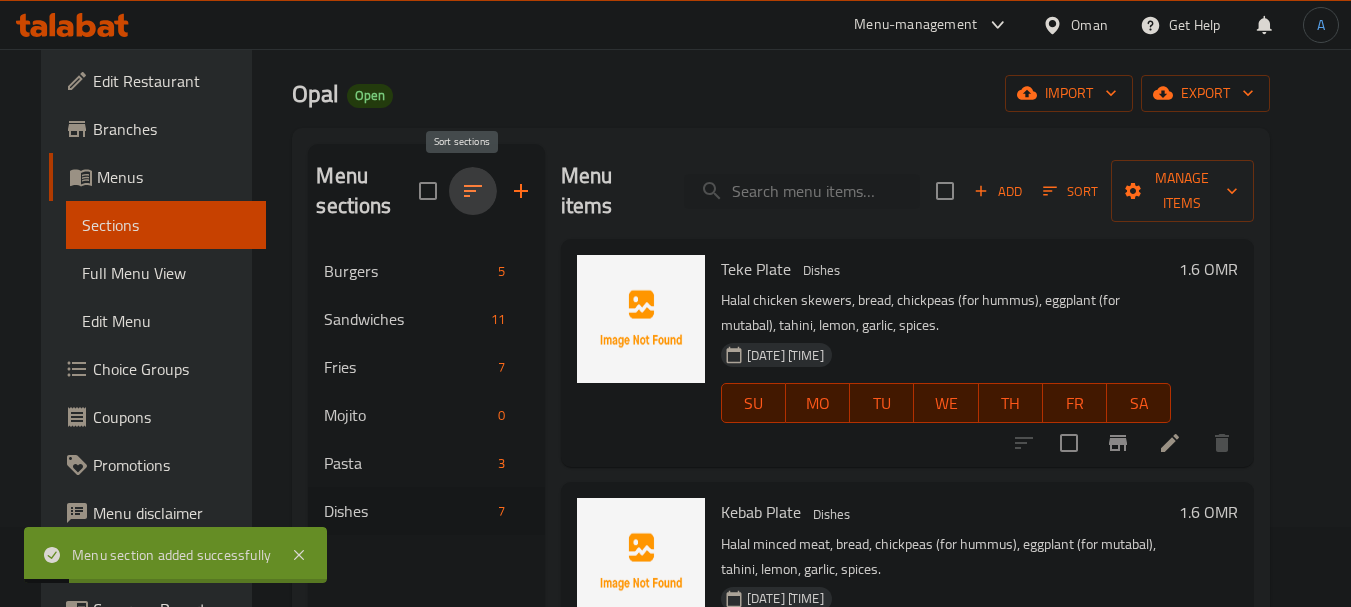click at bounding box center [473, 191] 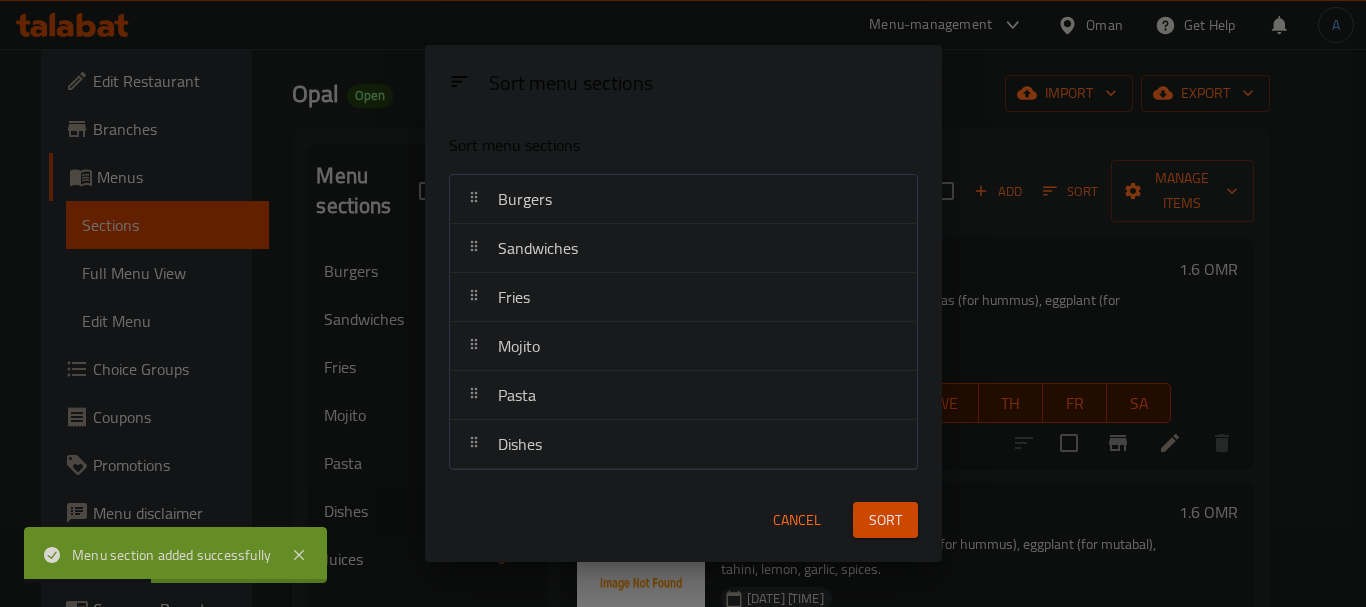 click on "Sort menu sections Sort menu sections Burgers Sandwiches Fries Mojito Pasta  Dishes Cancel Sort" at bounding box center [683, 303] 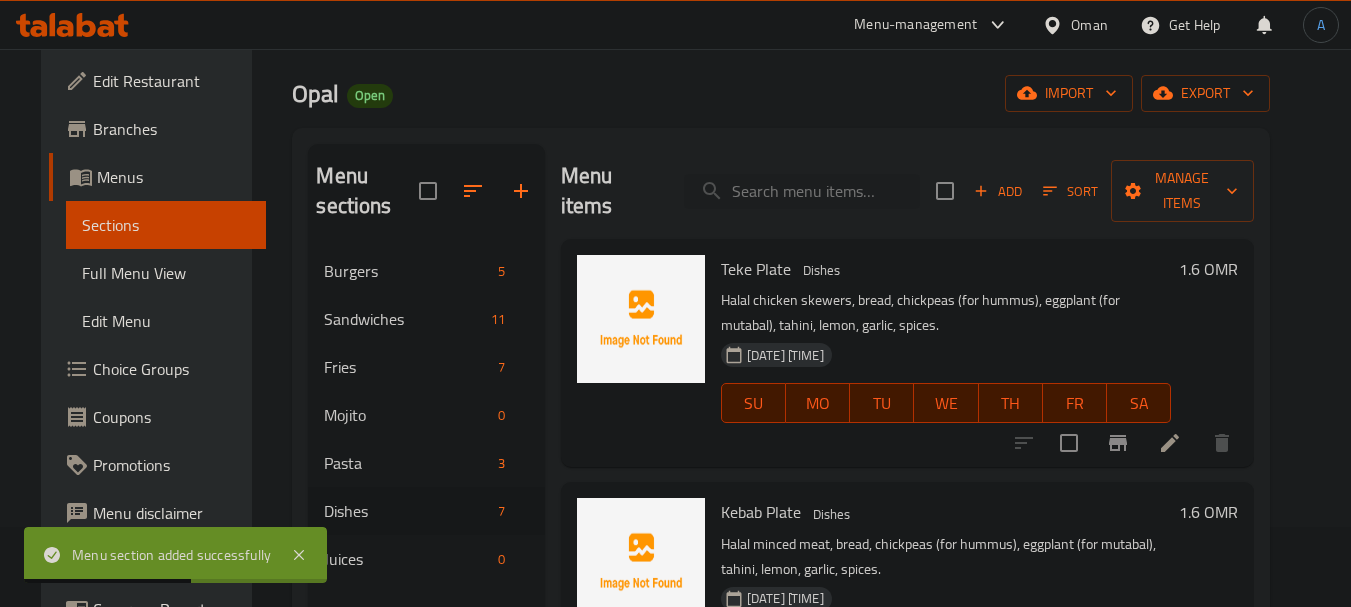 click 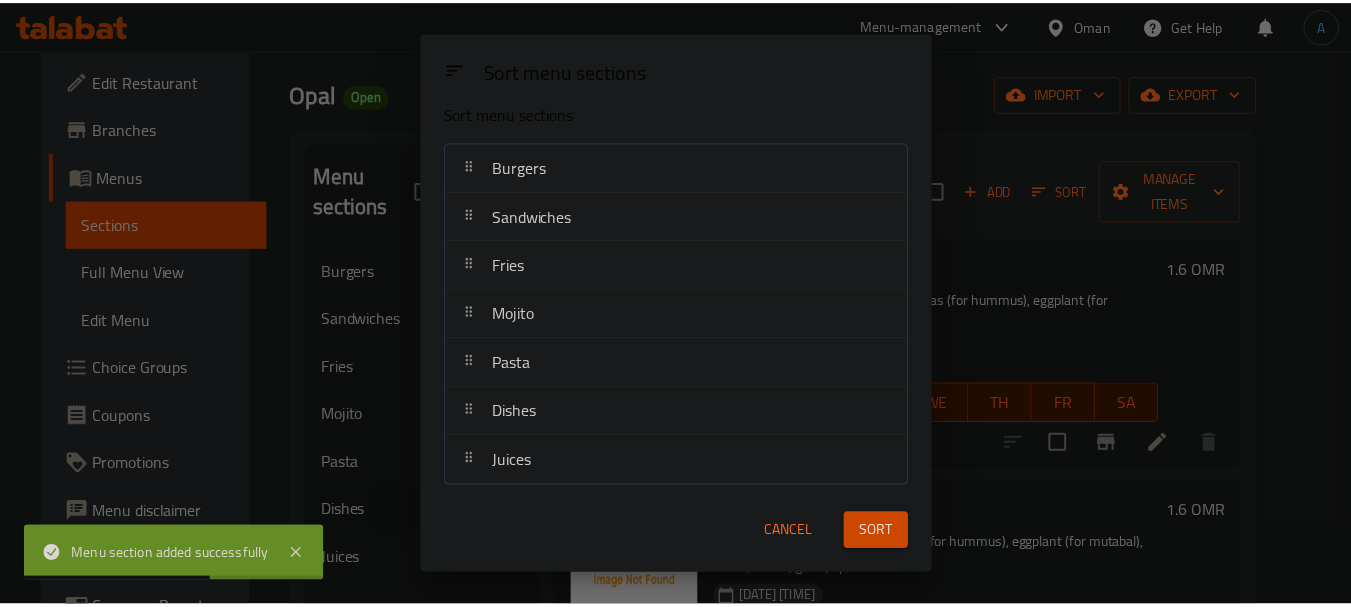 scroll, scrollTop: 24, scrollLeft: 0, axis: vertical 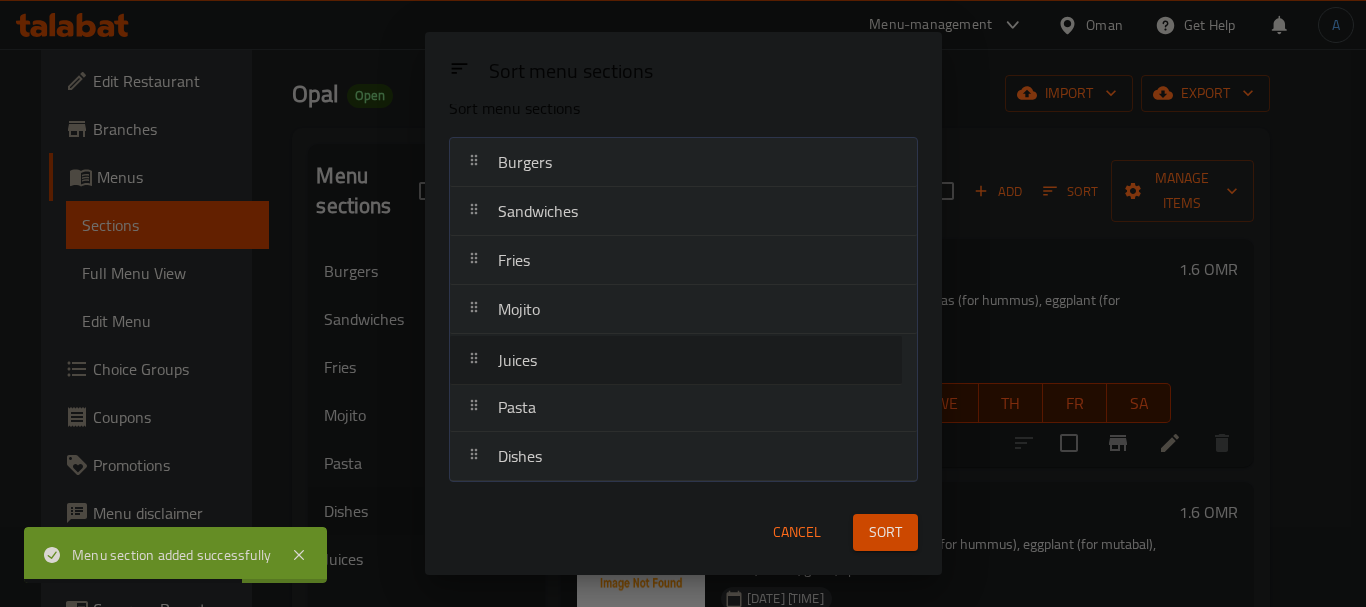 drag, startPoint x: 561, startPoint y: 456, endPoint x: 564, endPoint y: 347, distance: 109.041275 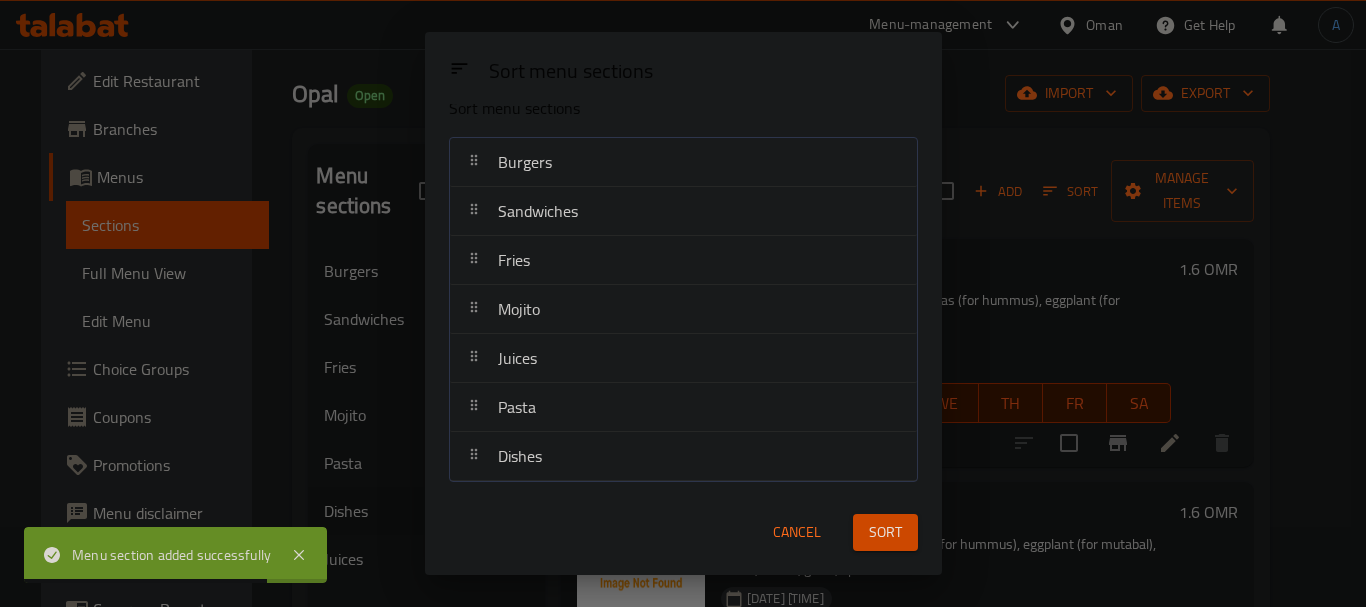 click on "Sort" at bounding box center [885, 532] 